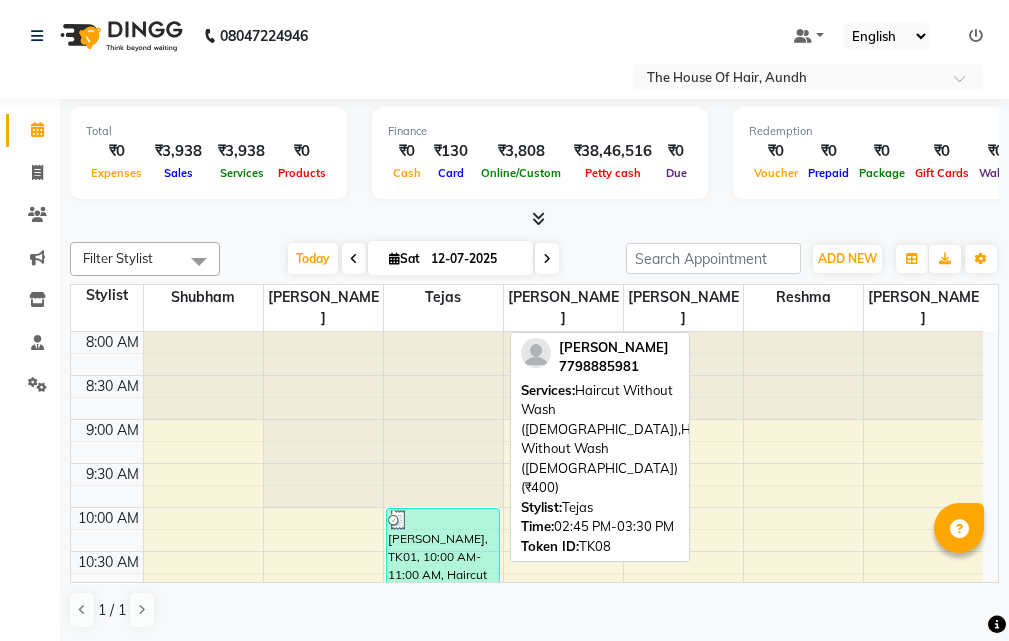 scroll, scrollTop: 0, scrollLeft: 0, axis: both 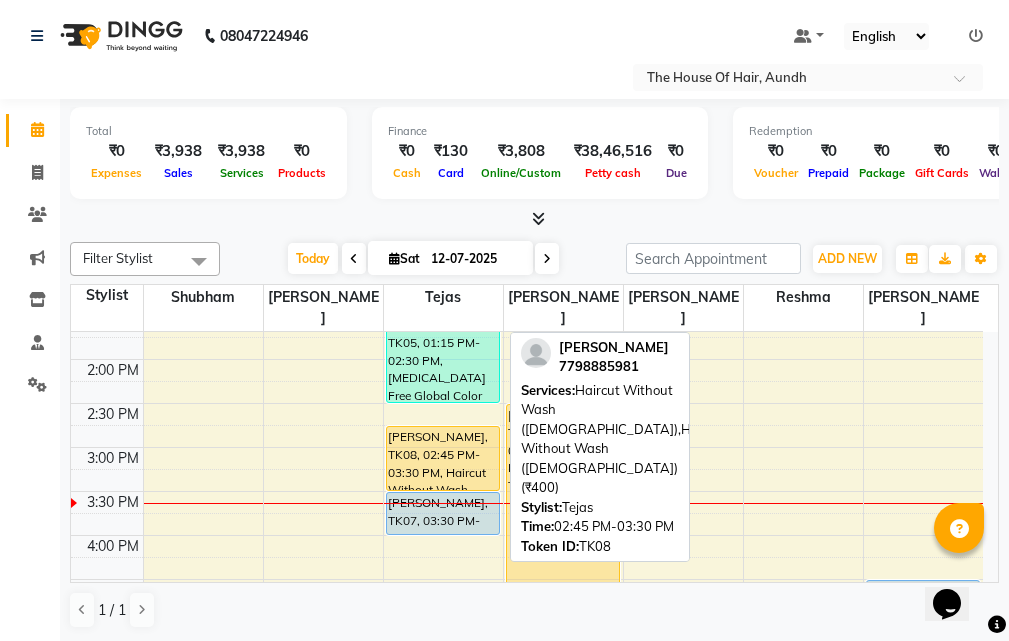 click on "[PERSON_NAME], TK08, 02:45 PM-03:30 PM, Haircut Without Wash ([DEMOGRAPHIC_DATA]),Haircut Without Wash ([DEMOGRAPHIC_DATA]) (₹400)" at bounding box center [443, 458] 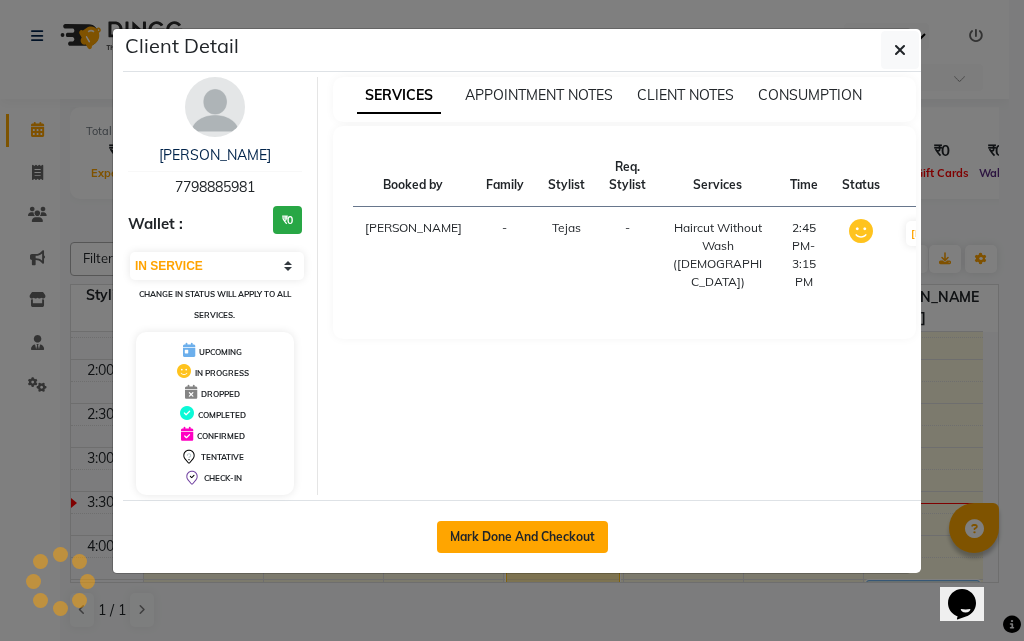 click on "Mark Done And Checkout" 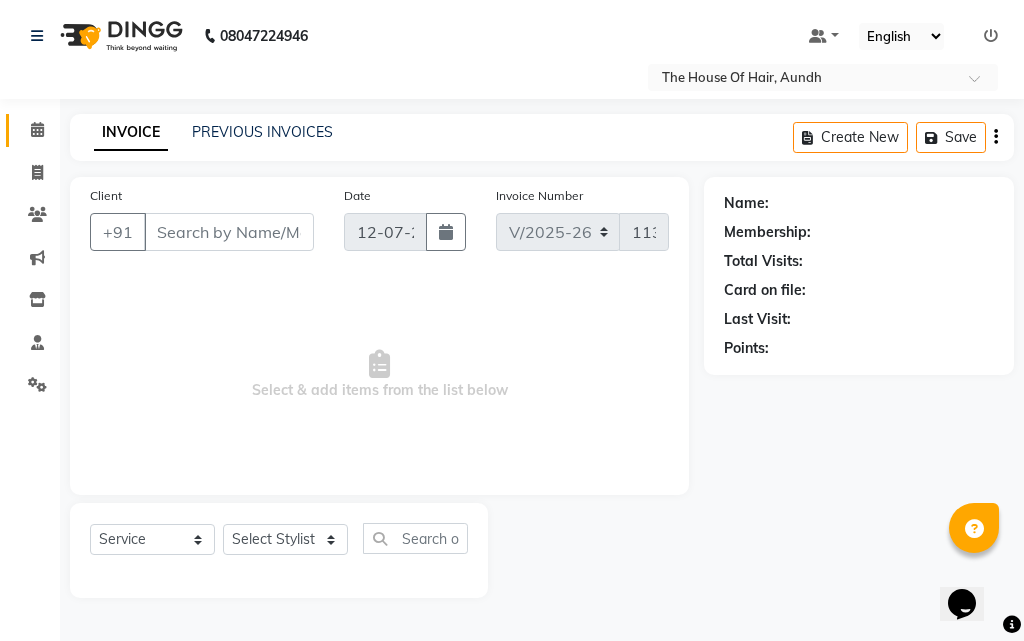 type on "7798885981" 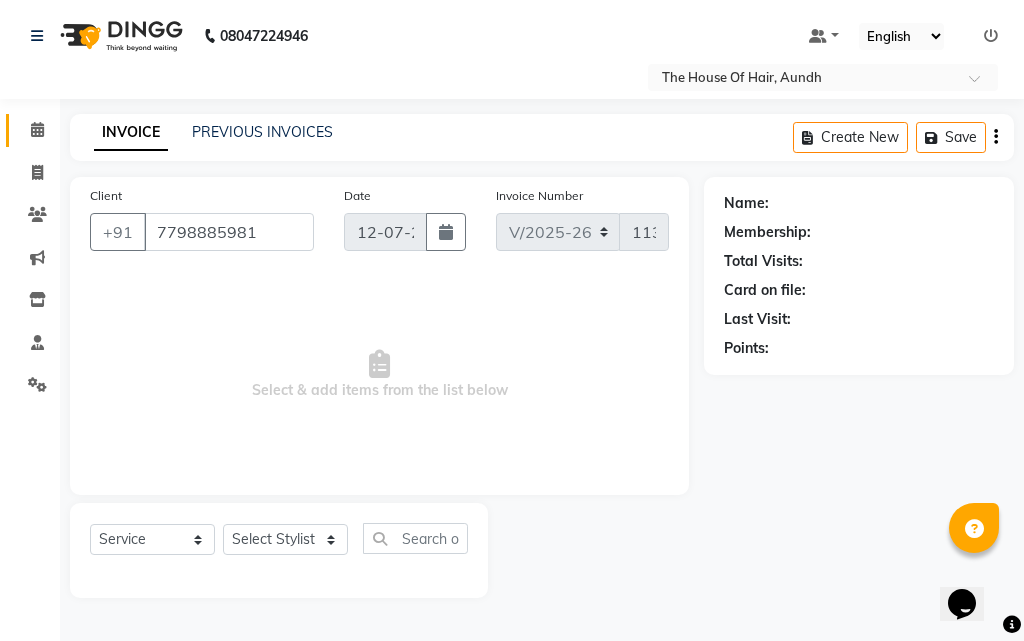 select on "6864" 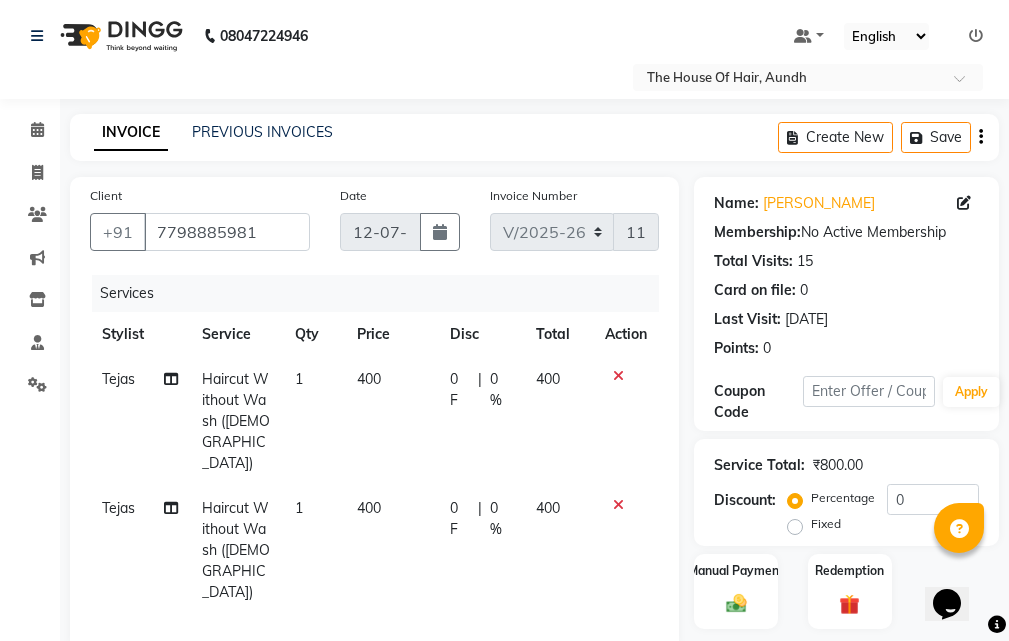 click on "Haircut Without Wash ([DEMOGRAPHIC_DATA])" 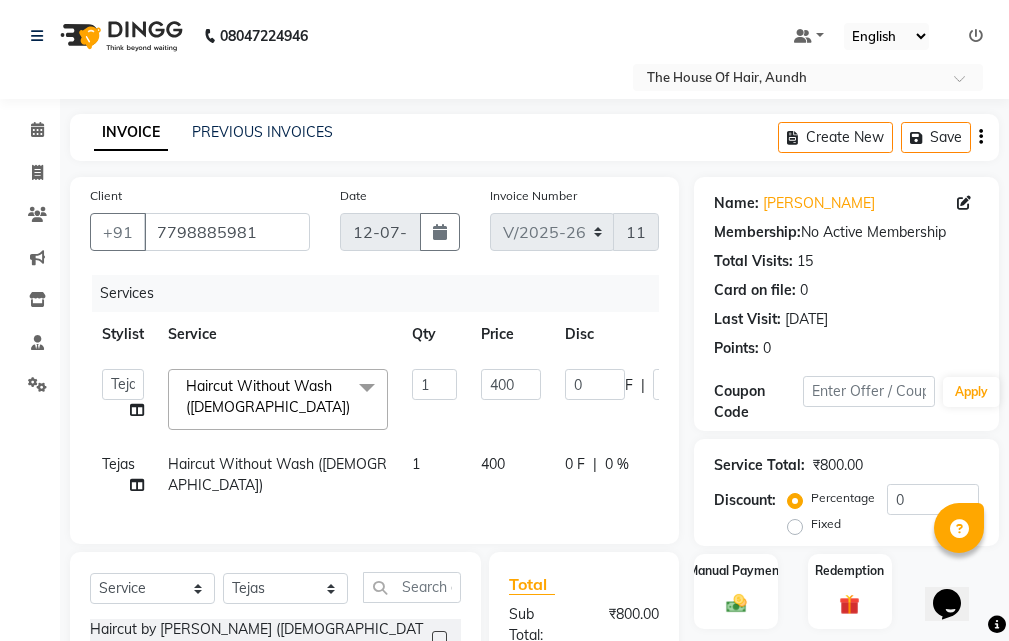 click on "Haircut Without Wash ([DEMOGRAPHIC_DATA])" 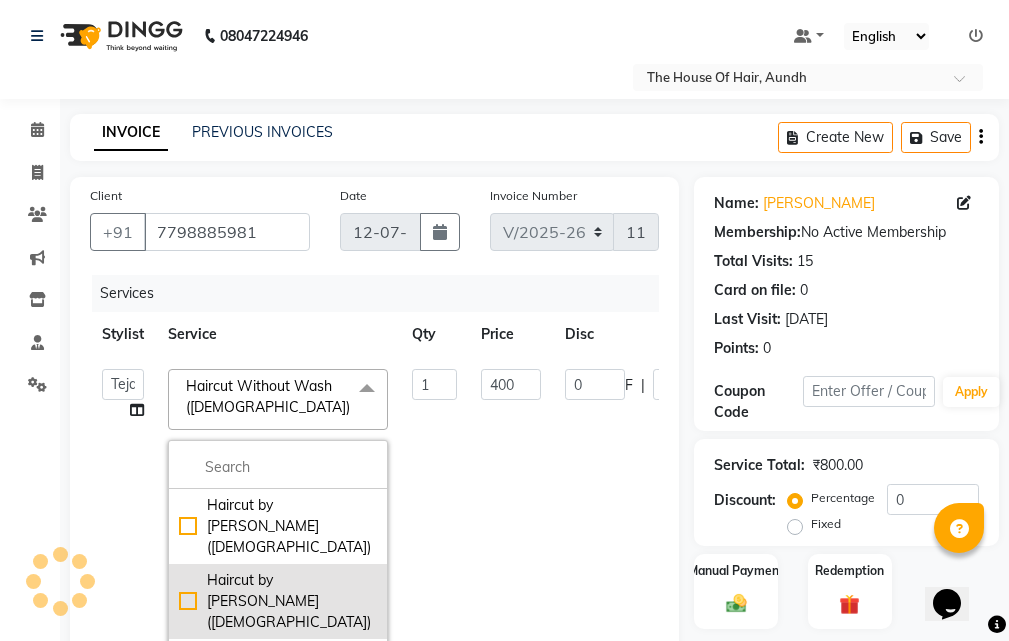 scroll, scrollTop: 100, scrollLeft: 0, axis: vertical 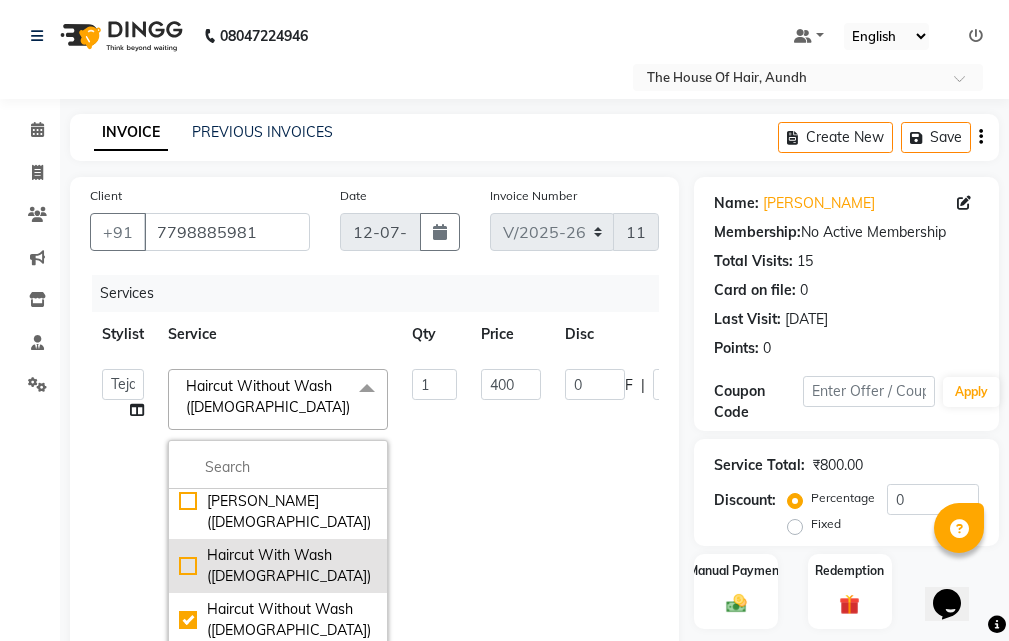 click on "Haircut With Wash ([DEMOGRAPHIC_DATA])" 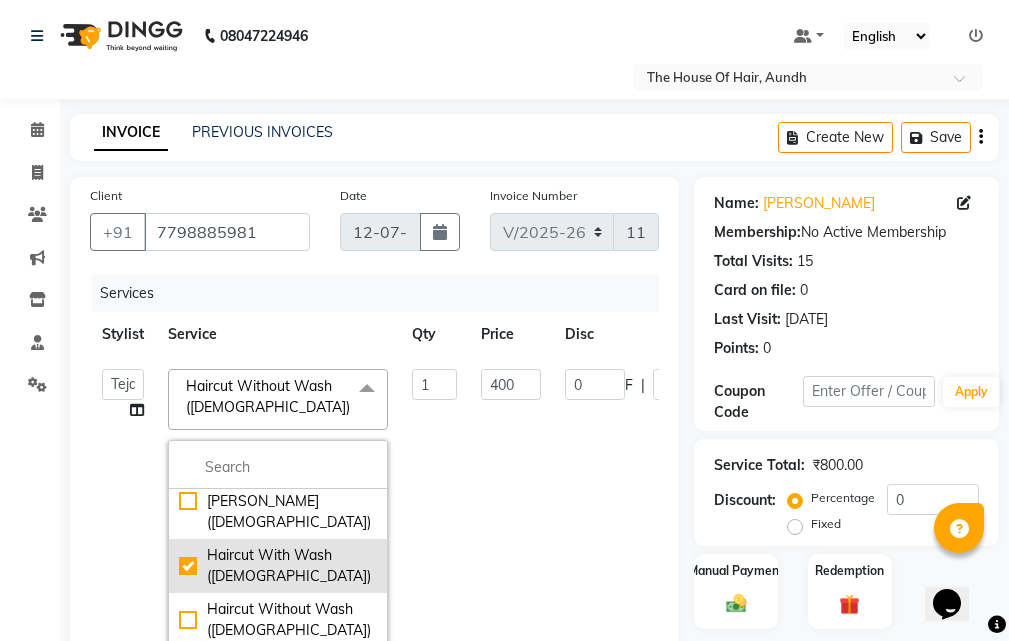 checkbox on "true" 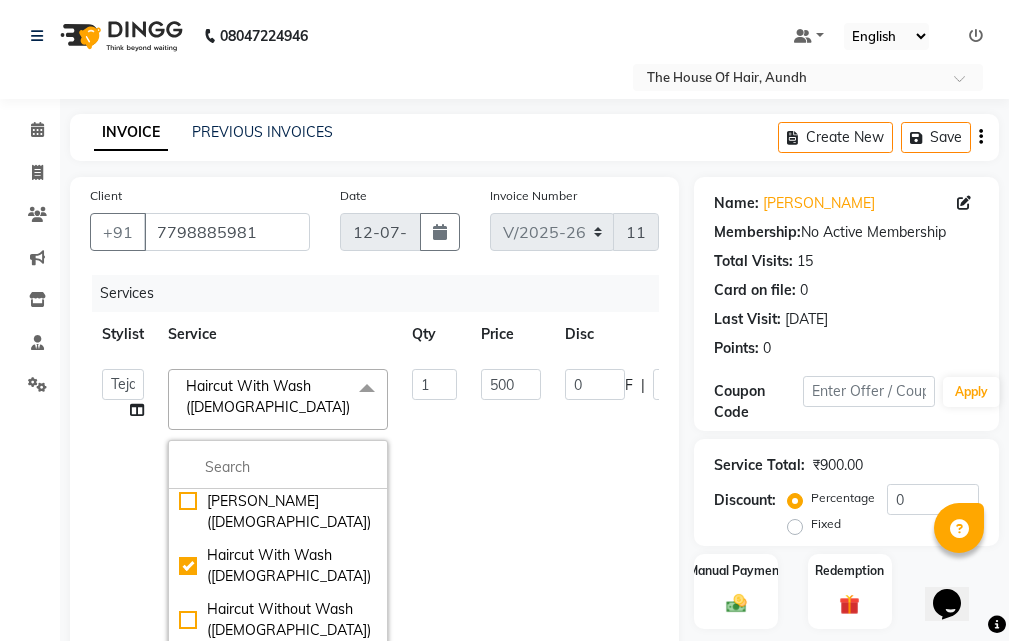 click on "1" 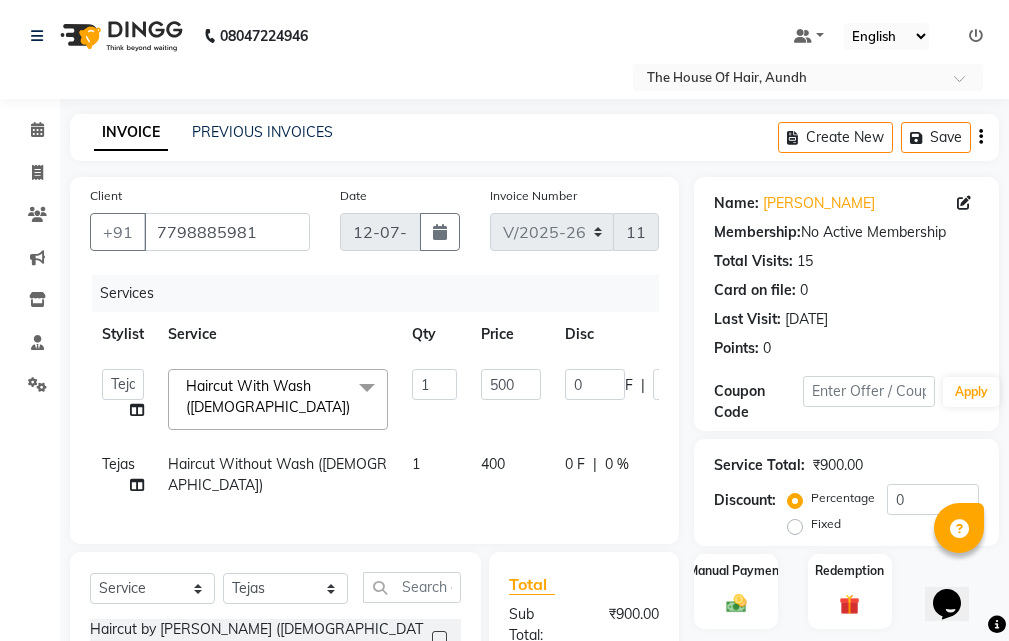 click on "Haircut Without Wash ([DEMOGRAPHIC_DATA])" 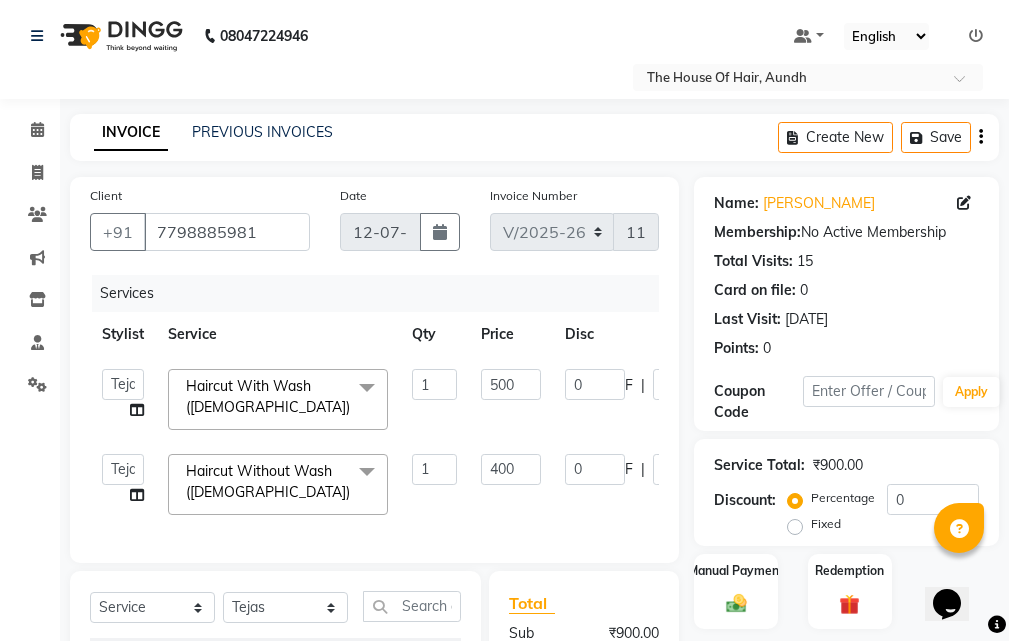 click on "Haircut Without Wash ([DEMOGRAPHIC_DATA])" 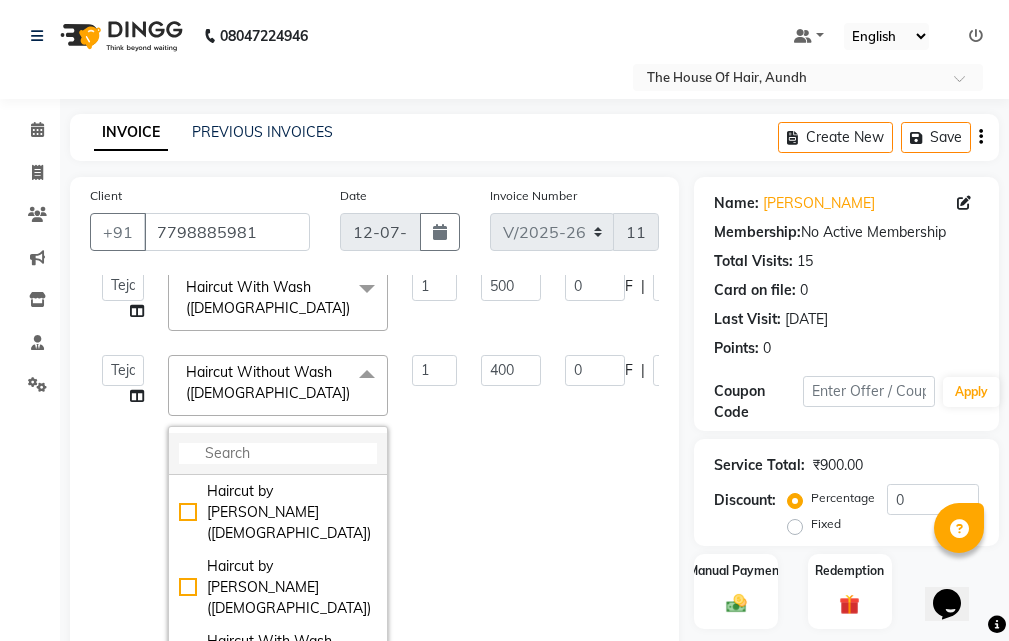 scroll, scrollTop: 100, scrollLeft: 0, axis: vertical 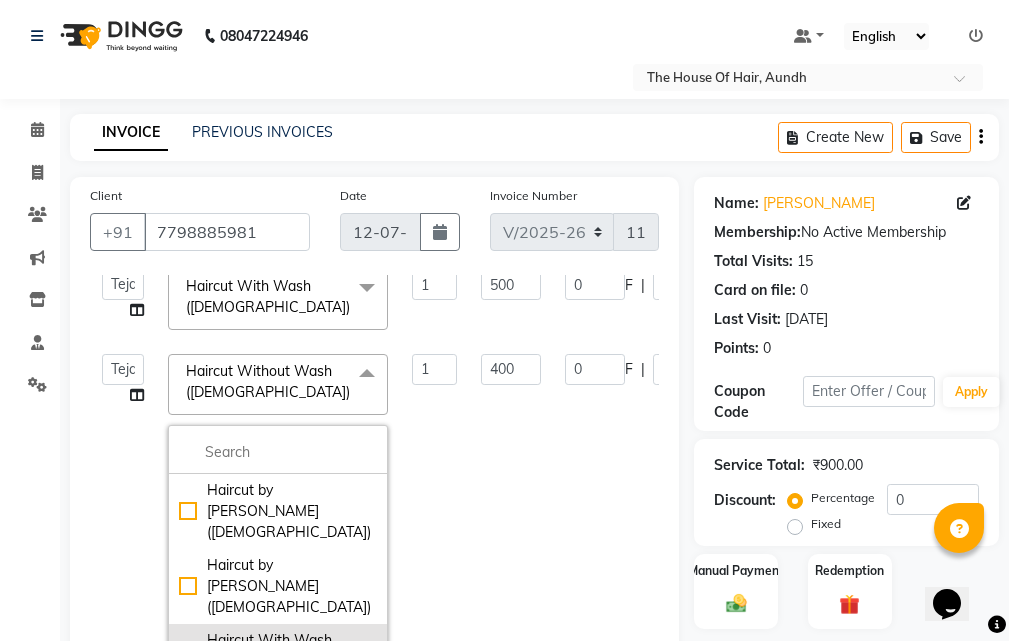 click on "Haircut With Wash ([DEMOGRAPHIC_DATA])" 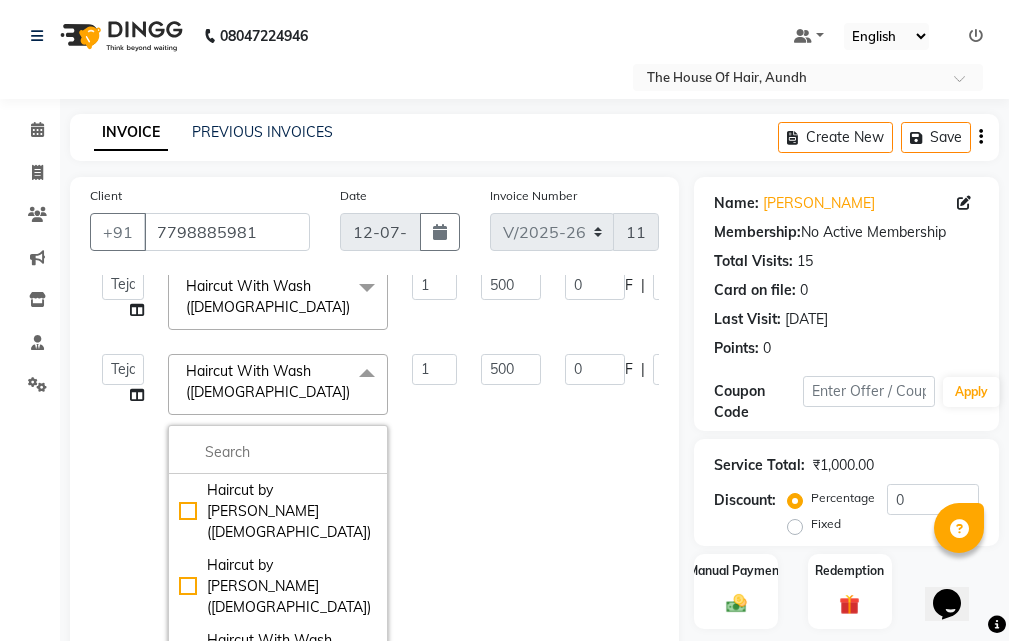 click on "1" 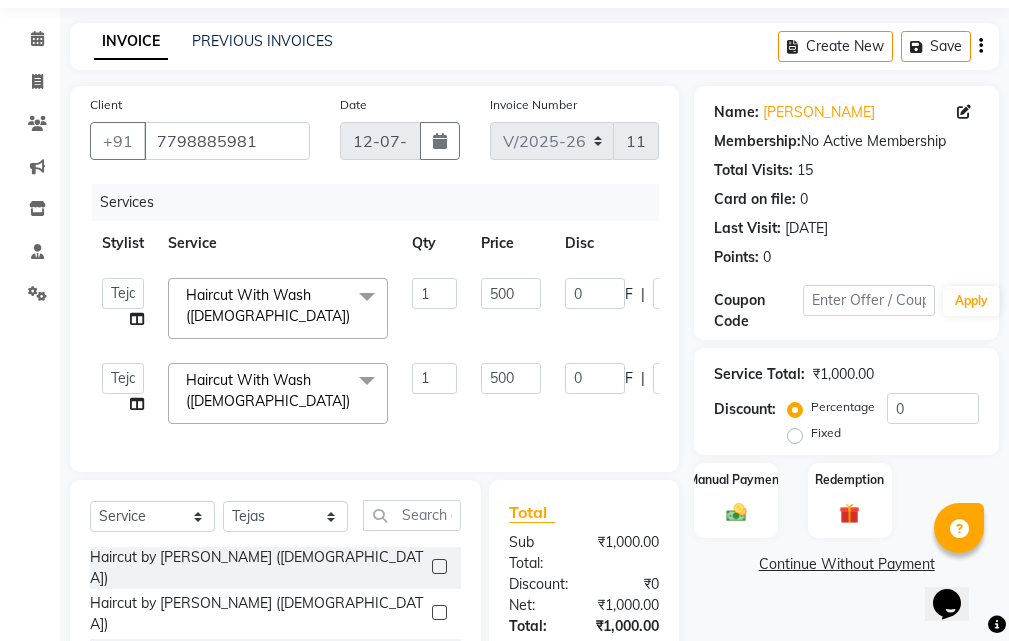 scroll, scrollTop: 293, scrollLeft: 0, axis: vertical 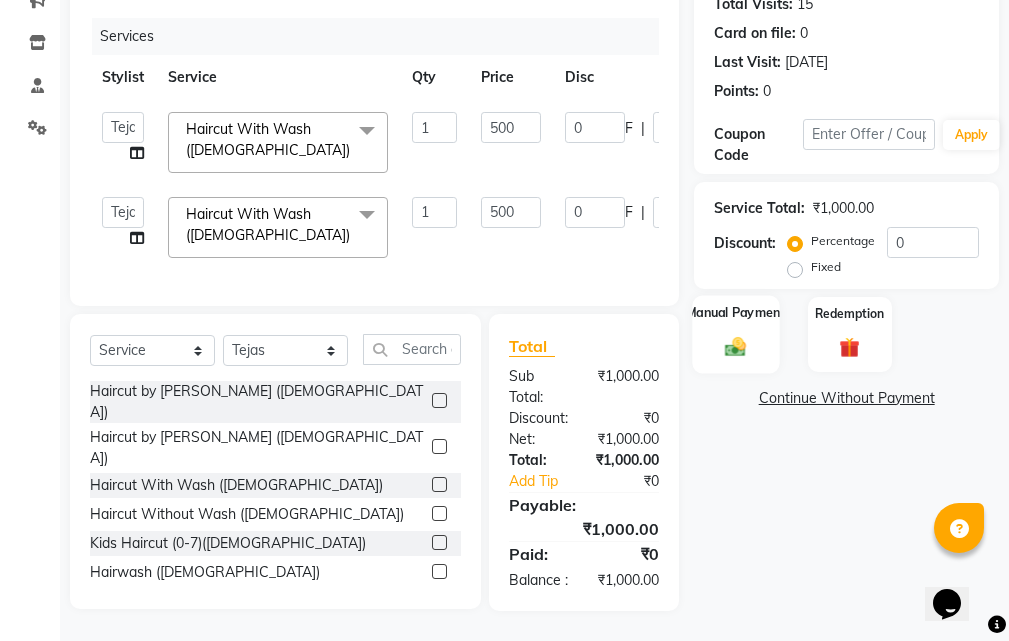 click 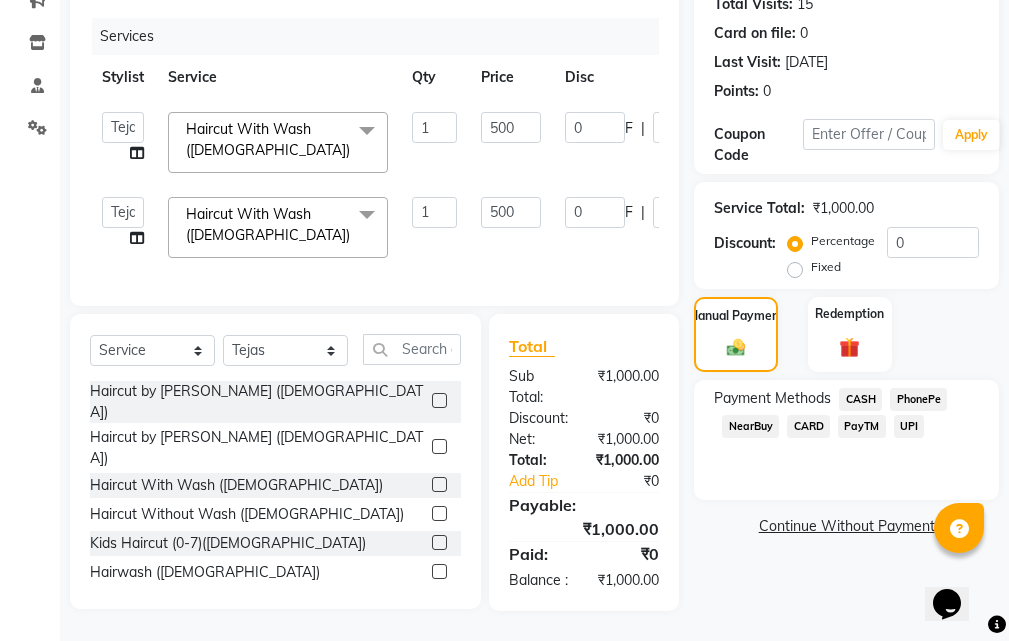 click on "UPI" 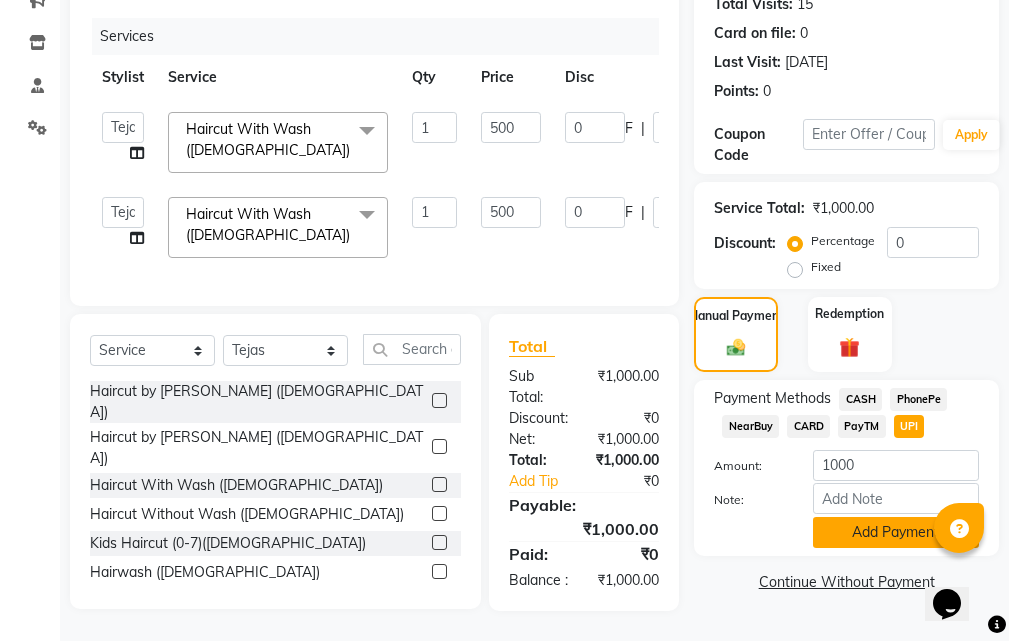 click on "Add Payment" 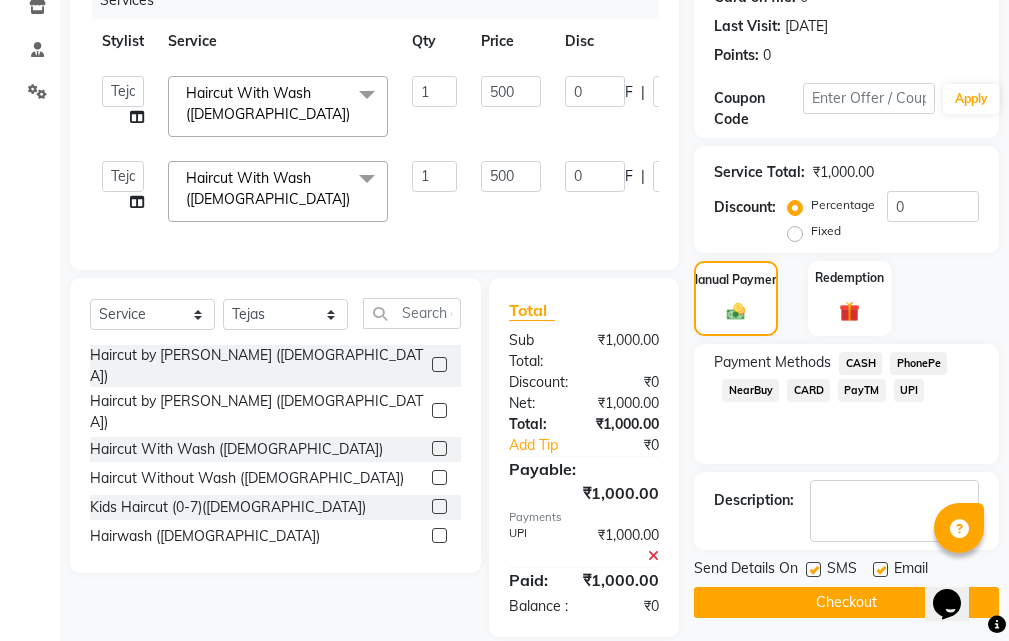 scroll, scrollTop: 355, scrollLeft: 0, axis: vertical 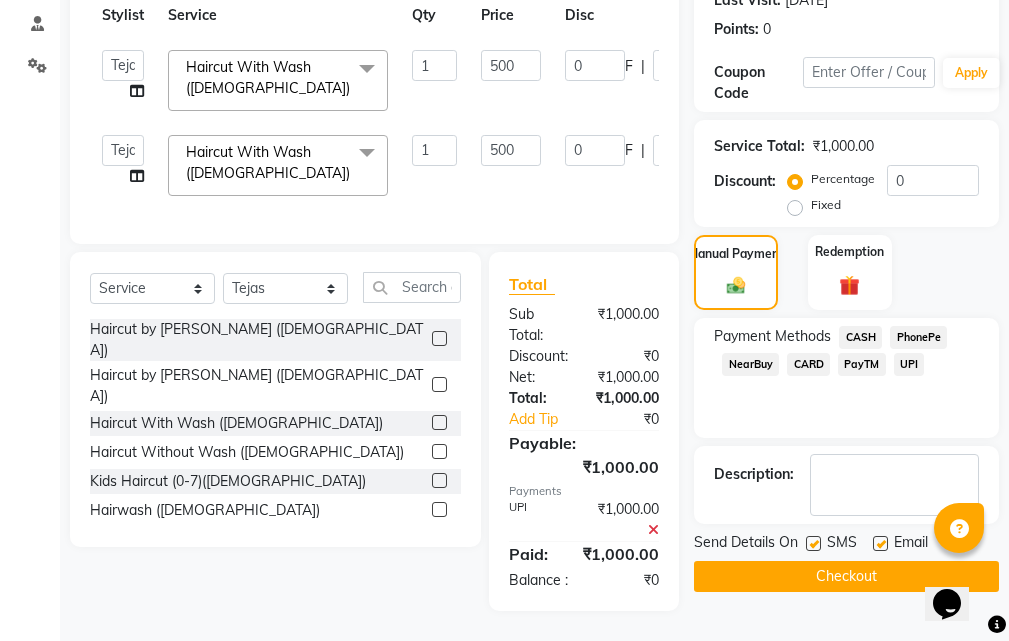 click on "Checkout" 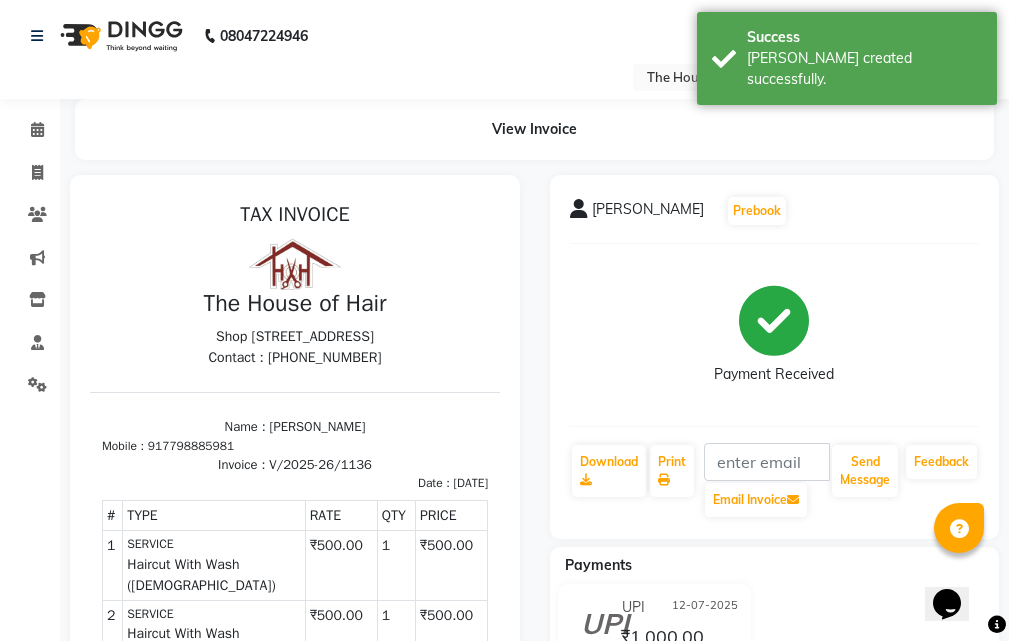 scroll, scrollTop: 0, scrollLeft: 0, axis: both 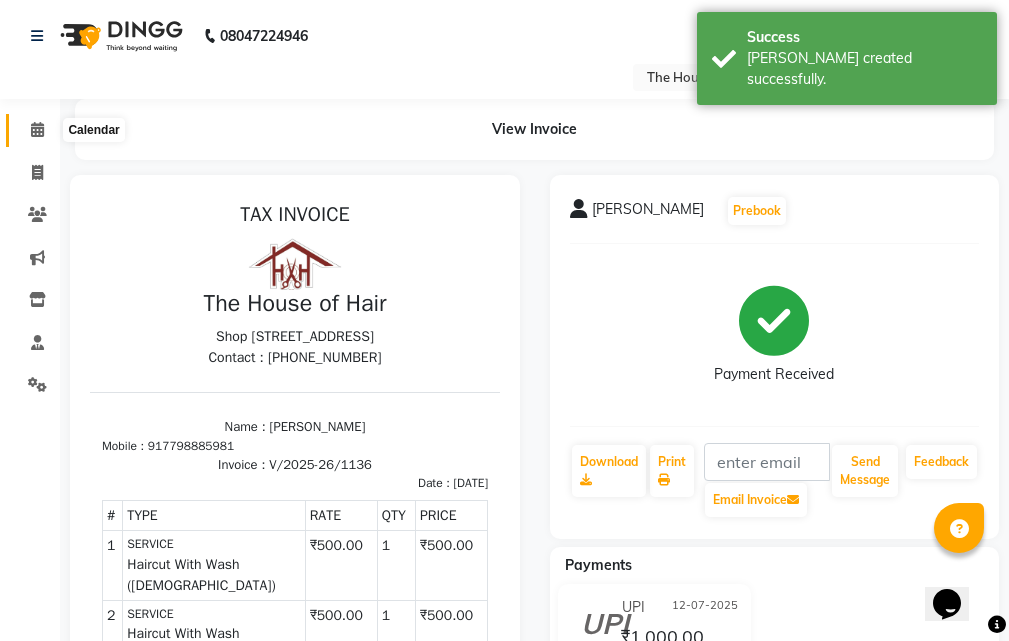 click 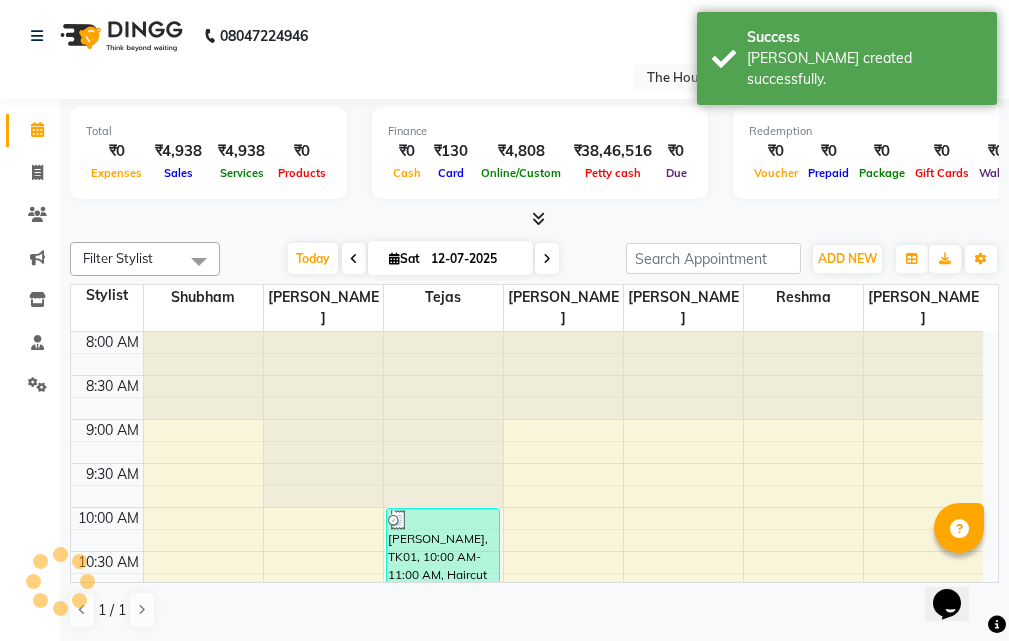 scroll, scrollTop: 0, scrollLeft: 0, axis: both 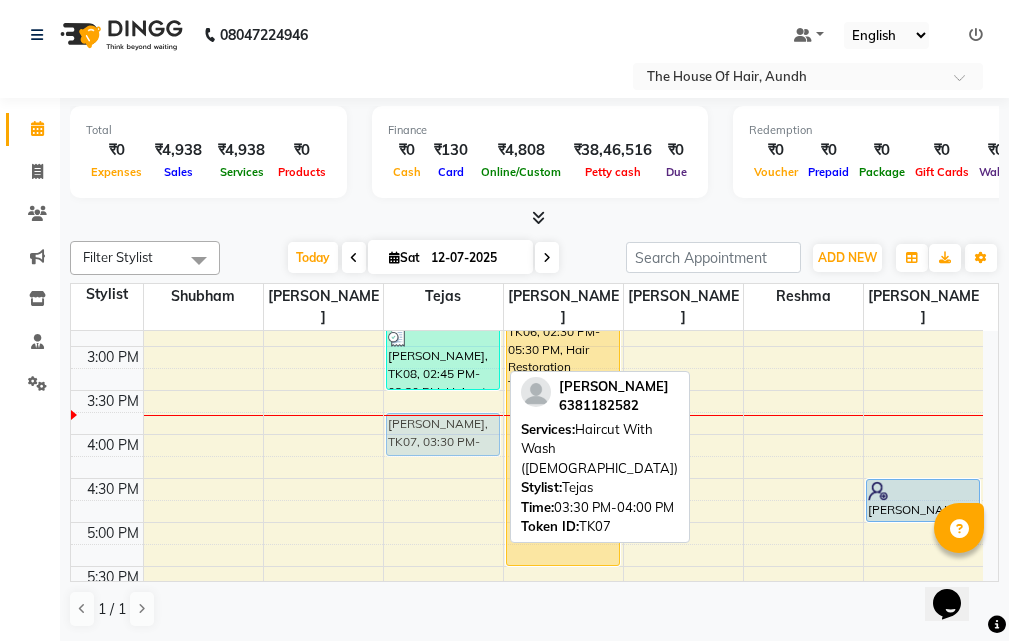 drag, startPoint x: 436, startPoint y: 378, endPoint x: 436, endPoint y: 399, distance: 21 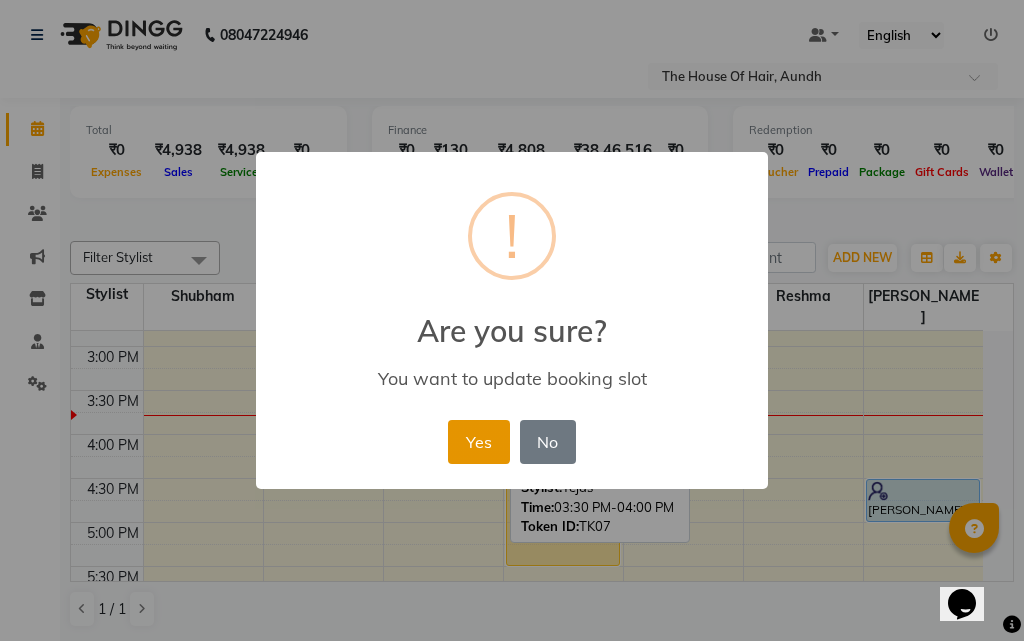 click on "Yes" at bounding box center (478, 442) 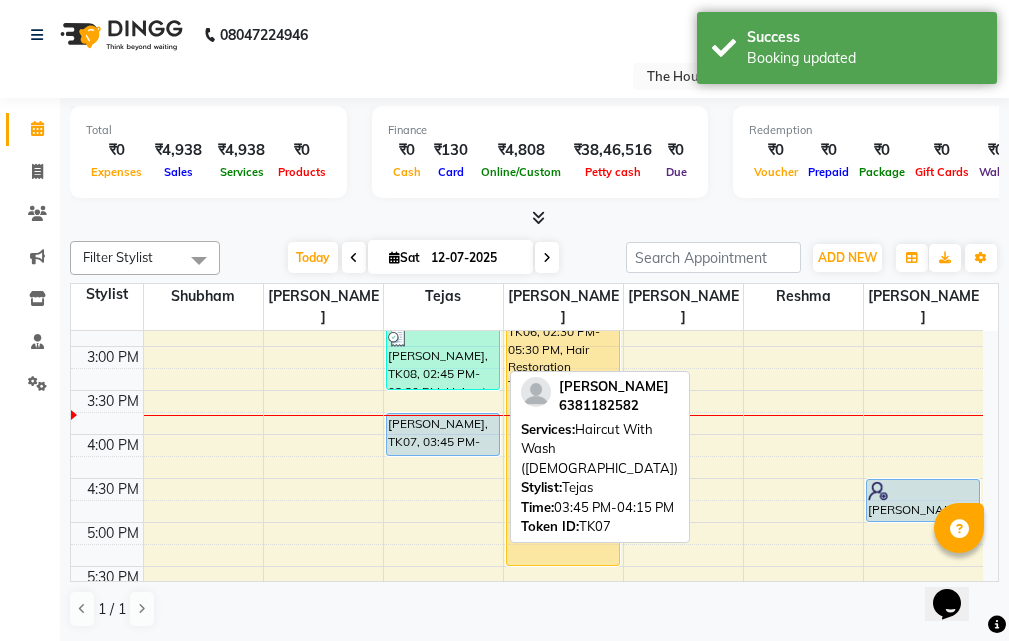 click on "[PERSON_NAME], TK07, 03:45 PM-04:15 PM, Haircut With Wash ([DEMOGRAPHIC_DATA])" at bounding box center [443, 434] 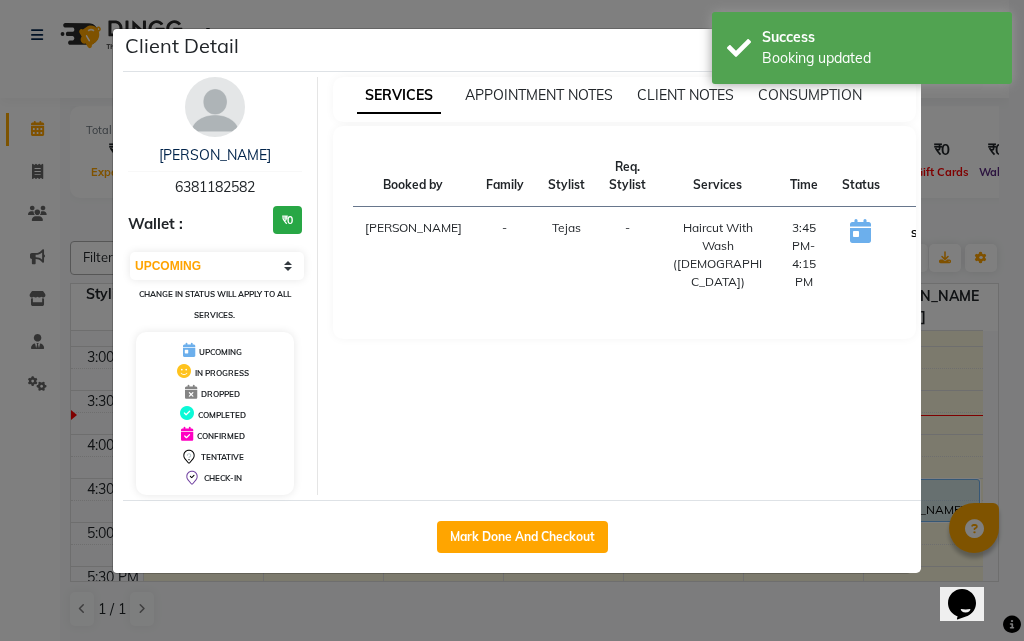 click on "START" at bounding box center [926, 233] 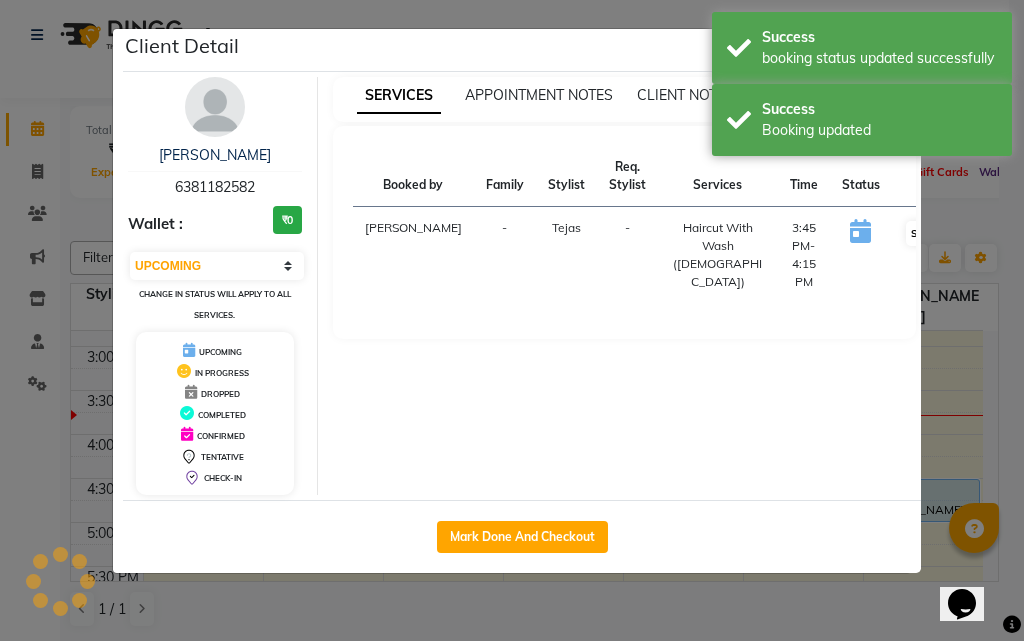select on "1" 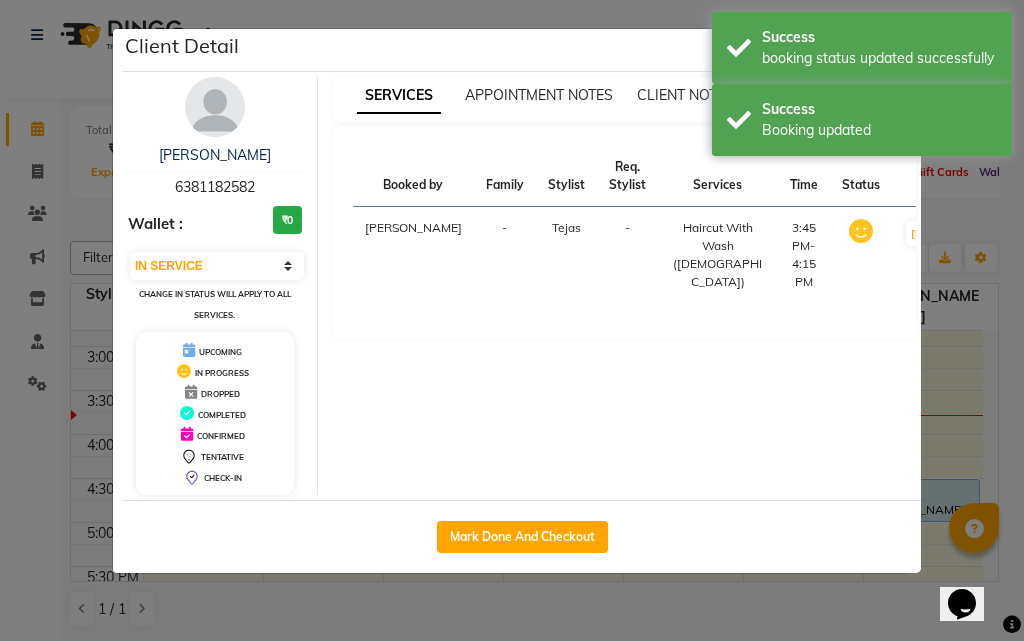 click on "Client Detail  [PERSON_NAME]    6381182582 Wallet : ₹0 Select IN SERVICE CONFIRMED TENTATIVE CHECK IN MARK DONE DROPPED UPCOMING Change in status will apply to all services. UPCOMING IN PROGRESS DROPPED COMPLETED CONFIRMED TENTATIVE CHECK-IN SERVICES APPOINTMENT NOTES CLIENT NOTES CONSUMPTION Booked by Family Stylist Req. Stylist Services Time Status  [PERSON_NAME] -  Haircut With Wash ([DEMOGRAPHIC_DATA])   3:45 PM-4:15 PM   MARK DONE   Mark Done And Checkout" 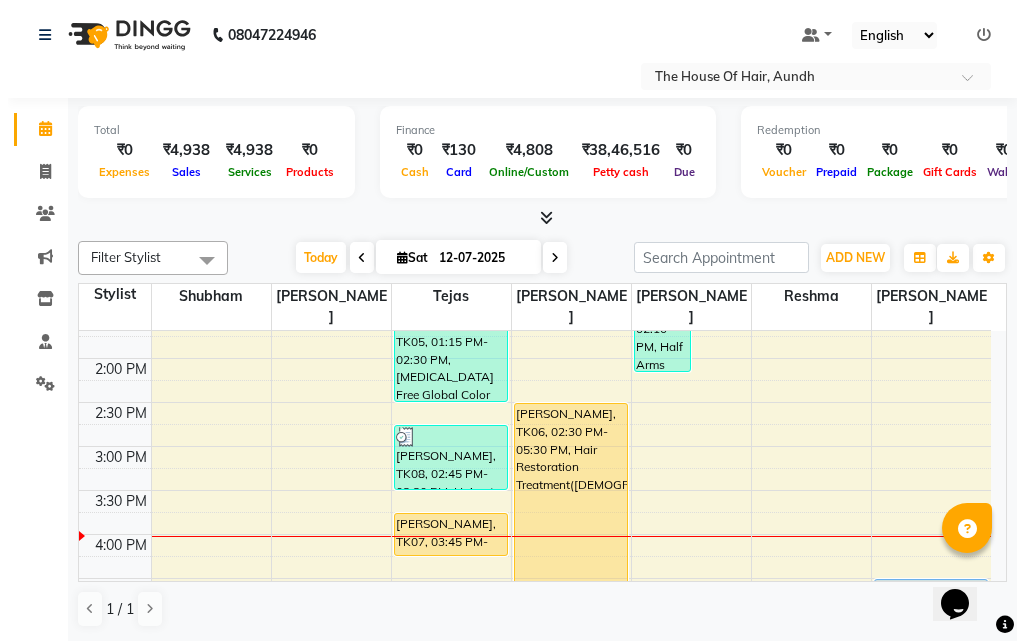scroll, scrollTop: 400, scrollLeft: 0, axis: vertical 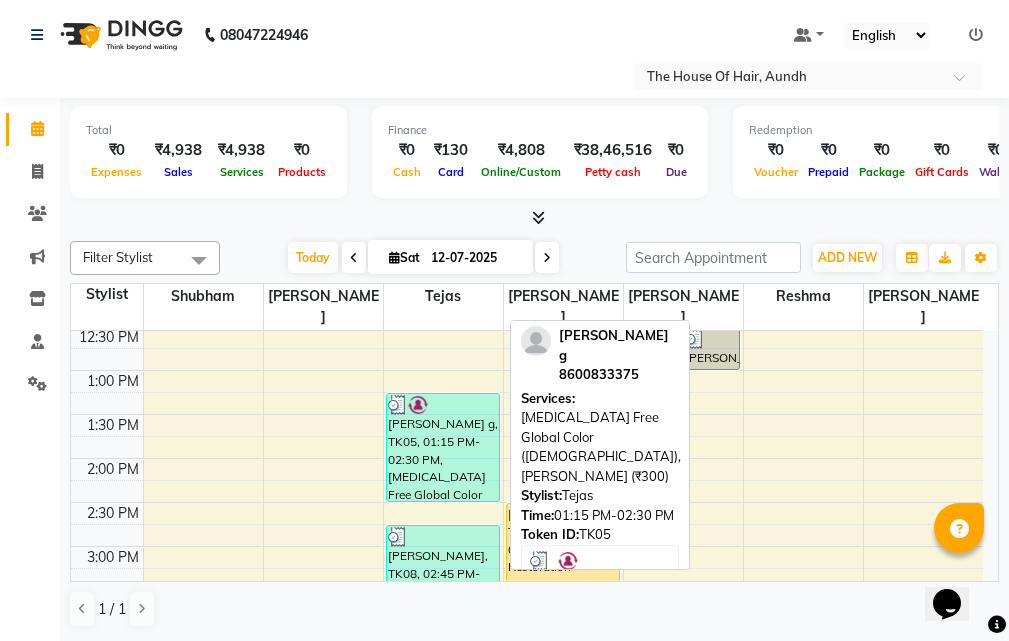 click on "[PERSON_NAME] g, TK05, 01:15 PM-02:30 PM, [MEDICAL_DATA] Free Global Color ([DEMOGRAPHIC_DATA]),[PERSON_NAME] (₹300)" at bounding box center [443, 447] 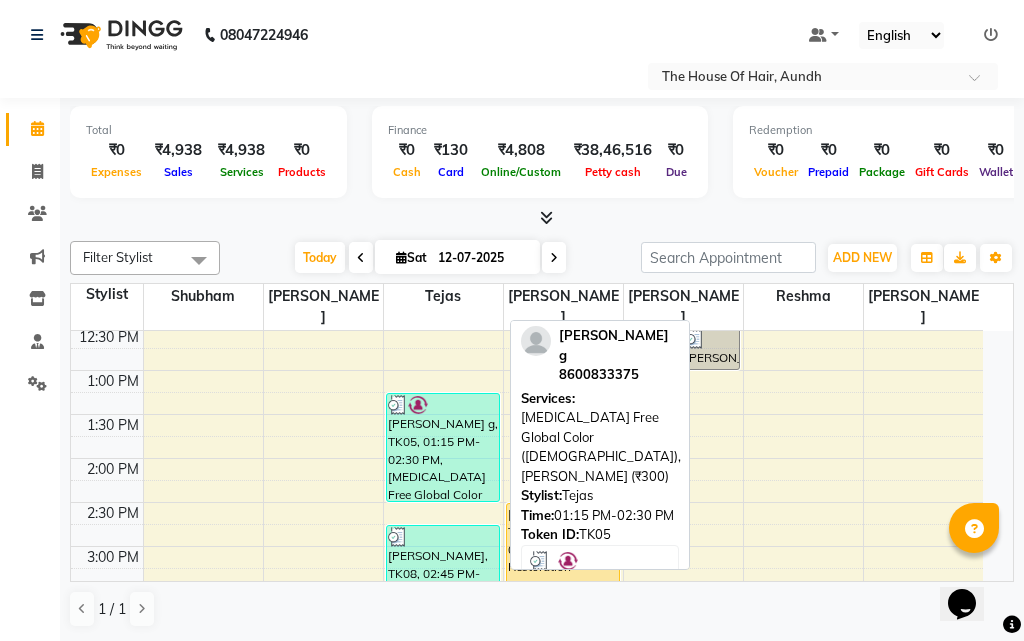 select on "1" 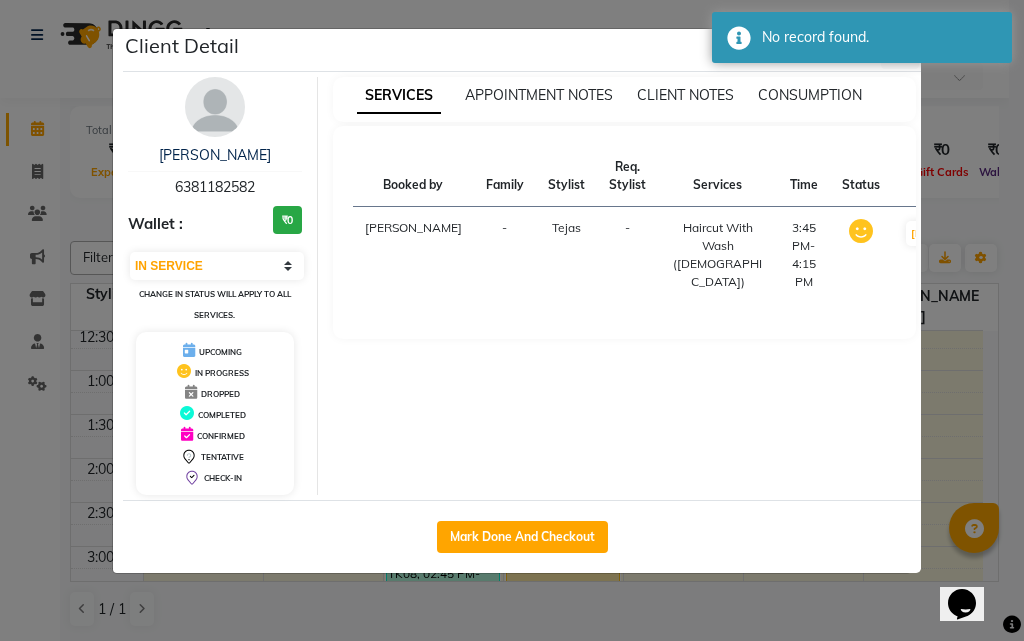 click on "Client Detail  [PERSON_NAME]    6381182582 Wallet : ₹0 Select IN SERVICE CONFIRMED TENTATIVE CHECK IN MARK DONE DROPPED UPCOMING Change in status will apply to all services. UPCOMING IN PROGRESS DROPPED COMPLETED CONFIRMED TENTATIVE CHECK-IN SERVICES APPOINTMENT NOTES CLIENT NOTES CONSUMPTION Booked by Family Stylist Req. Stylist Services Time Status  [PERSON_NAME] -  Haircut With Wash ([DEMOGRAPHIC_DATA])   3:45 PM-4:15 PM   MARK DONE   Mark Done And Checkout" 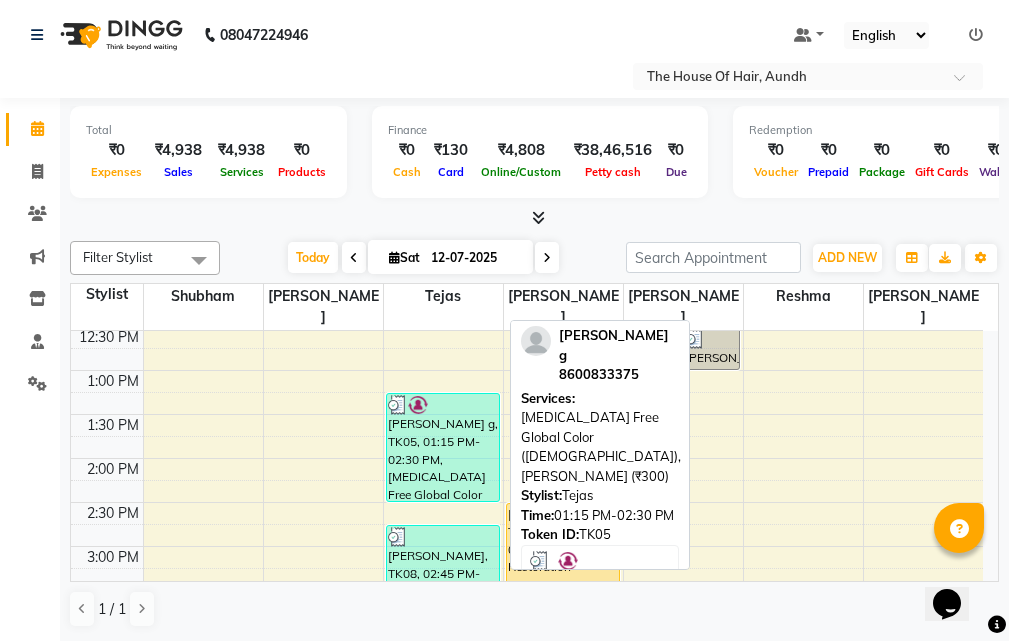 click on "[PERSON_NAME] g, TK05, 01:15 PM-02:30 PM, [MEDICAL_DATA] Free Global Color ([DEMOGRAPHIC_DATA]),[PERSON_NAME] (₹300)" at bounding box center (443, 447) 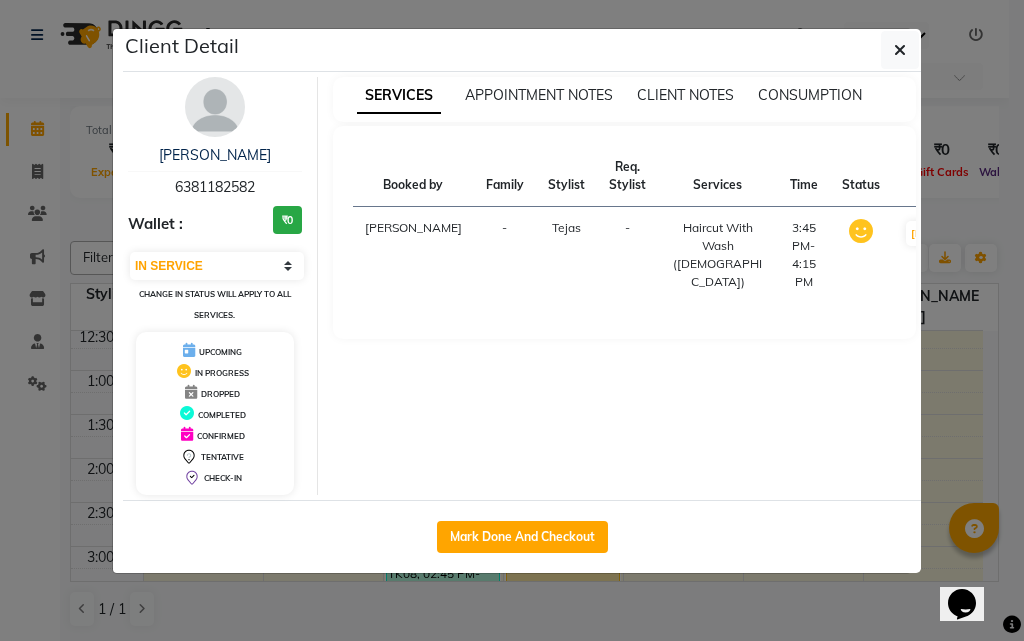 select on "3" 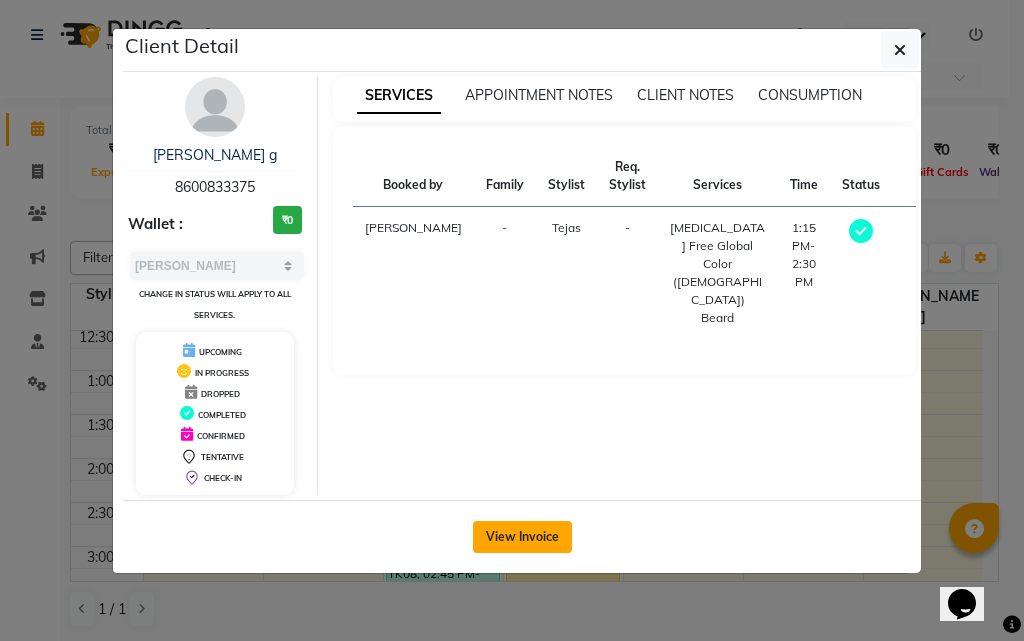 click on "View Invoice" 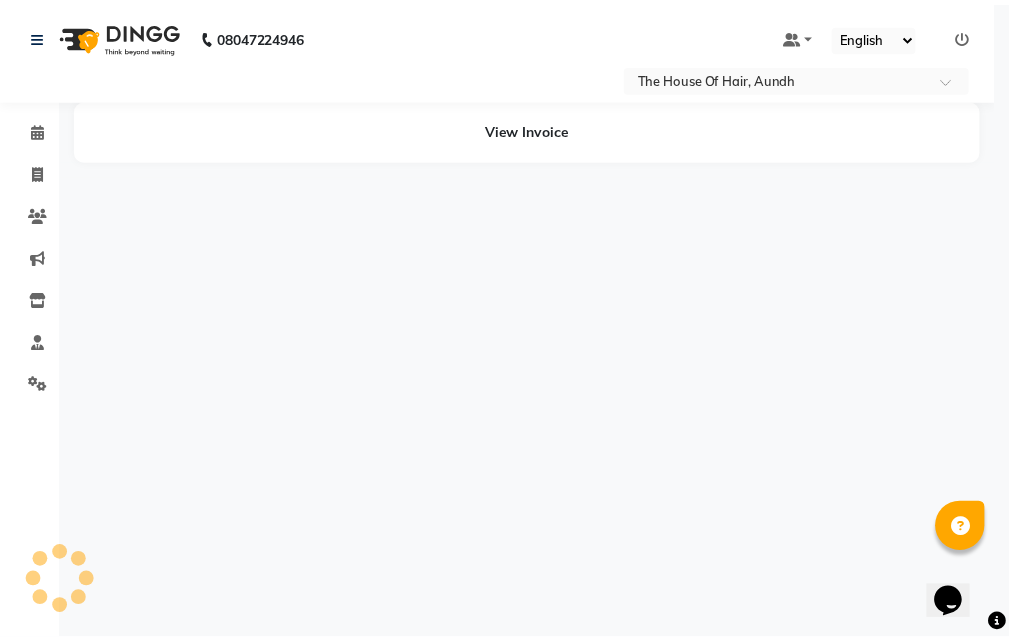 scroll, scrollTop: 0, scrollLeft: 0, axis: both 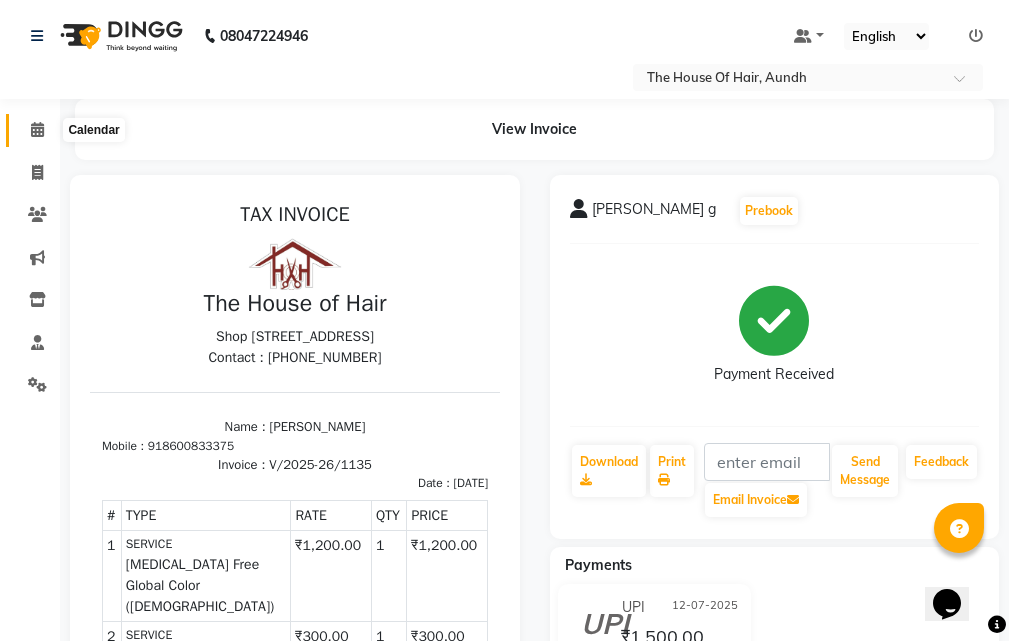 click 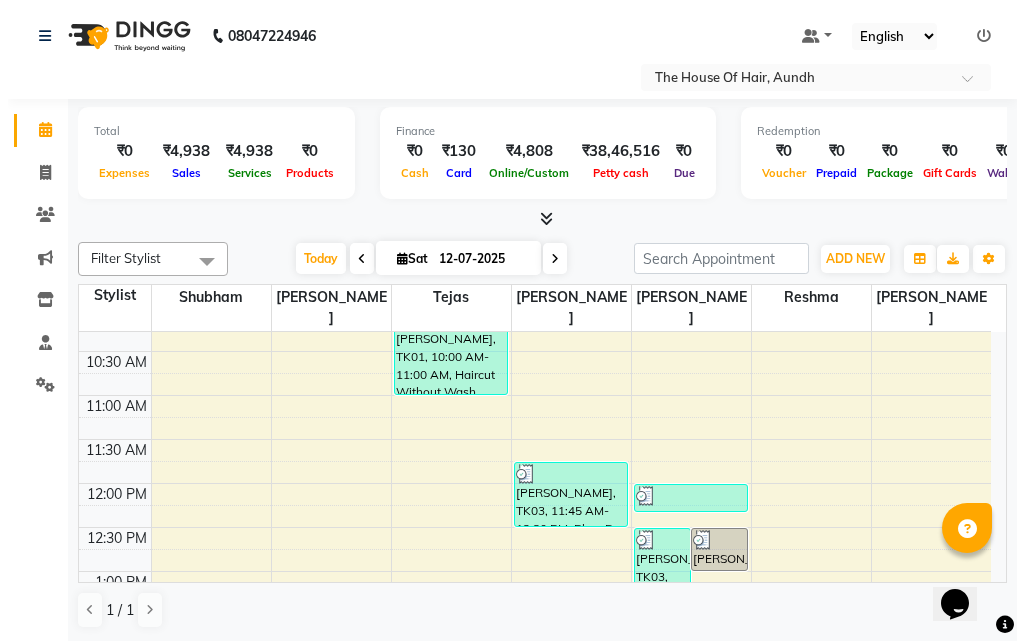 scroll, scrollTop: 300, scrollLeft: 0, axis: vertical 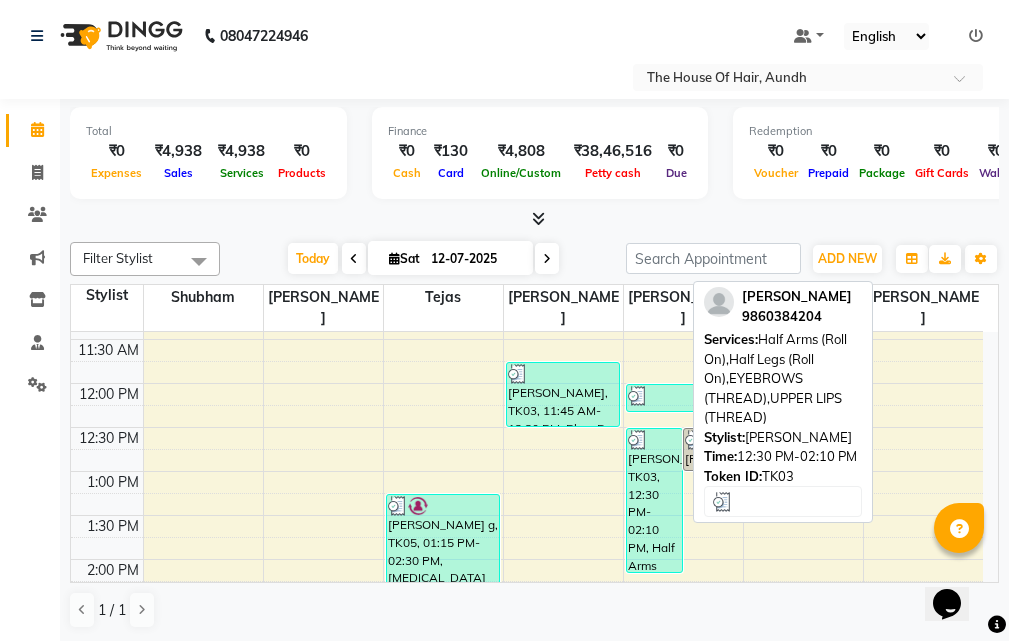 click on "[PERSON_NAME], TK03, 12:30 PM-02:10 PM, Half Arms (Roll On),Half Legs (Roll On),EYEBROWS (THREAD),UPPER LIPS (THREAD)" at bounding box center [654, 500] 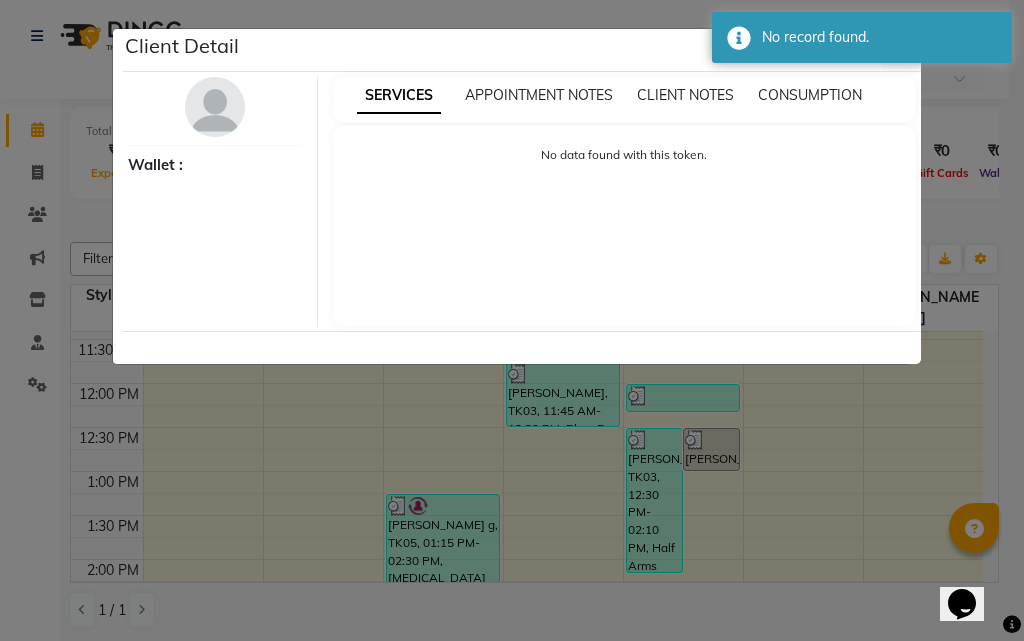 click on "Client Detail     Wallet : SERVICES APPOINTMENT NOTES CLIENT NOTES CONSUMPTION No data found with this token." 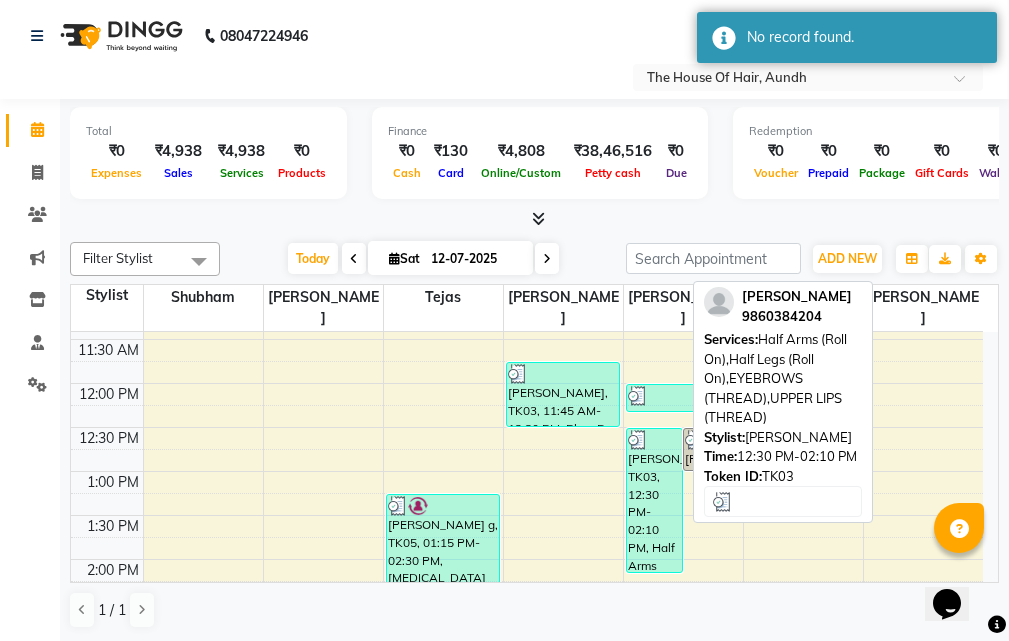 click on "[PERSON_NAME], TK03, 12:30 PM-02:10 PM, Half Arms (Roll On),Half Legs (Roll On),EYEBROWS (THREAD),UPPER LIPS (THREAD)" at bounding box center [654, 500] 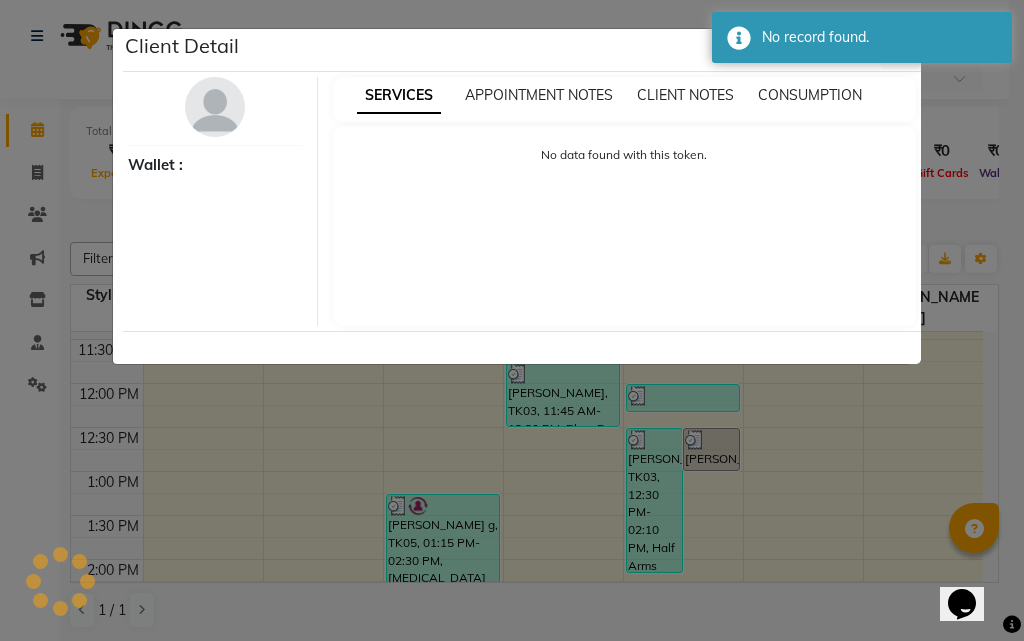 select on "3" 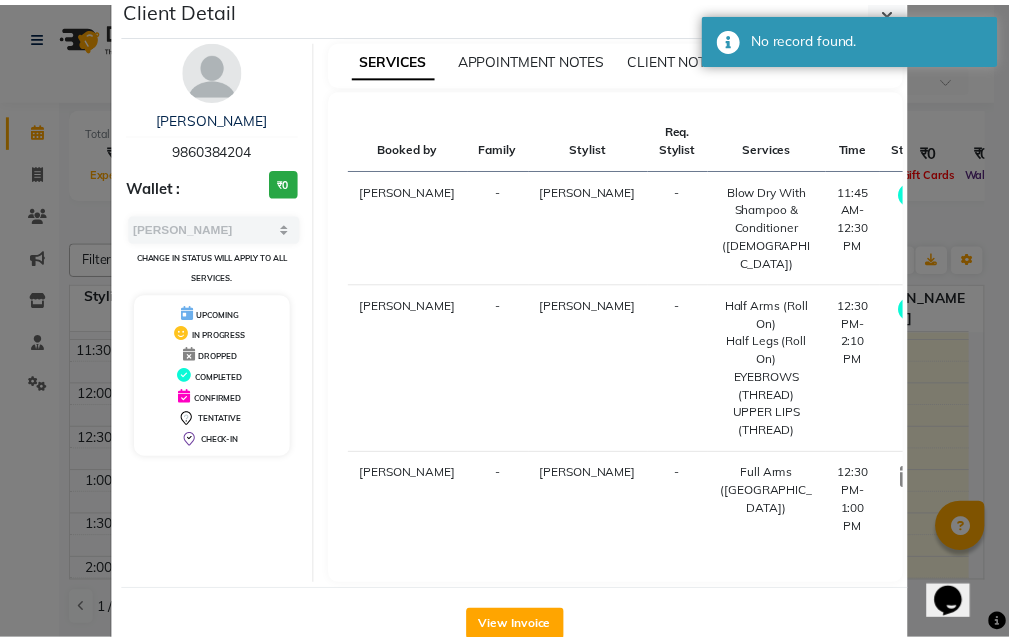 scroll, scrollTop: 71, scrollLeft: 0, axis: vertical 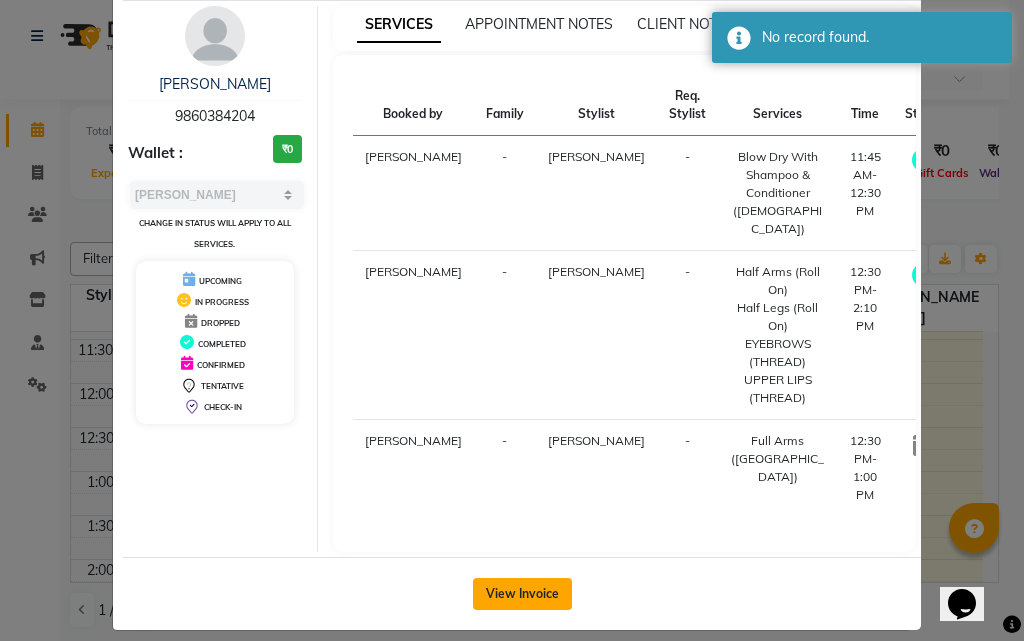 click on "View Invoice" 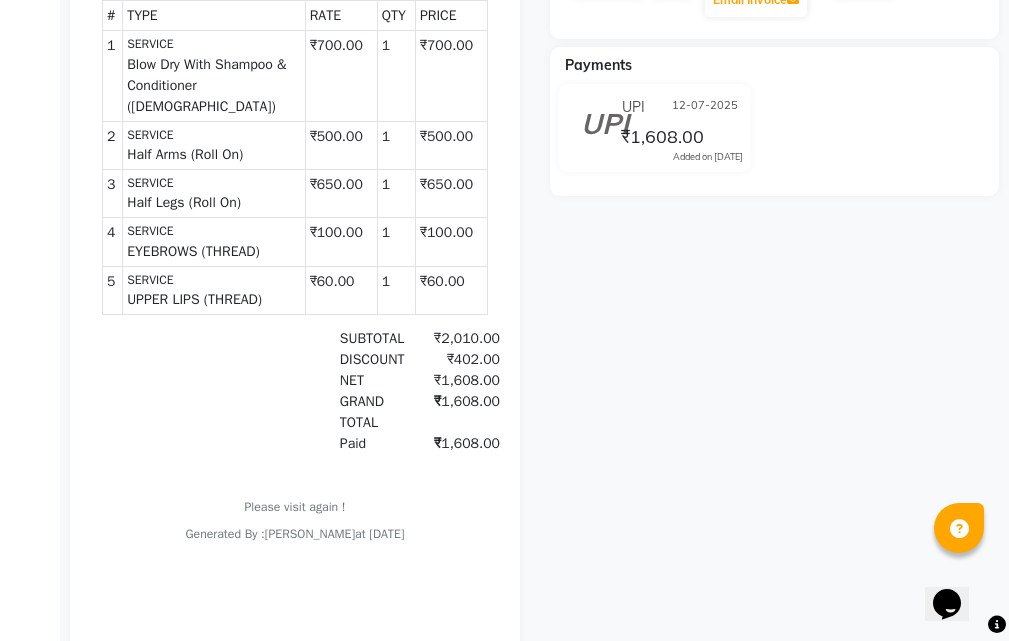 scroll, scrollTop: 100, scrollLeft: 0, axis: vertical 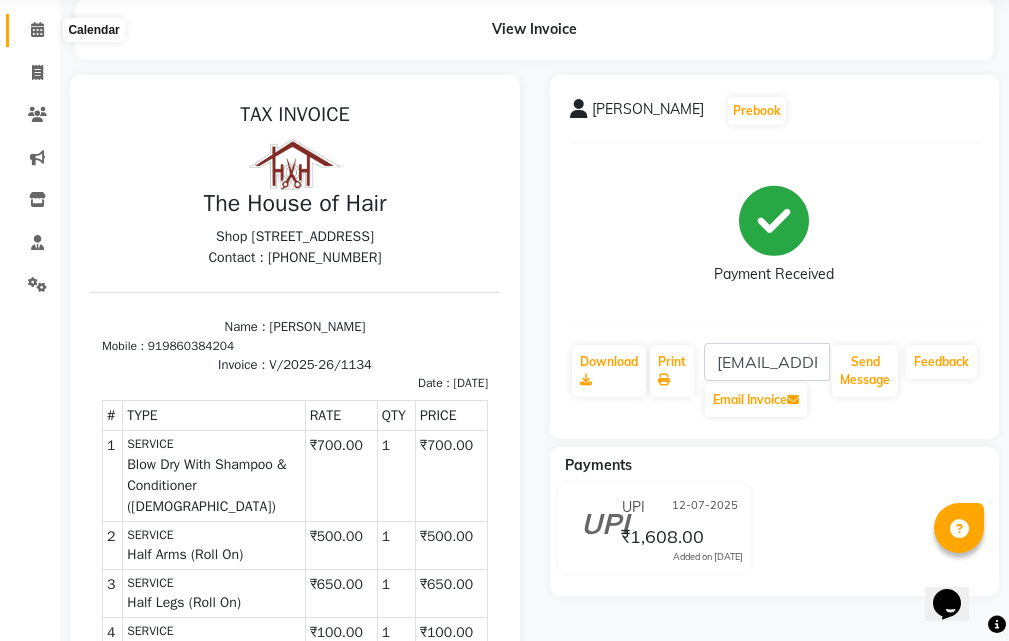 click 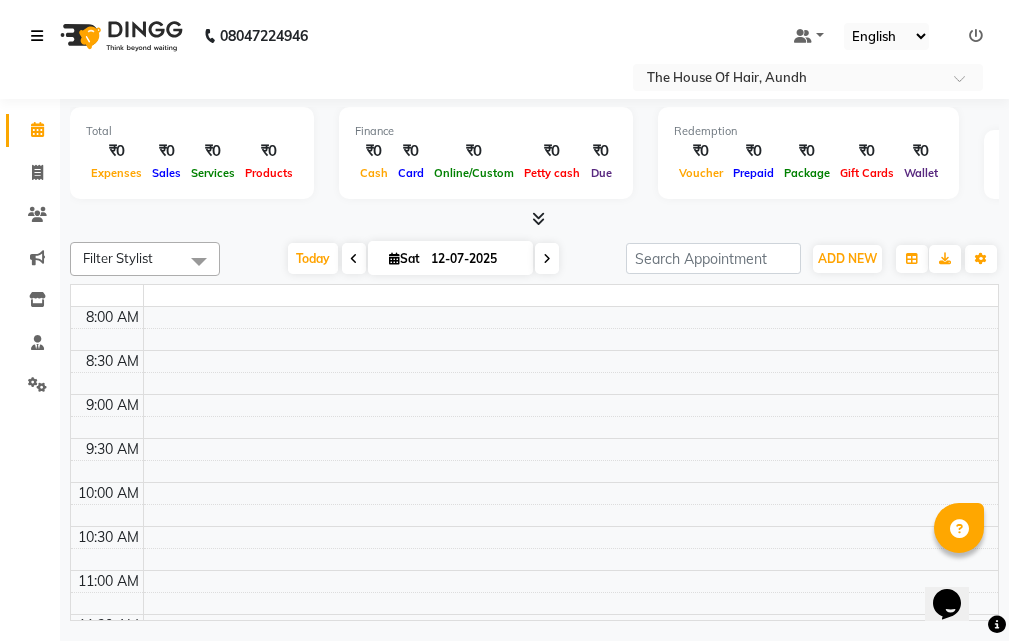 scroll, scrollTop: 0, scrollLeft: 0, axis: both 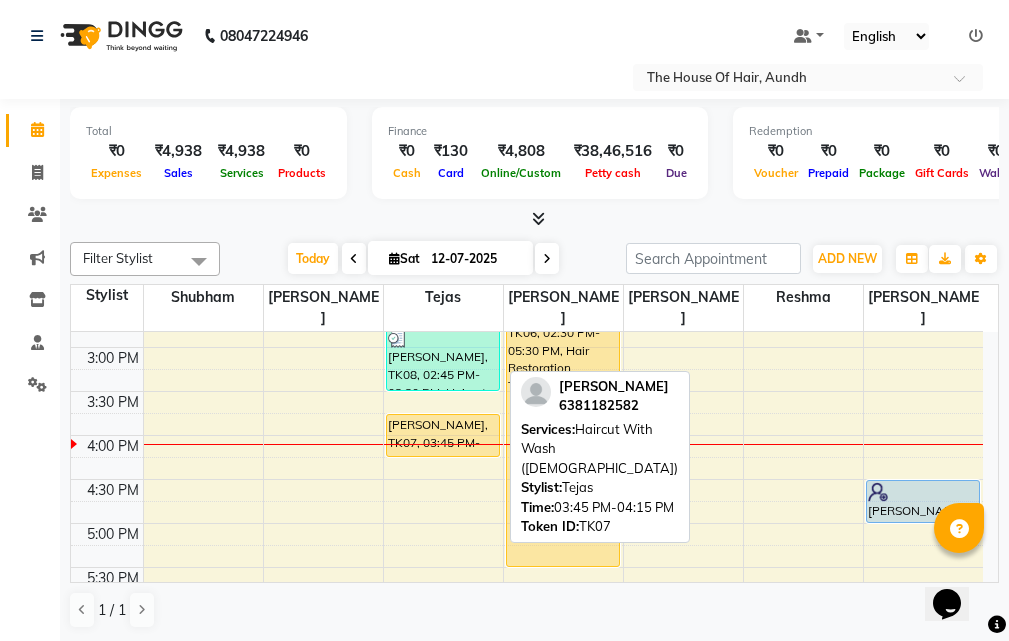 click on "[PERSON_NAME], TK07, 03:45 PM-04:15 PM, Haircut With Wash ([DEMOGRAPHIC_DATA])" at bounding box center [443, 435] 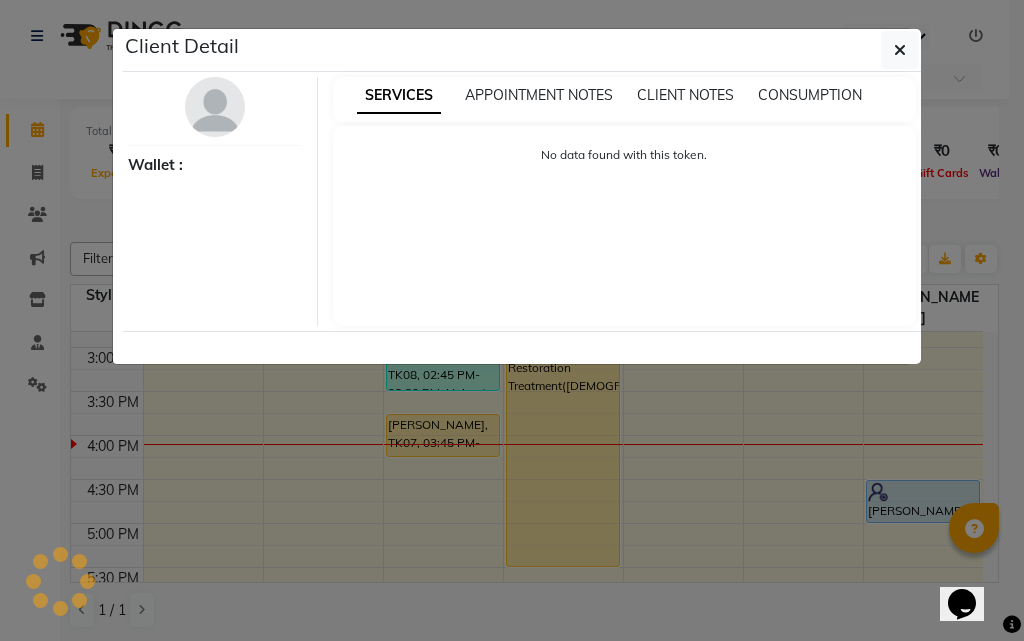 select on "1" 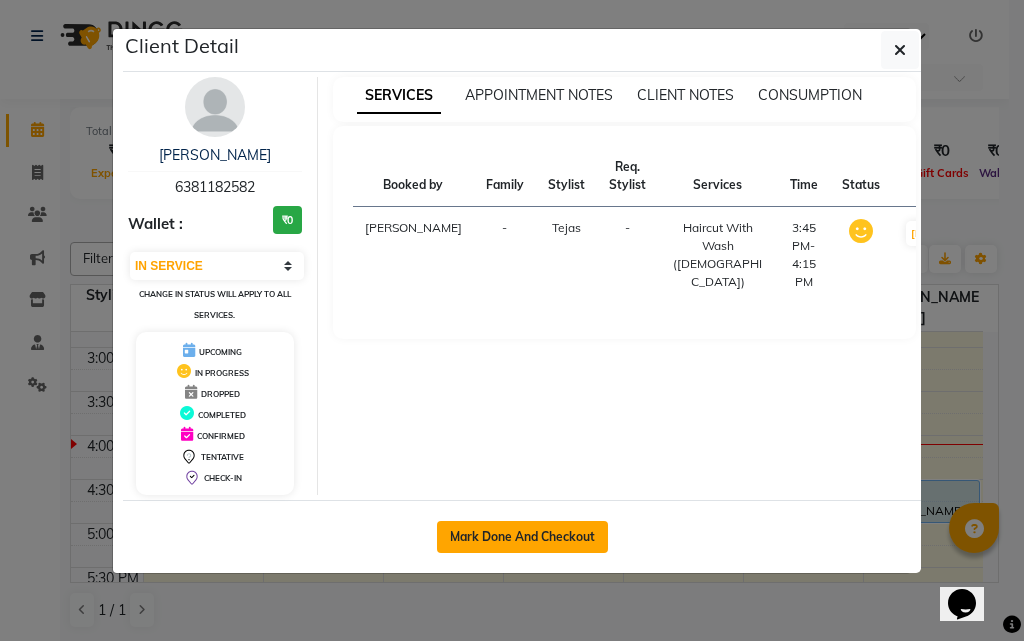 click on "Mark Done And Checkout" 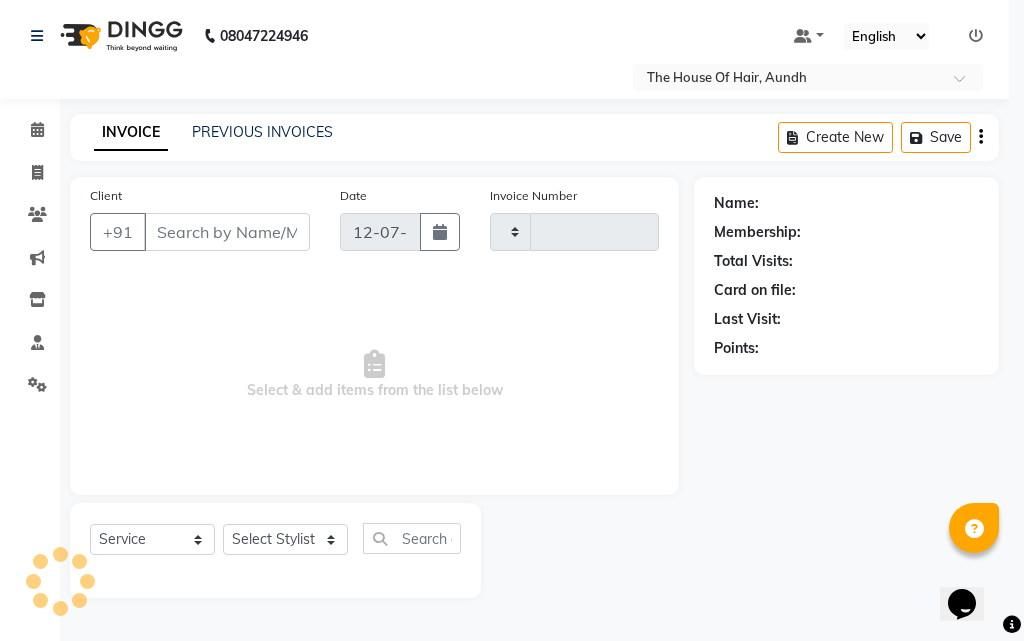 type on "1137" 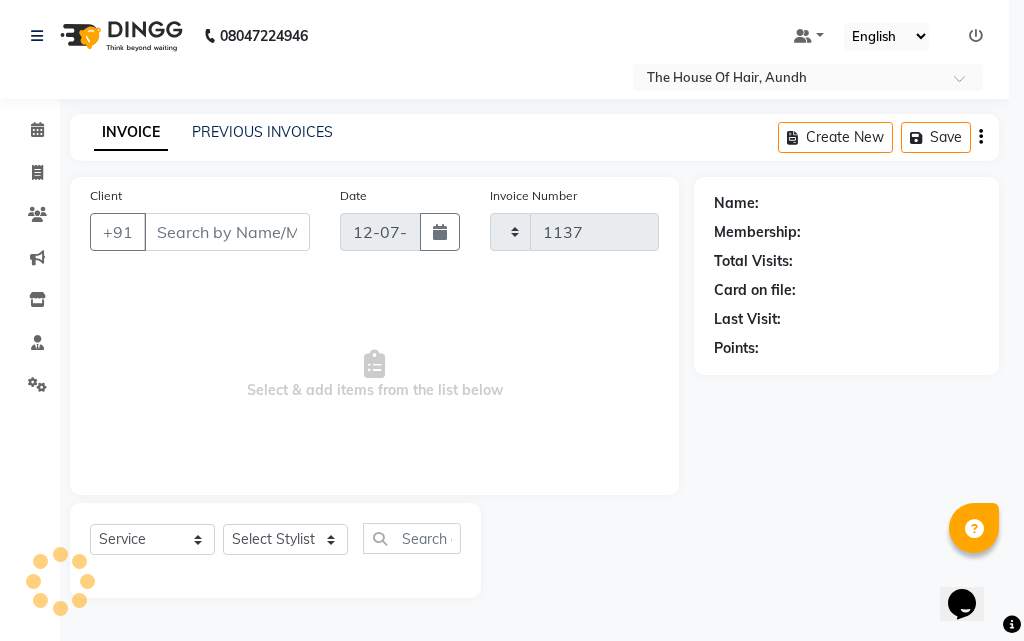 select on "26" 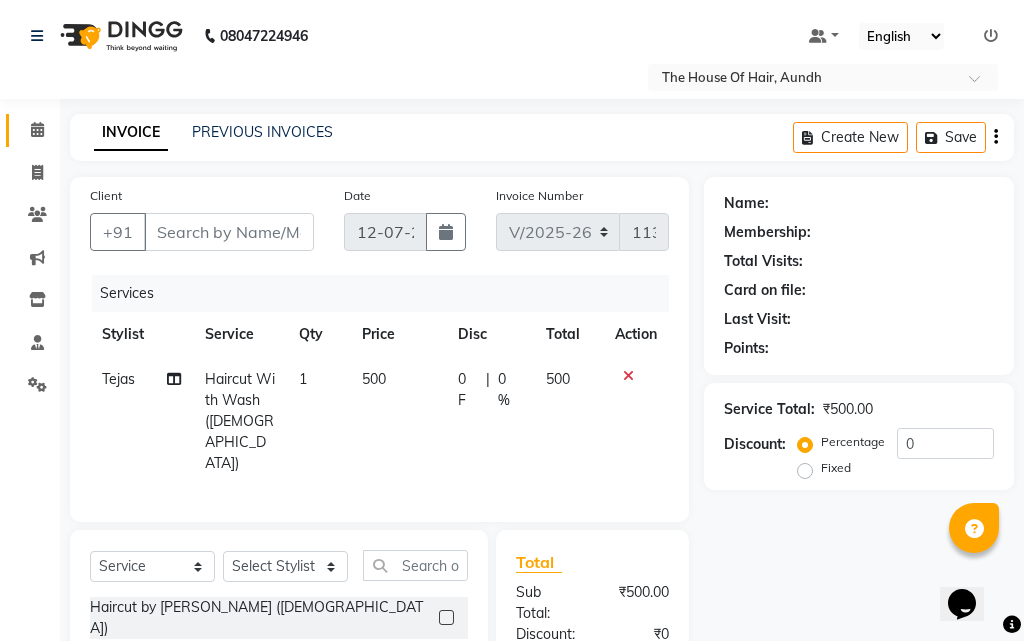 type on "6381182582" 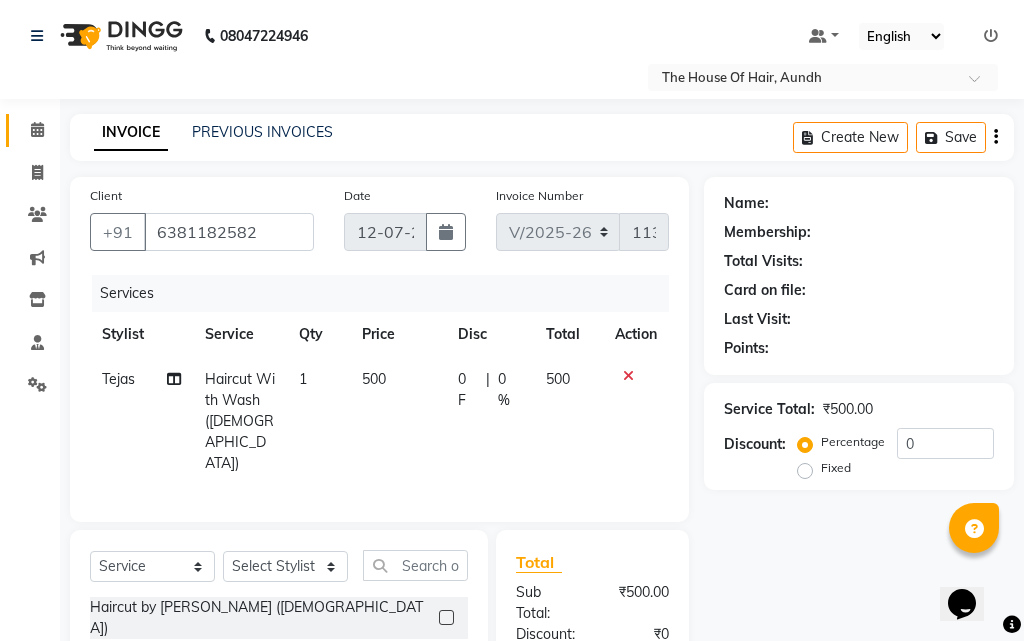 select on "6864" 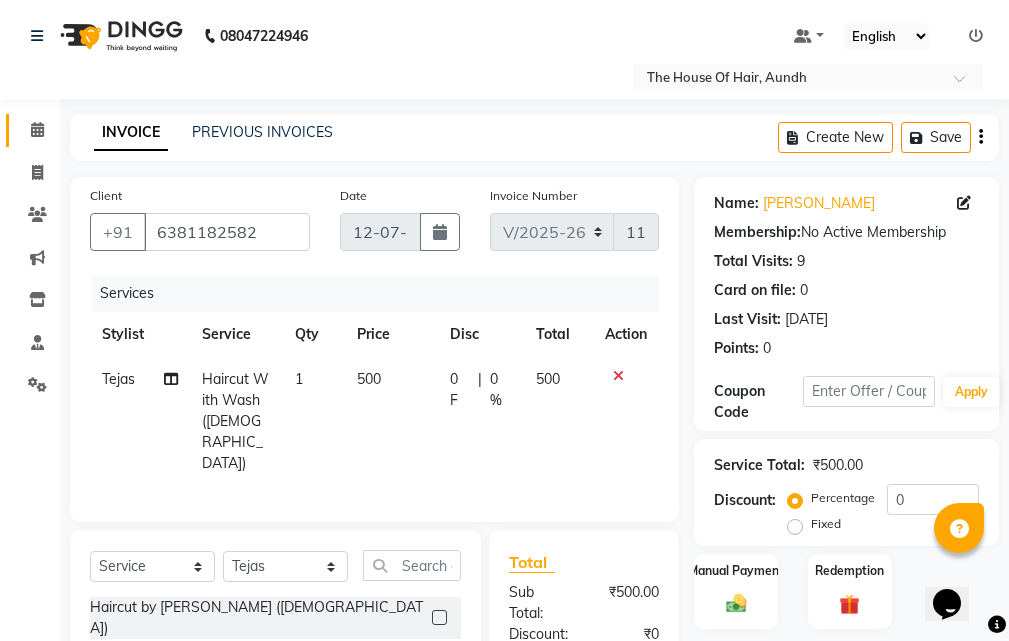 scroll, scrollTop: 200, scrollLeft: 0, axis: vertical 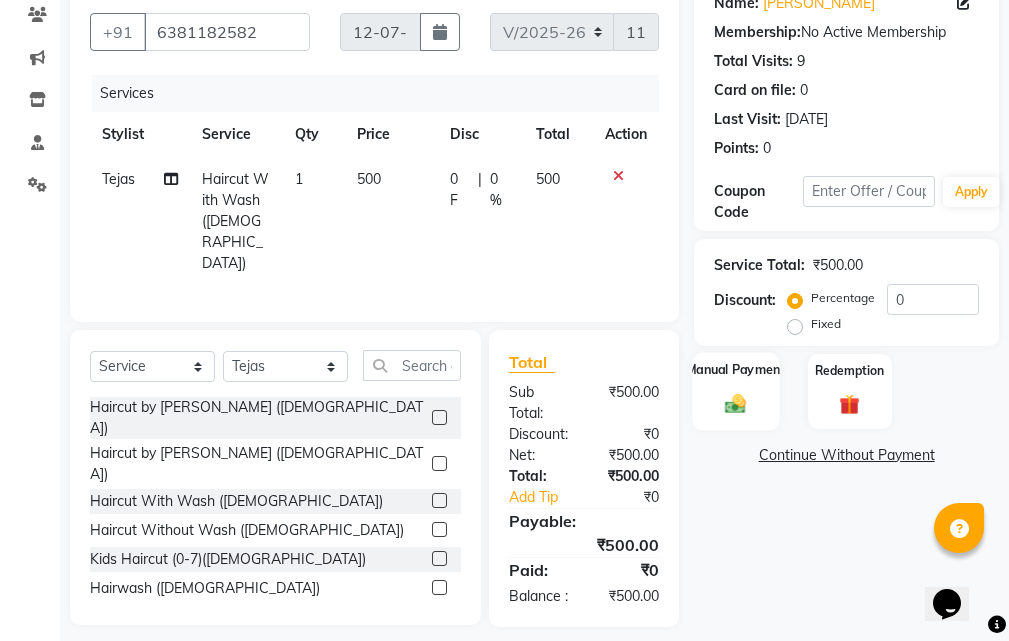 click on "Manual Payment" 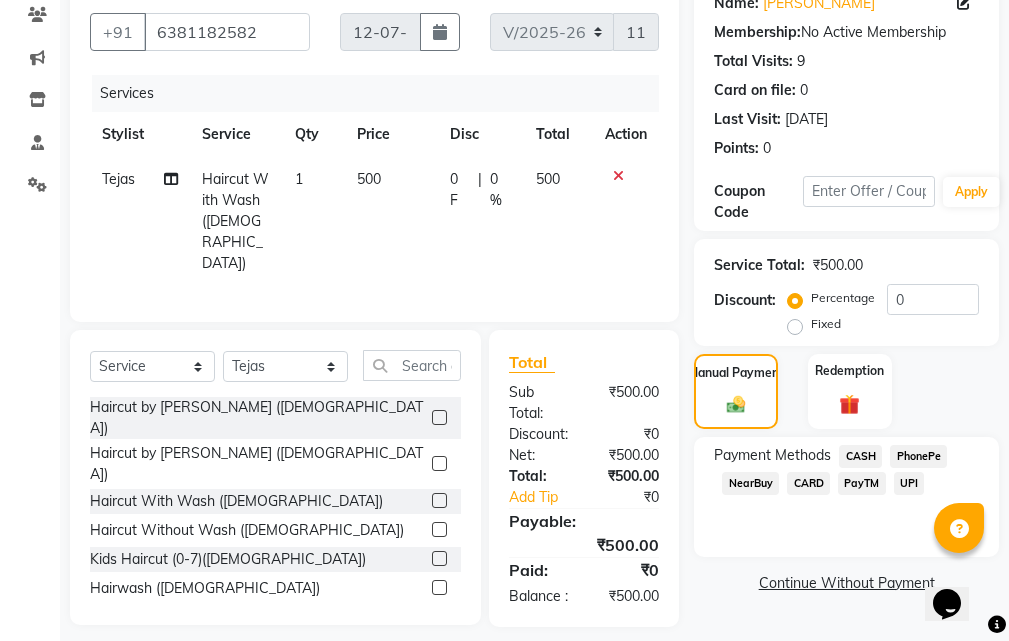 click on "UPI" 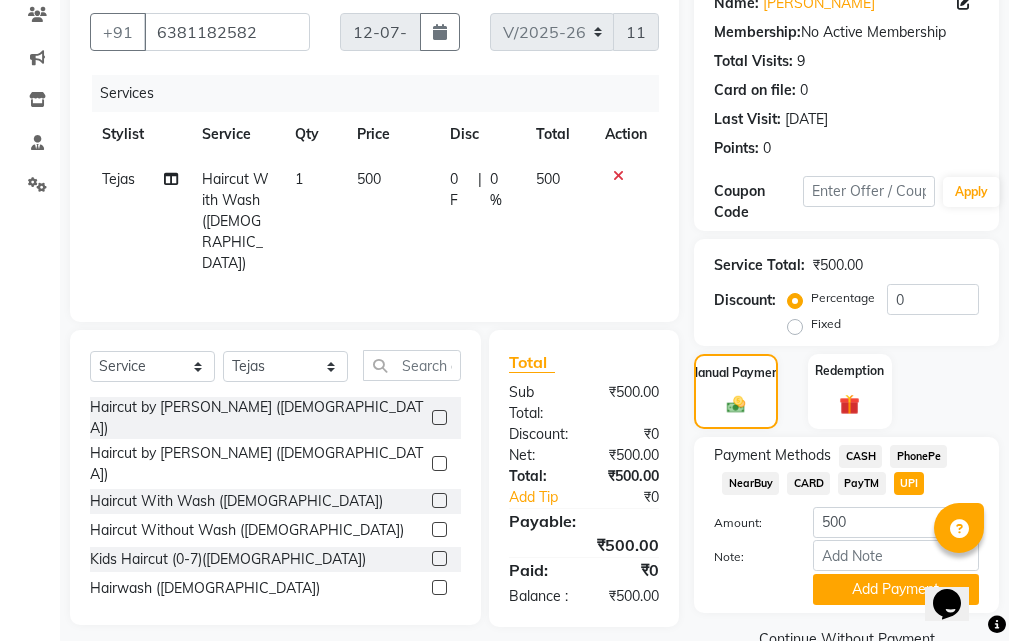 scroll, scrollTop: 243, scrollLeft: 0, axis: vertical 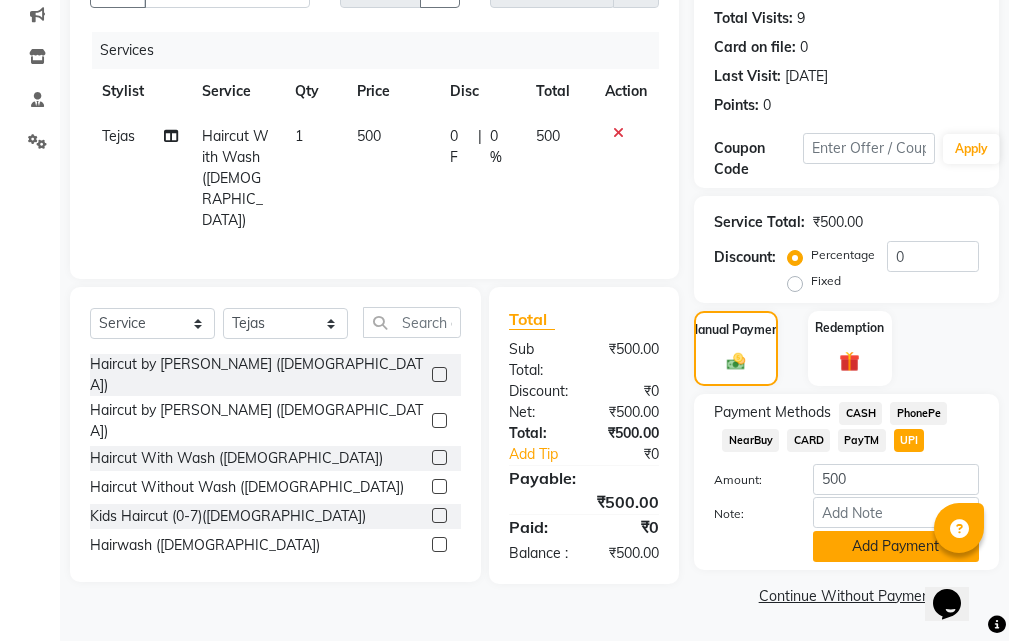 click on "Add Payment" 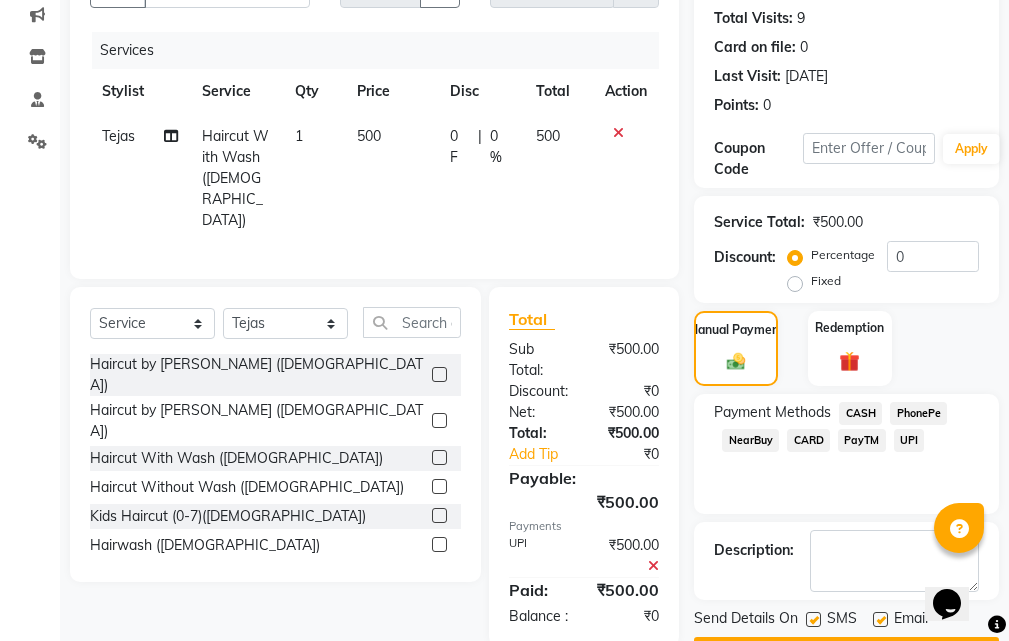 scroll, scrollTop: 300, scrollLeft: 0, axis: vertical 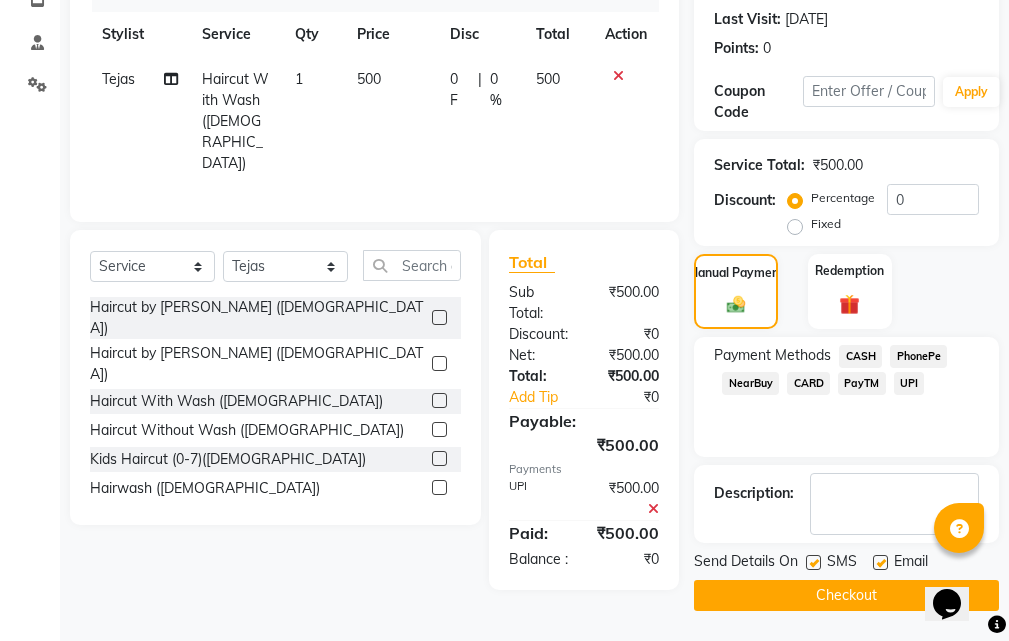 click on "Checkout" 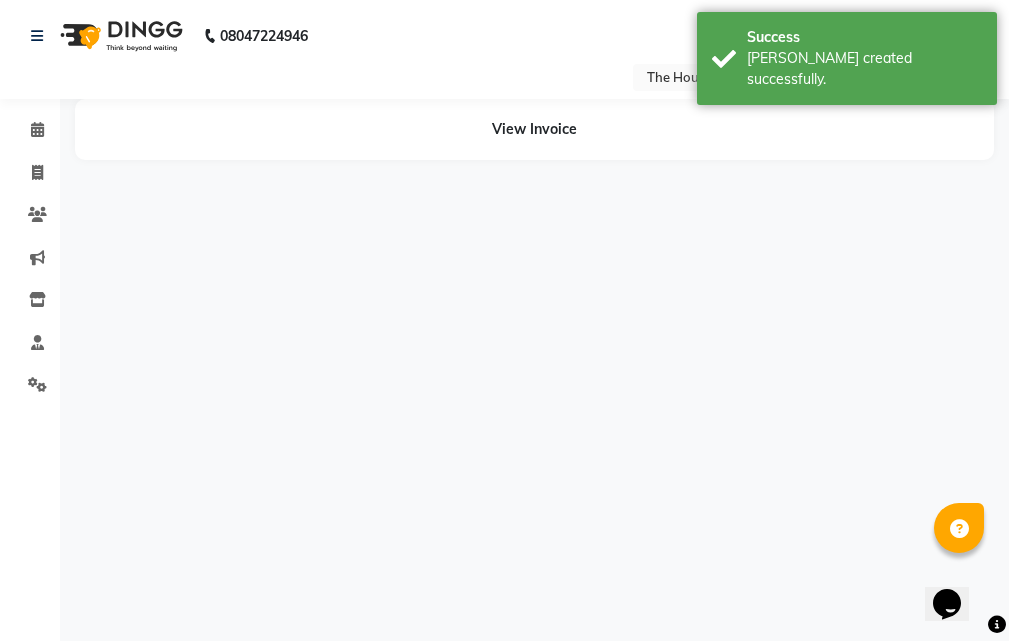 scroll, scrollTop: 0, scrollLeft: 0, axis: both 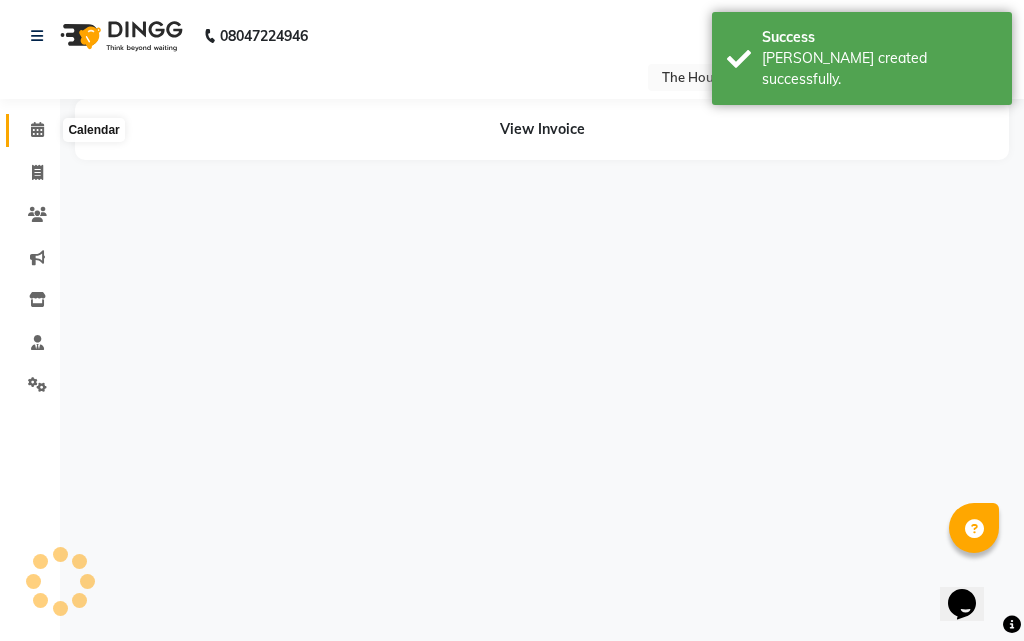 click 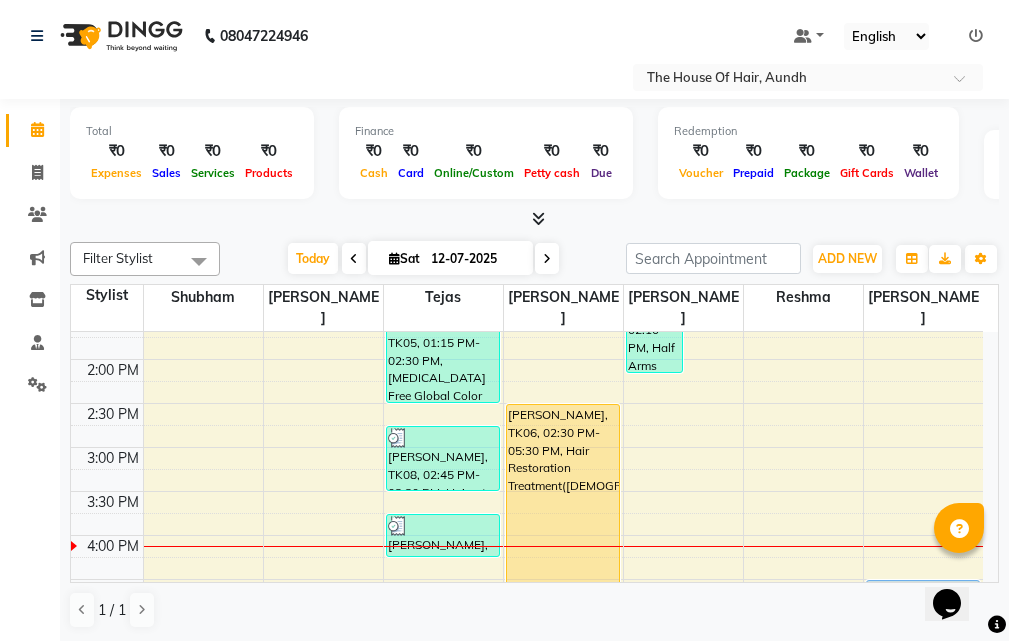 scroll, scrollTop: 600, scrollLeft: 0, axis: vertical 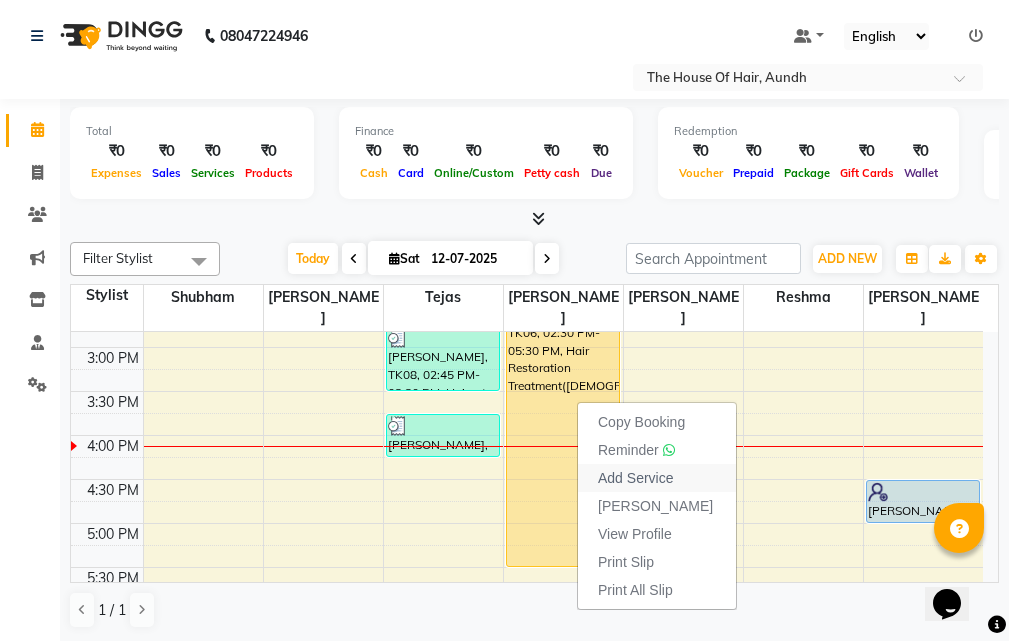 click on "Add Service" at bounding box center (635, 478) 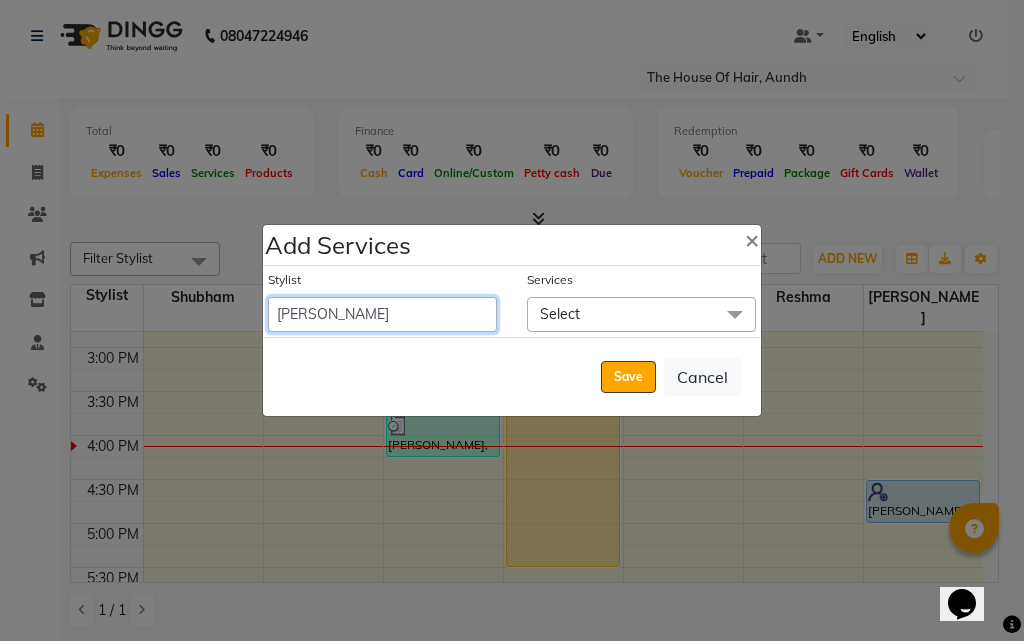 click on "[PERSON_NAME]    Reshma   [PERSON_NAME]   [PERSON_NAME]   [PERSON_NAME]   [PERSON_NAME]" at bounding box center [382, 314] 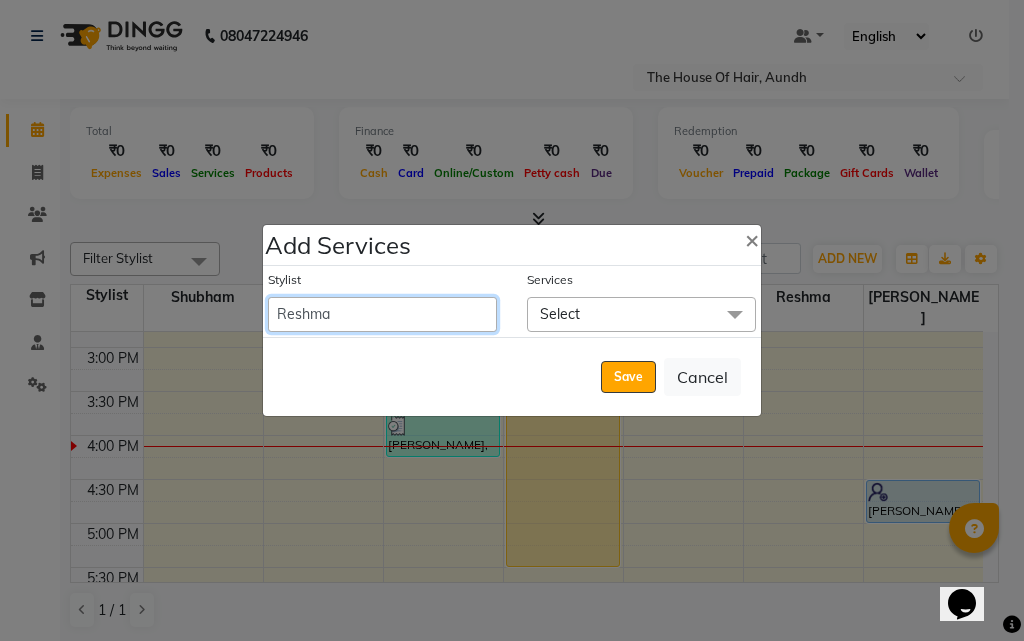 click on "[PERSON_NAME]    Reshma   [PERSON_NAME]   [PERSON_NAME]   [PERSON_NAME]   [PERSON_NAME]" at bounding box center [382, 314] 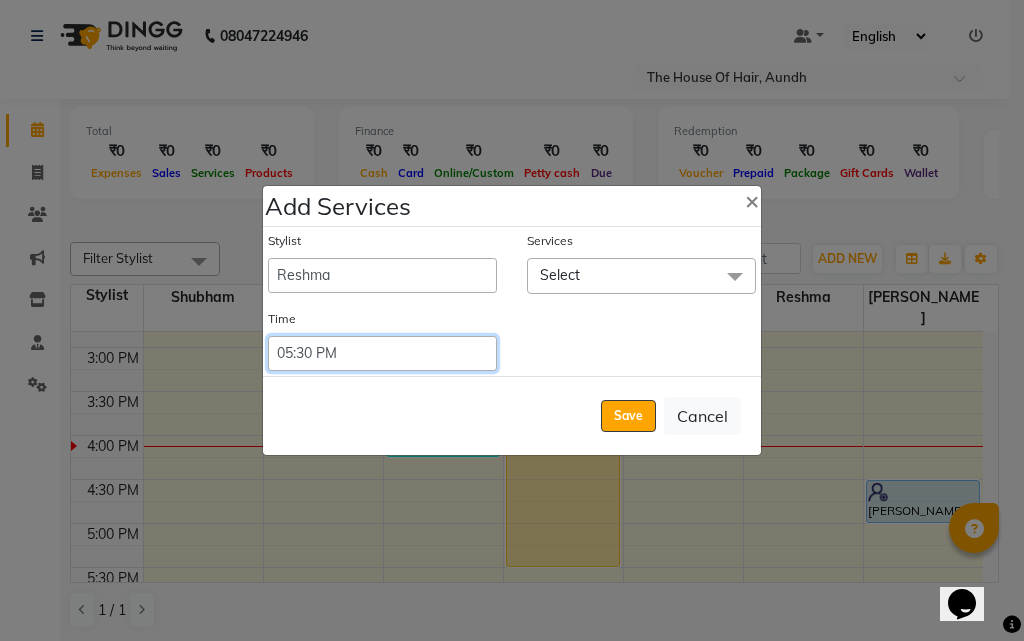 click on "Select 09:00 AM  09:15 AM  09:30 AM  09:45 AM  10:00 AM  10:15 AM  10:30 AM  10:45 AM  11:00 AM  11:15 AM  11:30 AM  11:45 AM  12:00 PM  12:15 PM  12:30 PM  12:45 PM  01:00 PM  01:15 PM  01:30 PM  01:45 PM  02:00 PM  02:15 PM  02:30 PM  02:45 PM  03:00 PM  03:15 PM  03:30 PM  03:45 PM  04:00 PM  04:15 PM  04:30 PM  04:45 PM  05:00 PM  05:15 PM  05:30 PM  05:45 PM  06:00 PM  06:15 PM  06:30 PM  06:45 PM  07:00 PM  07:15 PM  07:30 PM  07:45 PM  08:00 PM  08:15 PM  08:30 PM  08:45 PM  09:00 PM  09:15 PM  09:30 PM  09:45 PM  10:00 PM  10:15 PM  10:30 PM  10:45 PM  11:00 PM  11:15 PM  11:30 PM  11:45 PM  12:00 PM  12:15 PM  12:30 PM  12:45 PM" at bounding box center [382, 353] 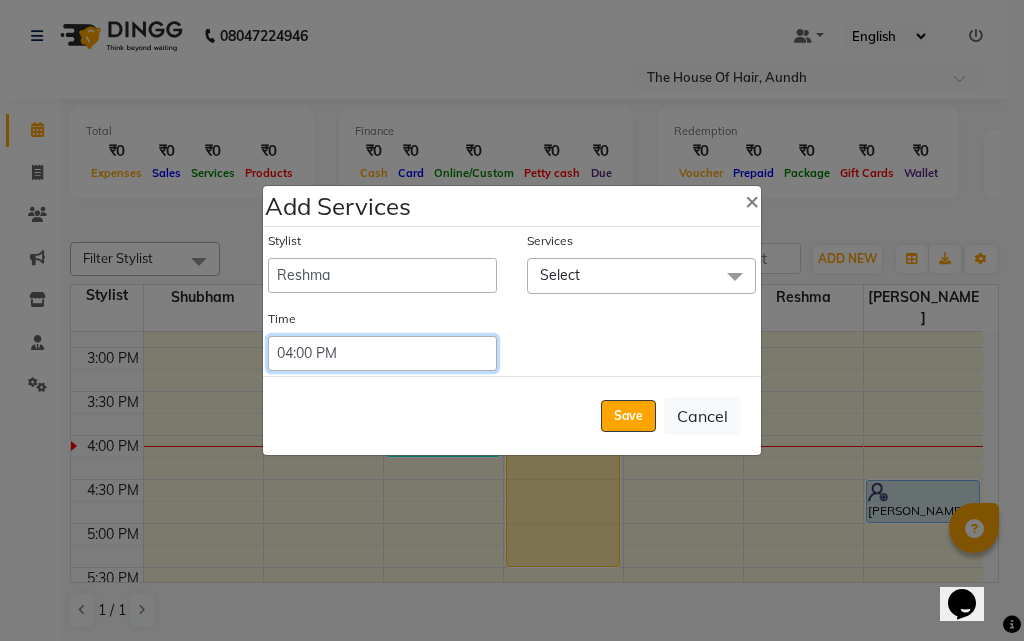 click on "Select 09:00 AM  09:15 AM  09:30 AM  09:45 AM  10:00 AM  10:15 AM  10:30 AM  10:45 AM  11:00 AM  11:15 AM  11:30 AM  11:45 AM  12:00 PM  12:15 PM  12:30 PM  12:45 PM  01:00 PM  01:15 PM  01:30 PM  01:45 PM  02:00 PM  02:15 PM  02:30 PM  02:45 PM  03:00 PM  03:15 PM  03:30 PM  03:45 PM  04:00 PM  04:15 PM  04:30 PM  04:45 PM  05:00 PM  05:15 PM  05:30 PM  05:45 PM  06:00 PM  06:15 PM  06:30 PM  06:45 PM  07:00 PM  07:15 PM  07:30 PM  07:45 PM  08:00 PM  08:15 PM  08:30 PM  08:45 PM  09:00 PM  09:15 PM  09:30 PM  09:45 PM  10:00 PM  10:15 PM  10:30 PM  10:45 PM  11:00 PM  11:15 PM  11:30 PM  11:45 PM  12:00 PM  12:15 PM  12:30 PM  12:45 PM" at bounding box center [382, 353] 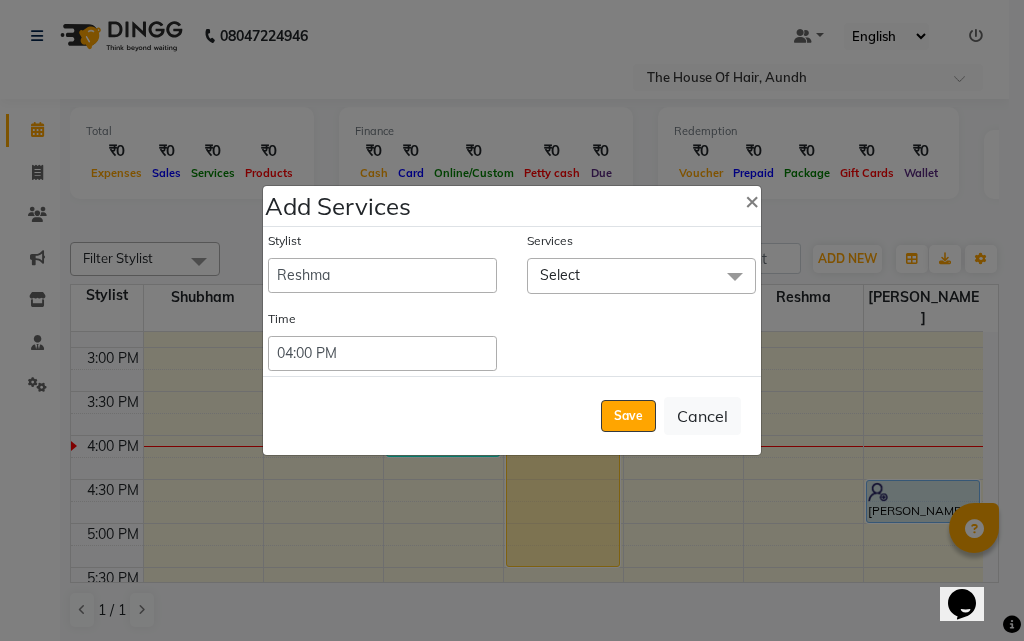 click on "Select" 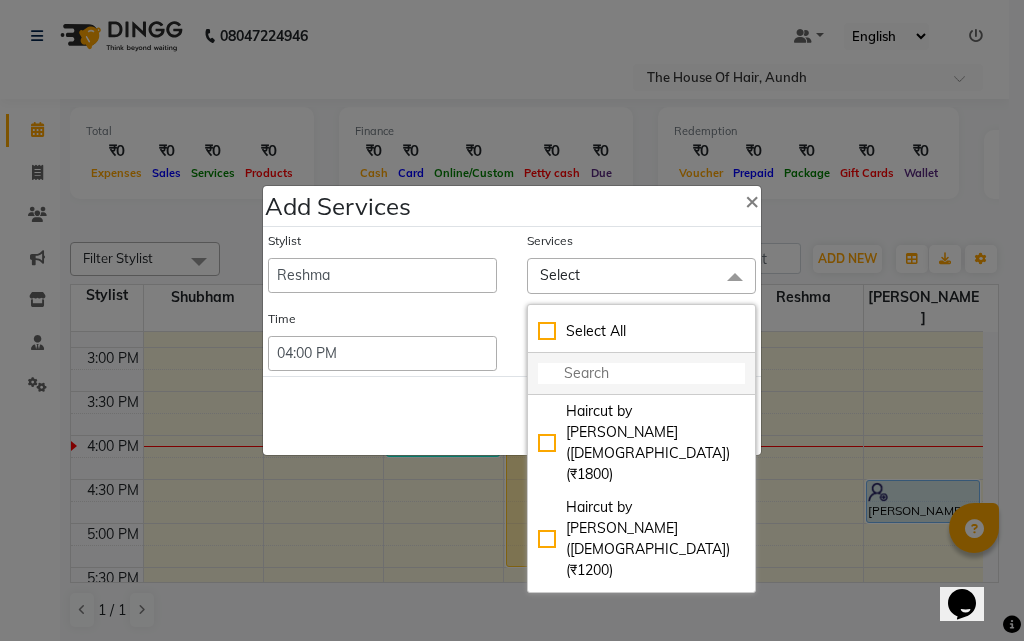 click 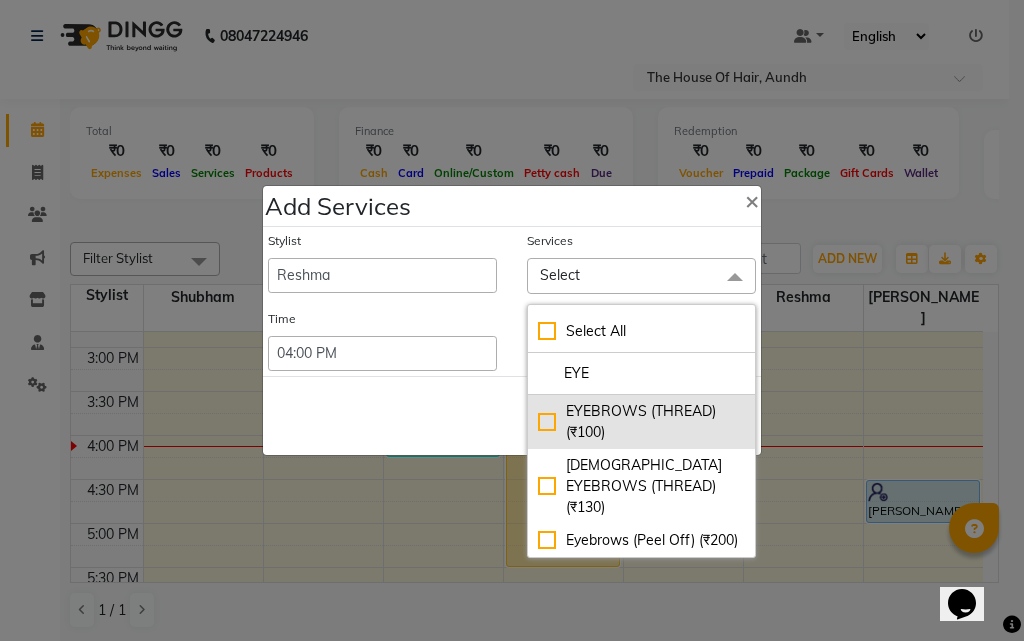 type on "EYE" 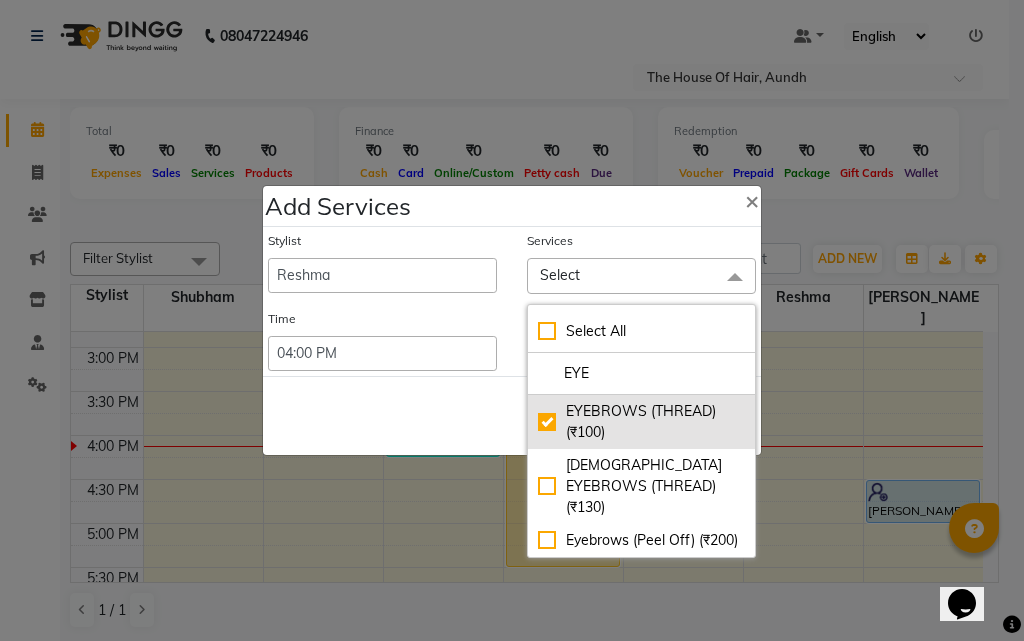 checkbox on "true" 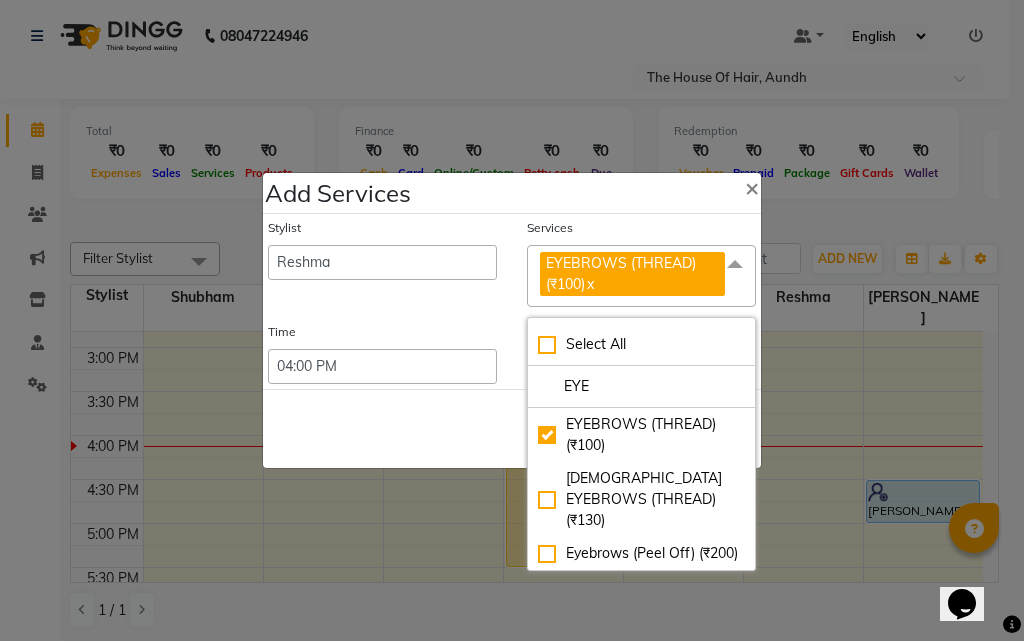 click on "Save   Cancel" 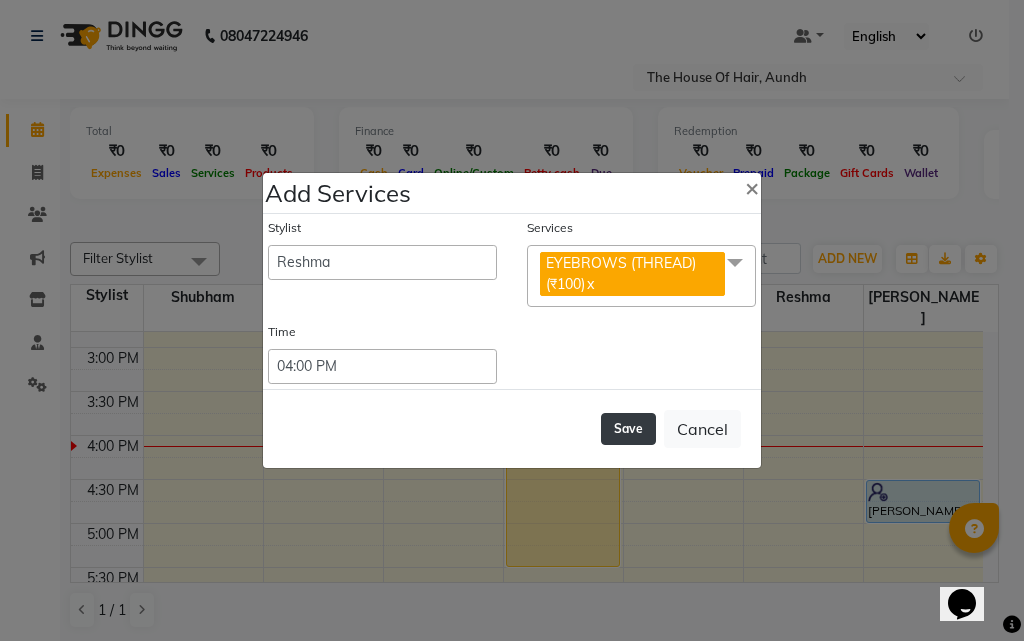 click on "Save" 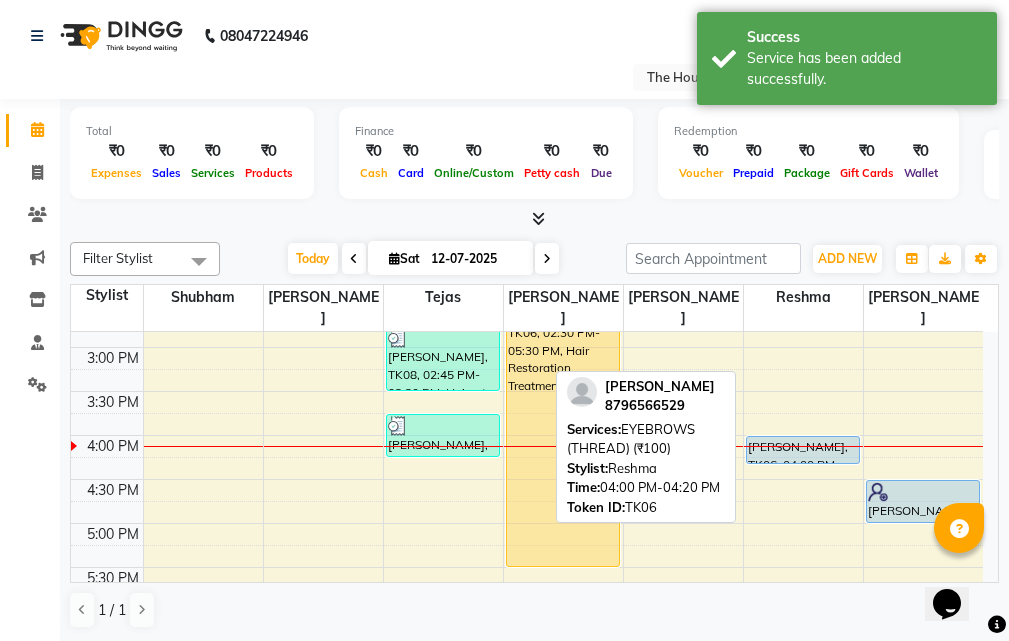 click on "[PERSON_NAME], TK06, 04:00 PM-04:20 PM, EYEBROWS (THREAD) (₹100)" at bounding box center (803, 450) 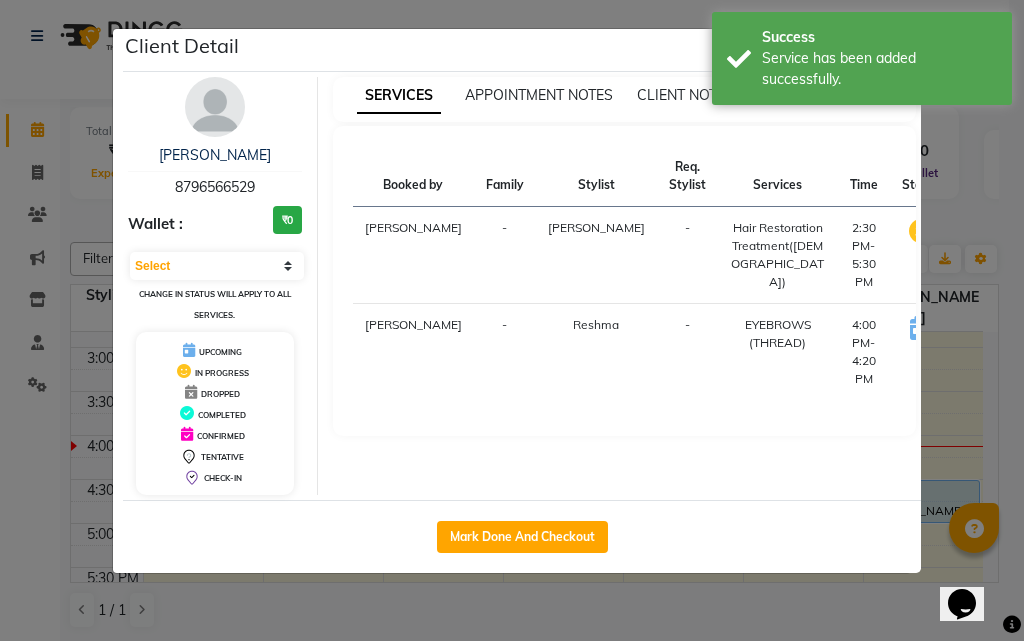 click on "START" at bounding box center (1003, 330) 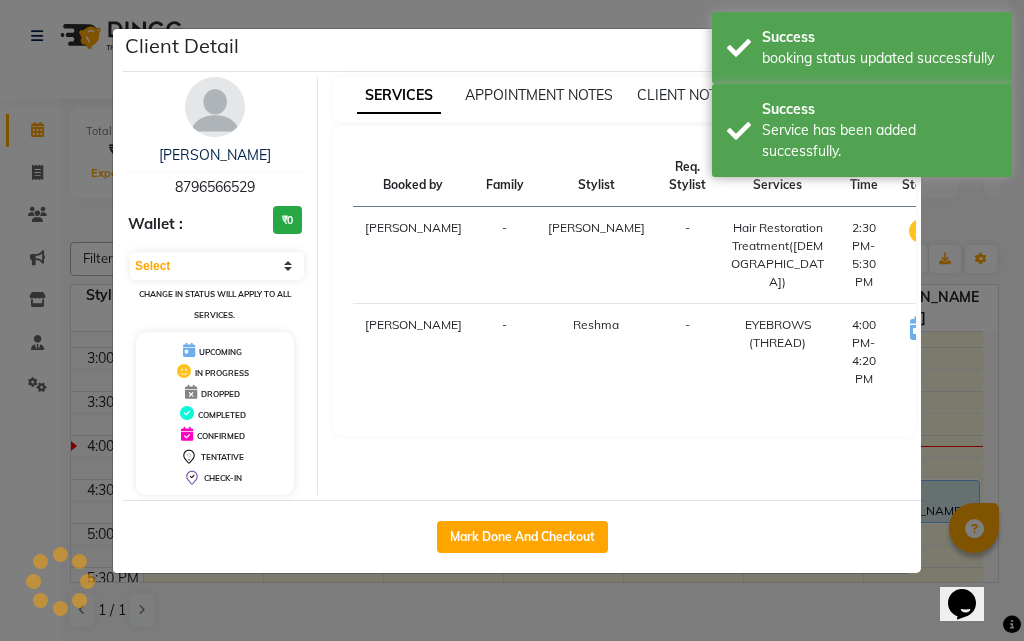 select on "1" 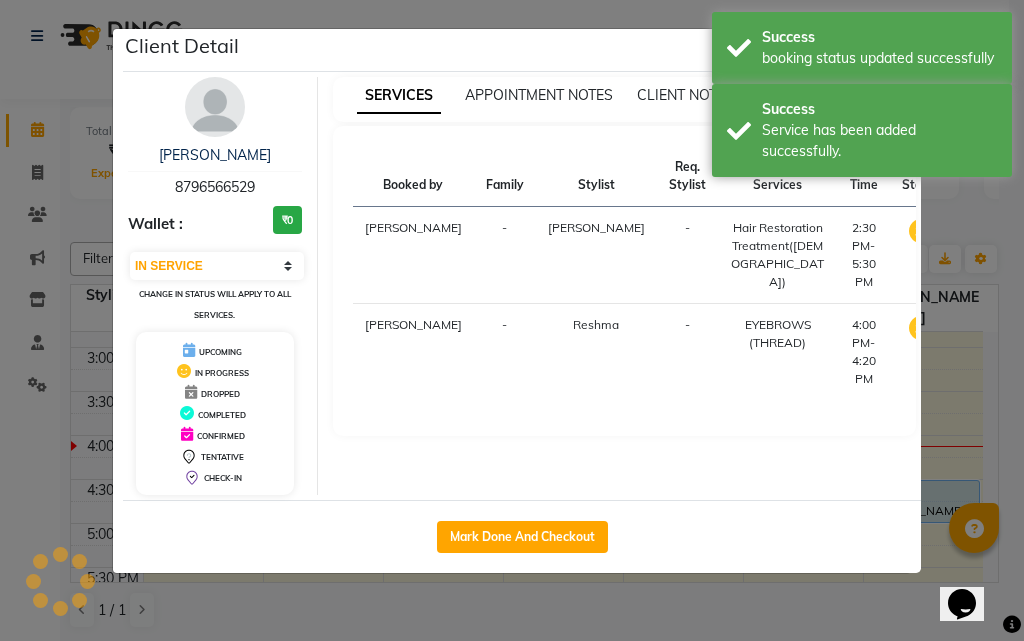 click on "Client Detail  [PERSON_NAME]   8796566529 Wallet : ₹0 Select IN SERVICE CONFIRMED TENTATIVE CHECK IN MARK DONE DROPPED UPCOMING Change in status will apply to all services. UPCOMING IN PROGRESS DROPPED COMPLETED CONFIRMED TENTATIVE CHECK-IN SERVICES APPOINTMENT NOTES CLIENT NOTES CONSUMPTION Booked by Family Stylist Req. Stylist Services Time Status  [PERSON_NAME] -  Hair Restoration Treatment([DEMOGRAPHIC_DATA])   2:30 PM-5:30 PM   MARK DONE   [PERSON_NAME] -  EYEBROWS (THREAD)   4:00 PM-4:20 PM   MARK DONE   Mark Done And Checkout" 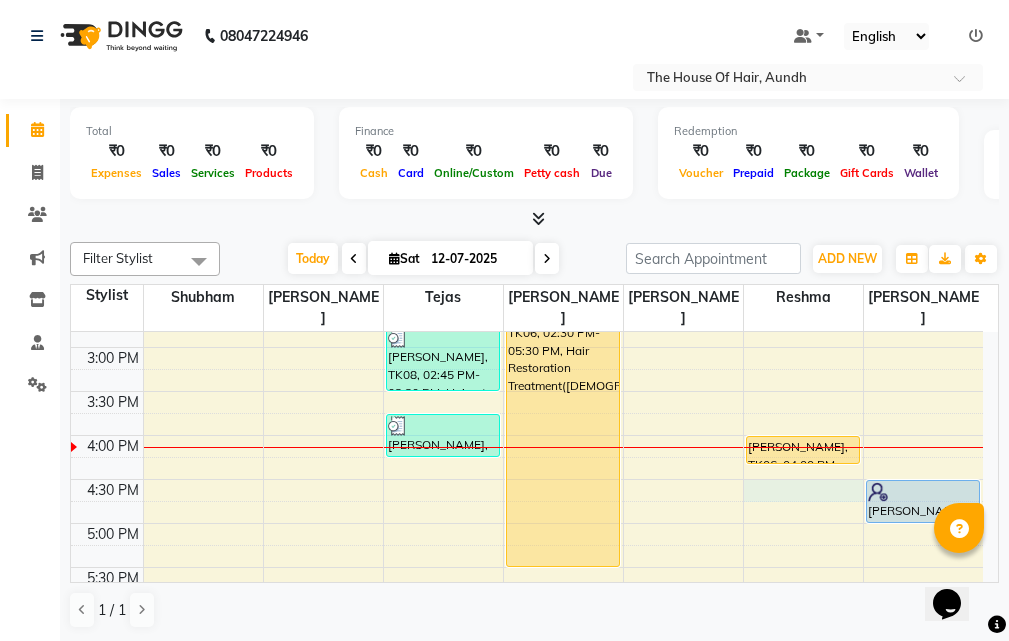click on "8:00 AM 8:30 AM 9:00 AM 9:30 AM 10:00 AM 10:30 AM 11:00 AM 11:30 AM 12:00 PM 12:30 PM 1:00 PM 1:30 PM 2:00 PM 2:30 PM 3:00 PM 3:30 PM 4:00 PM 4:30 PM 5:00 PM 5:30 PM 6:00 PM 6:30 PM 7:00 PM 7:30 PM 8:00 PM 8:30 PM 9:00 PM 9:30 PM     [PERSON_NAME], TK01, 10:00 AM-11:00 AM, Haircut Without Wash ([DEMOGRAPHIC_DATA]),[PERSON_NAME] g, TK05, 01:15 PM-02:30 PM, [MEDICAL_DATA] Free Global Color ([DEMOGRAPHIC_DATA]),[PERSON_NAME] (₹300)     [PERSON_NAME], TK08, 02:45 PM-03:30 PM, Haircut With Wash ([DEMOGRAPHIC_DATA]),Haircut With Wash ([DEMOGRAPHIC_DATA])     [PERSON_NAME], TK07, 03:45 PM-04:15 PM, Haircut With Wash ([DEMOGRAPHIC_DATA])     [PERSON_NAME], TK03, 11:45 AM-12:30 PM, Blow Dry With Shampoo & Conditioner ([DEMOGRAPHIC_DATA])    [PERSON_NAME], TK06, 02:30 PM-05:30 PM, Hair Restoration Treatment([DEMOGRAPHIC_DATA])     [PERSON_NAME], TK03, 12:30 PM-02:10 PM, Half Arms (Roll On),Half Legs (Roll On),EYEBROWS (THREAD),UPPER LIPS (THREAD)     [PERSON_NAME], TK03, 12:30 PM-01:00 PM, Full Arms (Rica) (₹500)     [PERSON_NAME], TK02, 12:00 PM-12:20 PM, [DEMOGRAPHIC_DATA] EYEBROWS (THREAD)" at bounding box center [527, 347] 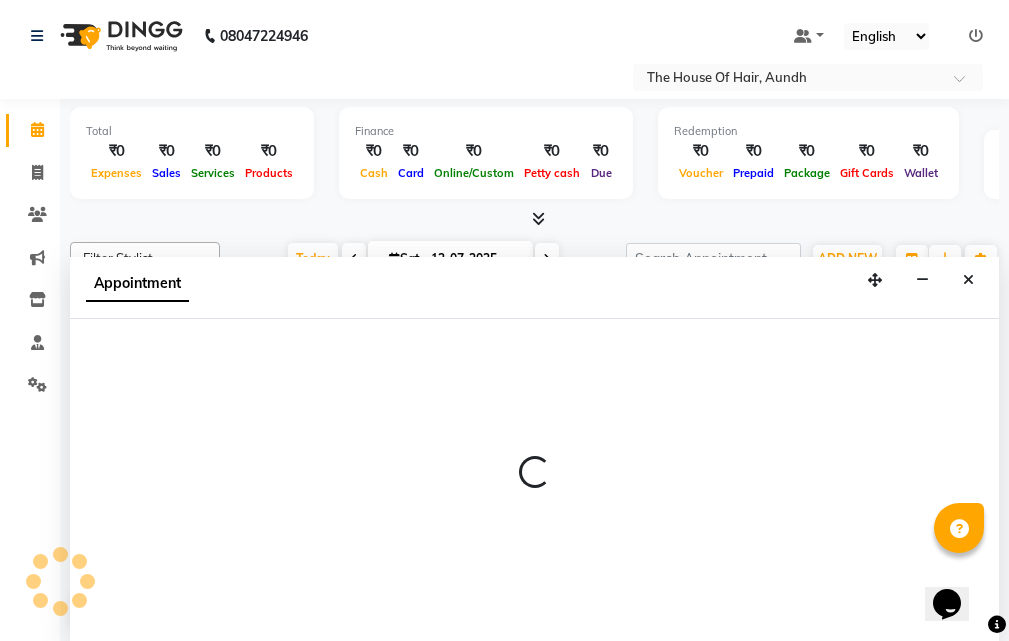 scroll, scrollTop: 1, scrollLeft: 0, axis: vertical 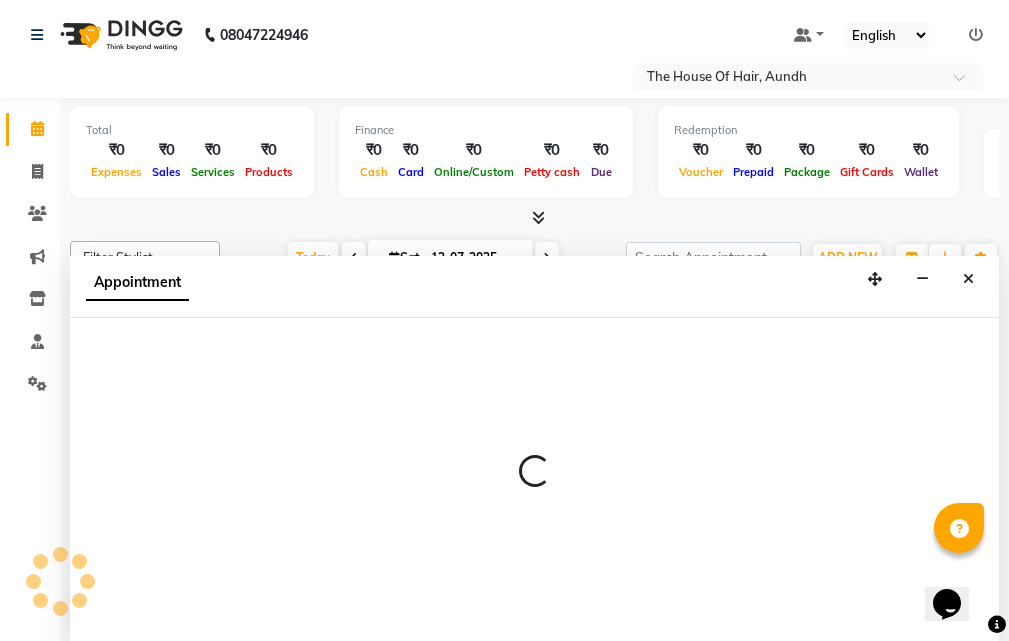select on "26196" 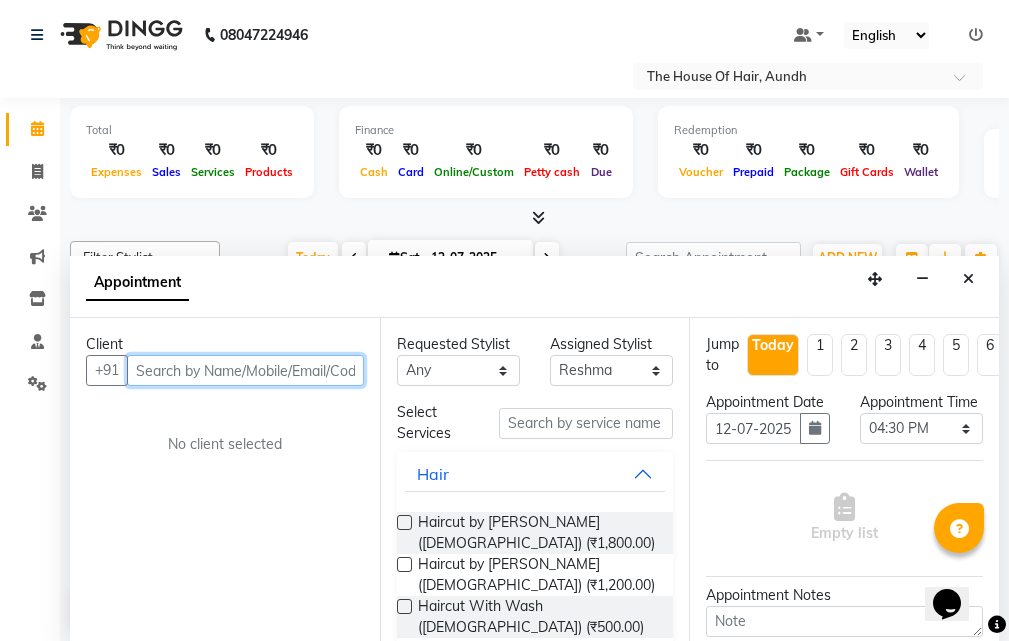 click at bounding box center (245, 370) 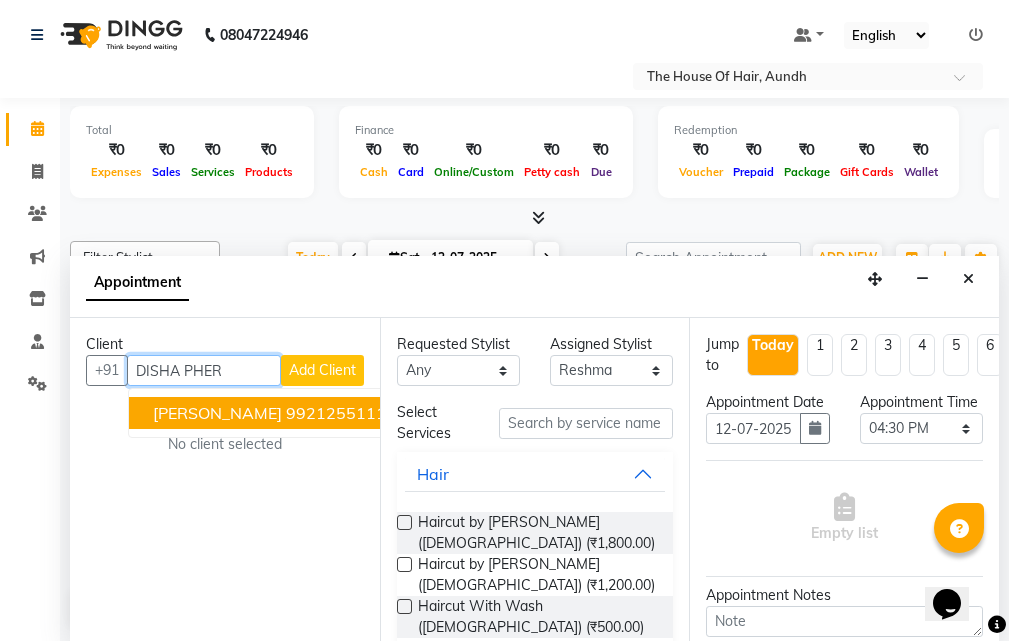 click on "9921255111" at bounding box center (336, 413) 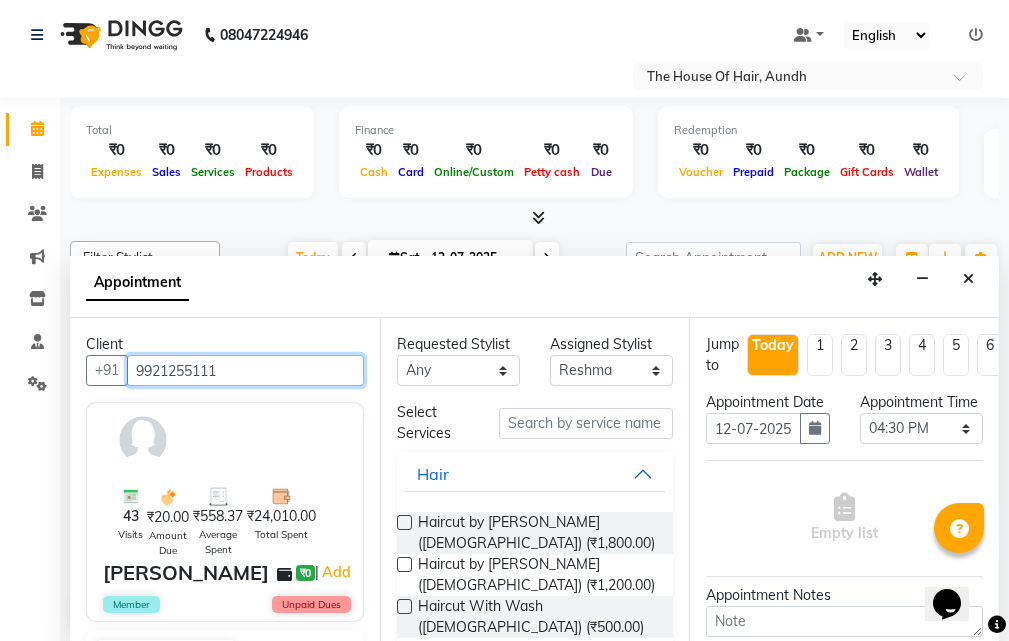type on "9921255111" 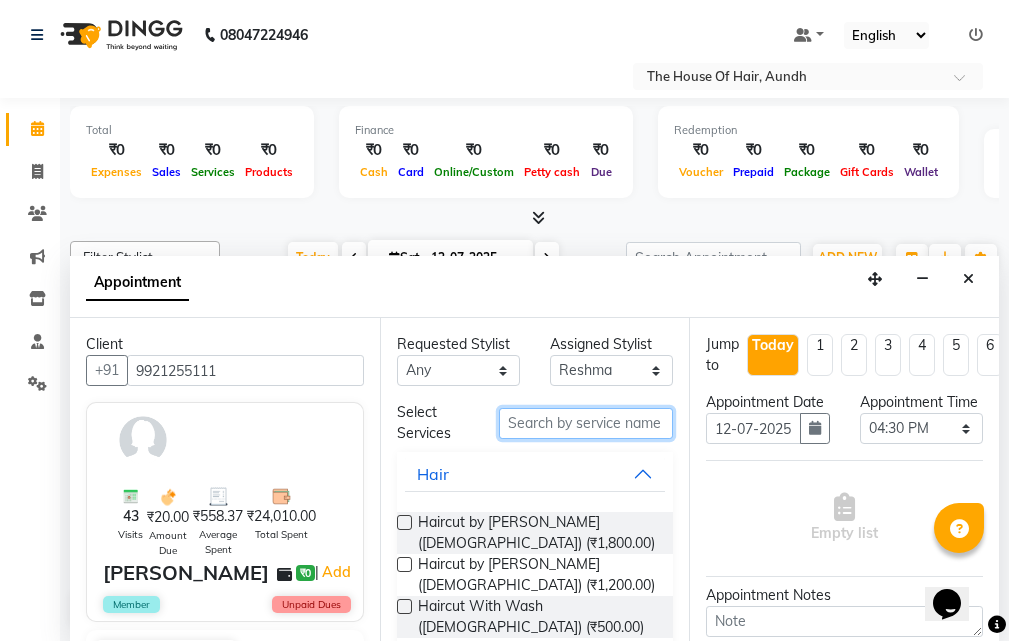 click at bounding box center [586, 423] 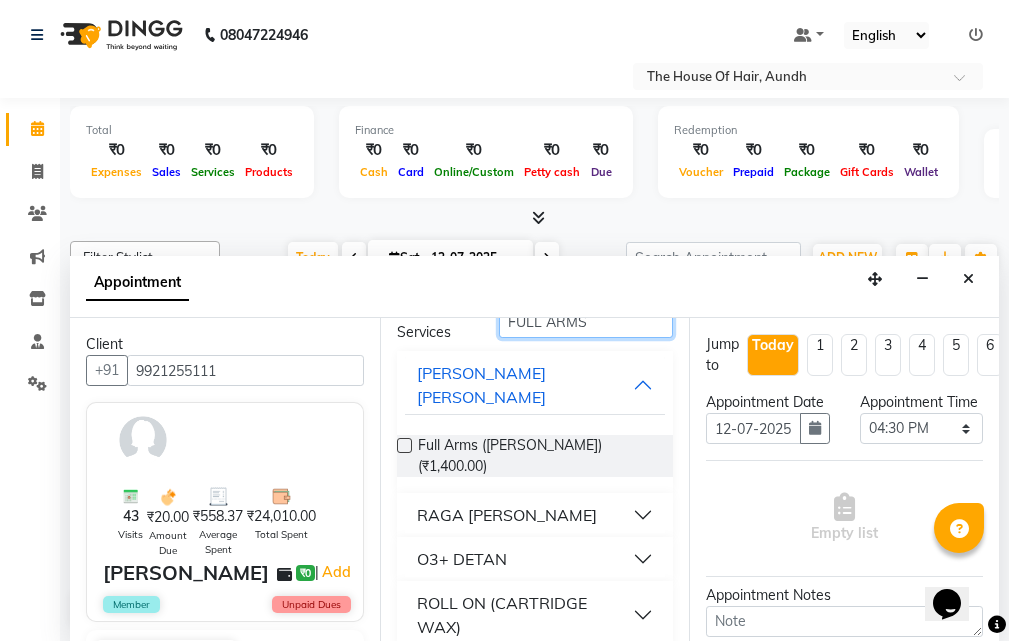 scroll, scrollTop: 172, scrollLeft: 0, axis: vertical 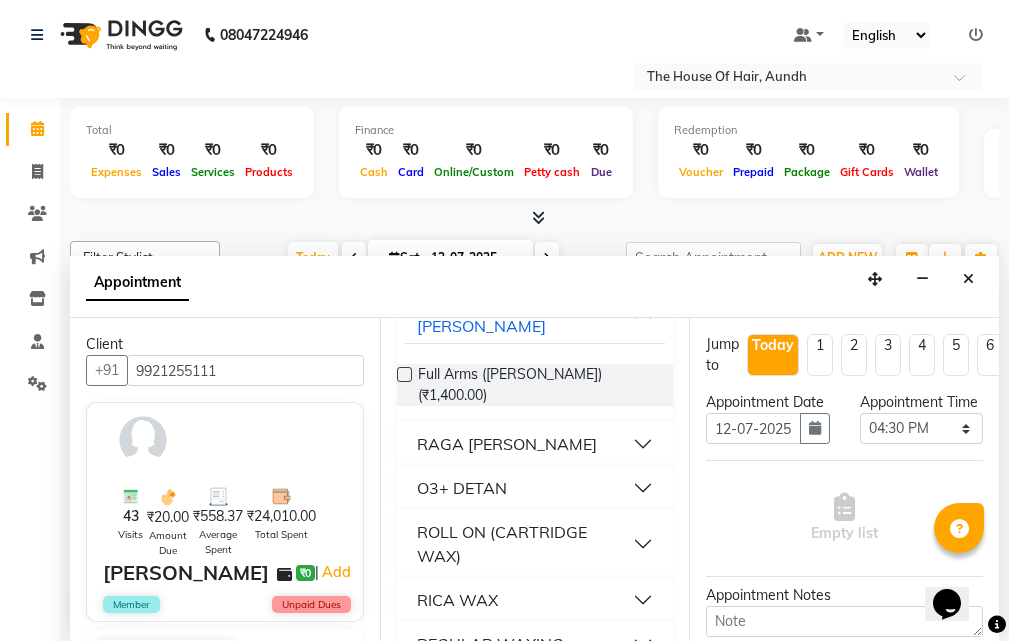type on "FULL ARMS" 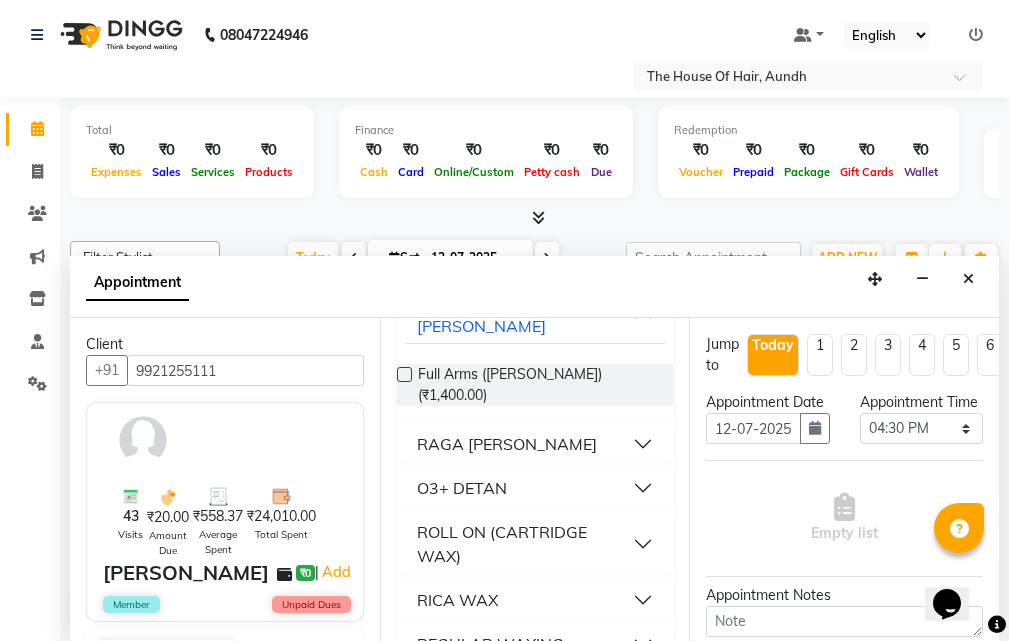 click on "RICA WAX" at bounding box center (535, 600) 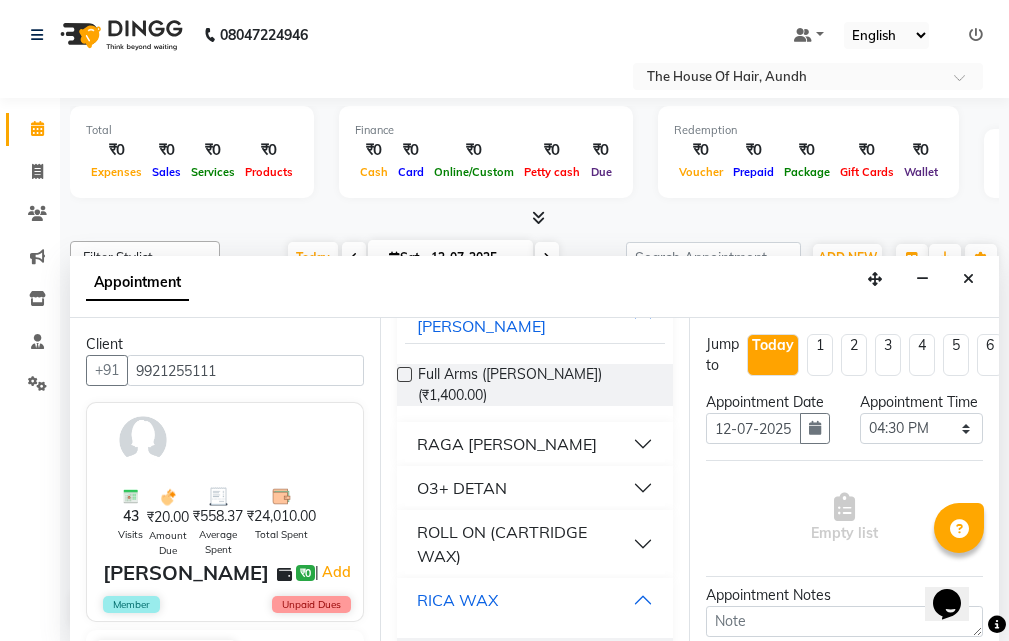 scroll, scrollTop: 229, scrollLeft: 0, axis: vertical 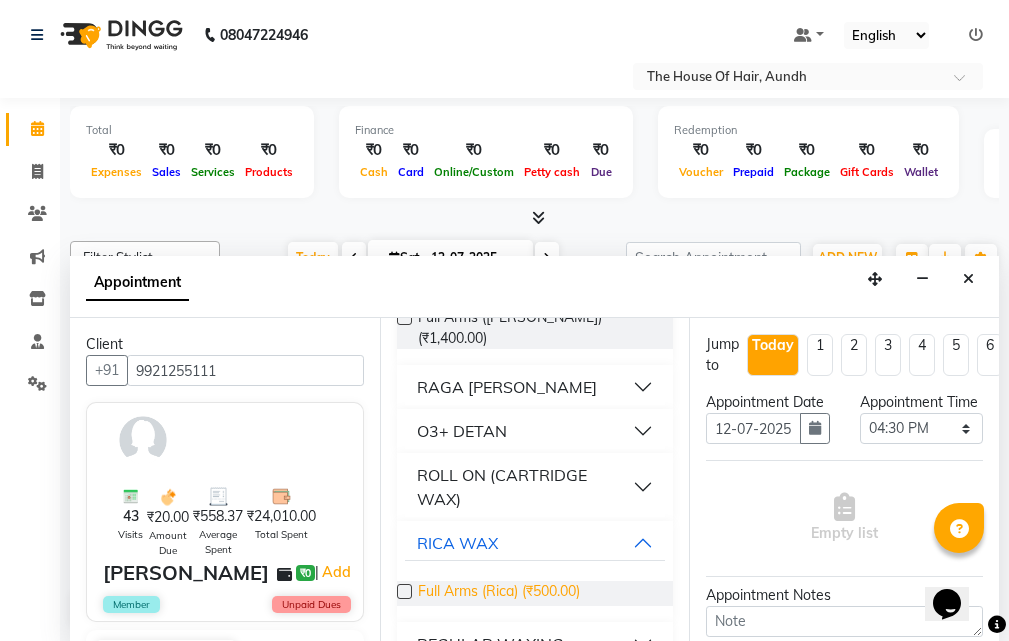 click on "Full Arms (Rica) (₹500.00)" at bounding box center [499, 593] 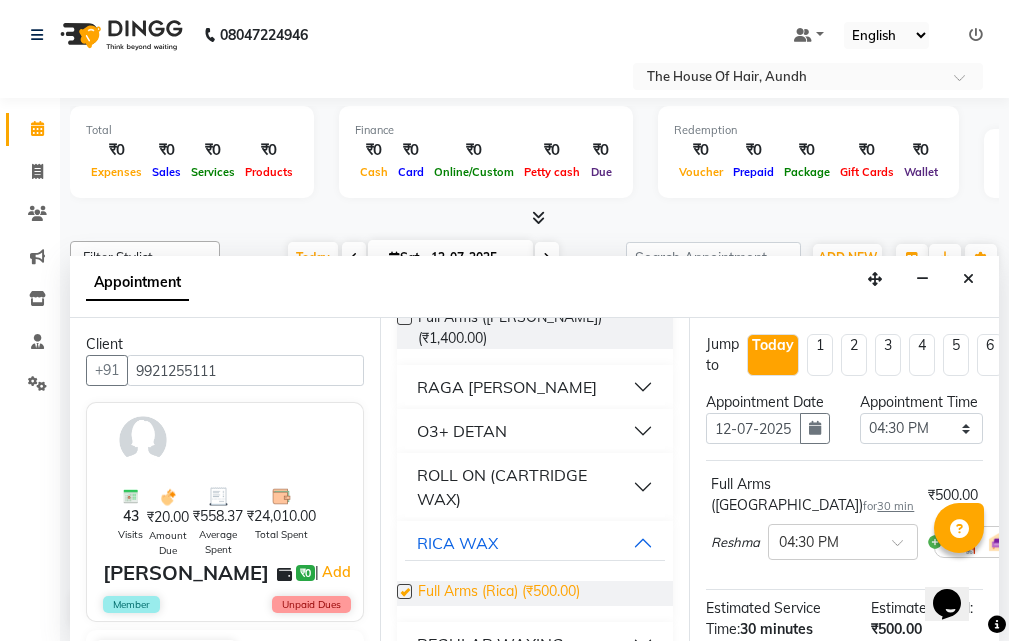 checkbox on "false" 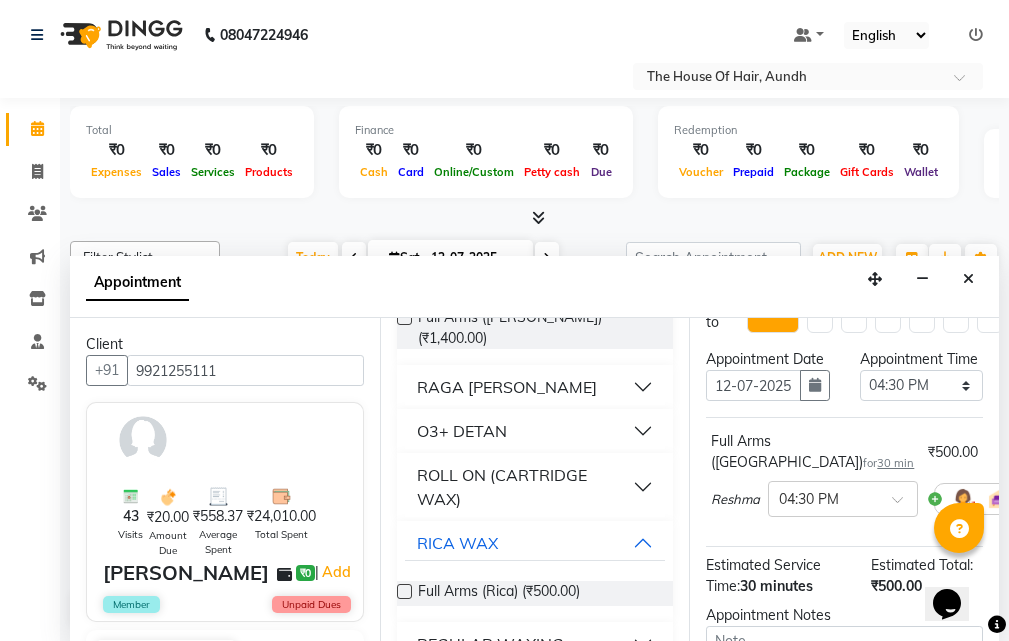 scroll, scrollTop: 0, scrollLeft: 0, axis: both 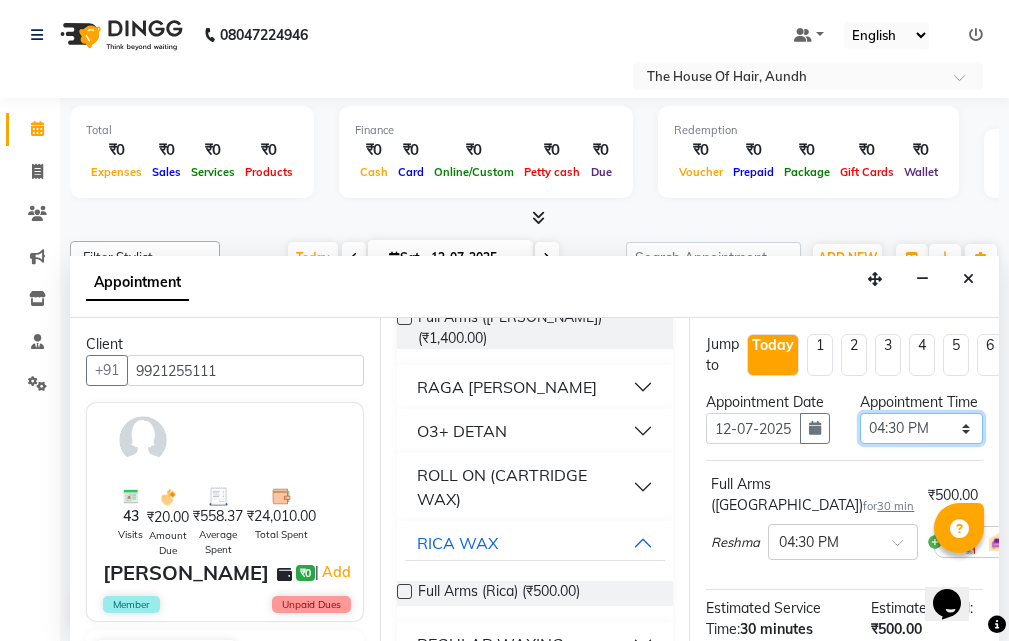 click on "Select 09:00 AM 09:15 AM 09:30 AM 09:45 AM 10:00 AM 10:15 AM 10:30 AM 10:45 AM 11:00 AM 11:15 AM 11:30 AM 11:45 AM 12:00 PM 12:15 PM 12:30 PM 12:45 PM 01:00 PM 01:15 PM 01:30 PM 01:45 PM 02:00 PM 02:15 PM 02:30 PM 02:45 PM 03:00 PM 03:15 PM 03:30 PM 03:45 PM 04:00 PM 04:15 PM 04:30 PM 04:45 PM 05:00 PM 05:15 PM 05:30 PM 05:45 PM 06:00 PM 06:15 PM 06:30 PM 06:45 PM 07:00 PM 07:15 PM 07:30 PM 07:45 PM 08:00 PM 08:15 PM 08:30 PM 08:45 PM 09:00 PM 09:15 PM 09:30 PM" at bounding box center [921, 428] 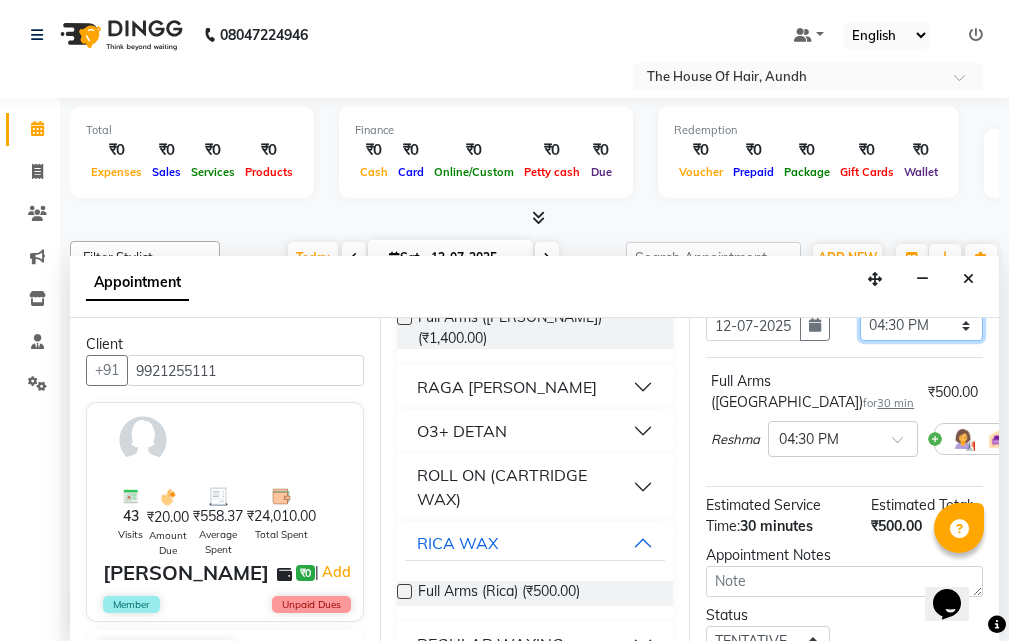 scroll, scrollTop: 298, scrollLeft: 0, axis: vertical 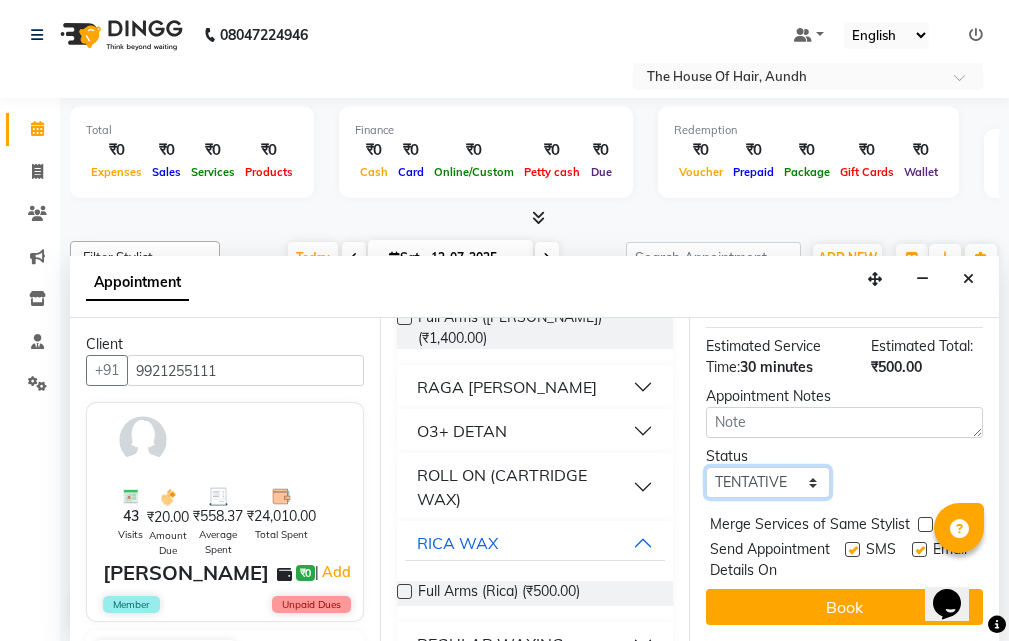 click on "Select TENTATIVE CONFIRM CHECK-IN UPCOMING" at bounding box center (767, 482) 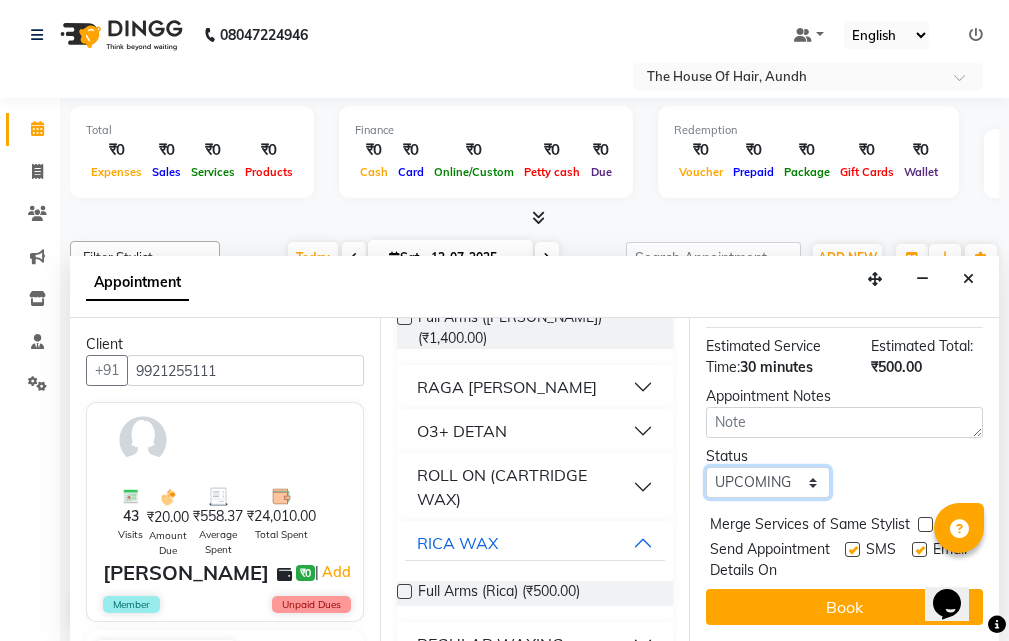 click on "Select TENTATIVE CONFIRM CHECK-IN UPCOMING" at bounding box center (767, 482) 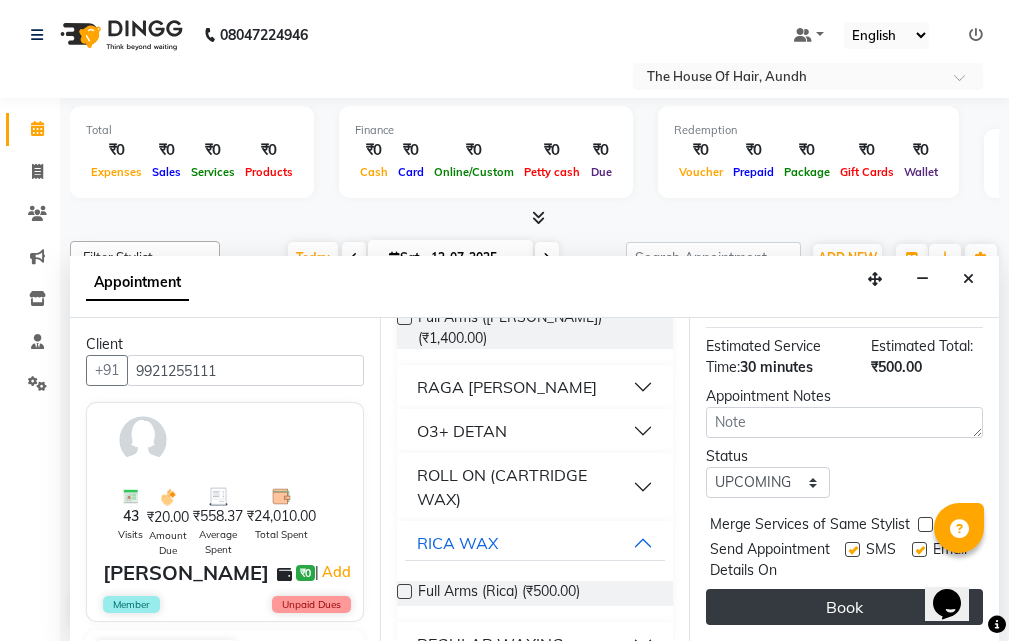 click on "Book" at bounding box center (844, 607) 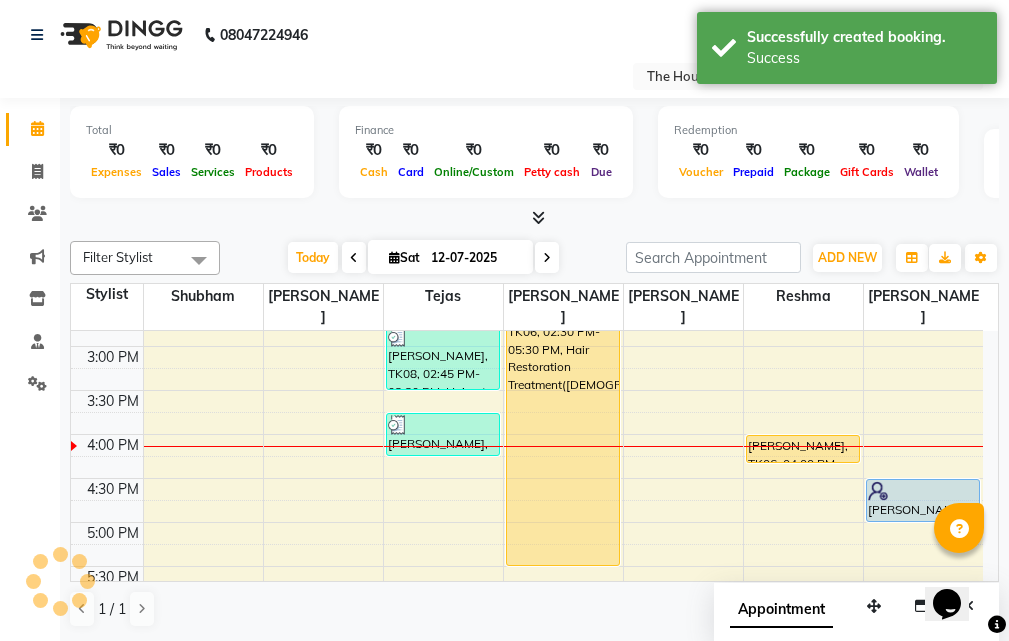 scroll, scrollTop: 0, scrollLeft: 0, axis: both 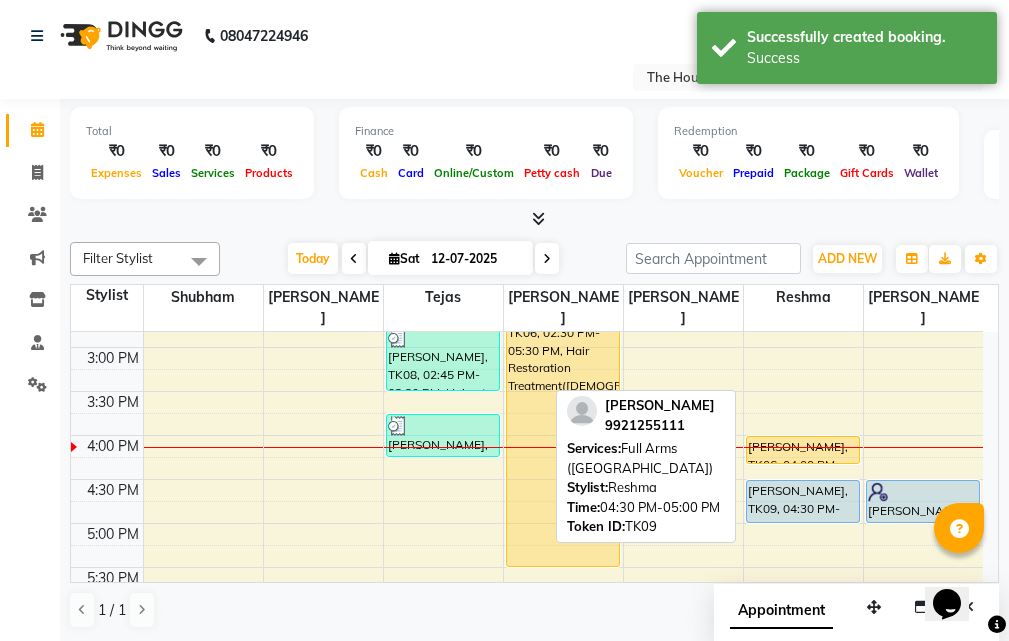 click on "[PERSON_NAME], TK09, 04:30 PM-05:00 PM, Full Arms (Rica)" at bounding box center [803, 501] 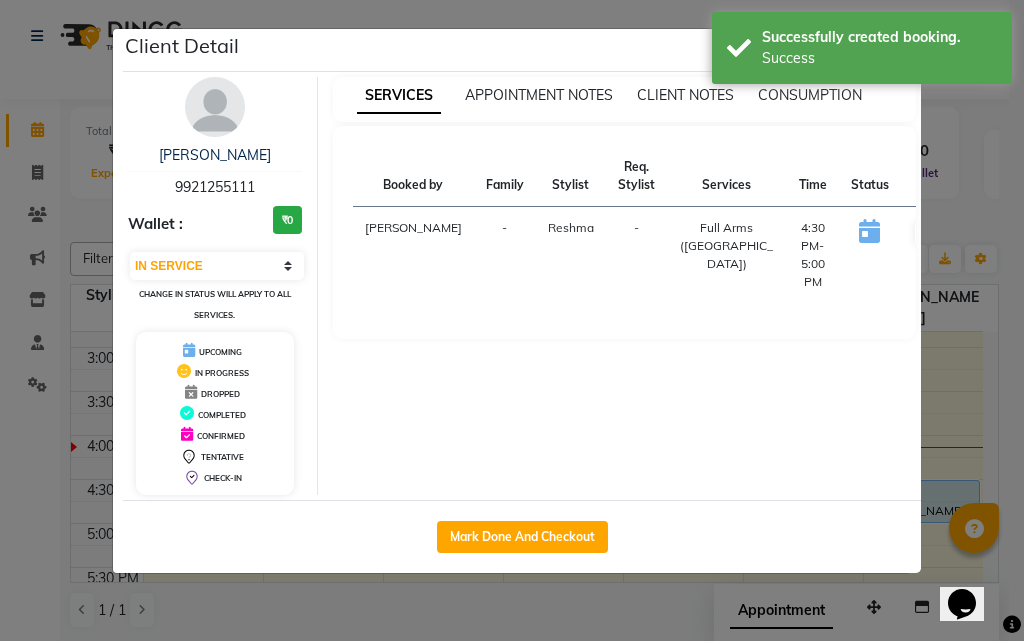 select on "5" 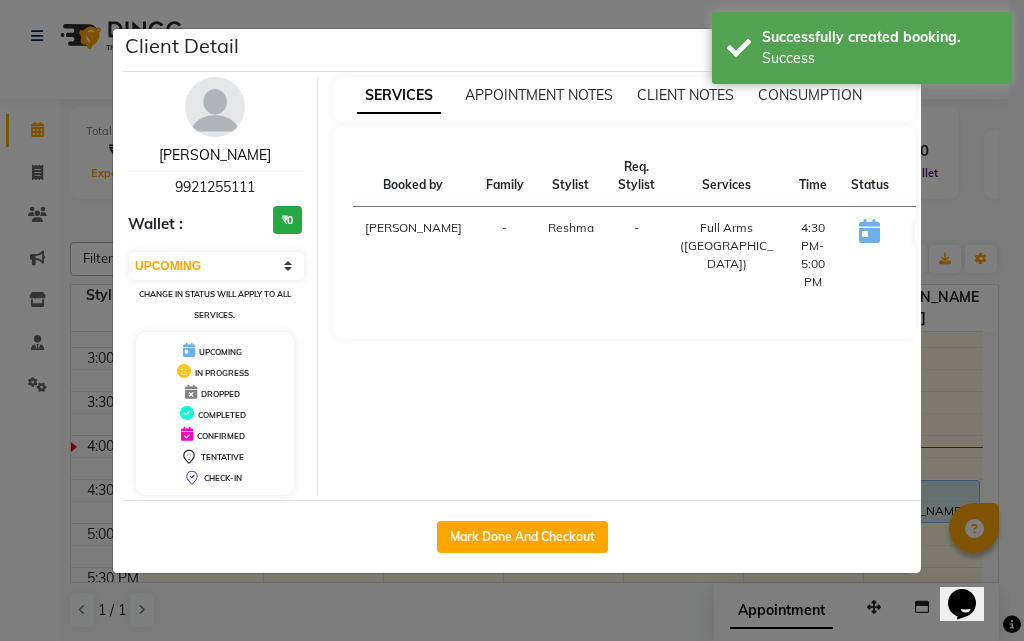 click on "[PERSON_NAME]" at bounding box center (215, 155) 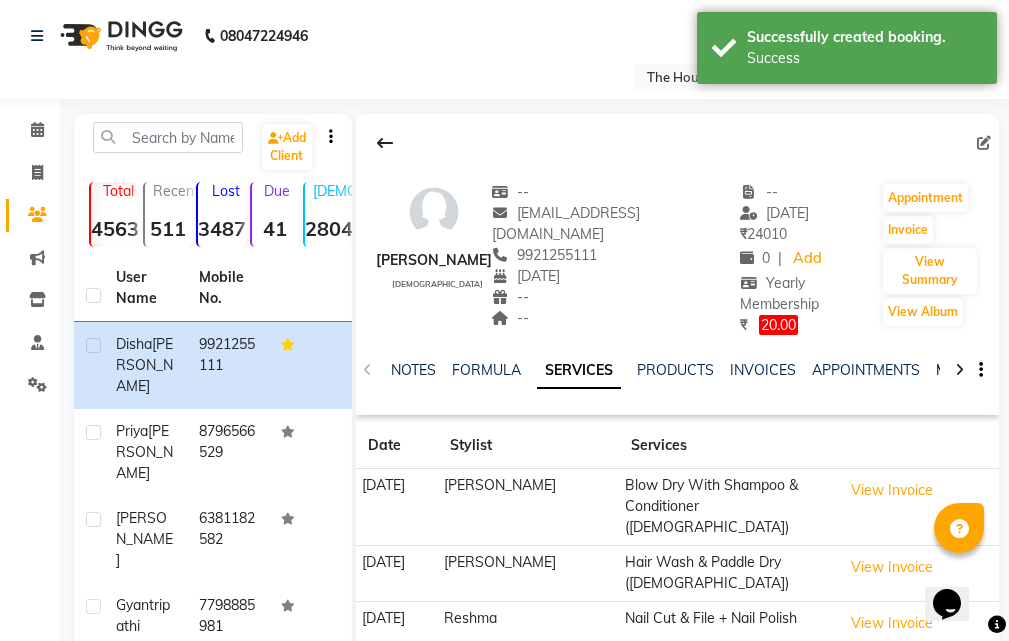 click on "MEMBERSHIP" 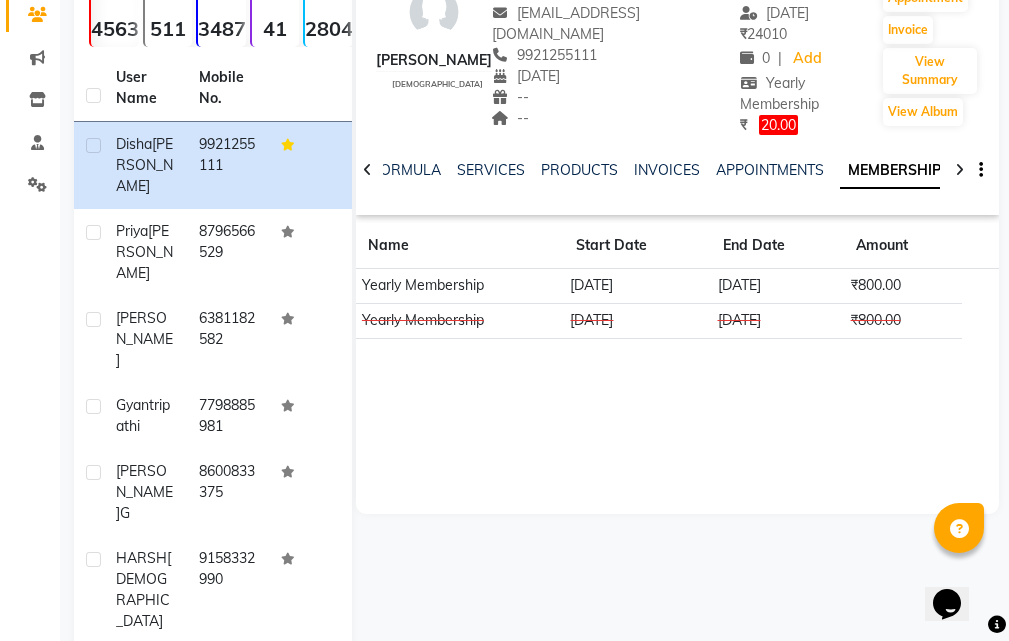 scroll, scrollTop: 0, scrollLeft: 0, axis: both 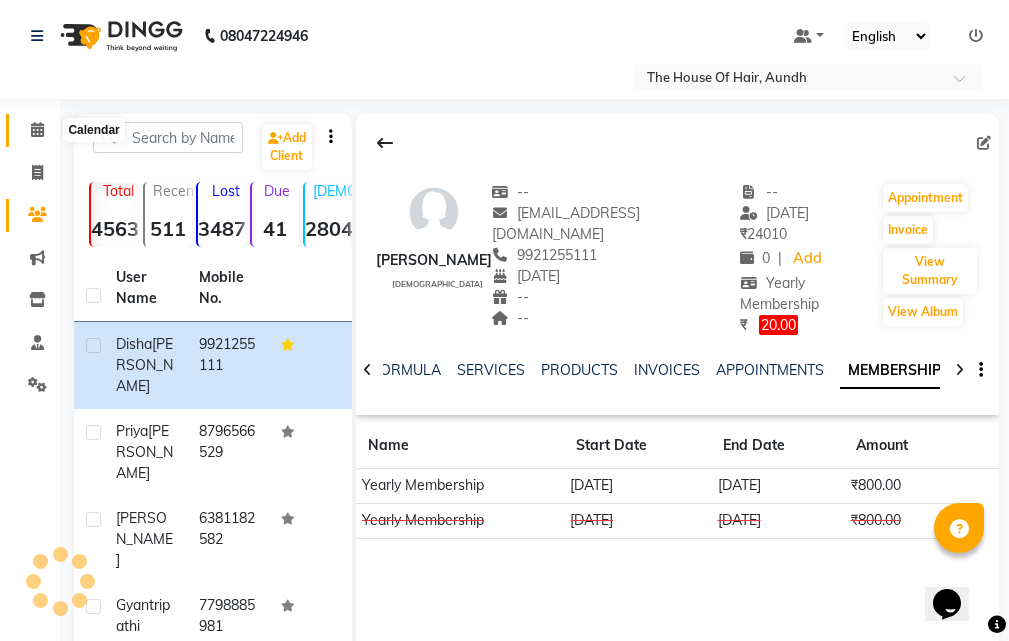 click 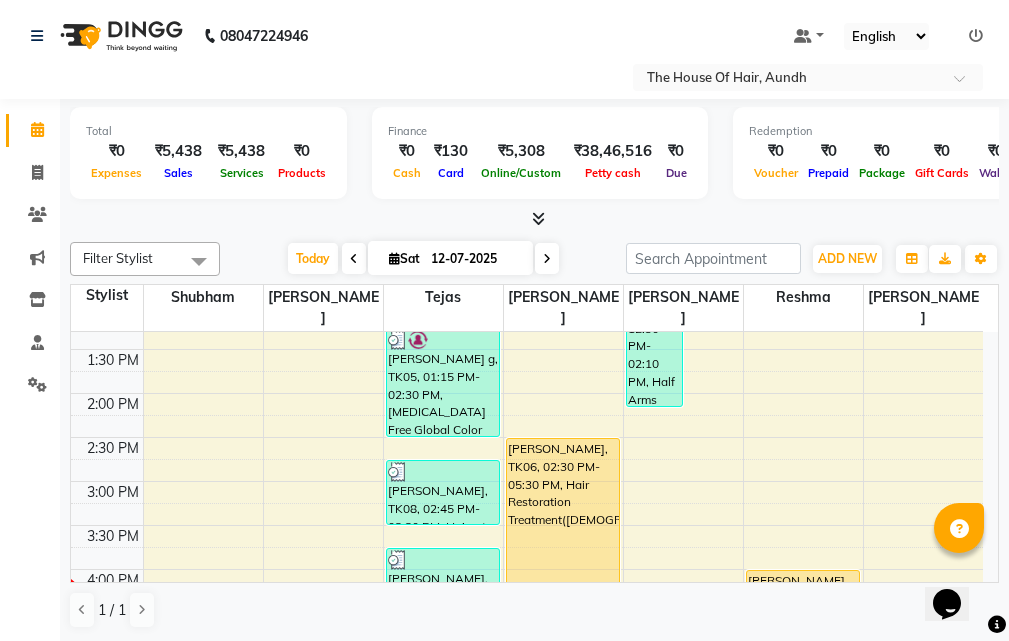 scroll, scrollTop: 500, scrollLeft: 0, axis: vertical 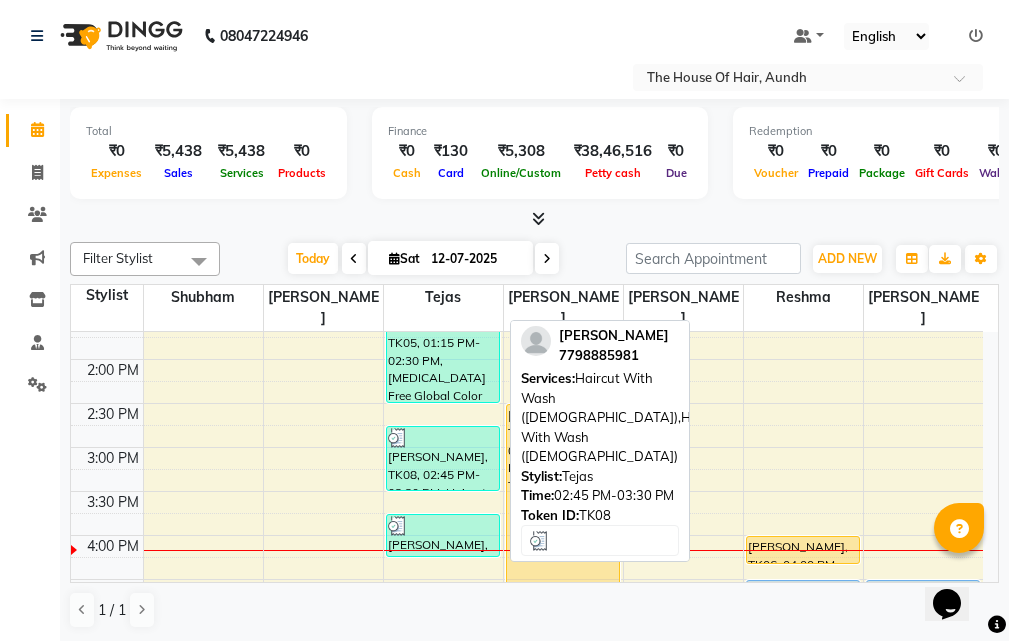 click on "[PERSON_NAME], TK08, 02:45 PM-03:30 PM, Haircut With Wash ([DEMOGRAPHIC_DATA]),Haircut With Wash ([DEMOGRAPHIC_DATA])" at bounding box center (443, 458) 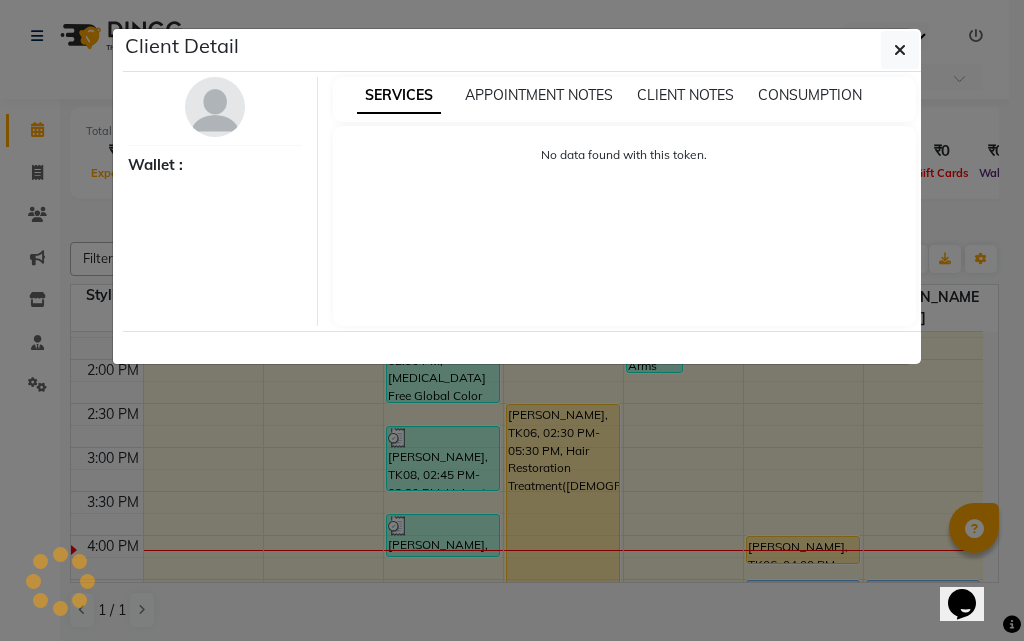 select on "3" 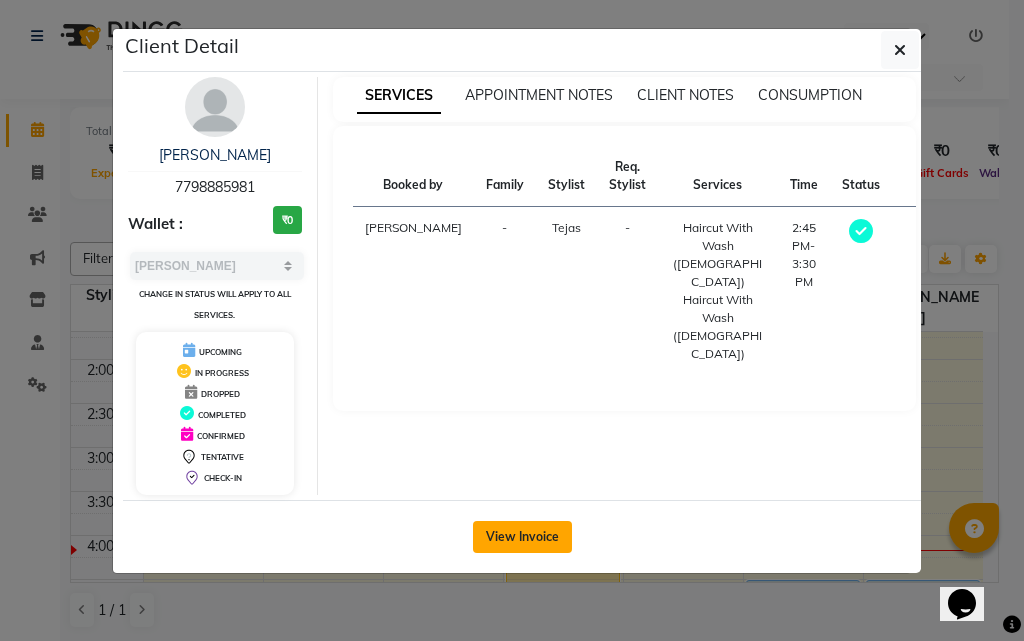 click on "View Invoice" 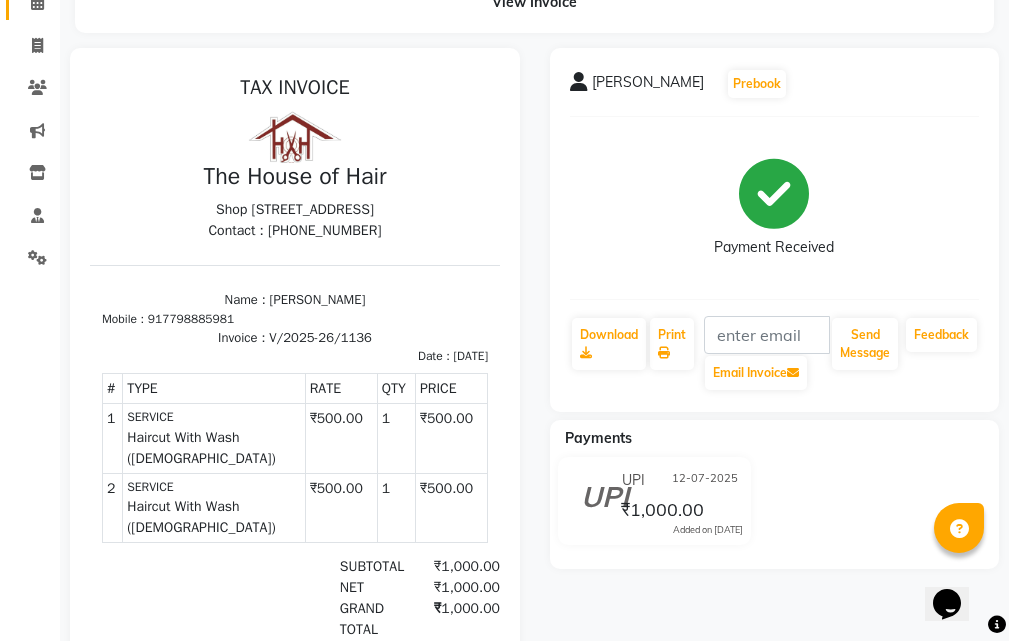 scroll, scrollTop: 383, scrollLeft: 0, axis: vertical 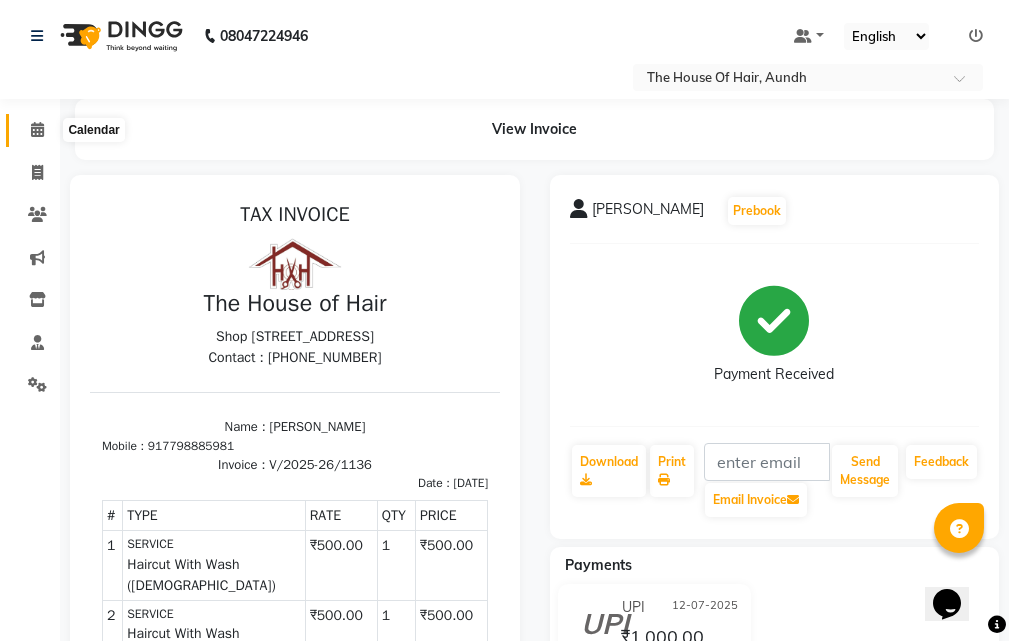 click 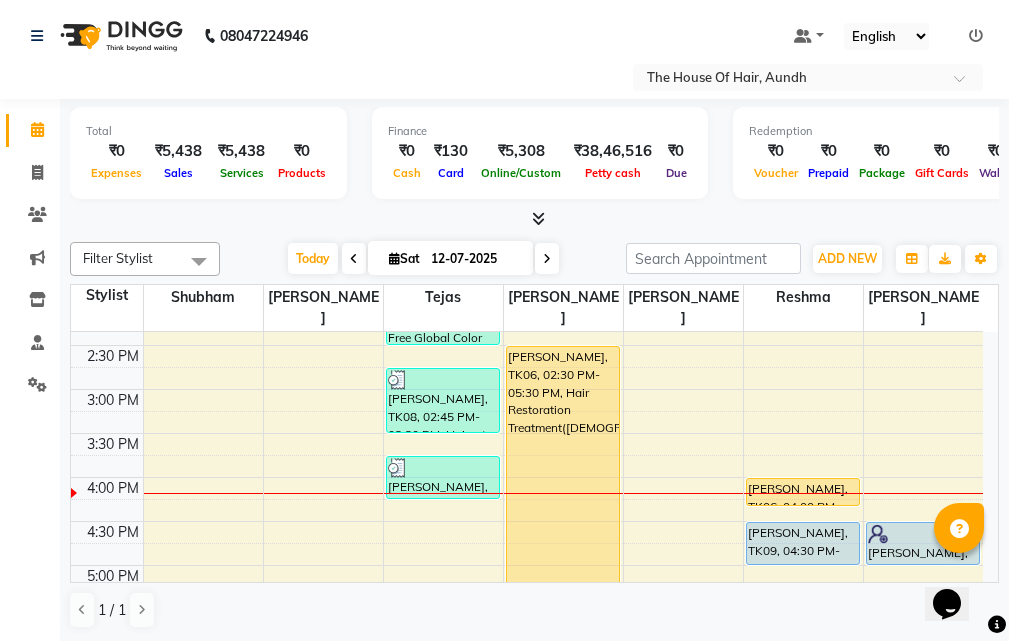 scroll, scrollTop: 605, scrollLeft: 0, axis: vertical 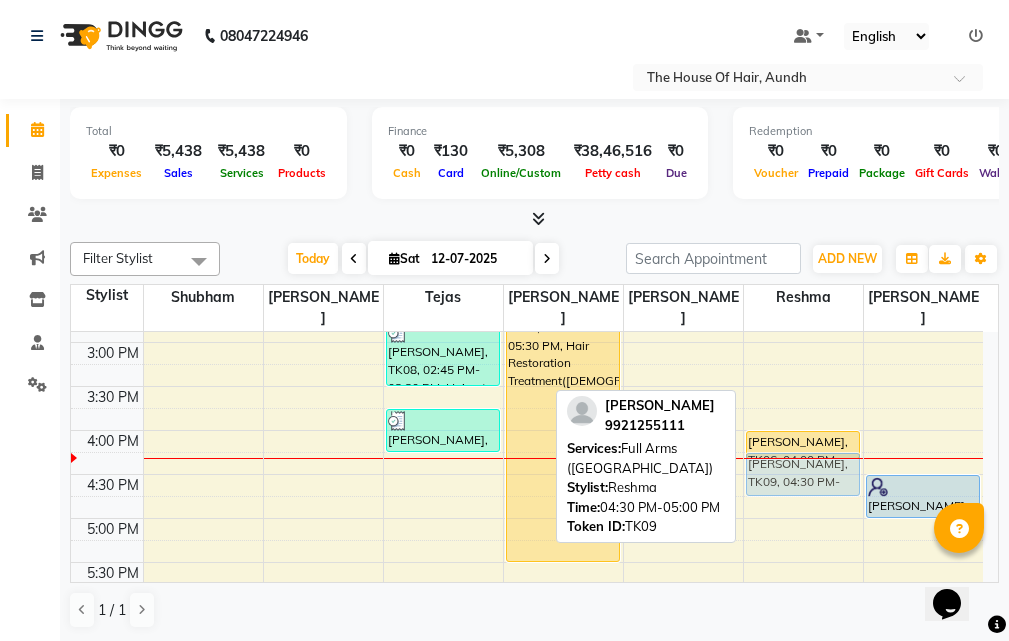 drag, startPoint x: 799, startPoint y: 474, endPoint x: 795, endPoint y: 452, distance: 22.36068 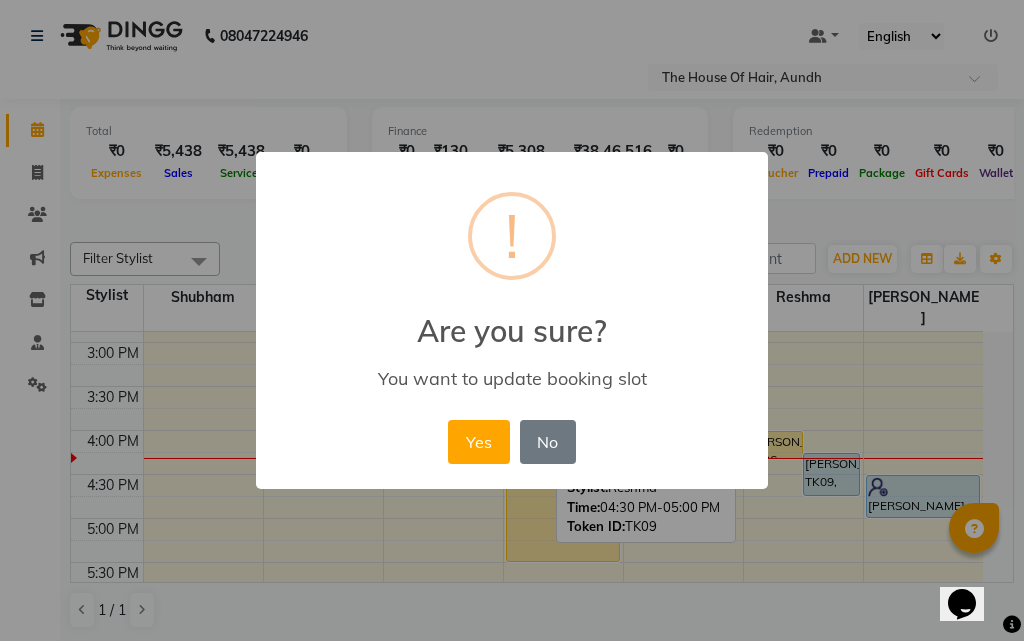 click on "Yes" at bounding box center (478, 442) 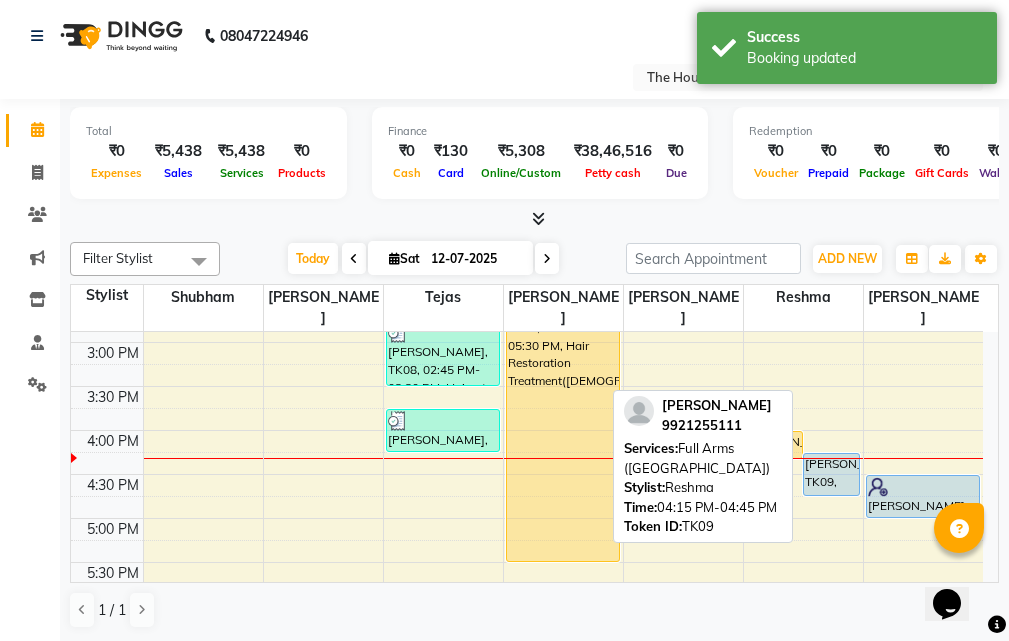 click on "[PERSON_NAME], TK09, 04:15 PM-04:45 PM, Full Arms (Rica)" at bounding box center (831, 474) 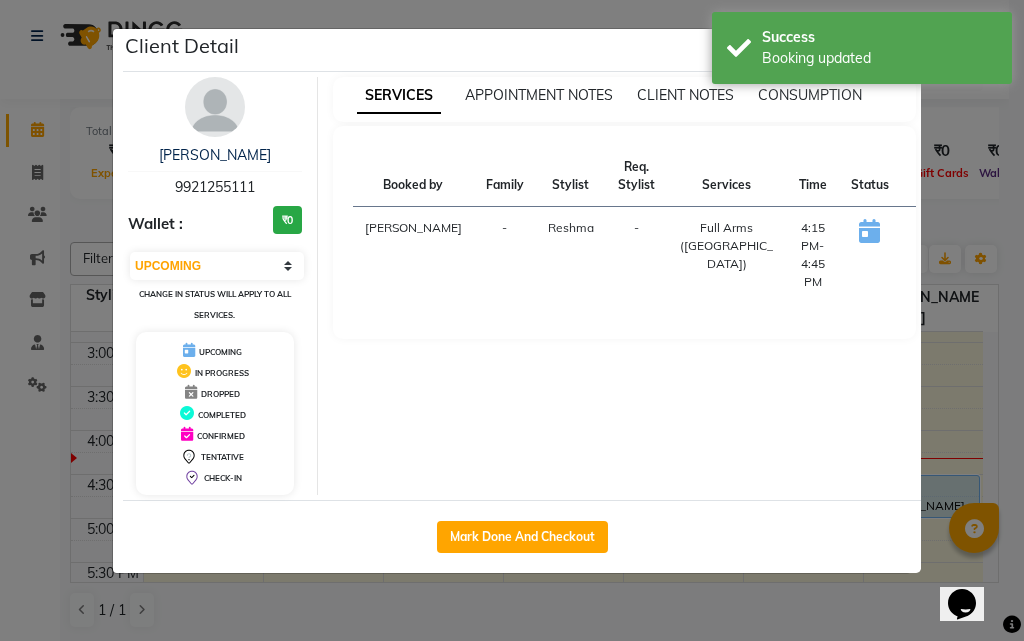 click on "START" at bounding box center [935, 233] 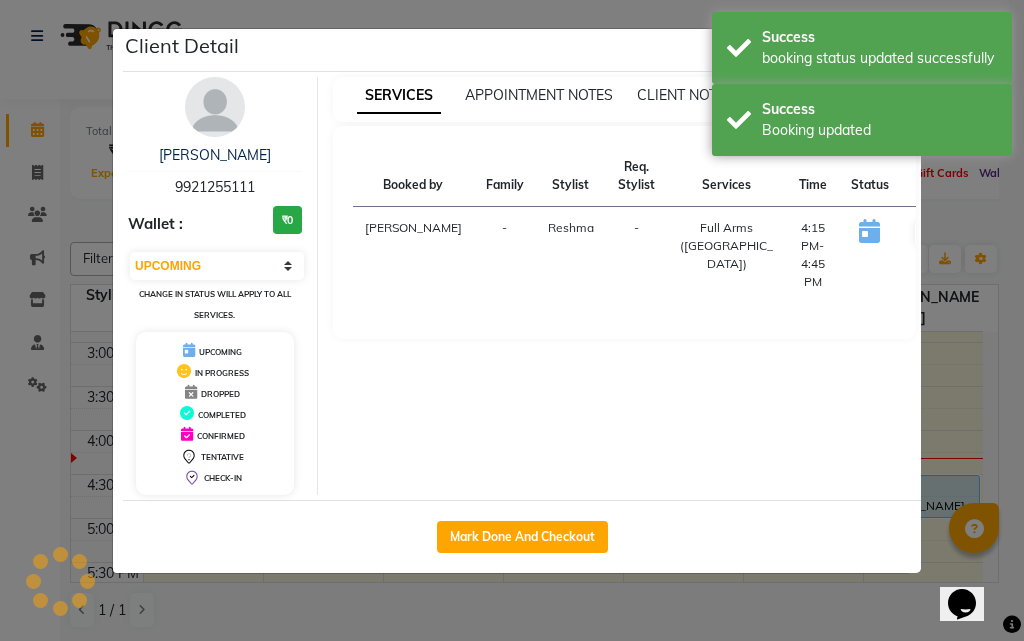 select on "1" 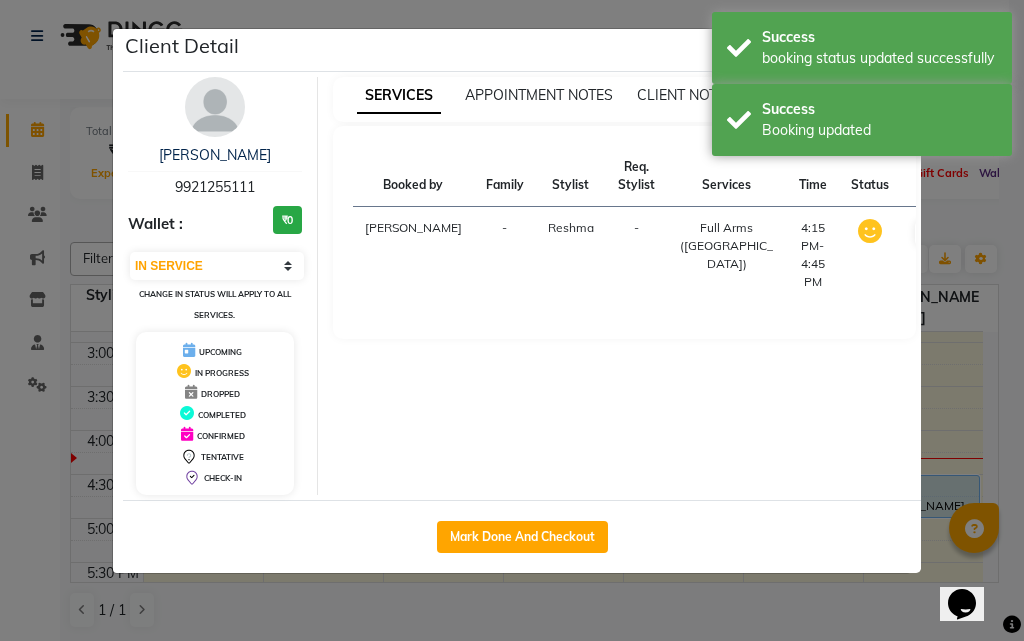 click on "Client Detail  [PERSON_NAME]   9921255111 Wallet : ₹0 Select IN SERVICE CONFIRMED TENTATIVE CHECK IN MARK DONE DROPPED UPCOMING Change in status will apply to all services. UPCOMING IN PROGRESS DROPPED COMPLETED CONFIRMED TENTATIVE CHECK-IN SERVICES APPOINTMENT NOTES CLIENT NOTES CONSUMPTION Booked by Family Stylist Req. Stylist Services Time Status  [PERSON_NAME] -  Full Arms ([GEOGRAPHIC_DATA])   4:15 PM-4:45 PM   MARK DONE   Mark Done And Checkout" 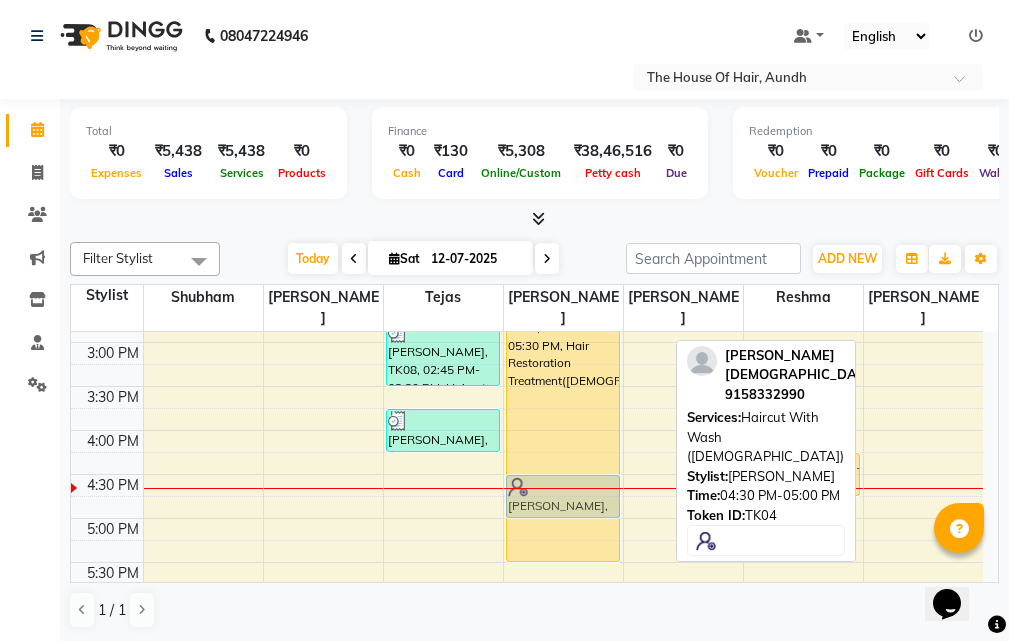 drag, startPoint x: 900, startPoint y: 460, endPoint x: 587, endPoint y: 469, distance: 313.12936 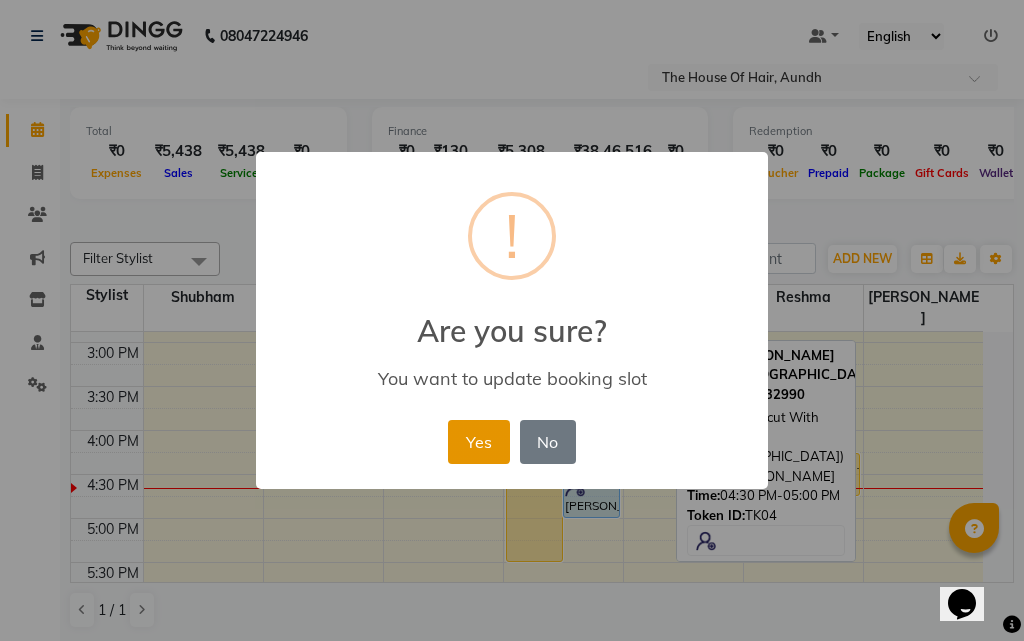 click on "Yes" at bounding box center (478, 442) 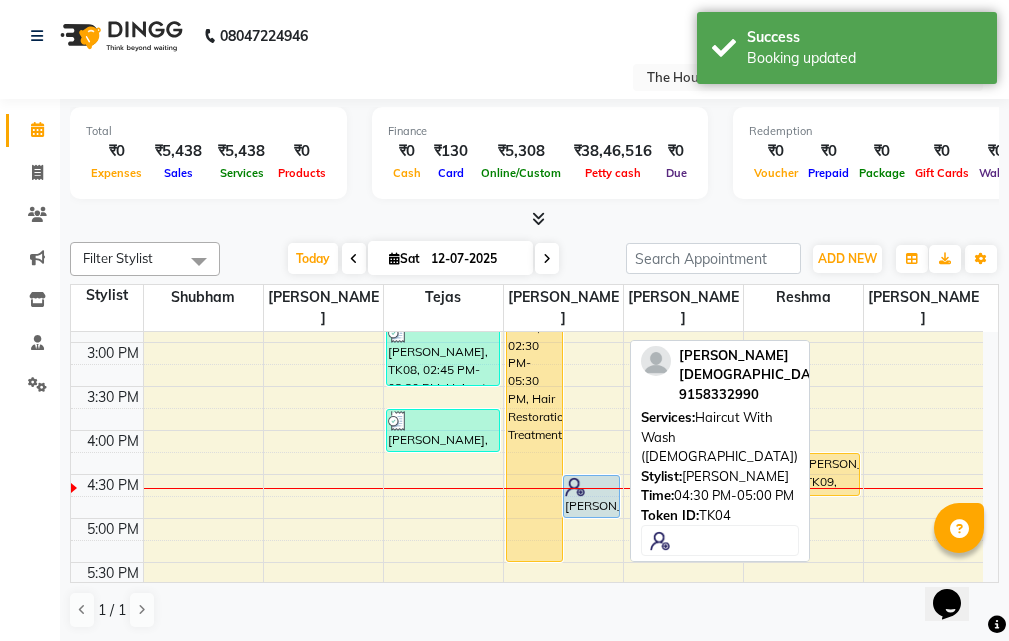 click at bounding box center (591, 487) 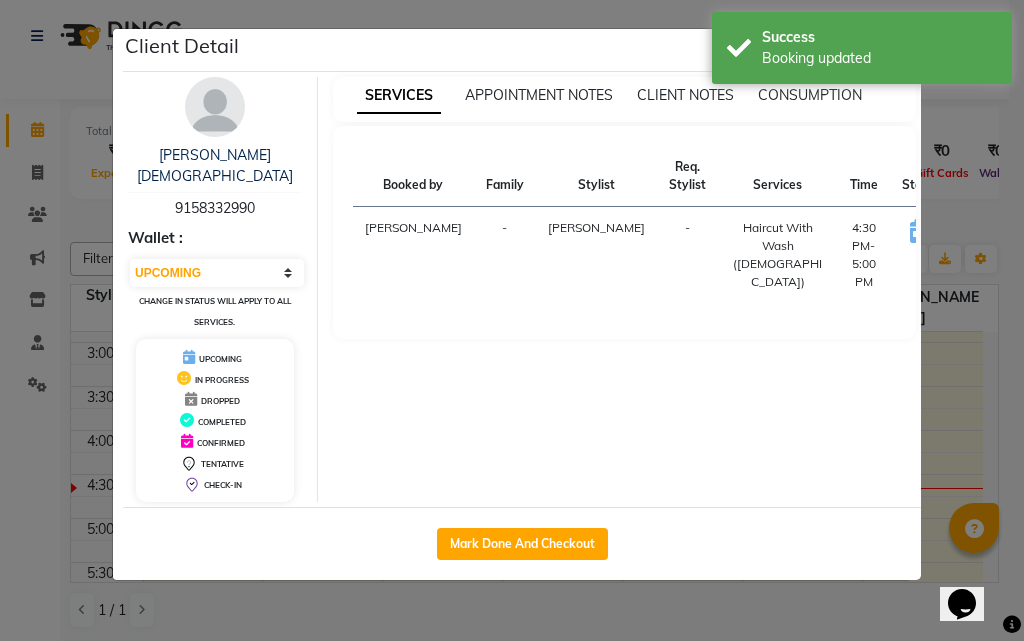 click on "START" at bounding box center (986, 233) 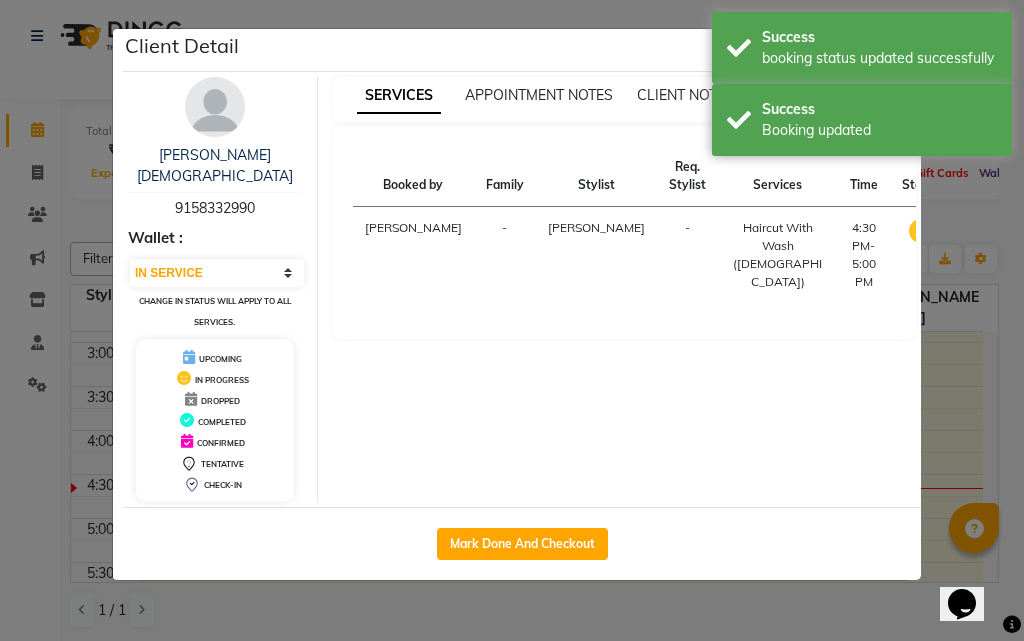 click on "Client Detail  [PERSON_NAME][DEMOGRAPHIC_DATA]   9158332990 Wallet : Select IN SERVICE CONFIRMED TENTATIVE CHECK IN MARK DONE DROPPED UPCOMING Change in status will apply to all services. UPCOMING IN PROGRESS DROPPED COMPLETED CONFIRMED TENTATIVE CHECK-IN SERVICES APPOINTMENT NOTES CLIENT NOTES CONSUMPTION Booked by Family Stylist Req. Stylist Services Time Status  [PERSON_NAME] -  Haircut With Wash ([DEMOGRAPHIC_DATA])   4:30 PM-5:00 PM   MARK DONE   Mark Done And Checkout" 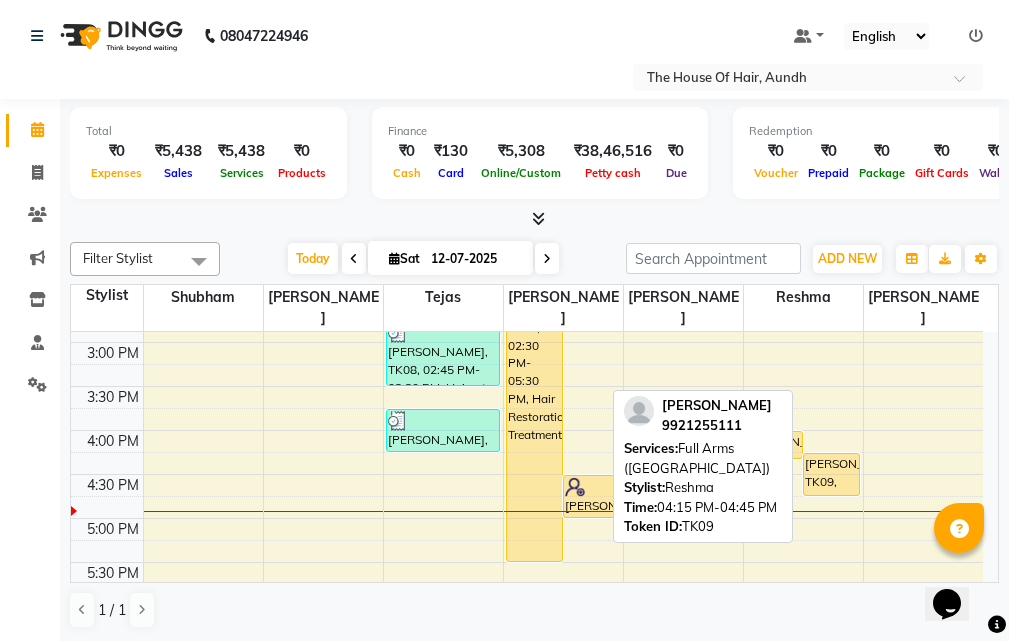 click on "[PERSON_NAME], TK09, 04:15 PM-04:45 PM, Full Arms (Rica)" at bounding box center (831, 474) 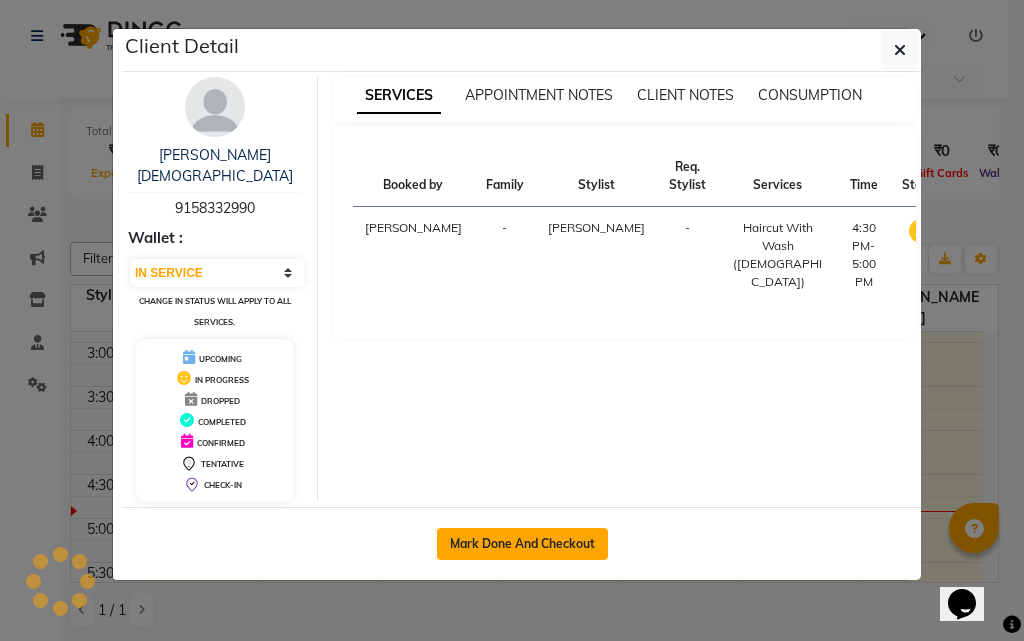 click on "Mark Done And Checkout" 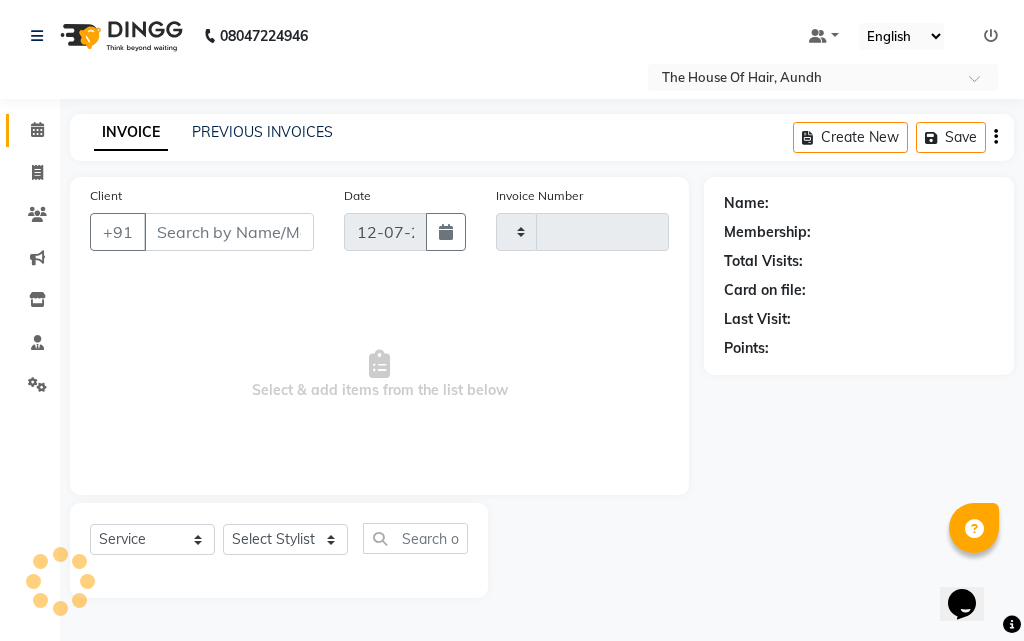type on "1138" 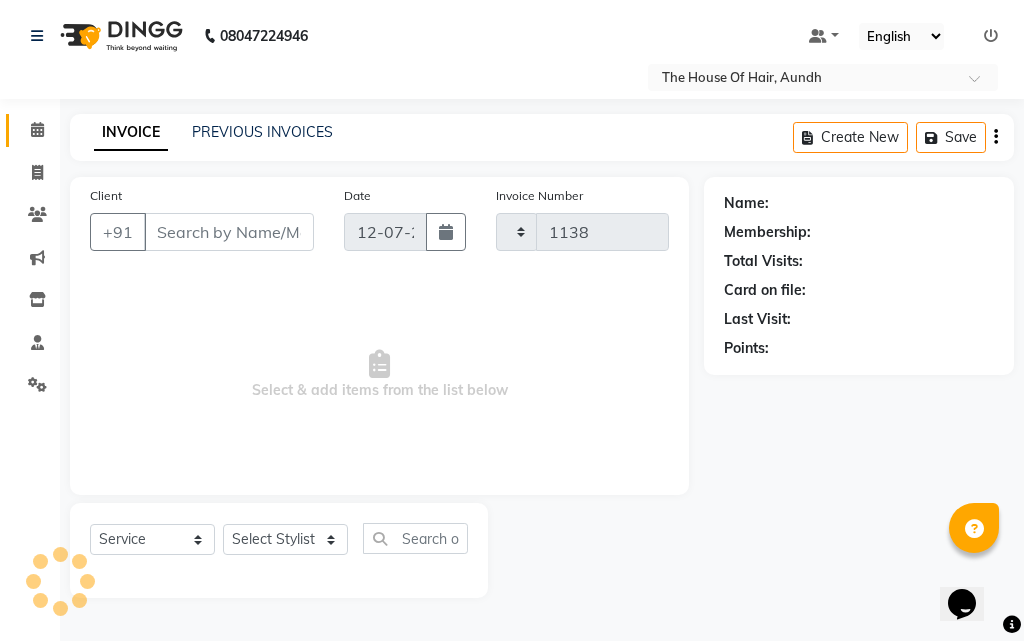 select on "26" 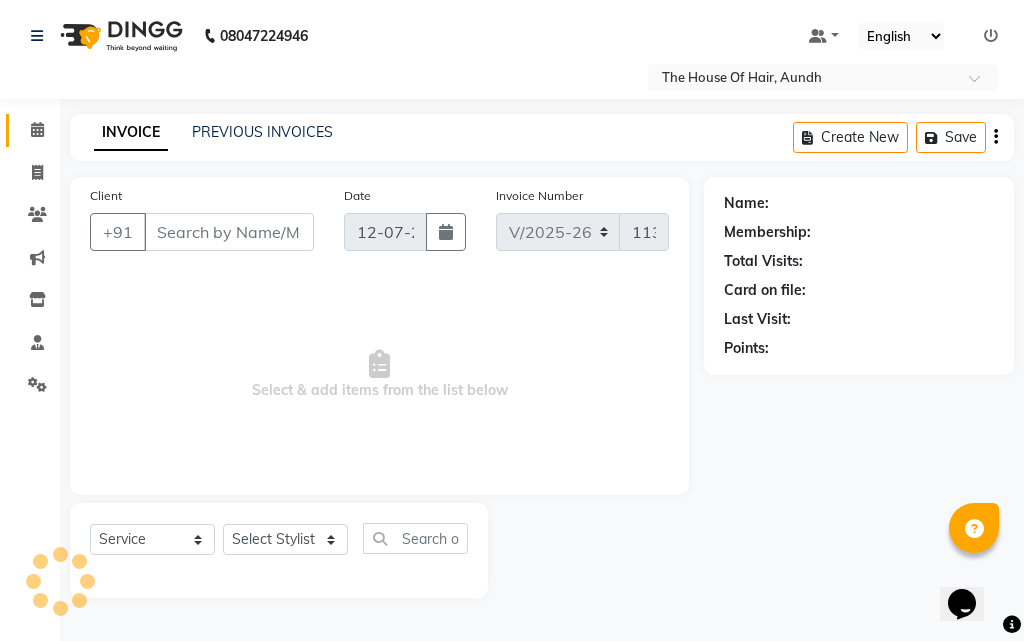 type on "9158332990" 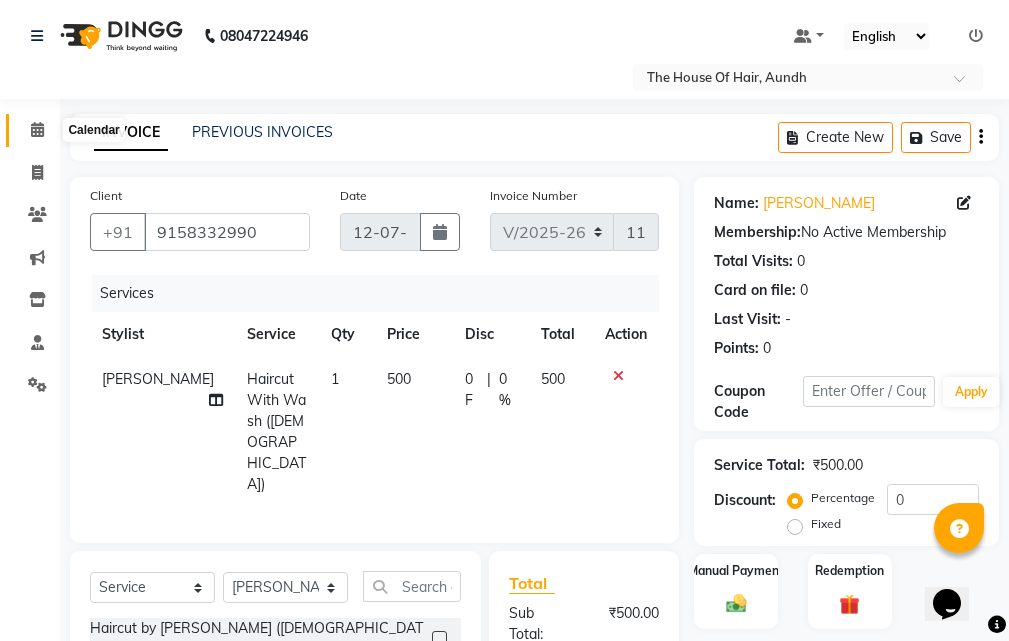 click 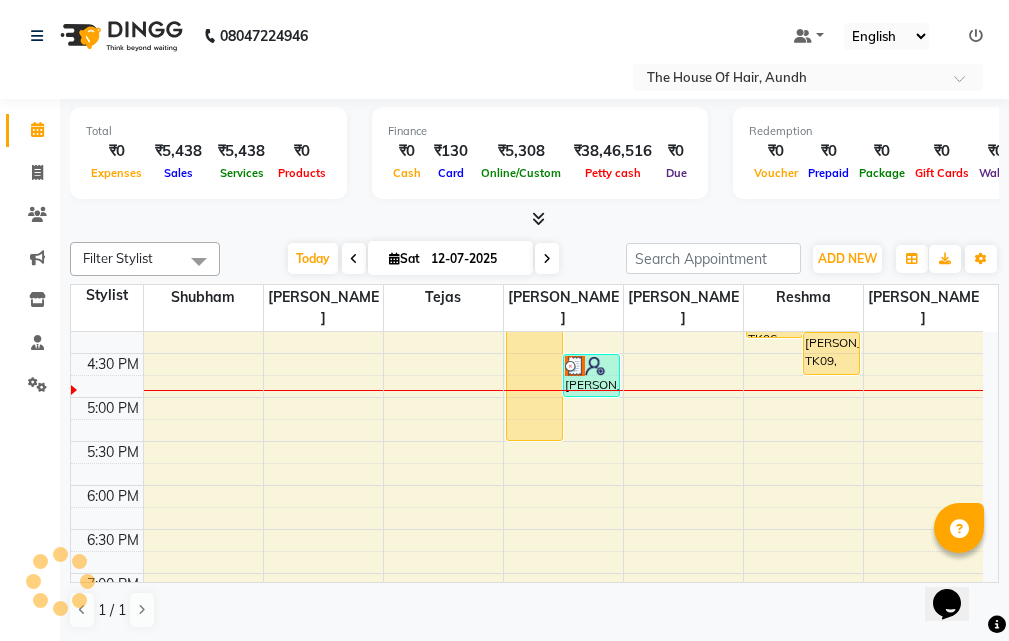scroll, scrollTop: 700, scrollLeft: 0, axis: vertical 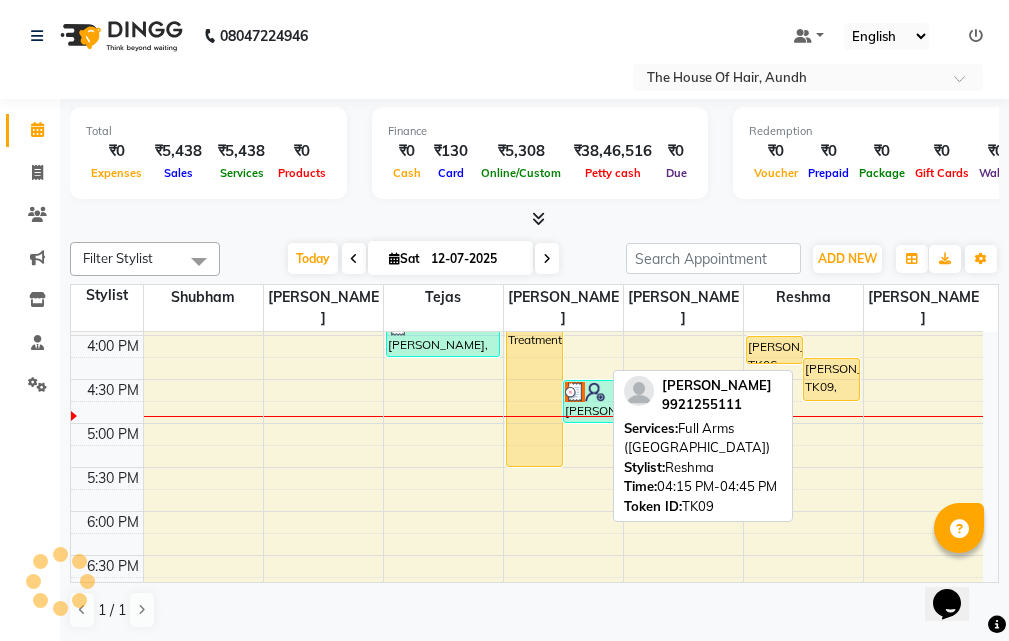click on "[PERSON_NAME], TK09, 04:15 PM-04:45 PM, Full Arms (Rica)" at bounding box center (831, 379) 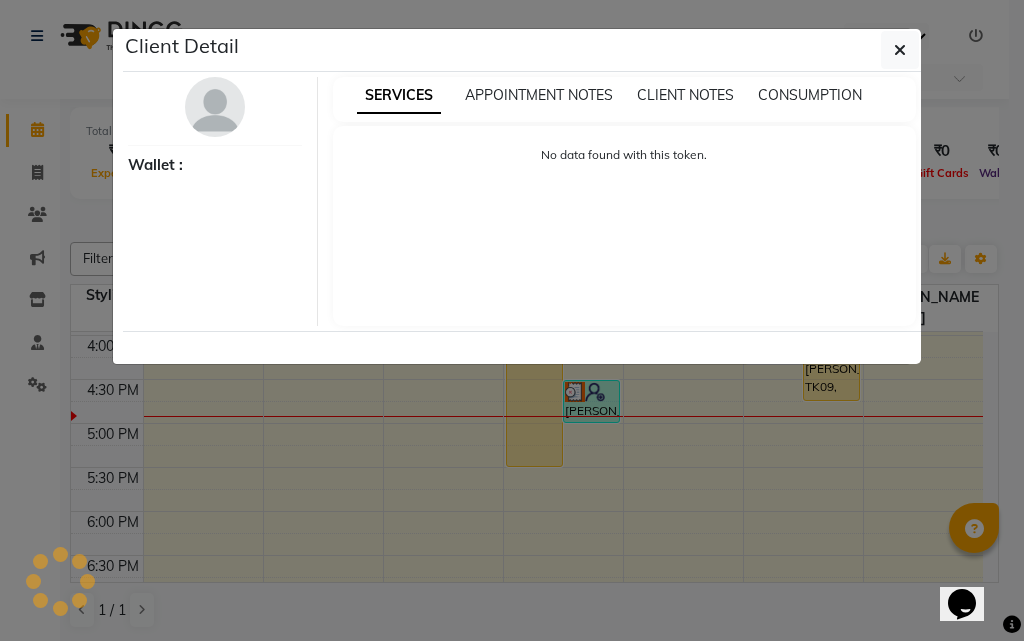 select on "1" 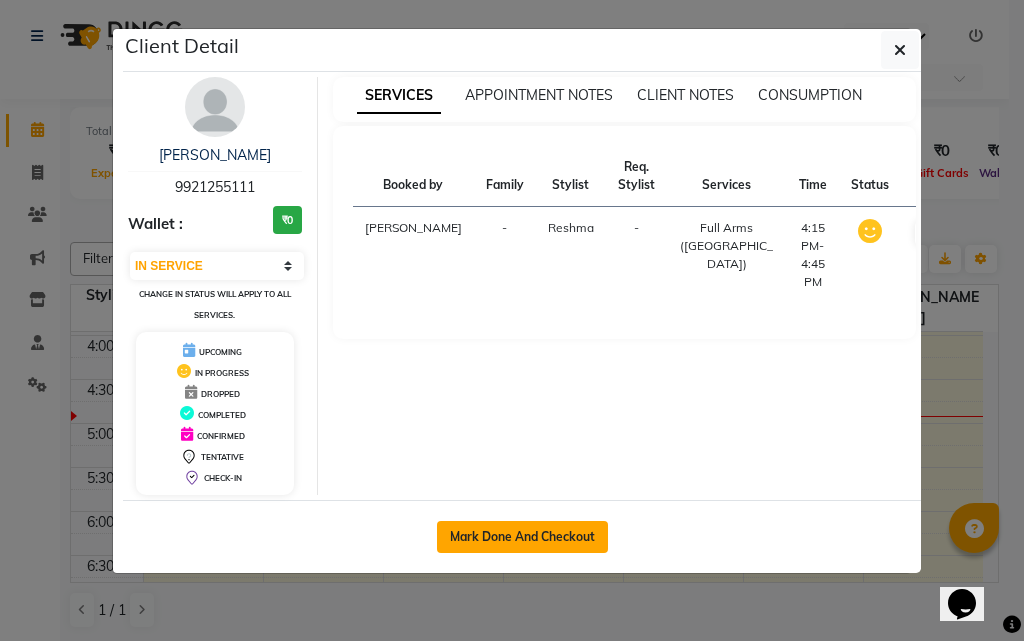 click on "Mark Done And Checkout" 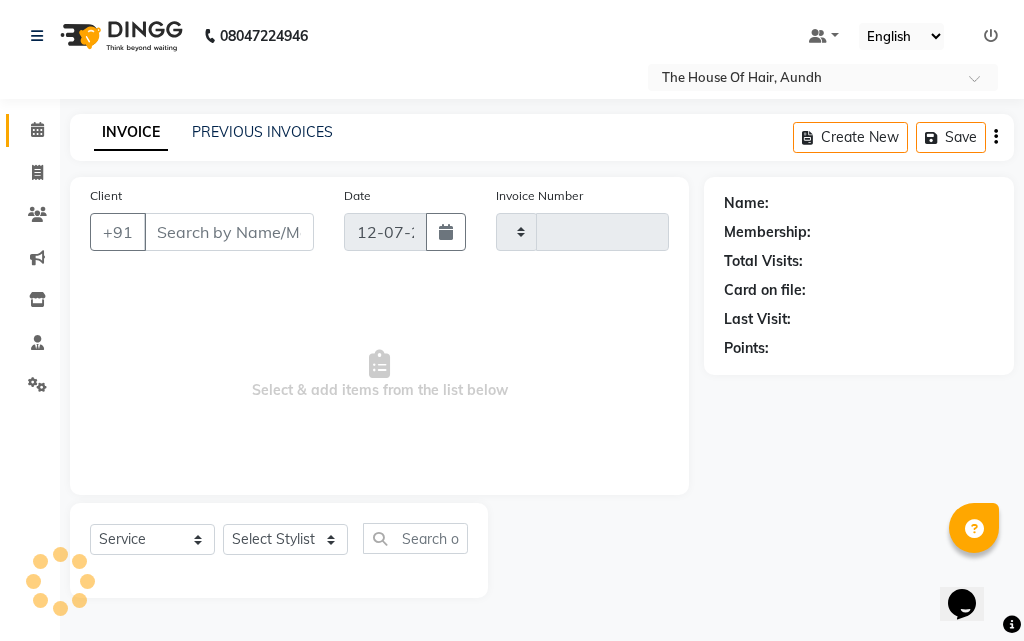 type on "1138" 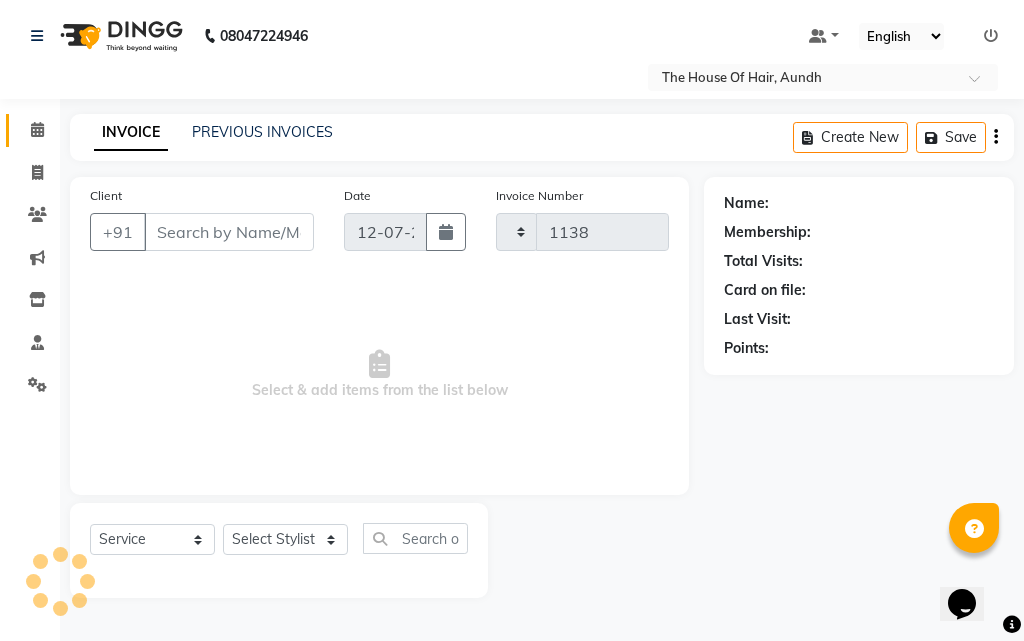 select on "26" 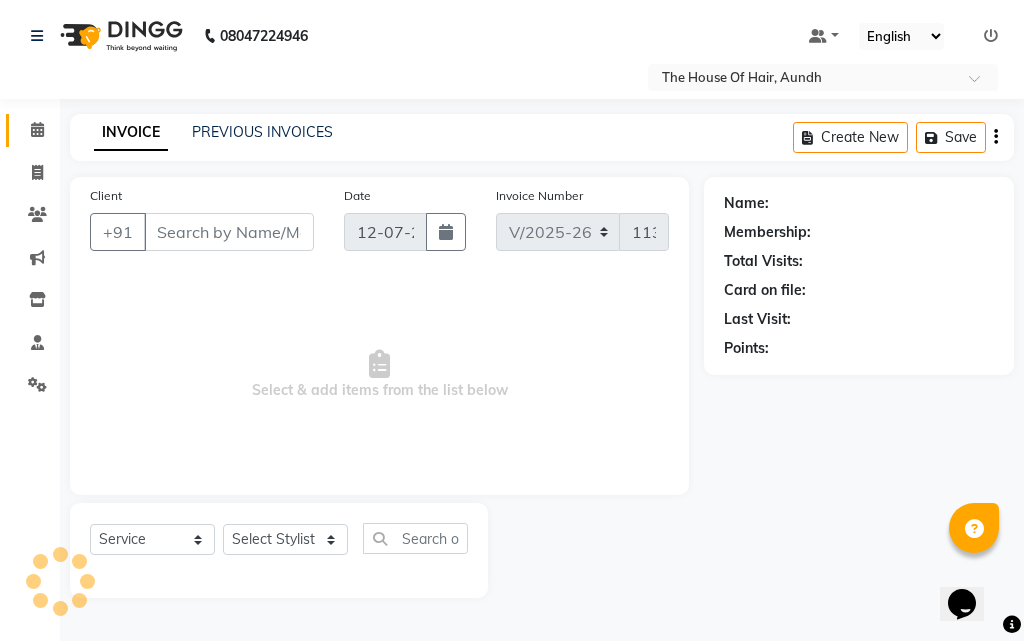 type on "9921255111" 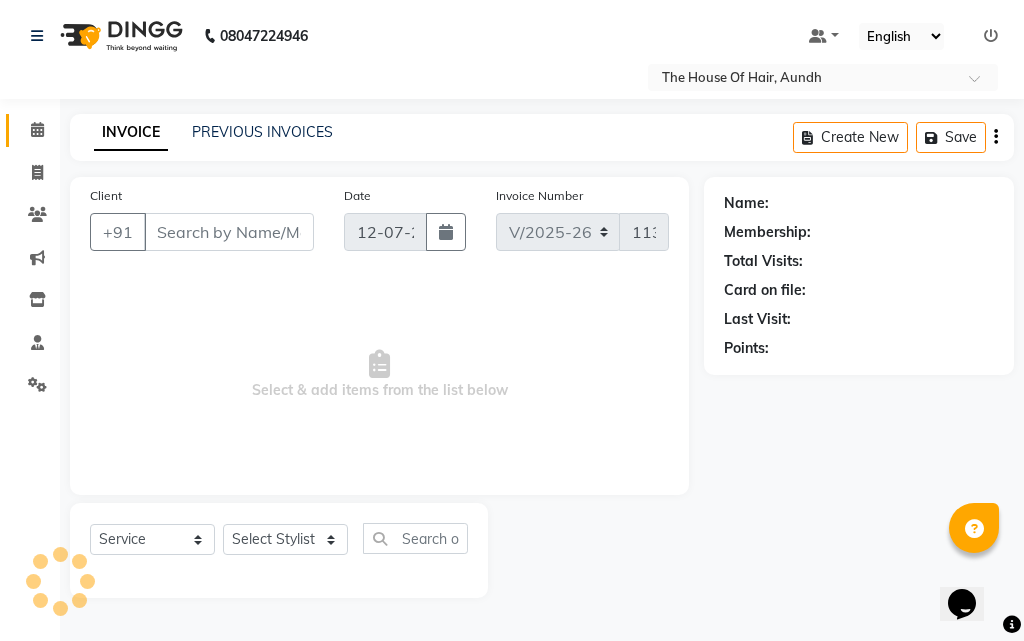 select on "26196" 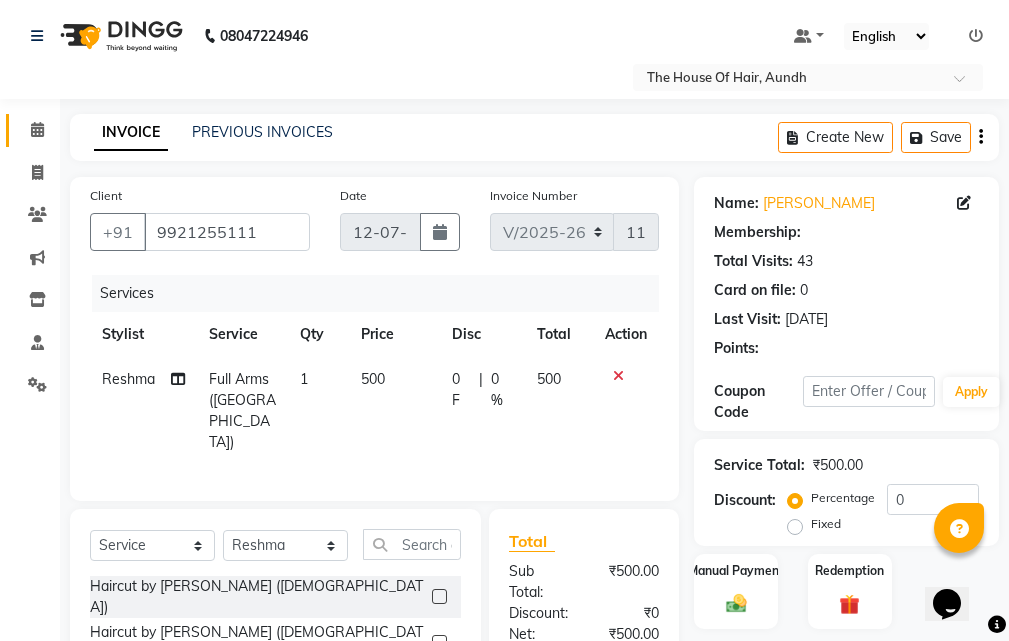 select on "1: Object" 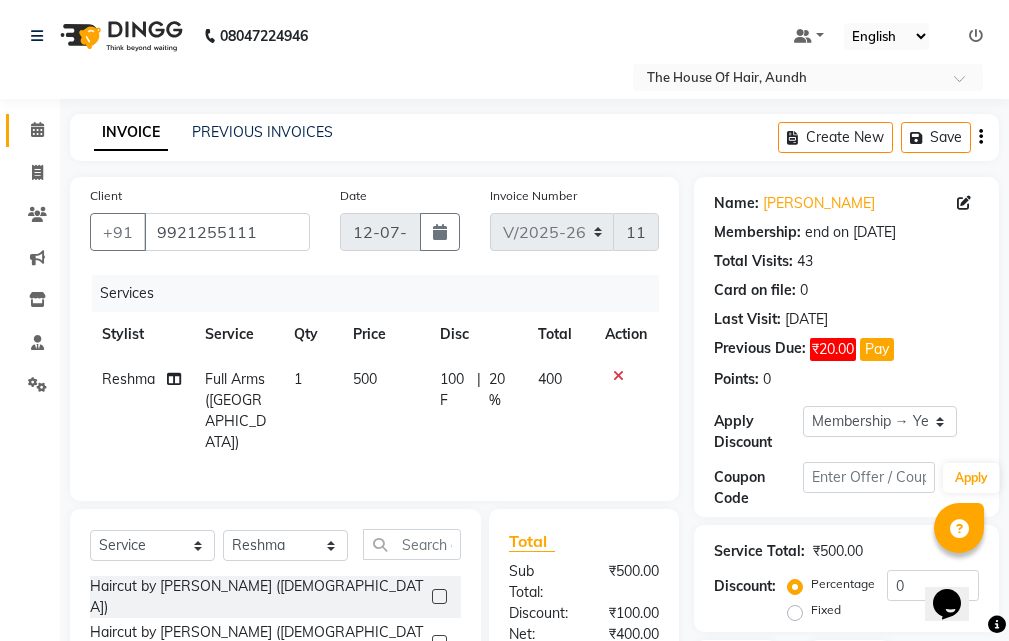 type on "20" 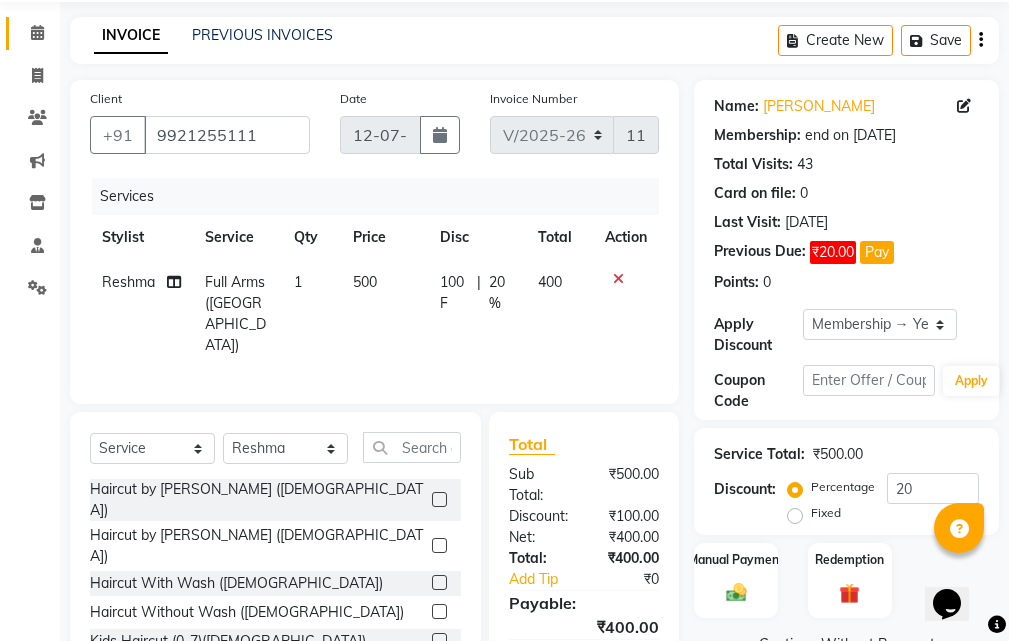 scroll, scrollTop: 100, scrollLeft: 0, axis: vertical 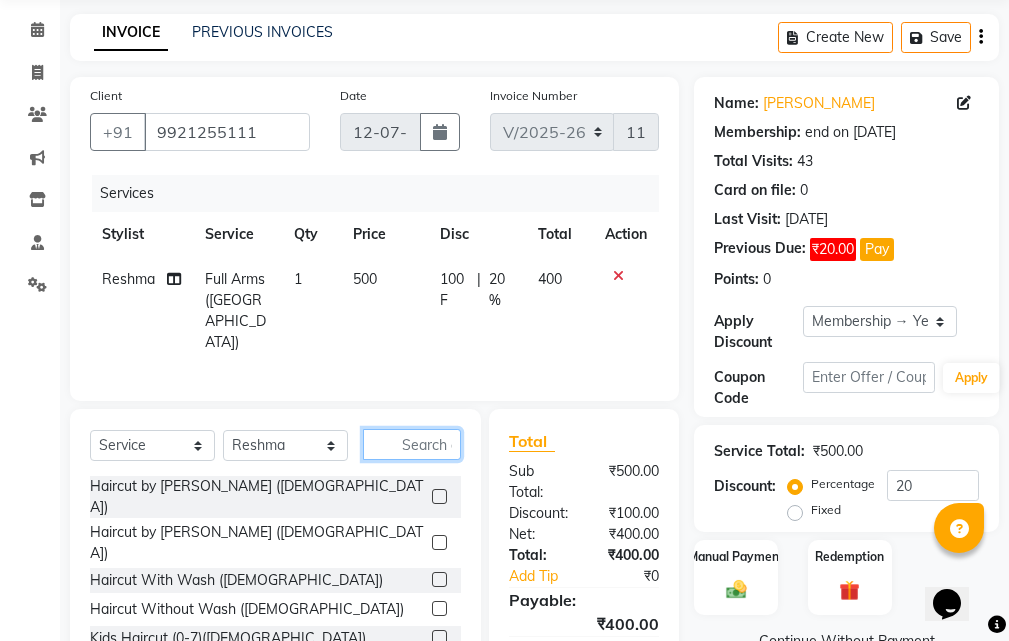 click 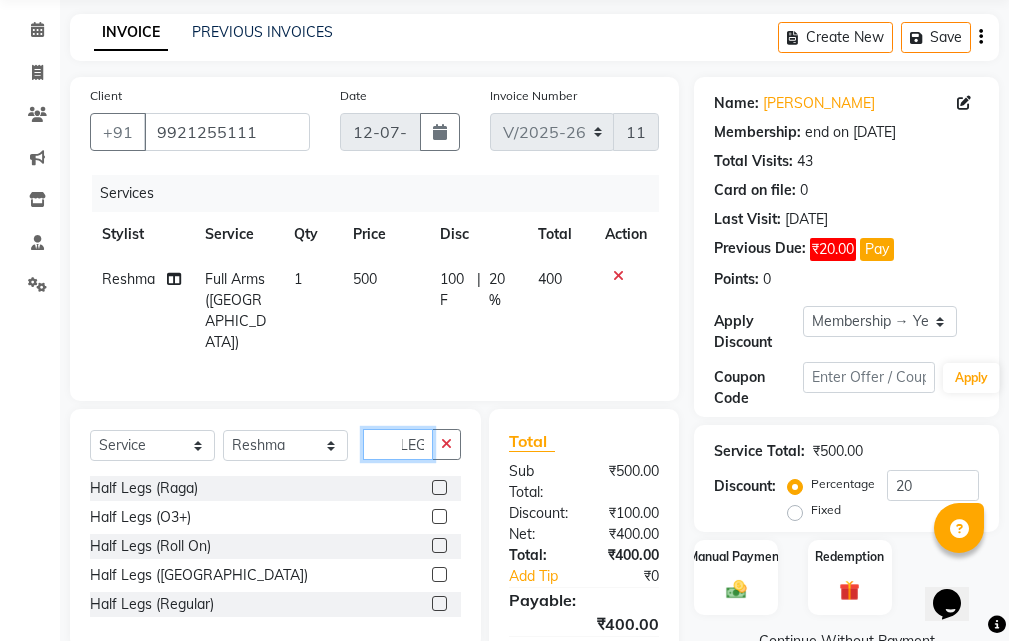 scroll, scrollTop: 0, scrollLeft: 51, axis: horizontal 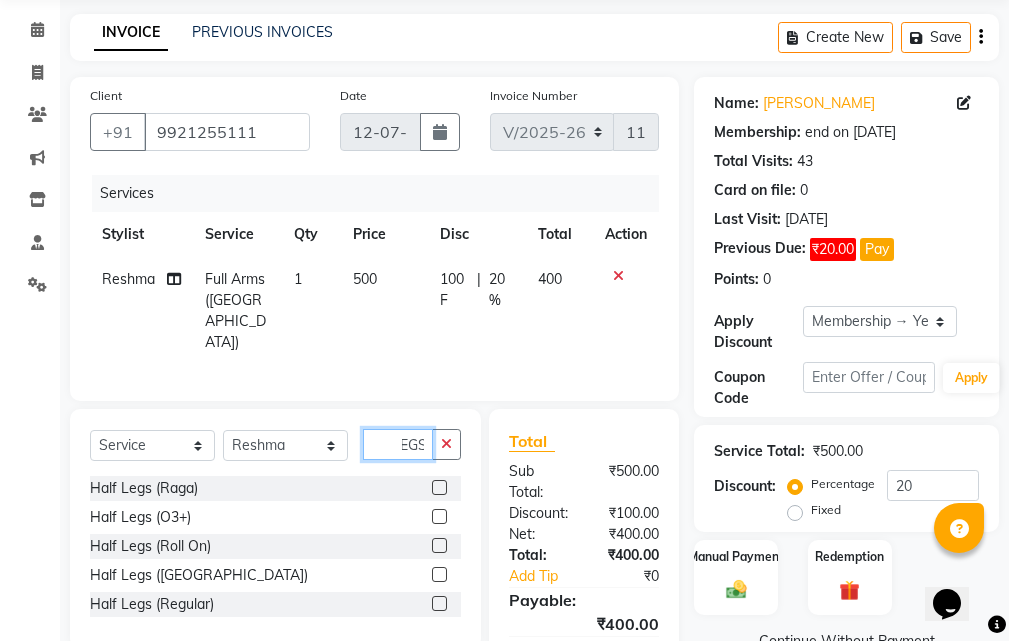 type on "HALF LEGS" 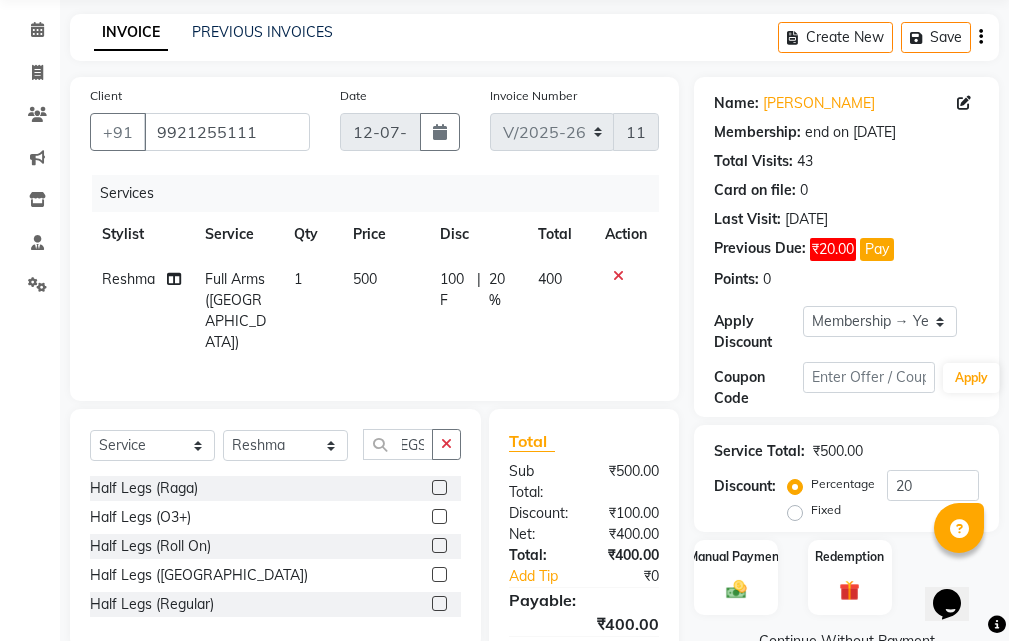 scroll, scrollTop: 0, scrollLeft: 0, axis: both 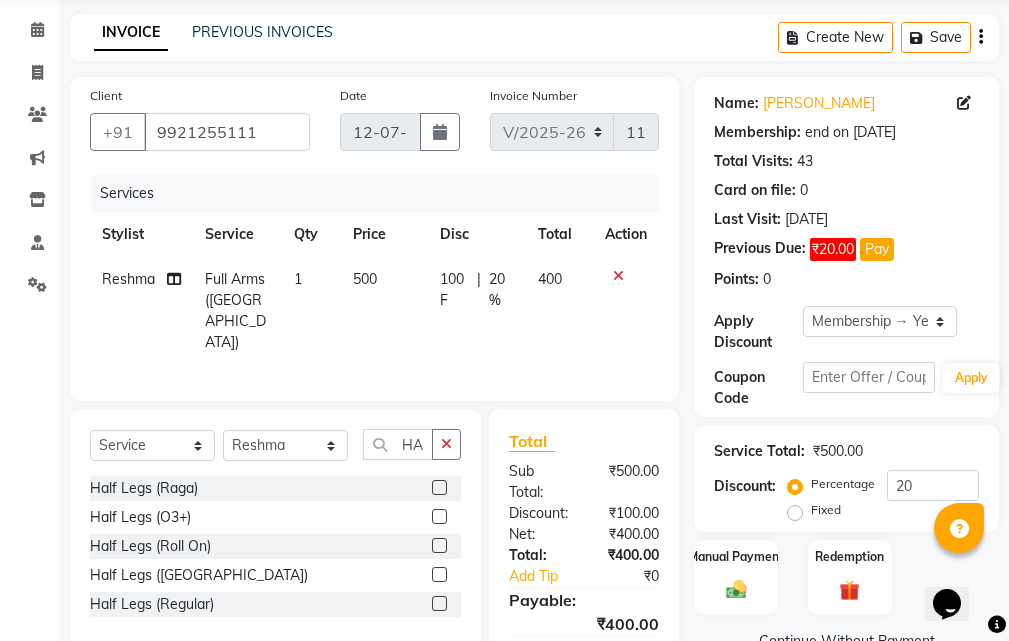 click 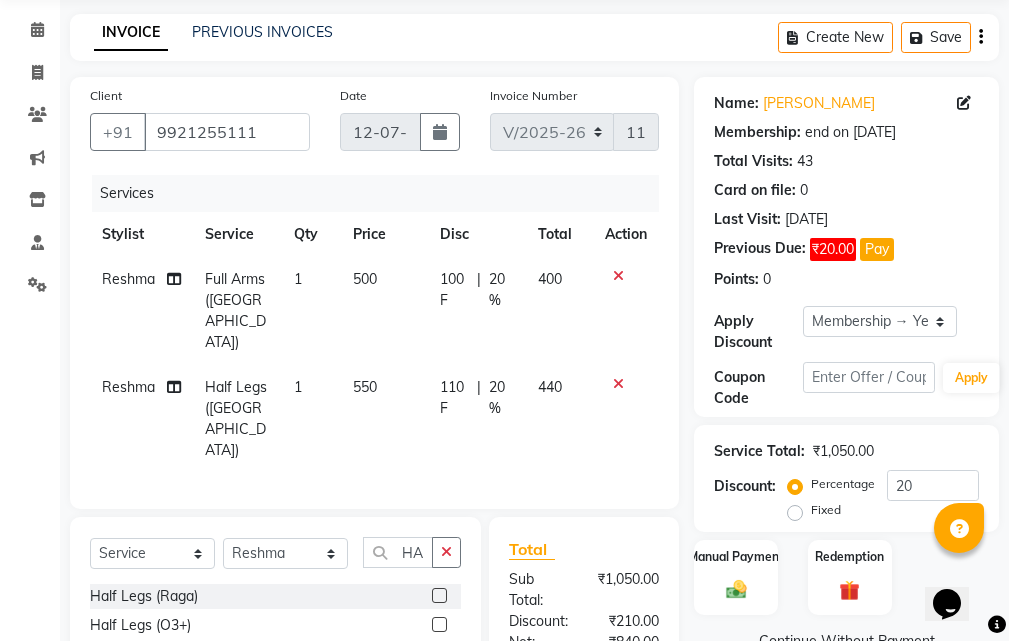 checkbox on "false" 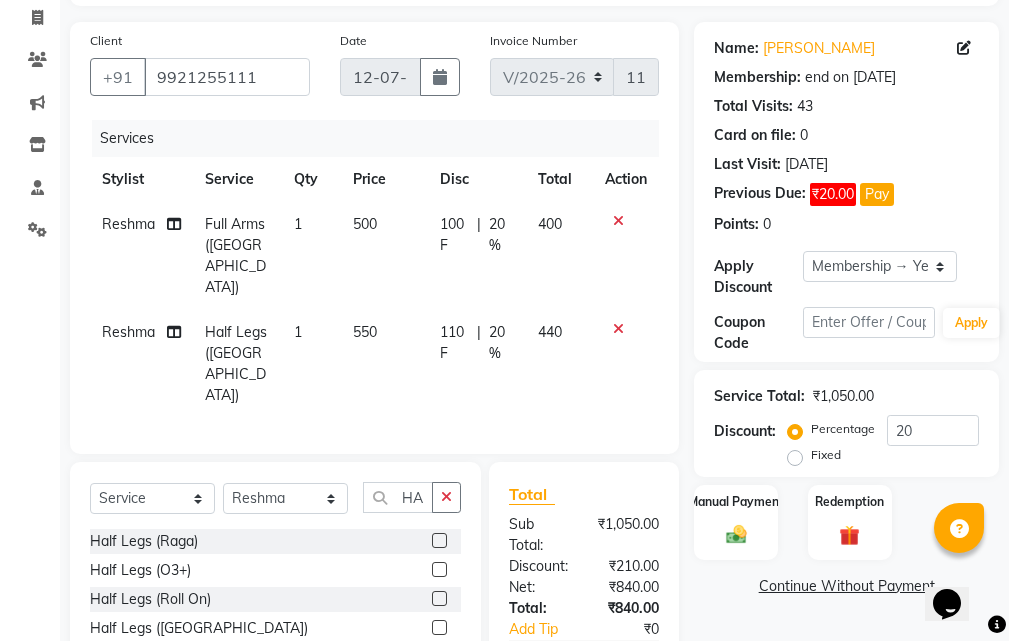 scroll, scrollTop: 255, scrollLeft: 0, axis: vertical 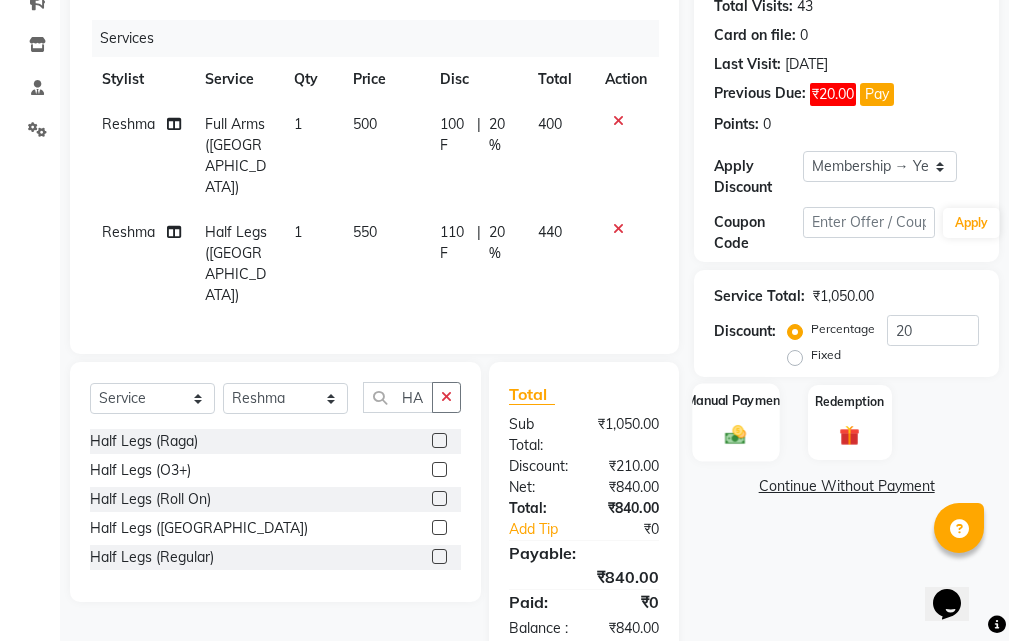click 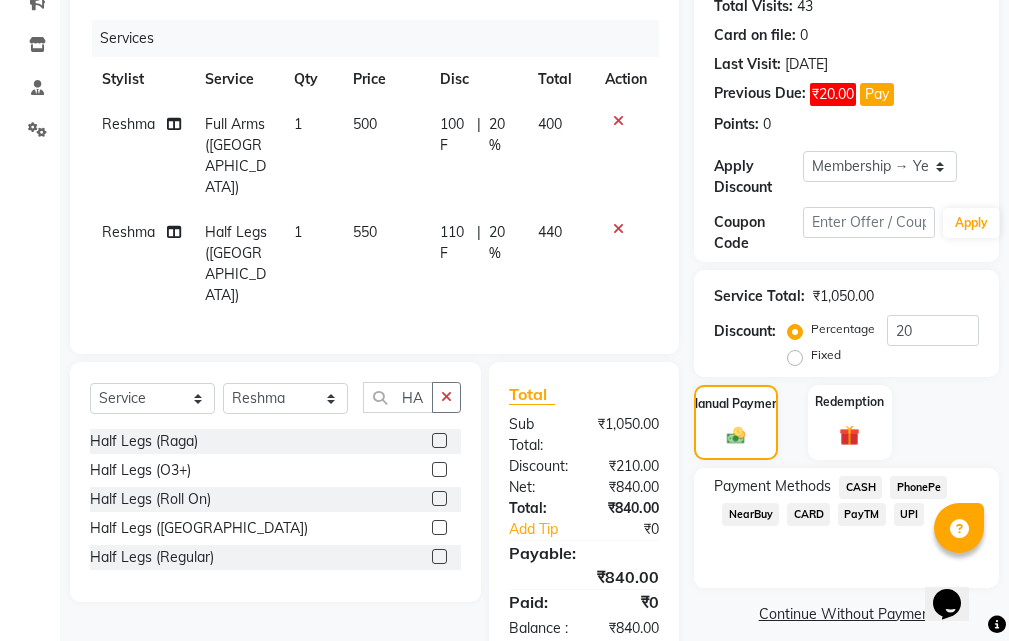 click on "CASH" 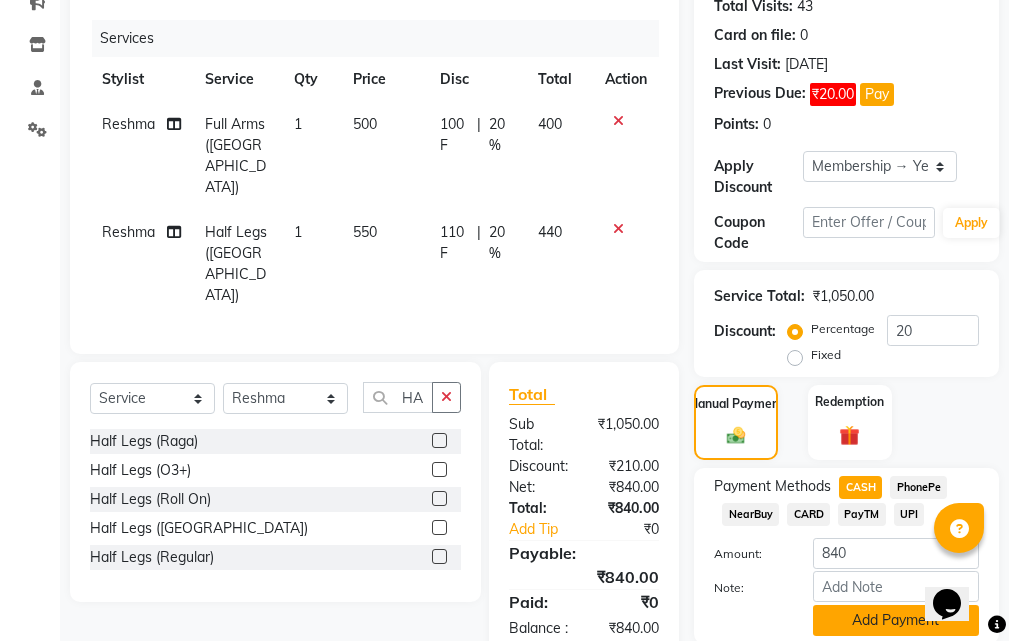 scroll, scrollTop: 329, scrollLeft: 0, axis: vertical 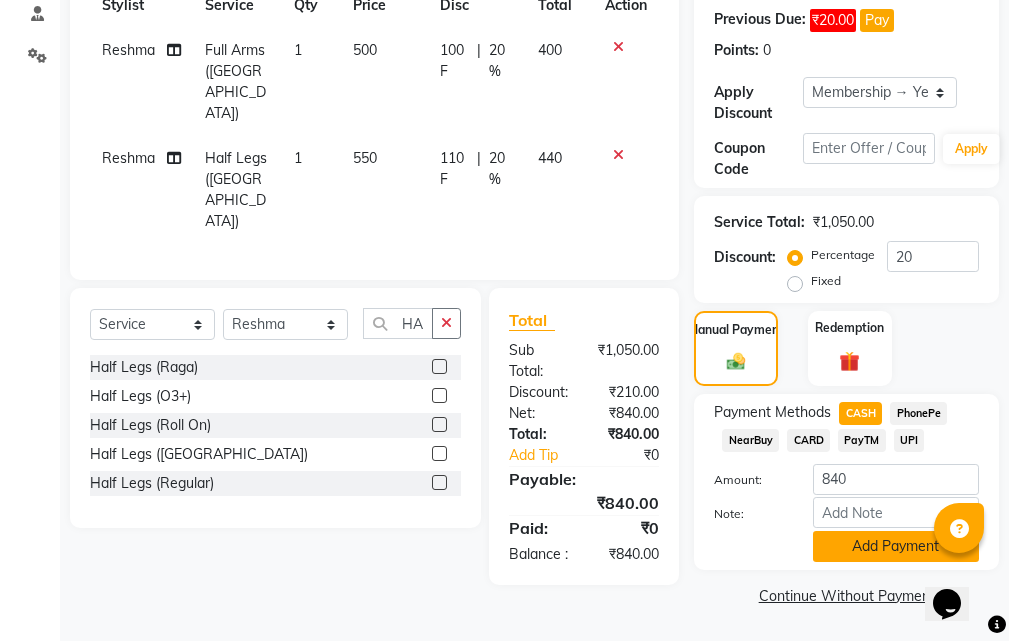 click on "Add Payment" 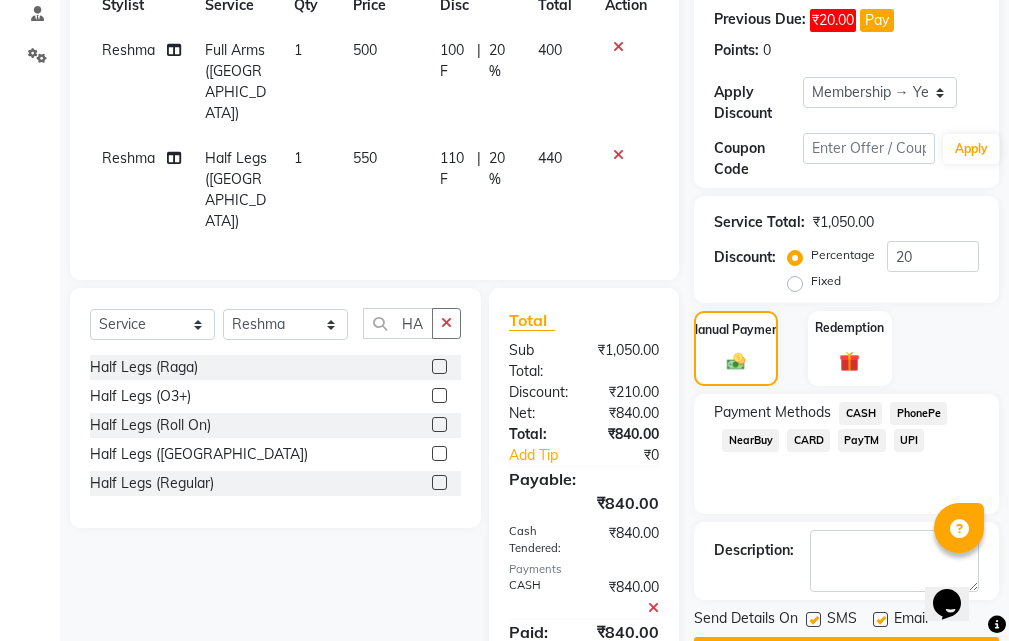 scroll, scrollTop: 386, scrollLeft: 0, axis: vertical 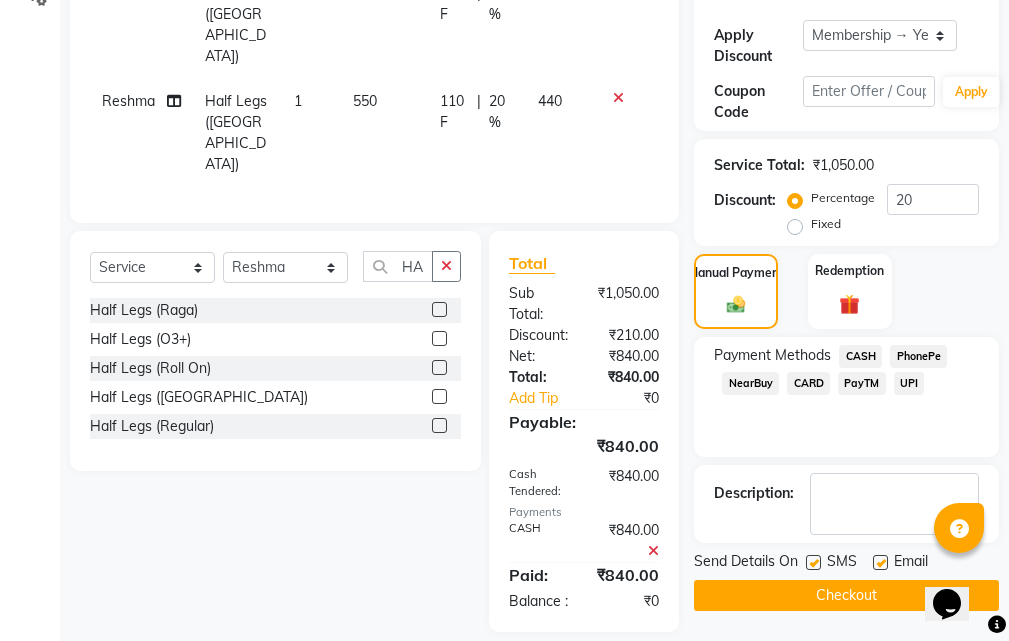 click on "Checkout" 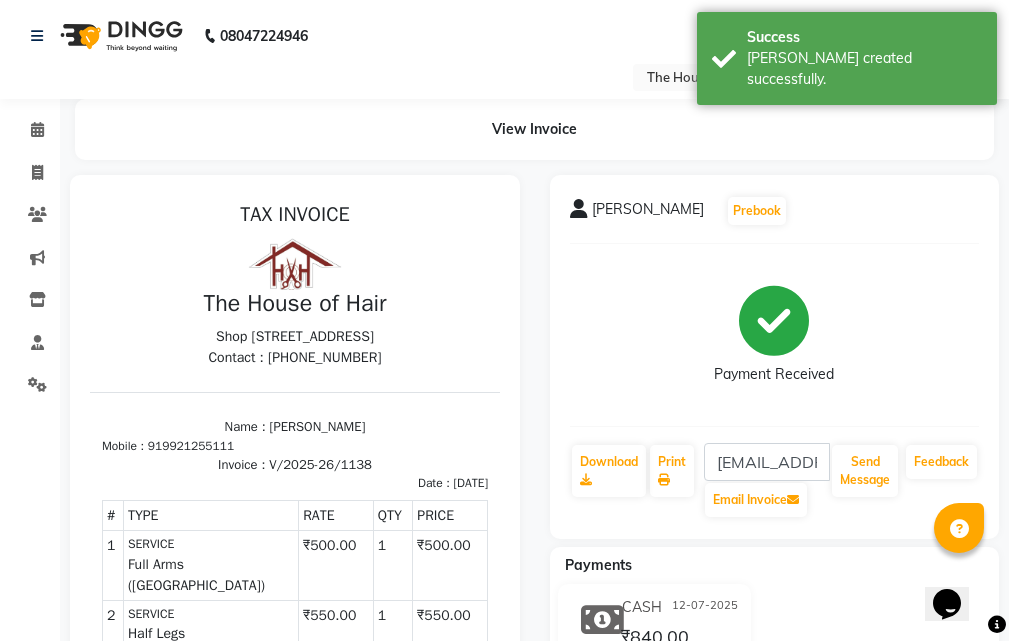 scroll, scrollTop: 0, scrollLeft: 0, axis: both 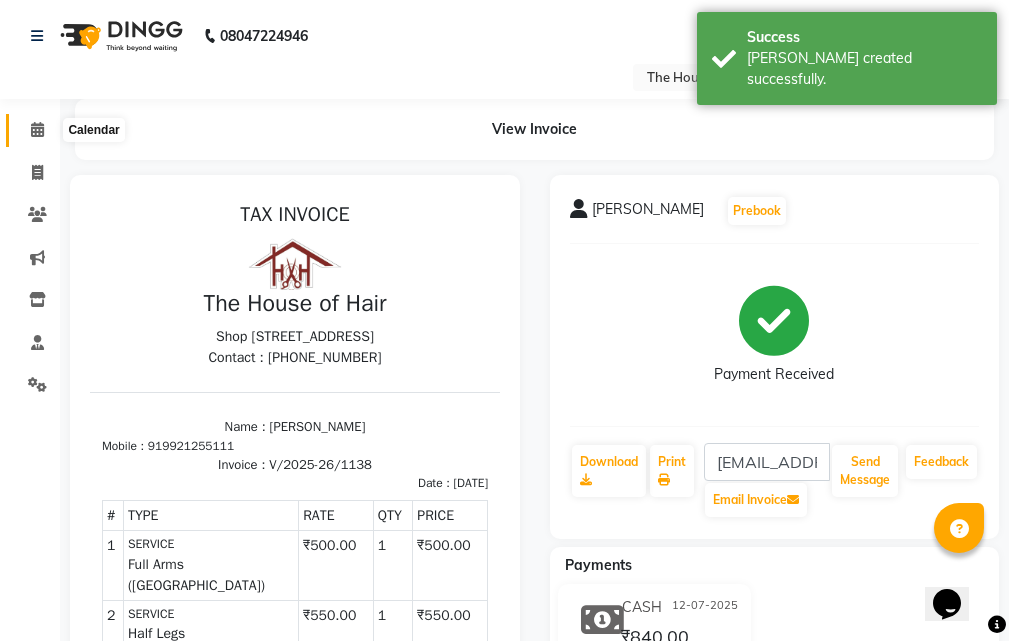 click 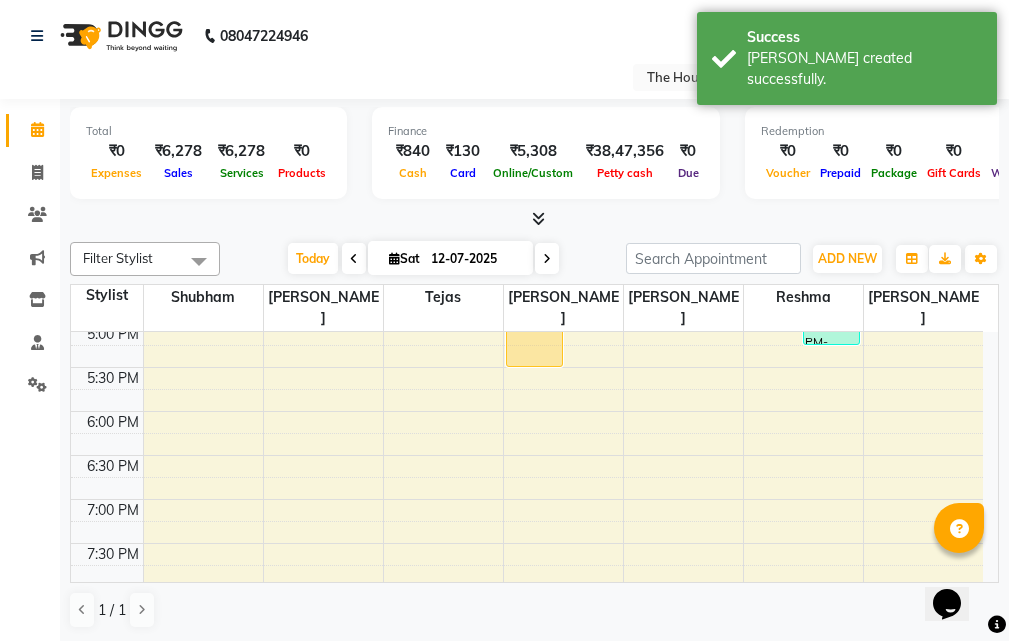 scroll, scrollTop: 700, scrollLeft: 0, axis: vertical 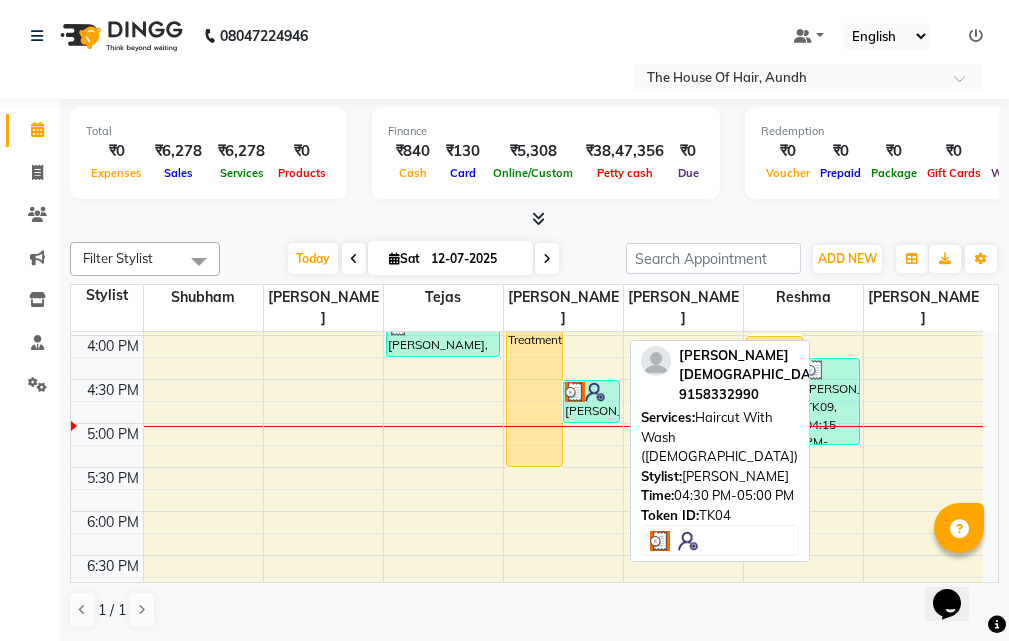 click at bounding box center (591, 392) 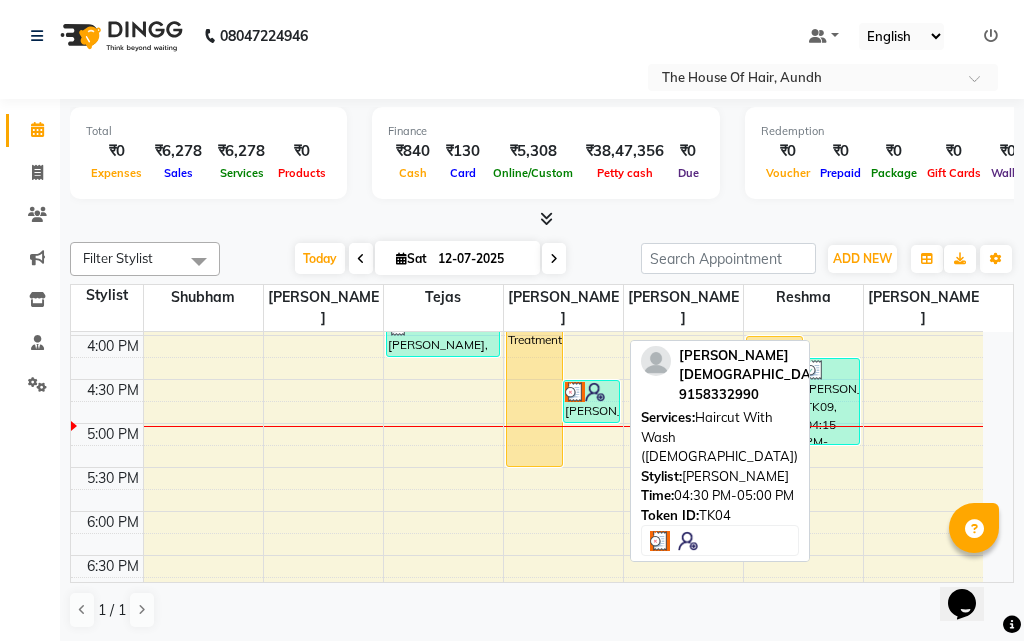 select on "3" 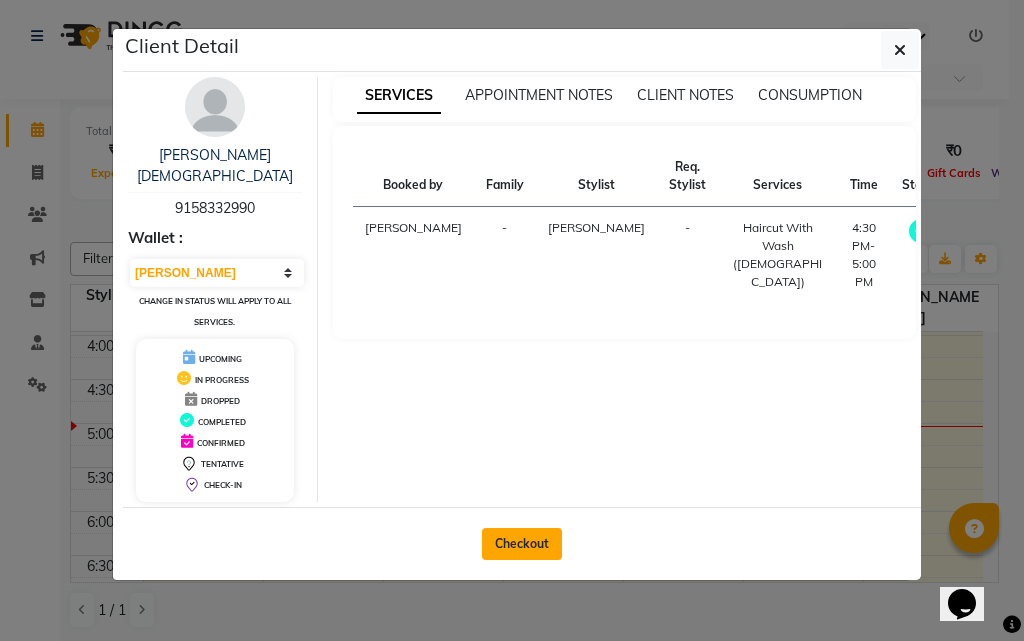click on "Checkout" 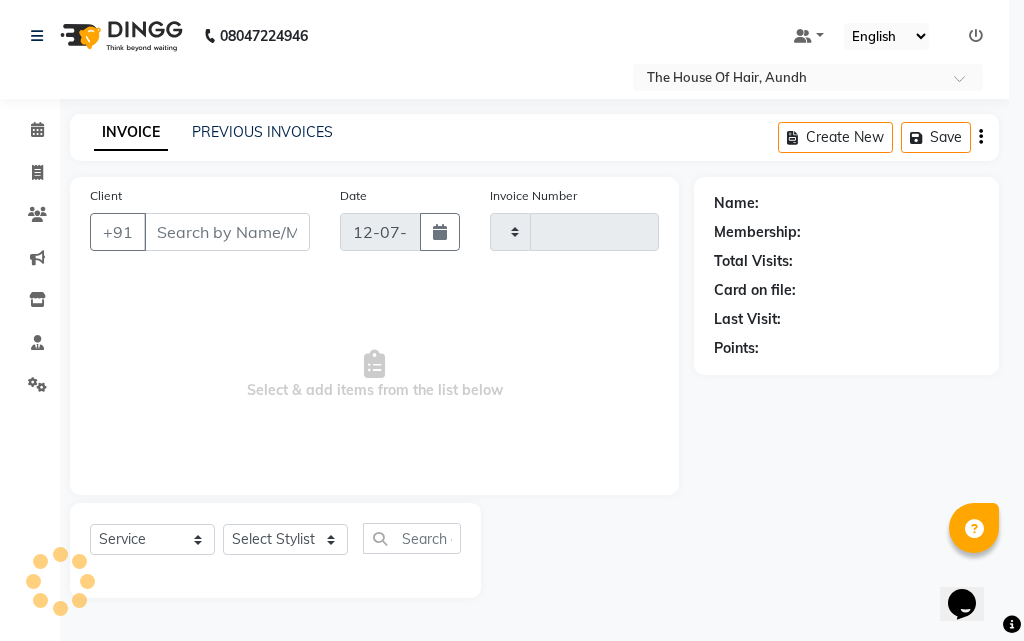 type on "1139" 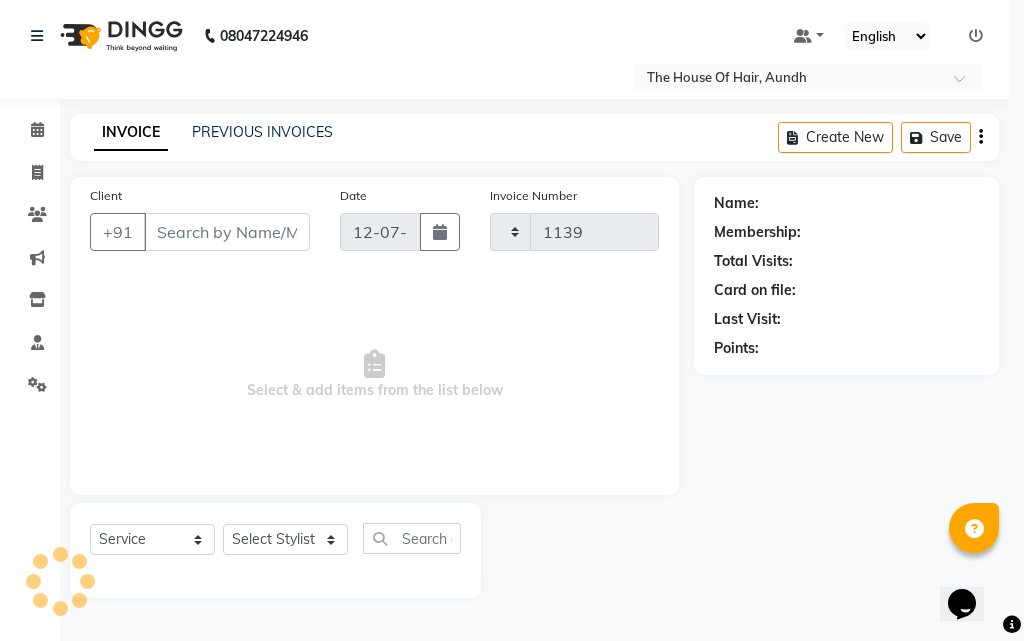 select on "26" 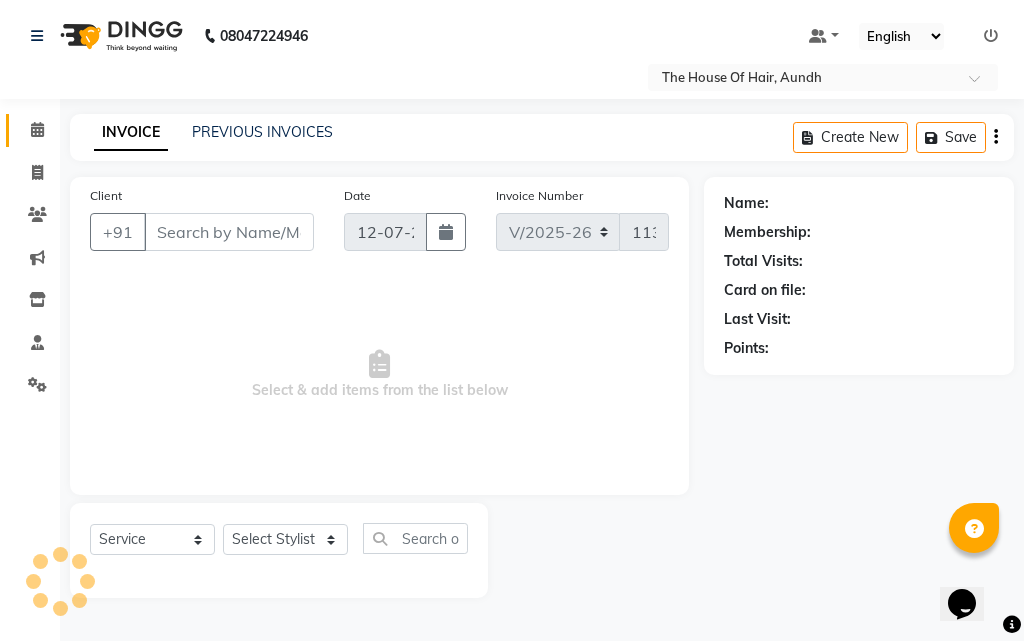 type on "9158332990" 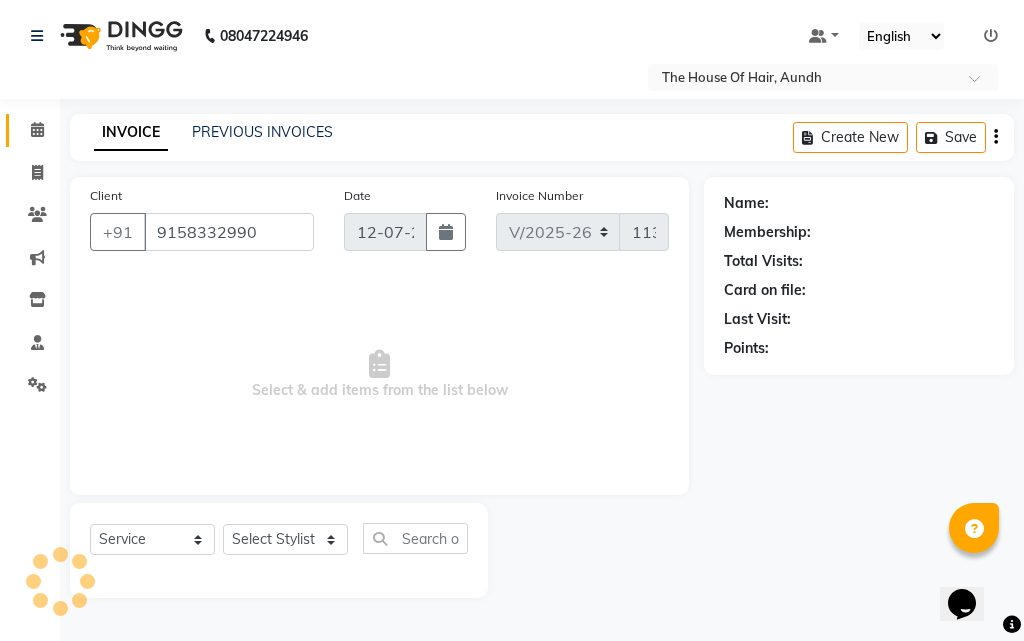 select on "32779" 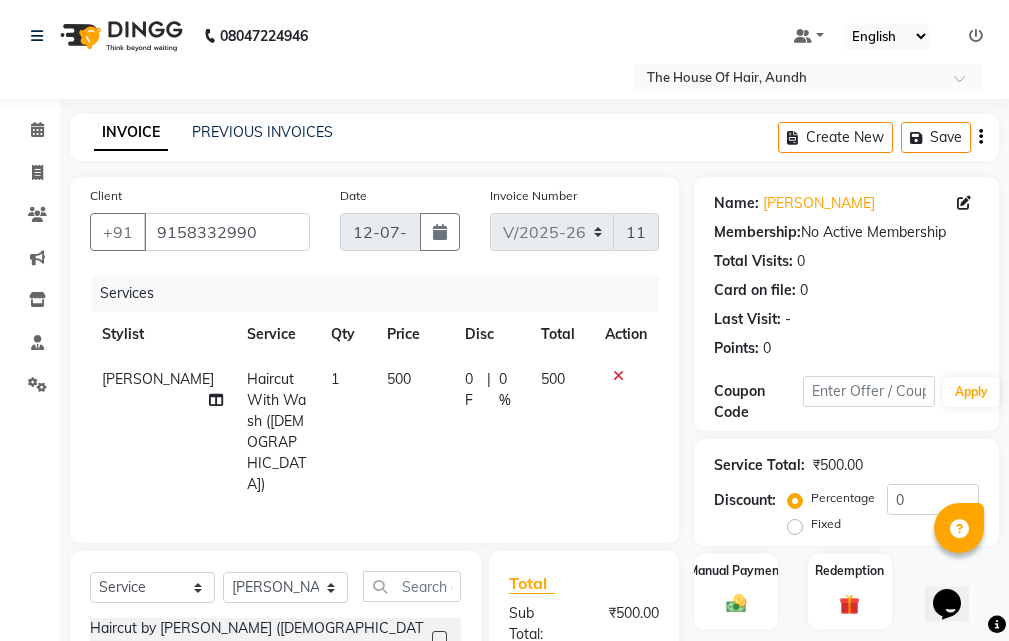 click on "Haircut With Wash ([DEMOGRAPHIC_DATA])" 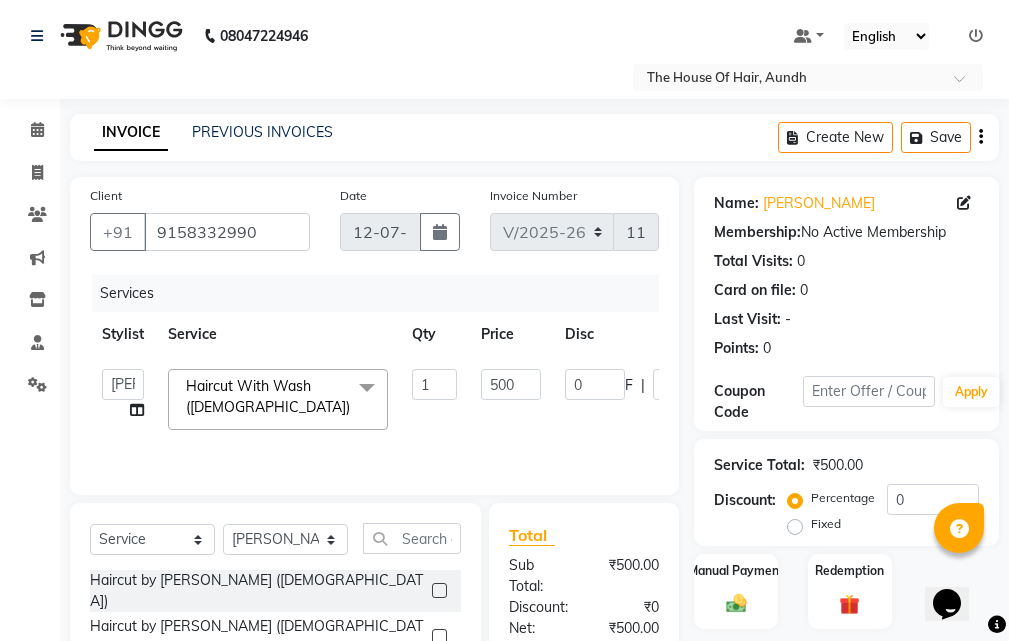 click on "Haircut With Wash ([DEMOGRAPHIC_DATA])" 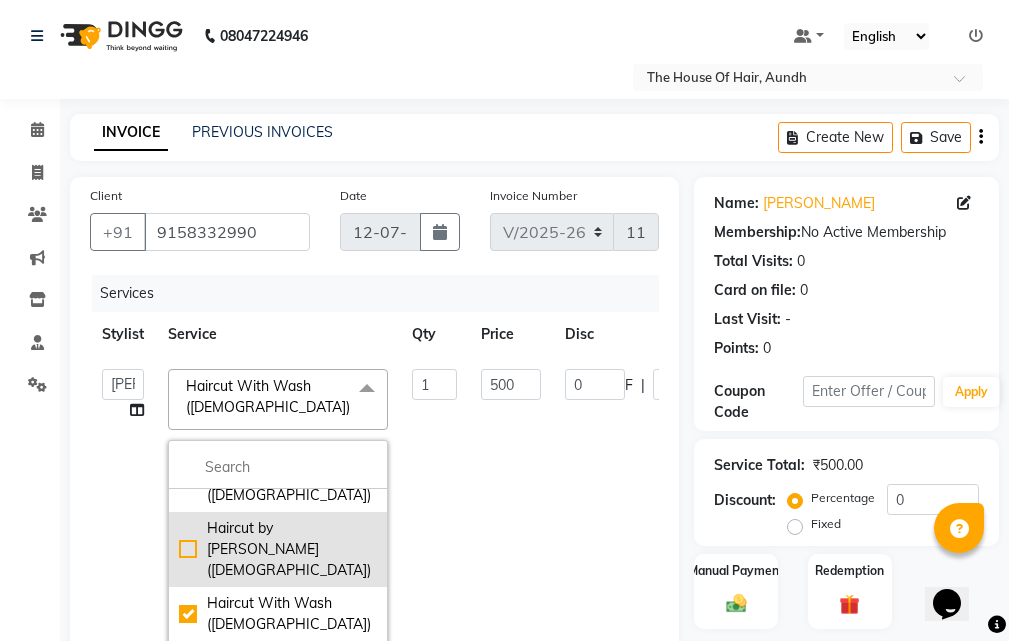 scroll, scrollTop: 100, scrollLeft: 0, axis: vertical 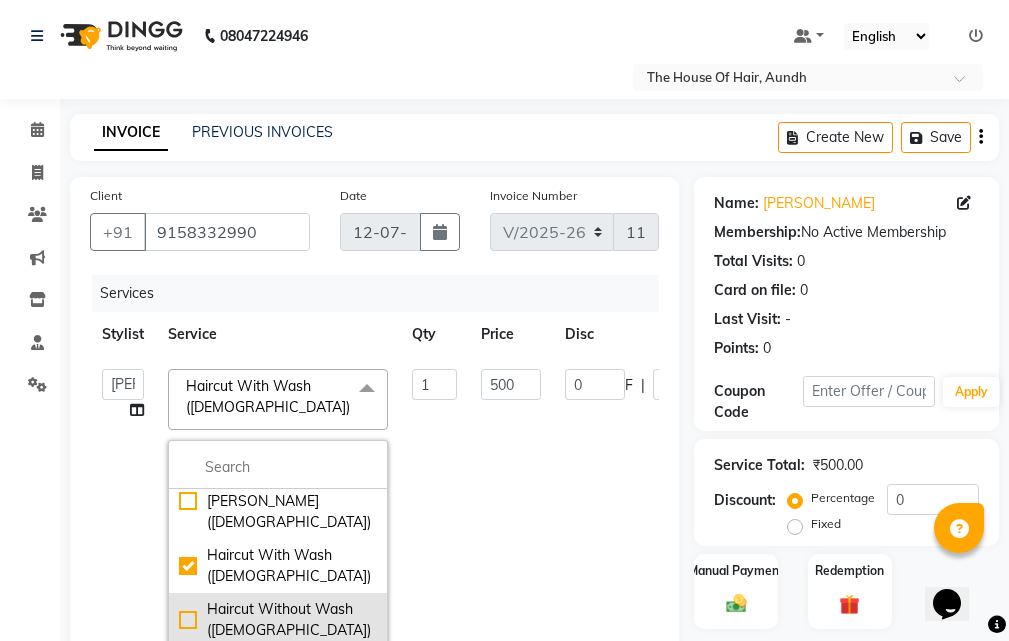 click on "Haircut Without Wash ([DEMOGRAPHIC_DATA])" 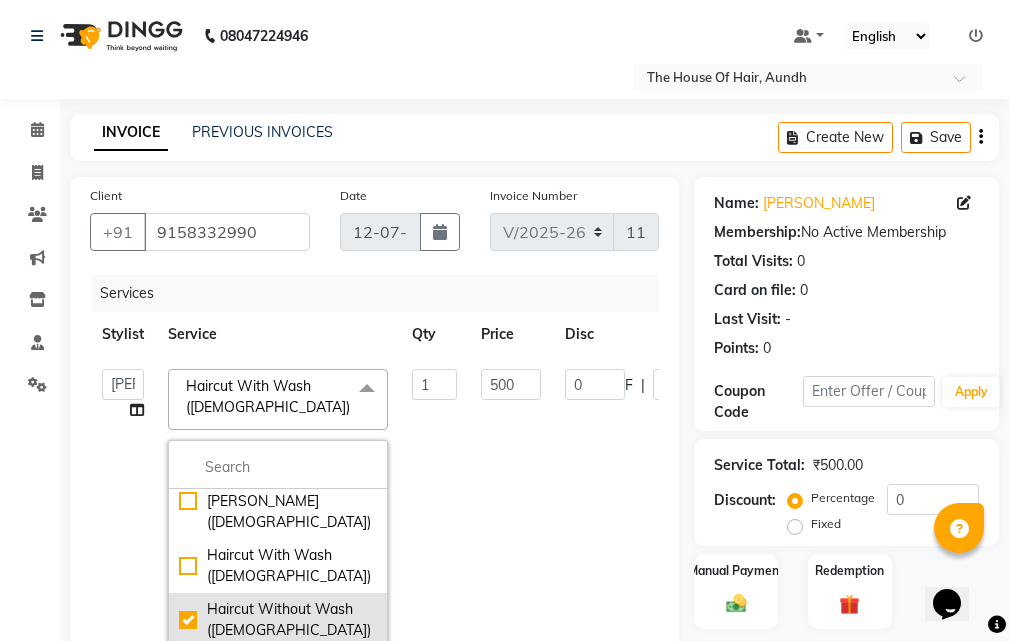 checkbox on "false" 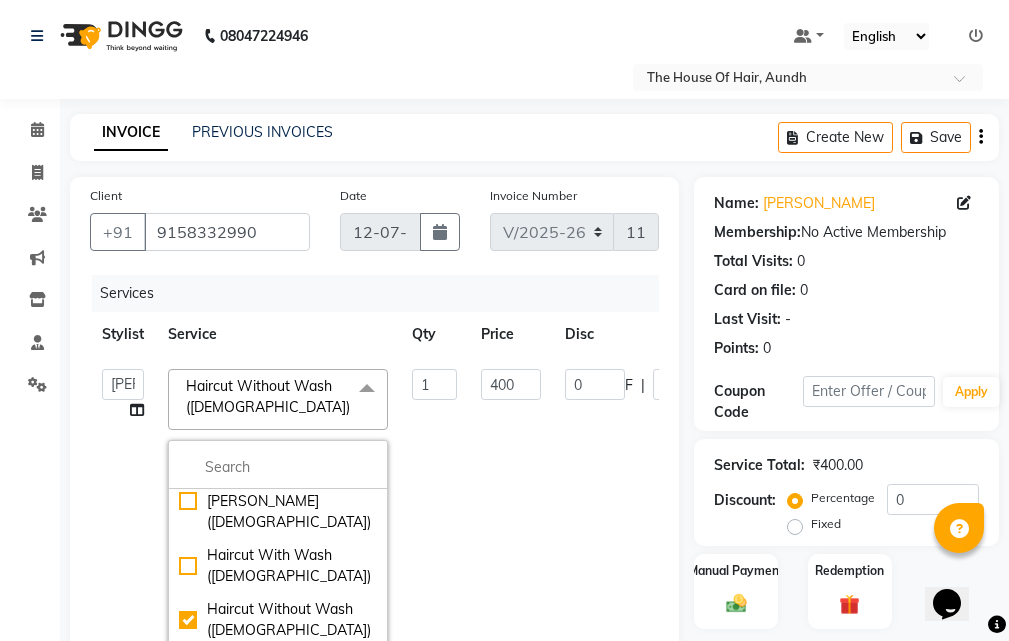 click on "Client [PHONE_NUMBER] Date [DATE] Invoice Number V/2025 V/[PHONE_NUMBER] Services Stylist Service Qty Price Disc Total Action  Aarti [PERSON_NAME]    Reshma   [PERSON_NAME]   [PERSON_NAME]   [PERSON_NAME]   [PERSON_NAME]  Haircut Without Wash ([DEMOGRAPHIC_DATA])  x Haircut by [PERSON_NAME] ([DEMOGRAPHIC_DATA]) Haircut by [PERSON_NAME] ([DEMOGRAPHIC_DATA]) Haircut With Wash ([DEMOGRAPHIC_DATA]) Haircut Without Wash ([DEMOGRAPHIC_DATA]) Kids Haircut (0-7)([DEMOGRAPHIC_DATA]) Hairwash ([DEMOGRAPHIC_DATA]) [PERSON_NAME] Clean Shave  Head Shave ([DEMOGRAPHIC_DATA]) Hair Spa (Schwarkopf) ([DEMOGRAPHIC_DATA]) Hair Spa (Loreal) ([DEMOGRAPHIC_DATA]) Head Massage ([DEMOGRAPHIC_DATA]) Head Massage With Wash ([DEMOGRAPHIC_DATA]) Chest & Back Trim Haircut With Wash ([DEMOGRAPHIC_DATA]) Haircut Without Wash ([DEMOGRAPHIC_DATA]) Head Massage With Wash ([DEMOGRAPHIC_DATA]) Kids Hair (0-7) ([DEMOGRAPHIC_DATA]) Blow Dry With Shampoo & Conditioner ([DEMOGRAPHIC_DATA]) Only Blowdry ([DEMOGRAPHIC_DATA]) Head Massage ([DEMOGRAPHIC_DATA]) Hair Wash & Paddle Dry ([DEMOGRAPHIC_DATA]) Hair Spa (Loreal) ([DEMOGRAPHIC_DATA]) Hair Spa (Schwarzkopf) ([DEMOGRAPHIC_DATA]) Fringe ([DEMOGRAPHIC_DATA]) Tong ([DEMOGRAPHIC_DATA]) Iron Tong ([DEMOGRAPHIC_DATA]) Ironing ([DEMOGRAPHIC_DATA]) Crimping ([DEMOGRAPHIC_DATA]) Styling ([DEMOGRAPHIC_DATA]) Clear Dose ([DEMOGRAPHIC_DATA]) Clear Dose ([DEMOGRAPHIC_DATA]) French Braids ([DEMOGRAPHIC_DATA]) Only Face Cleansing 1 0" 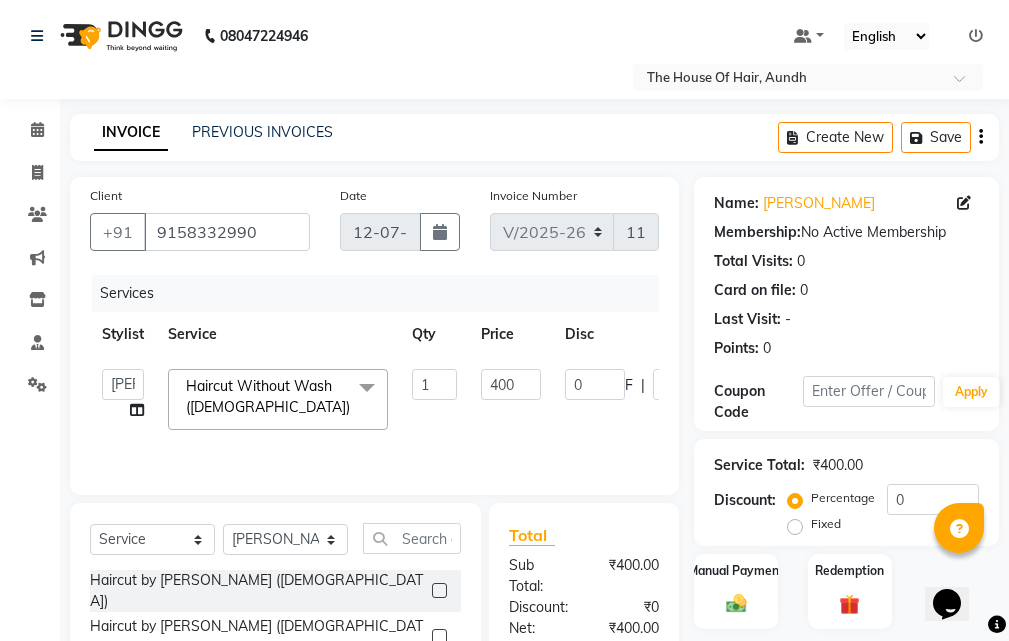 scroll, scrollTop: 210, scrollLeft: 0, axis: vertical 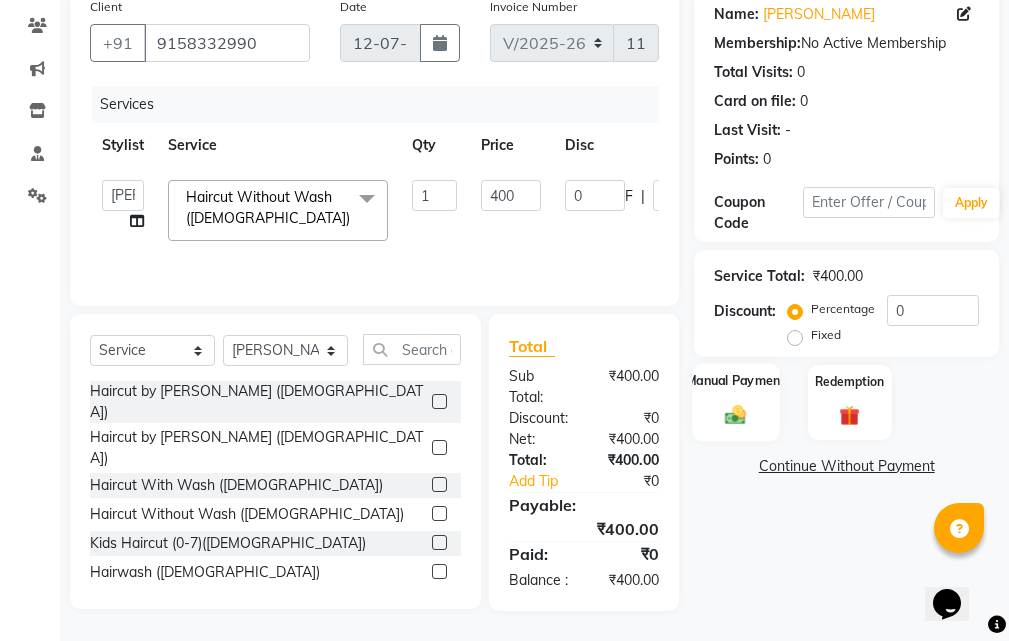 click 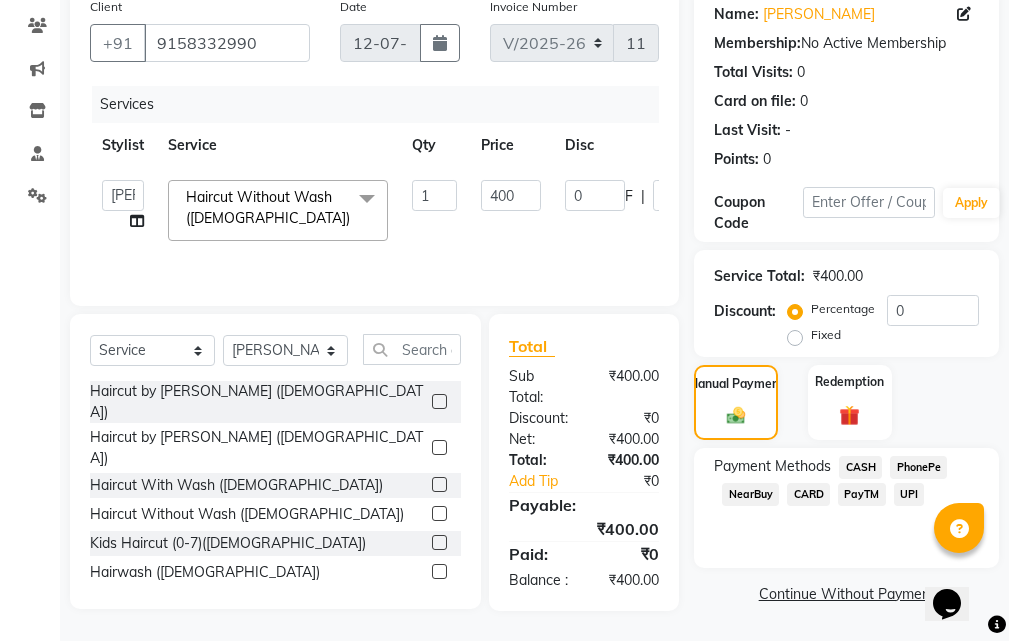click on "UPI" 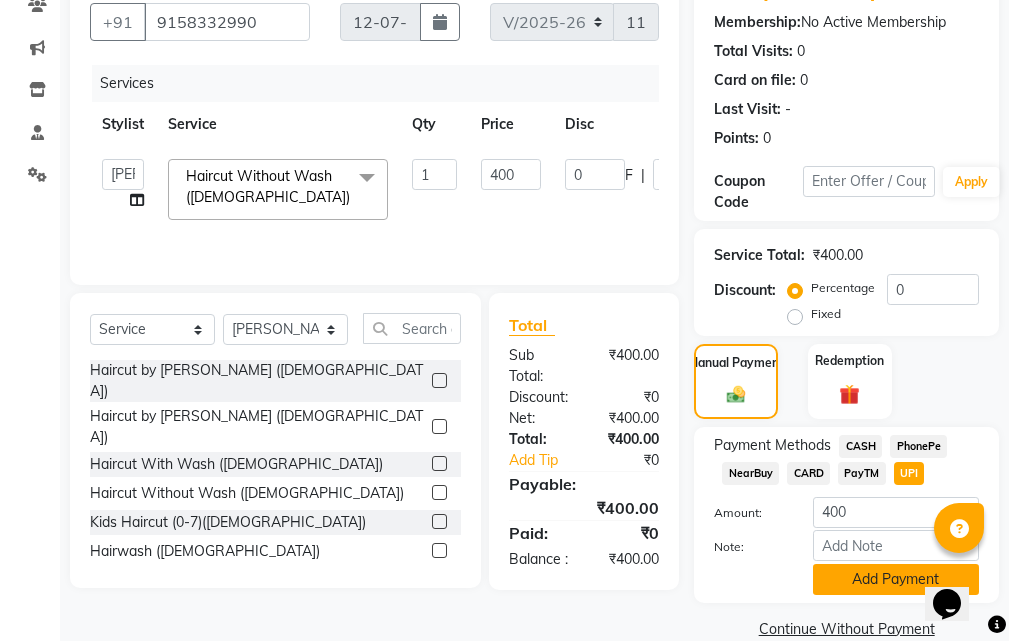 click on "Add Payment" 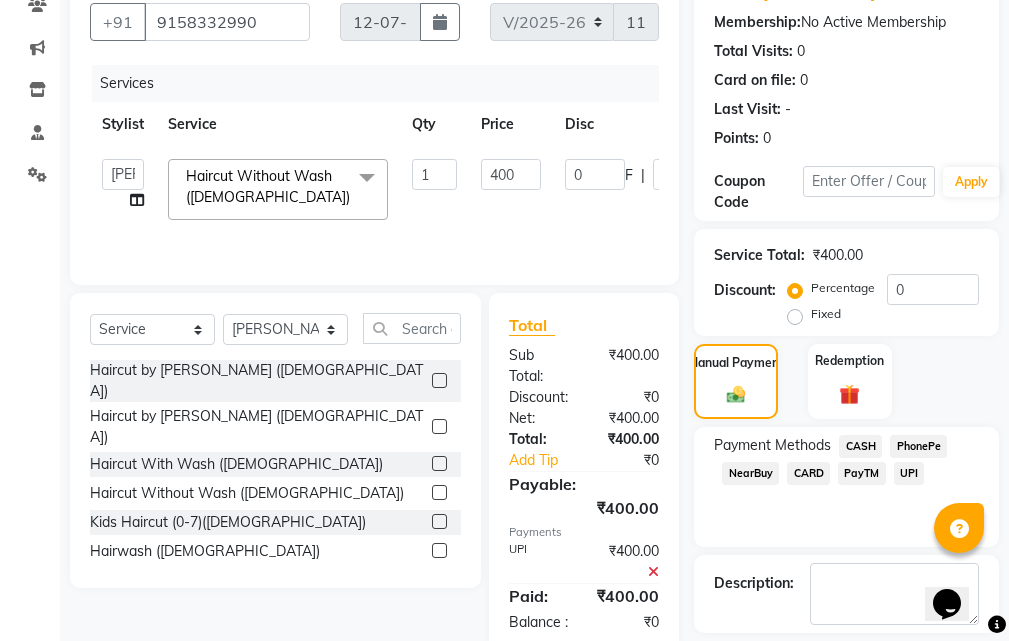 scroll, scrollTop: 300, scrollLeft: 0, axis: vertical 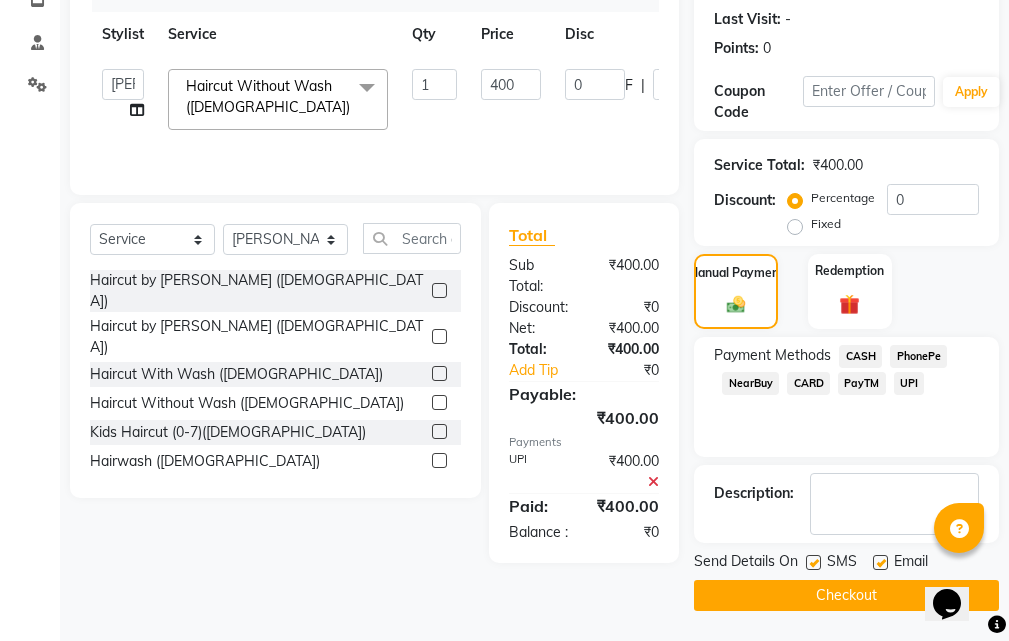 click on "Checkout" 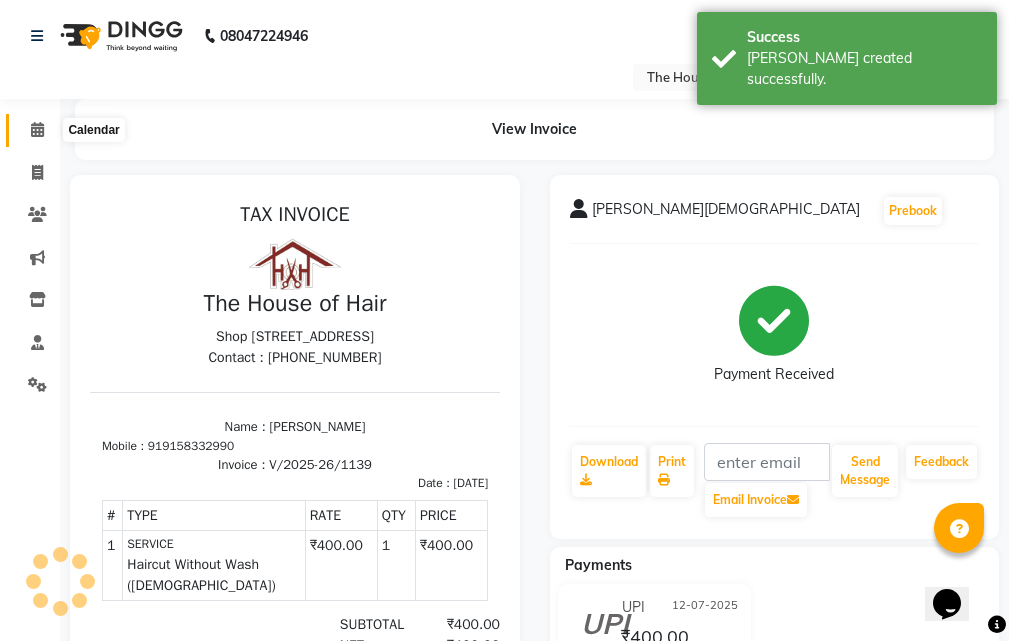 scroll, scrollTop: 0, scrollLeft: 0, axis: both 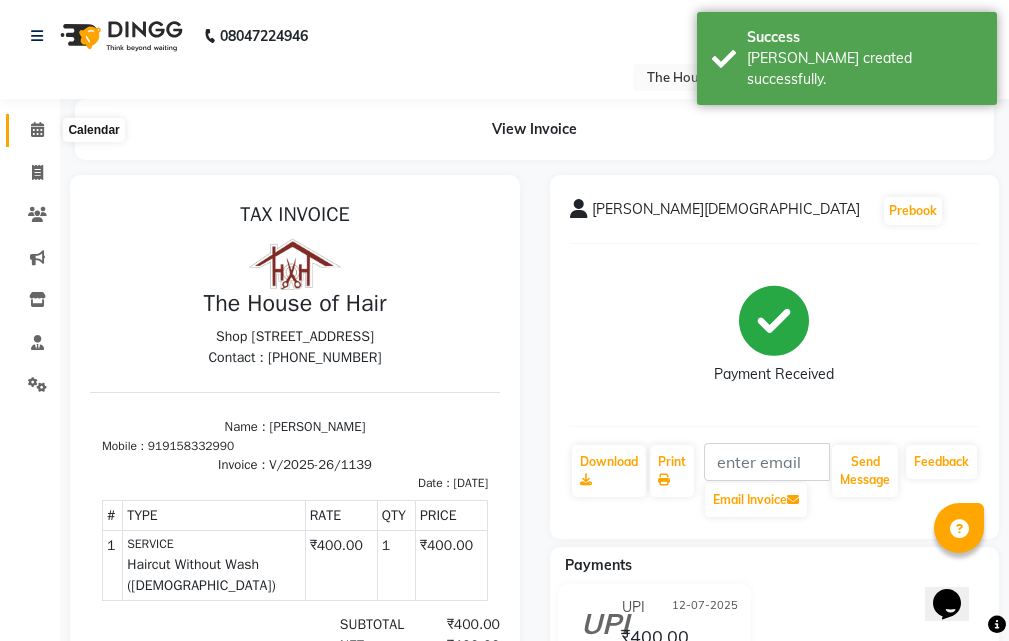 click 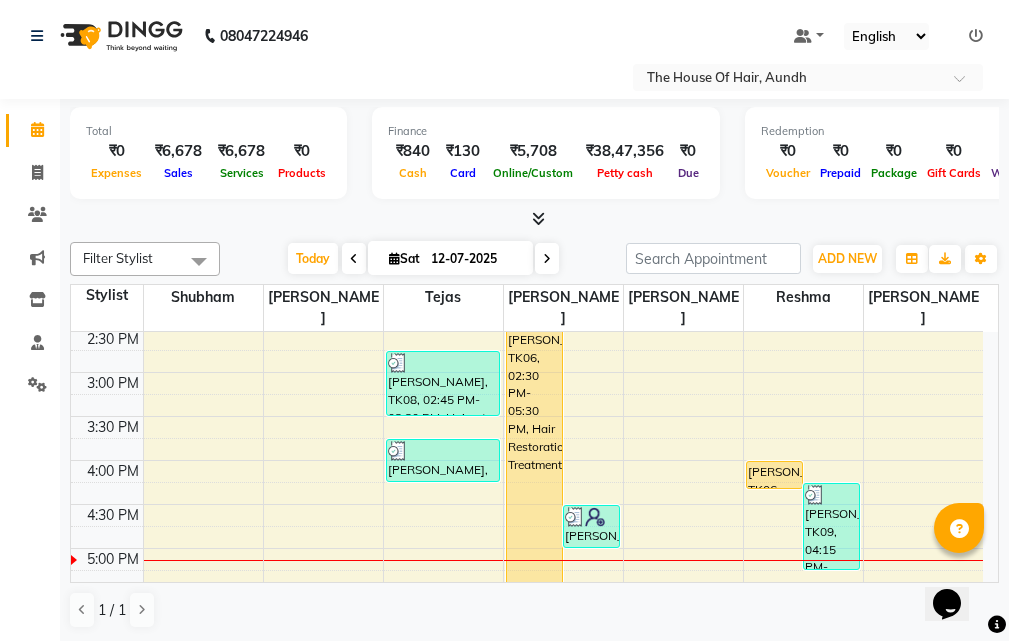 scroll, scrollTop: 600, scrollLeft: 0, axis: vertical 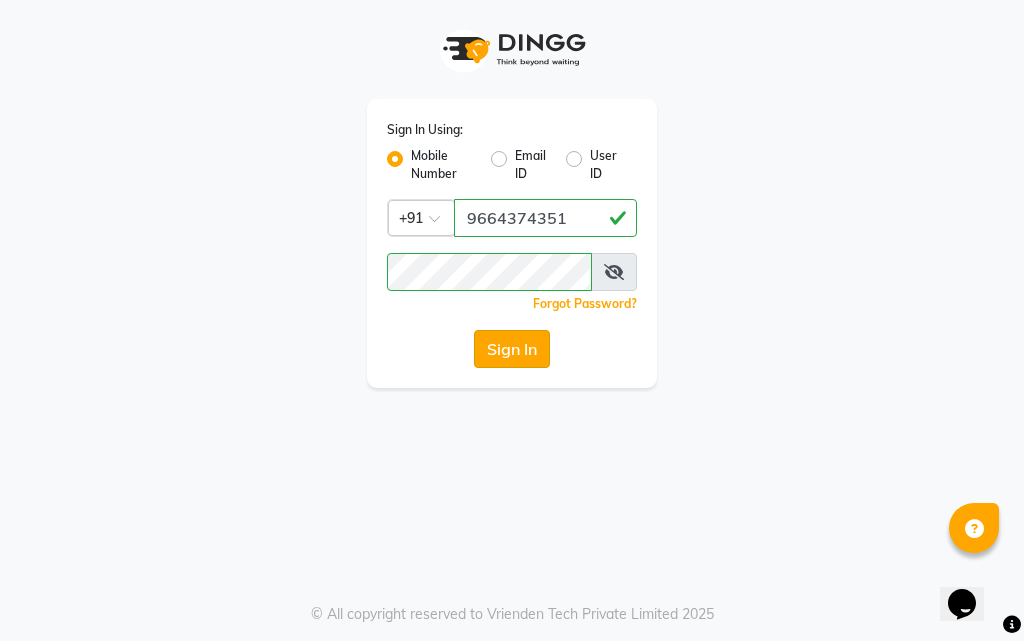 click on "Sign In" 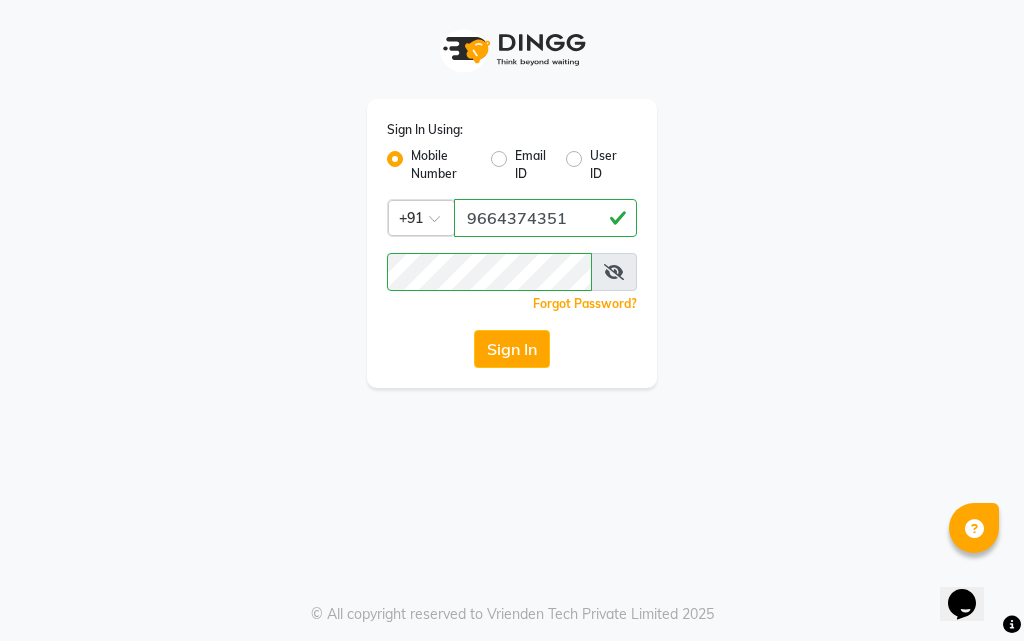 click on "Sign In Using: Mobile Number Email ID User ID Country Code × [PHONE_NUMBER]  Remember me Forgot Password?  Sign In   © All copyright reserved to Vrienden Tech Private Limited 2025" at bounding box center [512, 320] 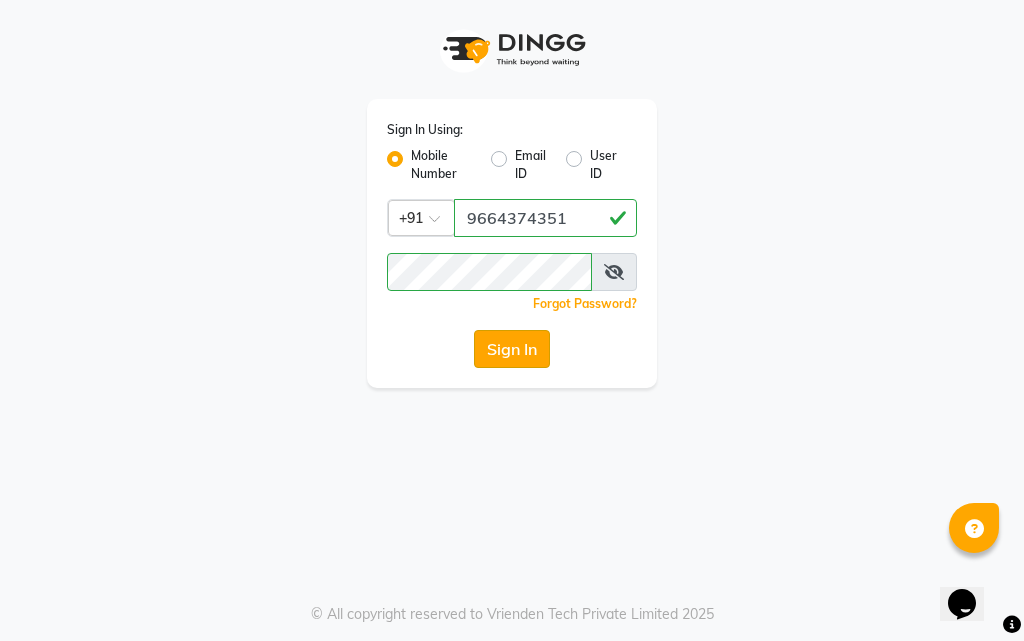 click on "Sign In" 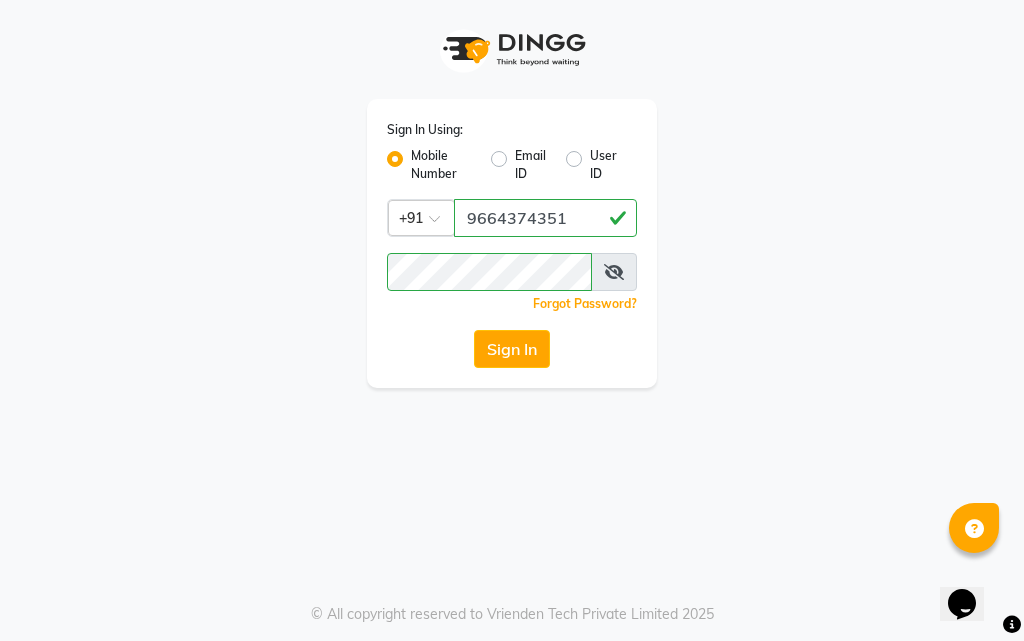 click on "Sign In" 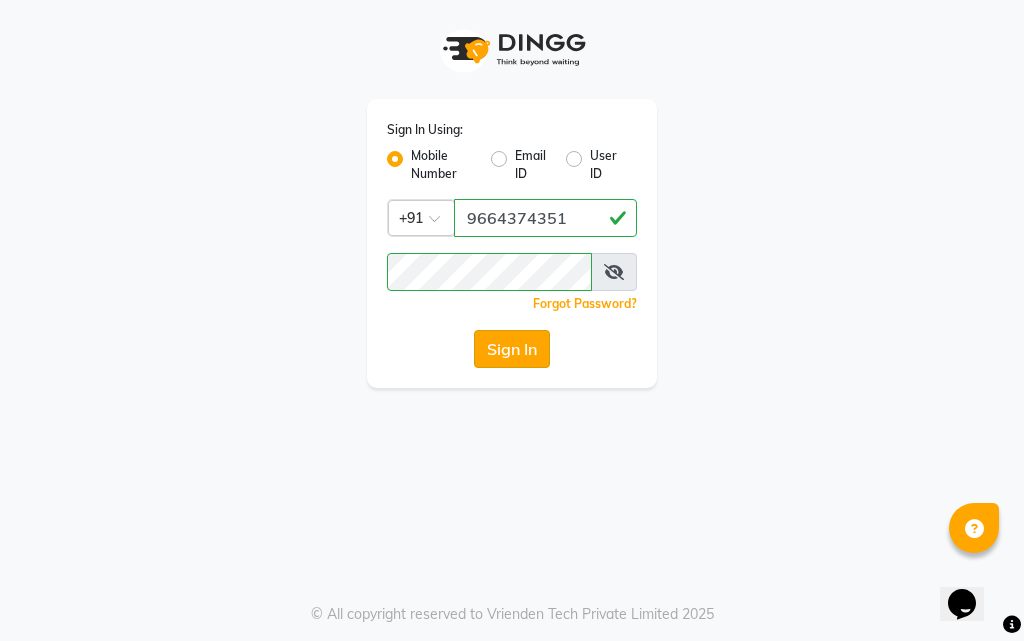 click on "Sign In" 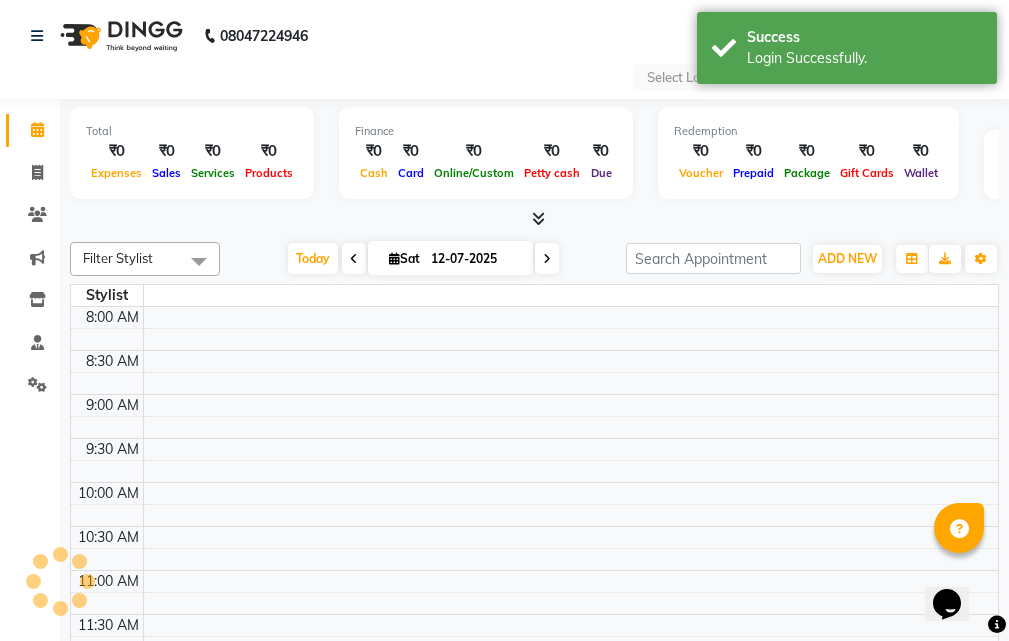 select on "en" 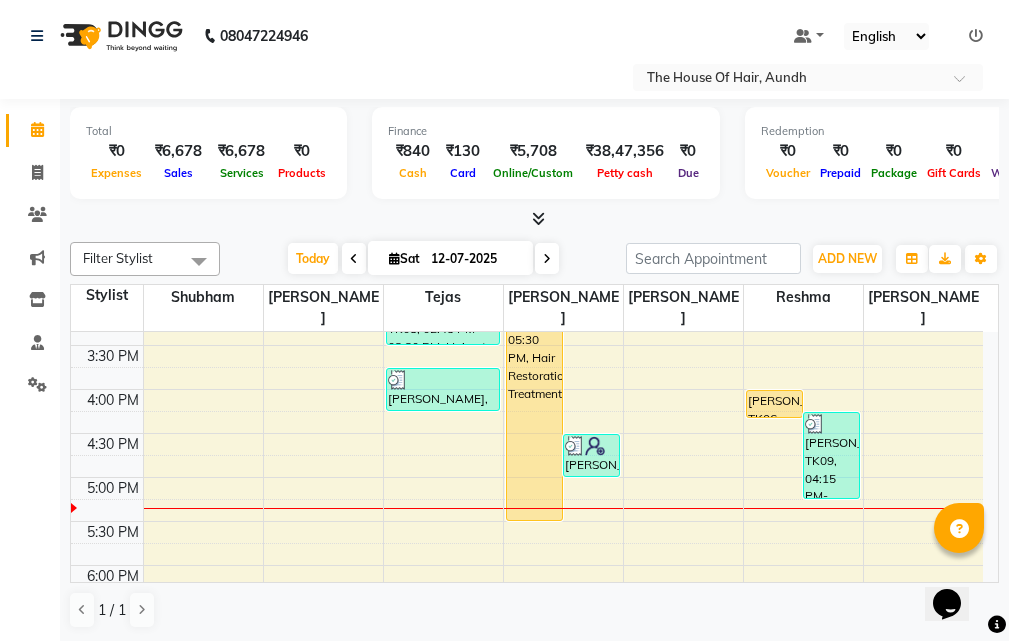 scroll, scrollTop: 600, scrollLeft: 0, axis: vertical 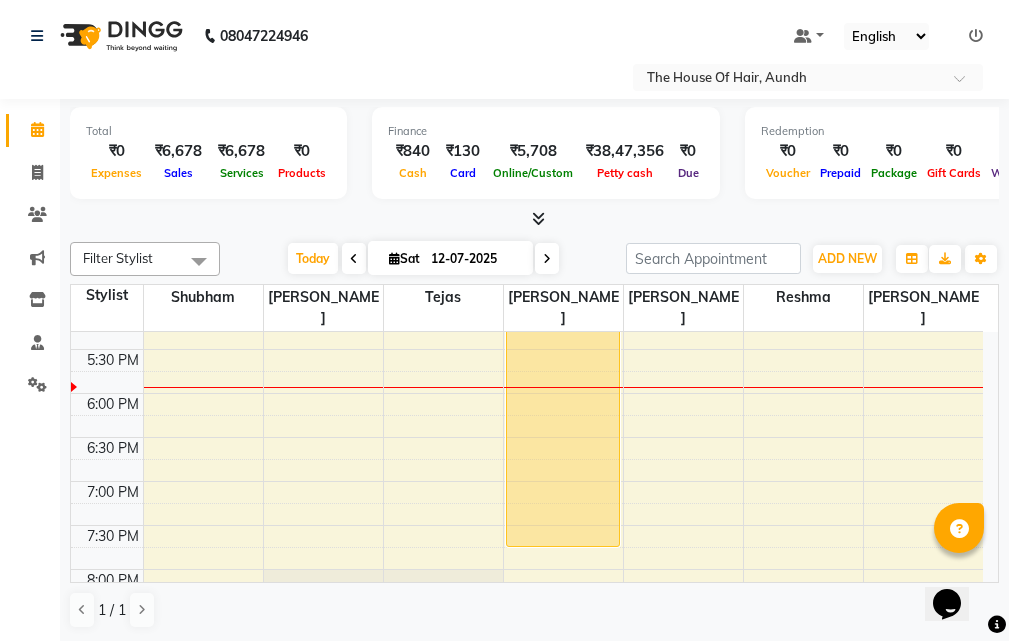 drag, startPoint x: 532, startPoint y: 444, endPoint x: 532, endPoint y: 520, distance: 76 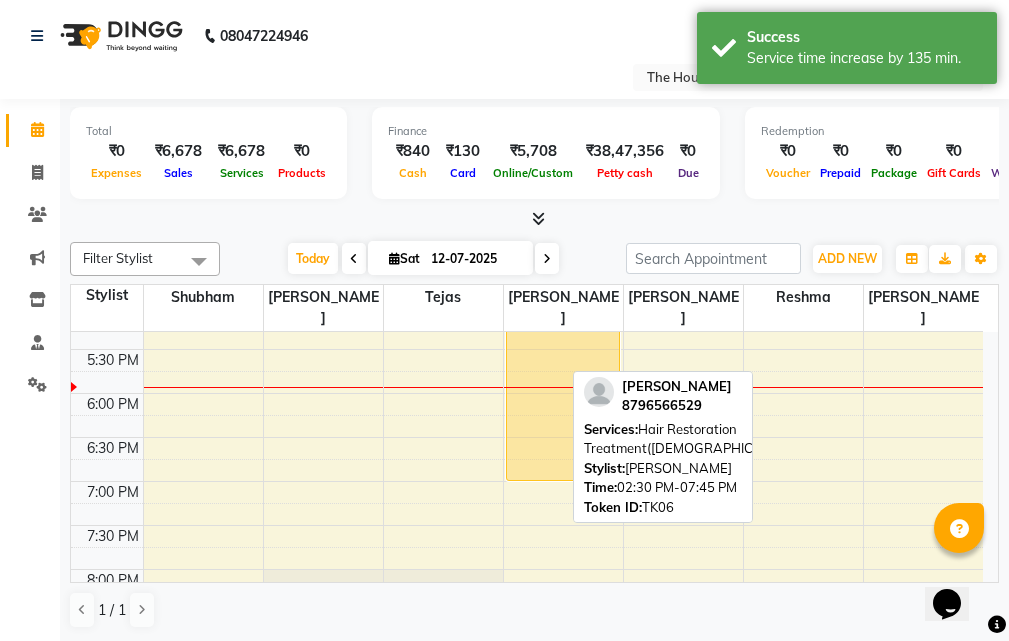 drag, startPoint x: 521, startPoint y: 520, endPoint x: 526, endPoint y: 450, distance: 70.178345 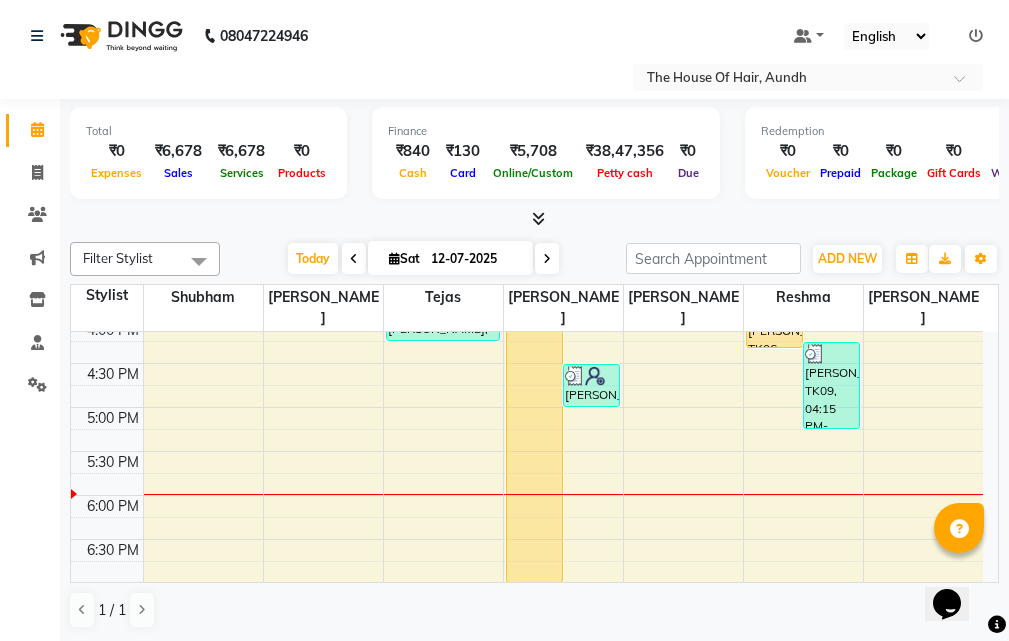 scroll, scrollTop: 718, scrollLeft: 0, axis: vertical 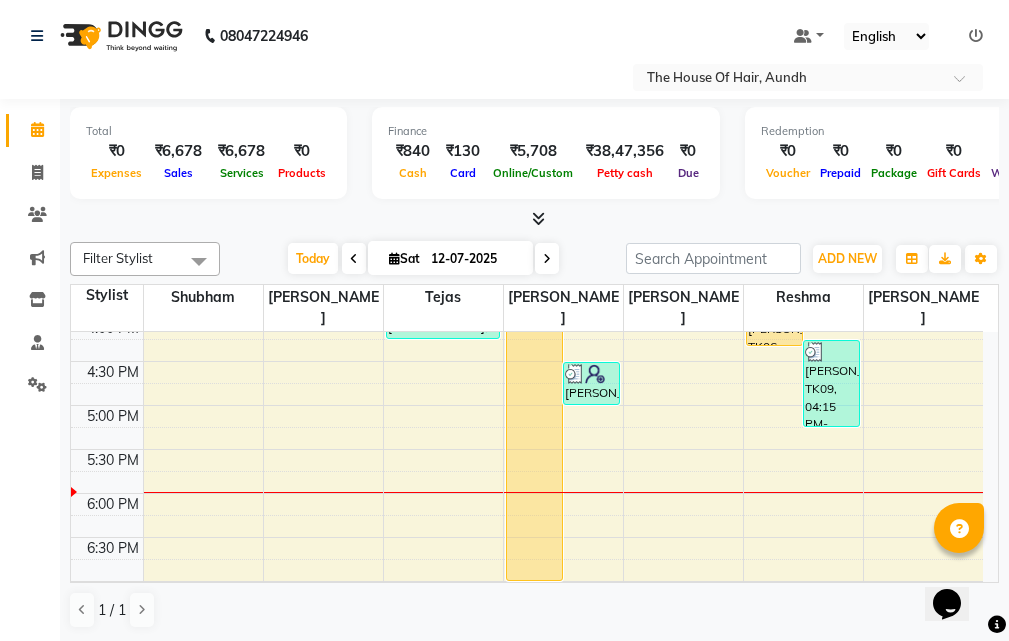 click at bounding box center (547, 259) 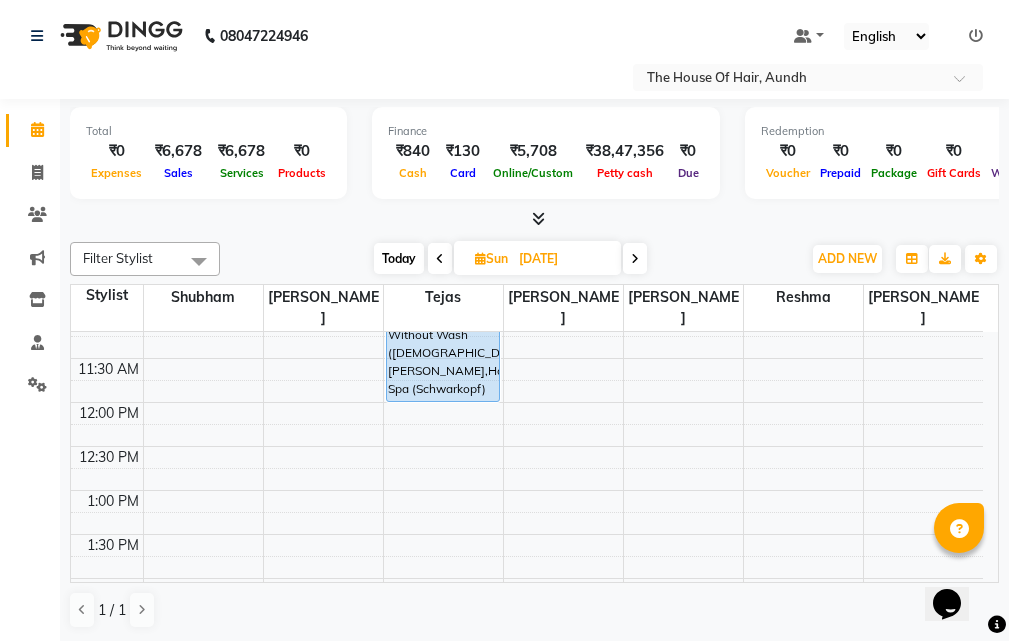 scroll, scrollTop: 181, scrollLeft: 0, axis: vertical 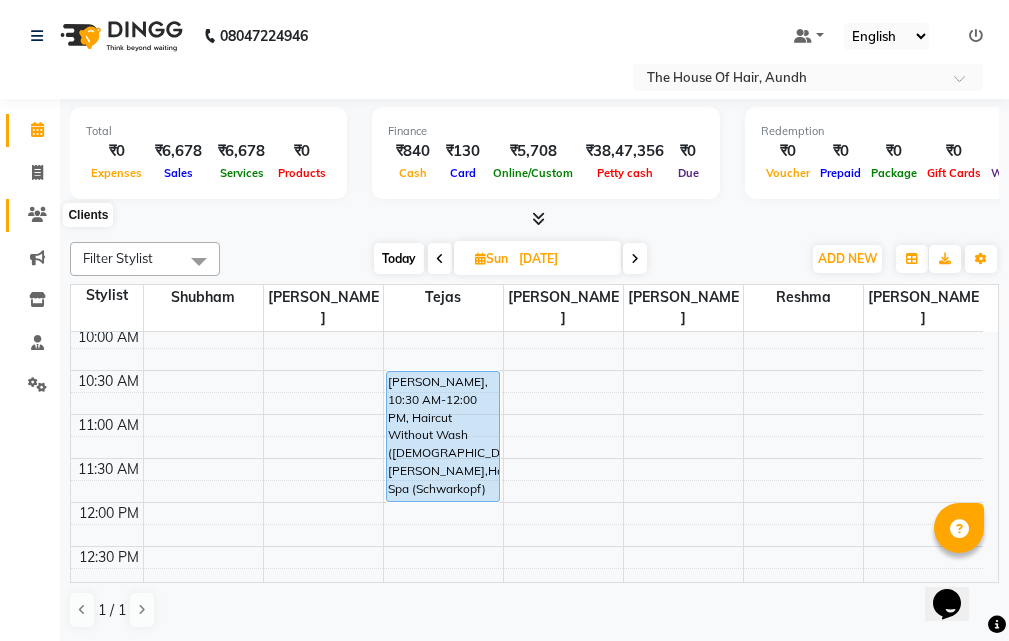 click 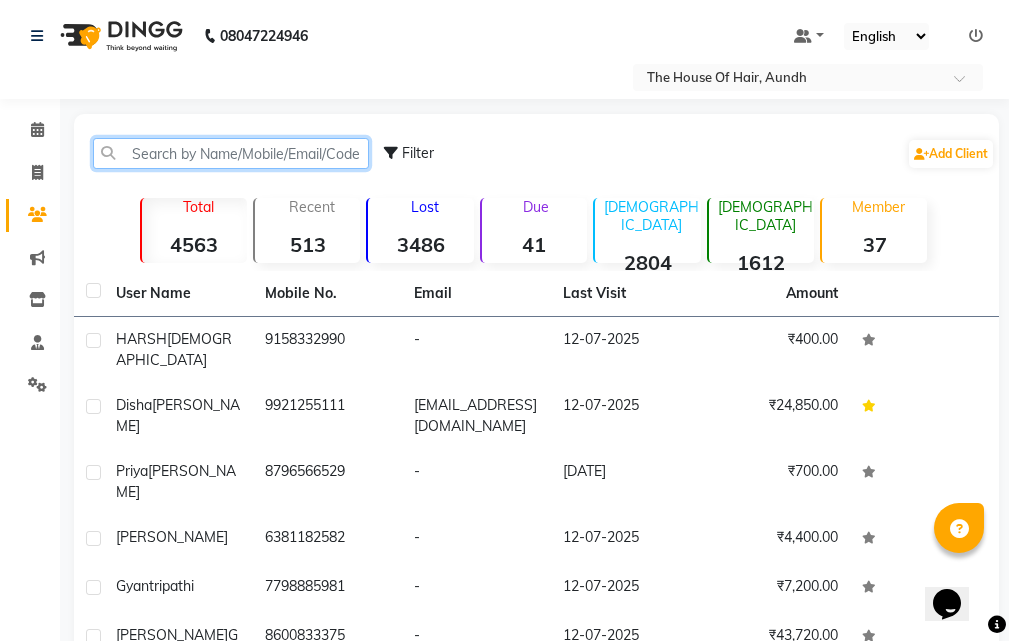 click 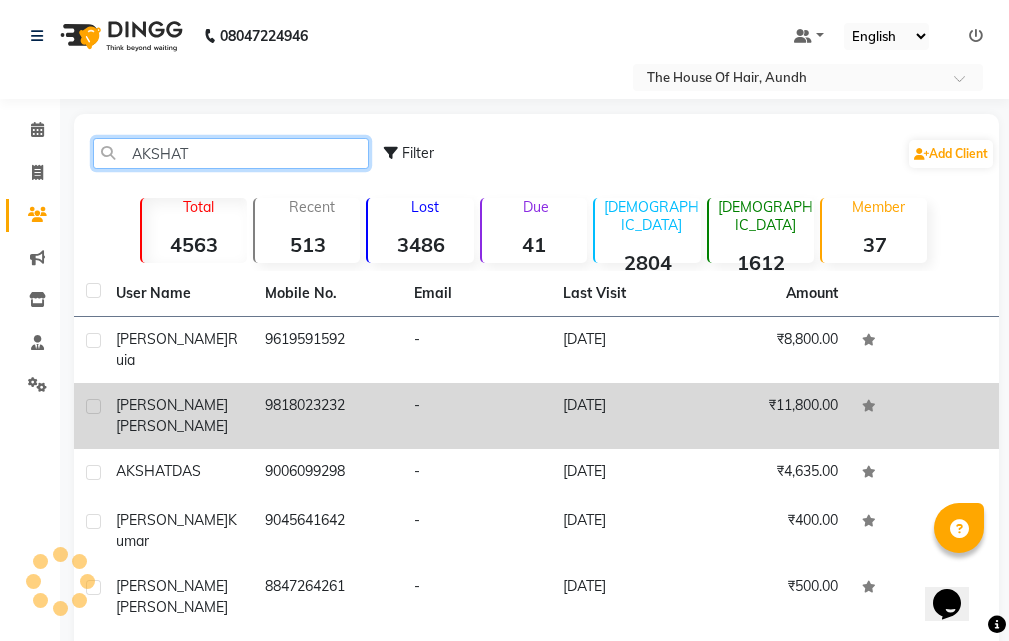 type on "AKSHAT" 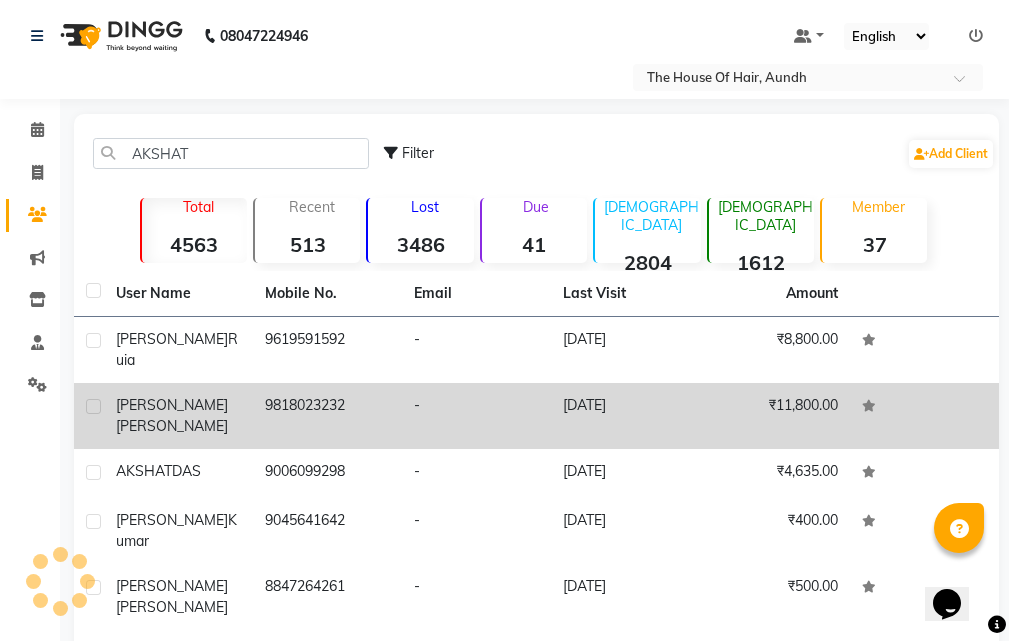 click on "9818023232" 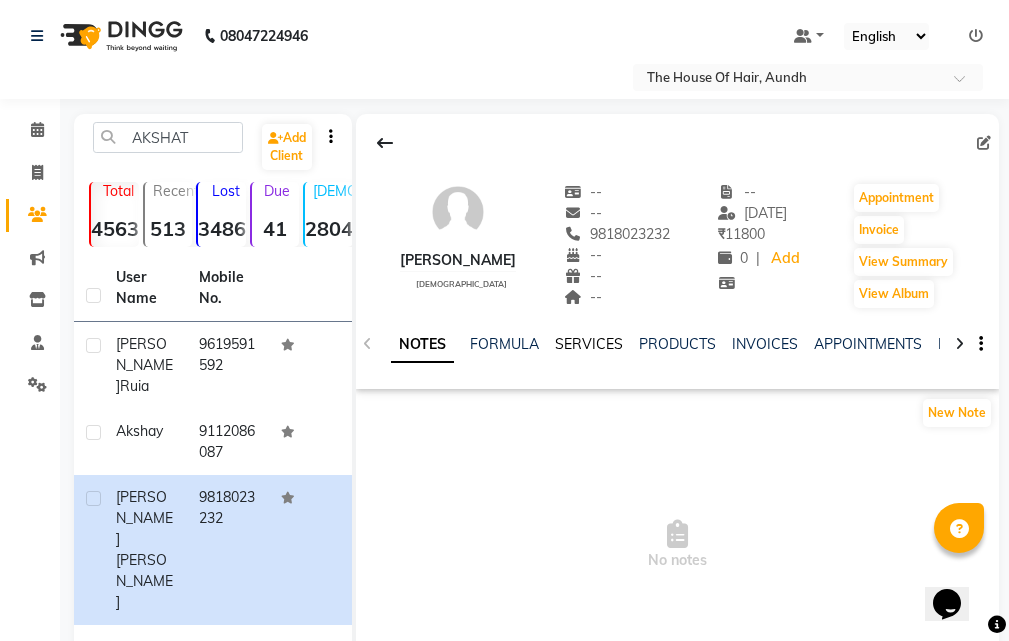 click on "SERVICES" 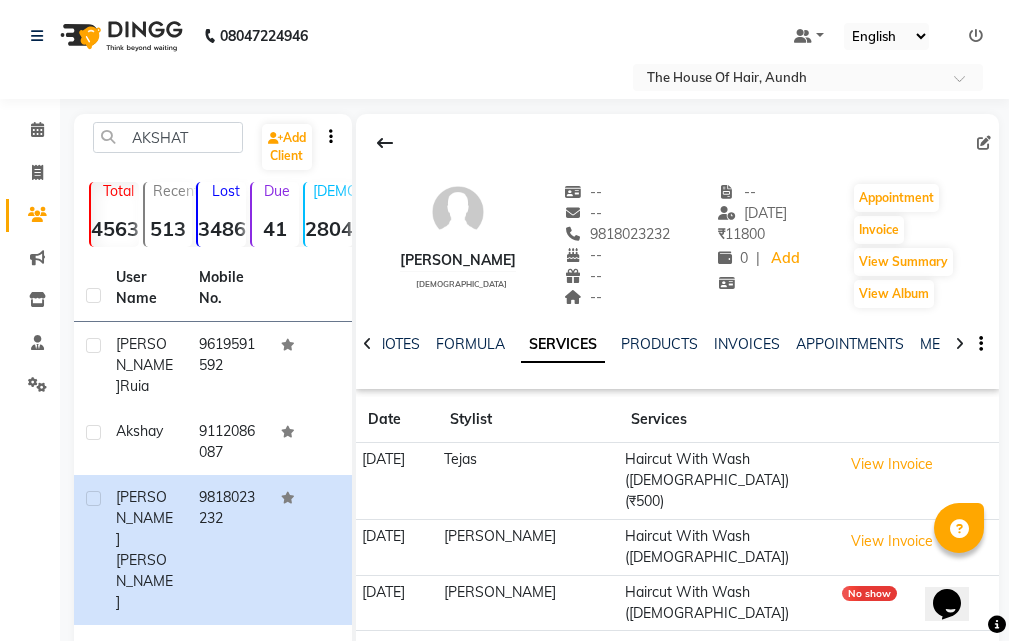 scroll, scrollTop: 100, scrollLeft: 0, axis: vertical 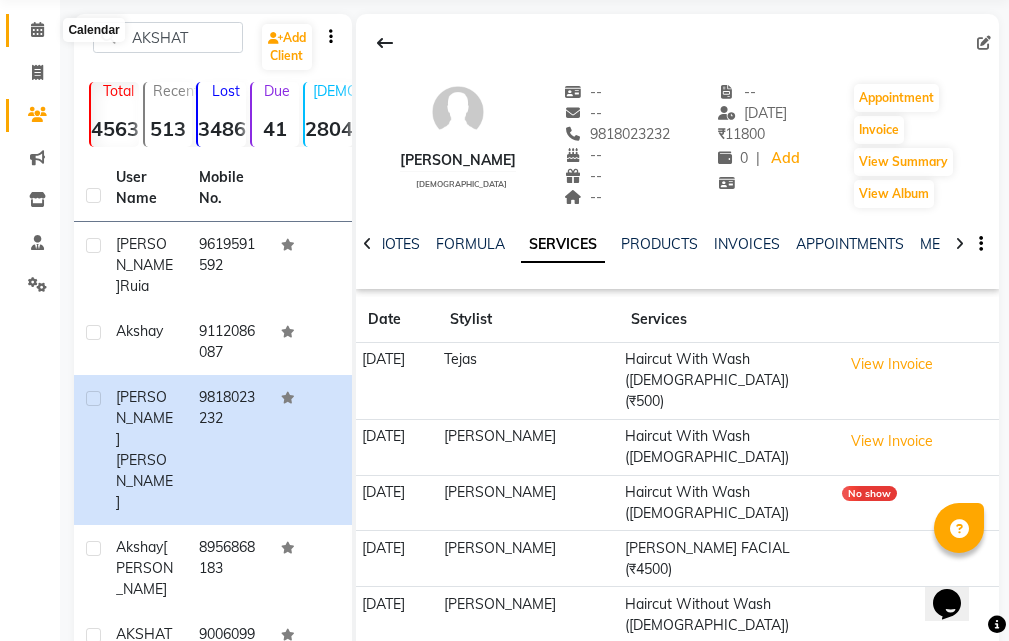 click 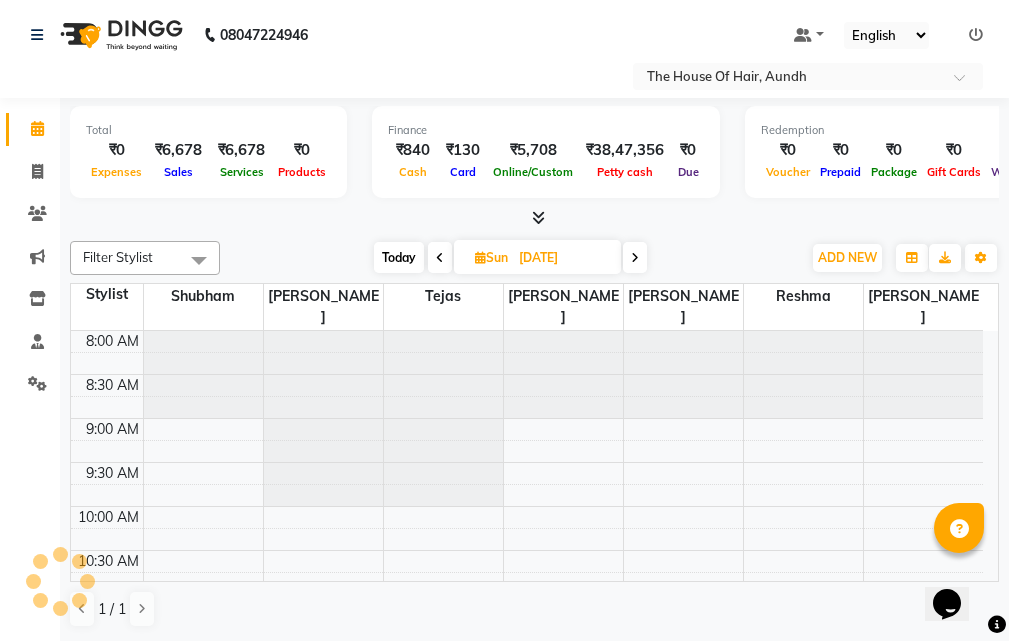 scroll, scrollTop: 0, scrollLeft: 0, axis: both 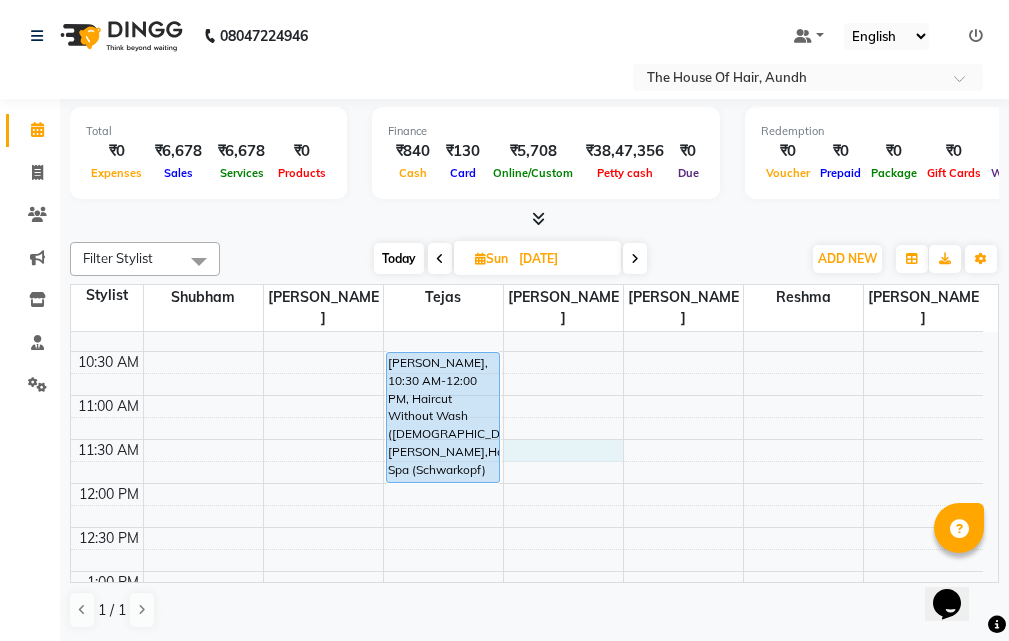 click on "8:00 AM 8:30 AM 9:00 AM 9:30 AM 10:00 AM 10:30 AM 11:00 AM 11:30 AM 12:00 PM 12:30 PM 1:00 PM 1:30 PM 2:00 PM 2:30 PM 3:00 PM 3:30 PM 4:00 PM 4:30 PM 5:00 PM 5:30 PM 6:00 PM 6:30 PM 7:00 PM 7:30 PM 8:00 PM 8:30 PM 9:00 PM 9:30 PM    [PERSON_NAME], 10:30 AM-12:00 PM, Haircut Without Wash ([DEMOGRAPHIC_DATA]),[PERSON_NAME],Hair Spa (Schwarkopf) ([DEMOGRAPHIC_DATA])     [PERSON_NAME], 06:00 PM-07:30 PM, Haircut With Wash ([DEMOGRAPHIC_DATA]),[PERSON_NAME]" at bounding box center (527, 747) 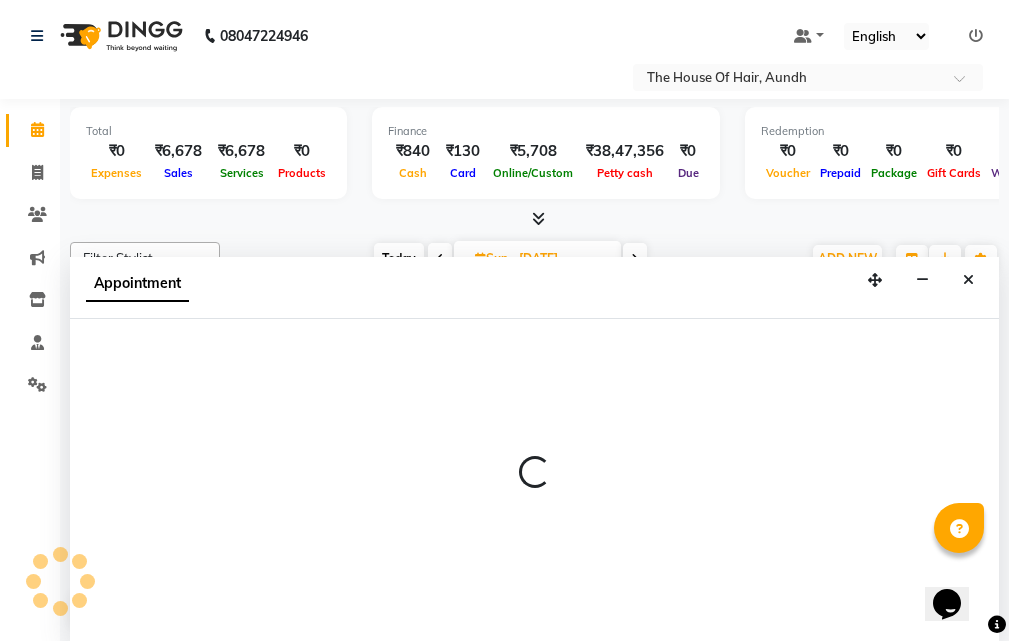 scroll, scrollTop: 1, scrollLeft: 0, axis: vertical 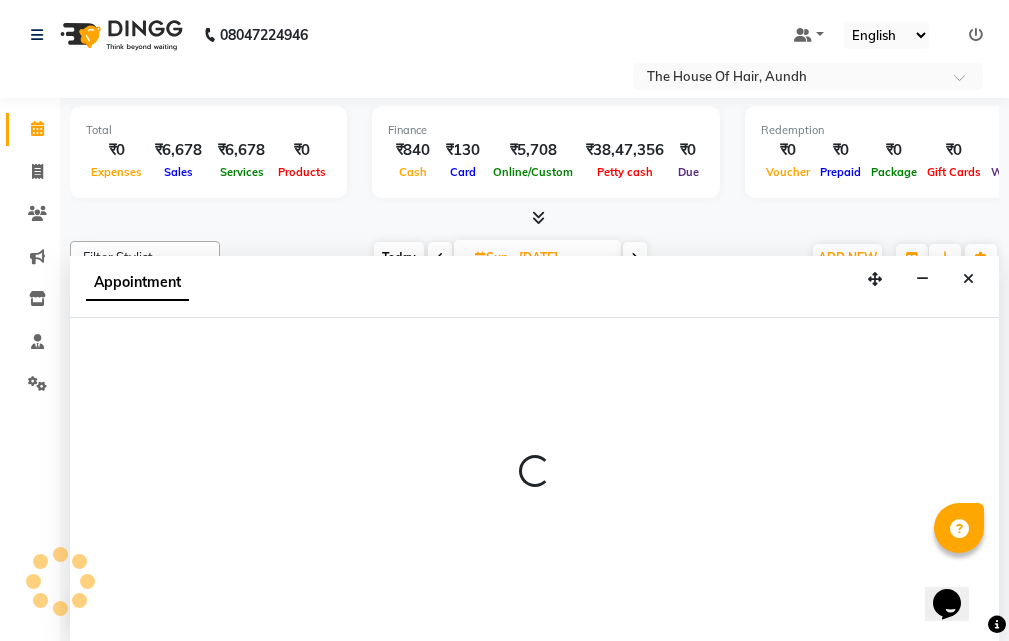 select on "32779" 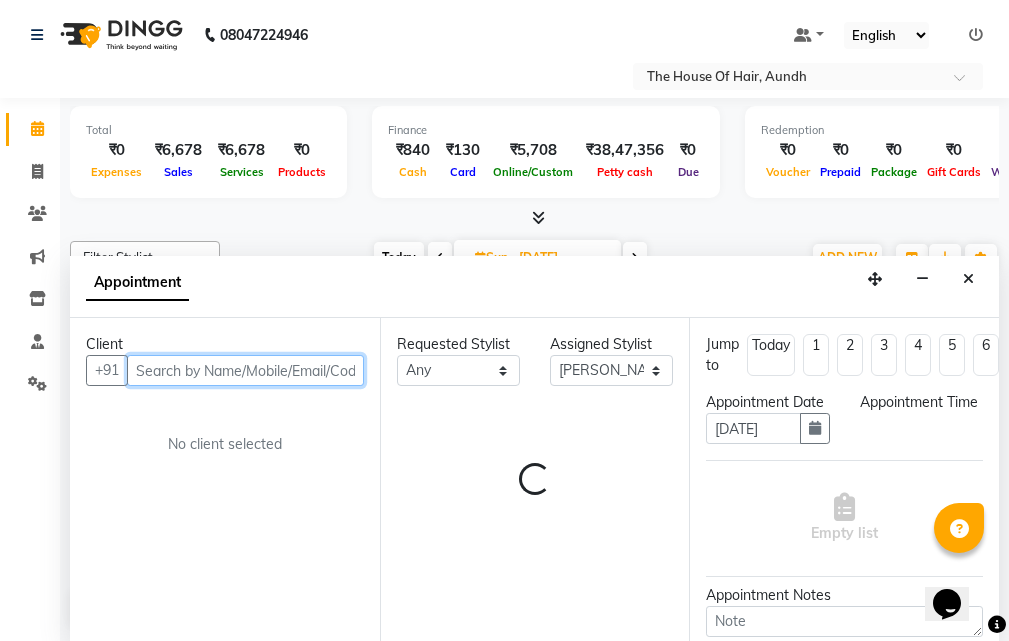select on "690" 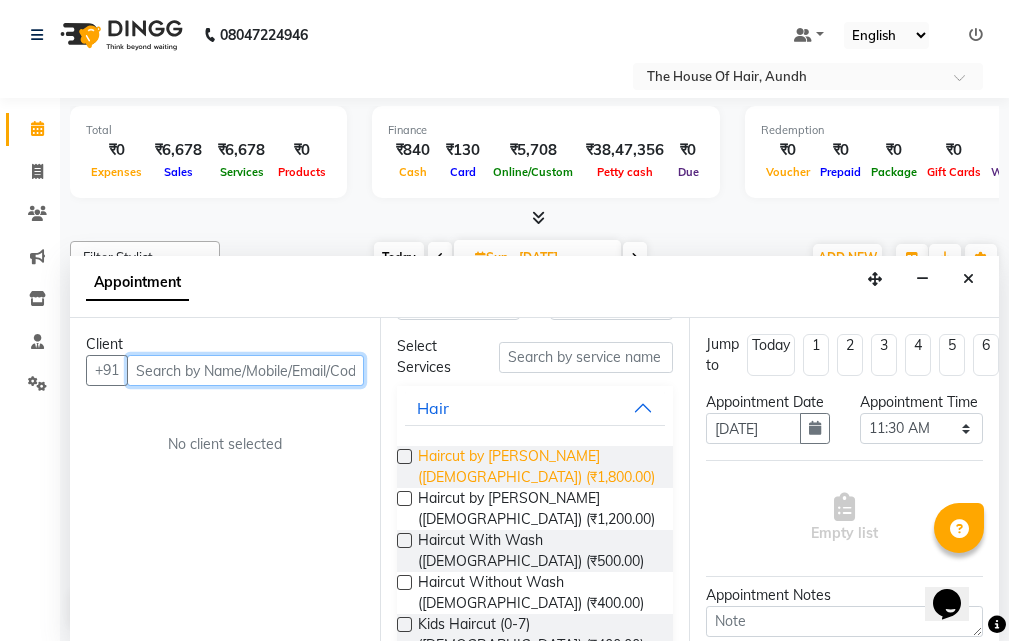 scroll, scrollTop: 100, scrollLeft: 0, axis: vertical 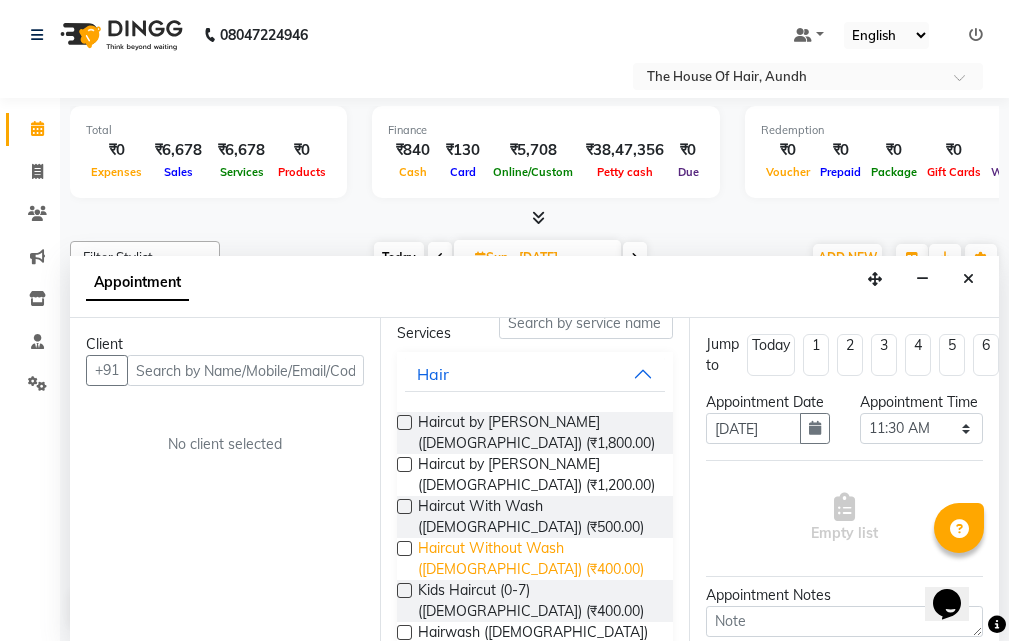 click on "Haircut Without Wash ([DEMOGRAPHIC_DATA]) (₹400.00)" at bounding box center (538, 559) 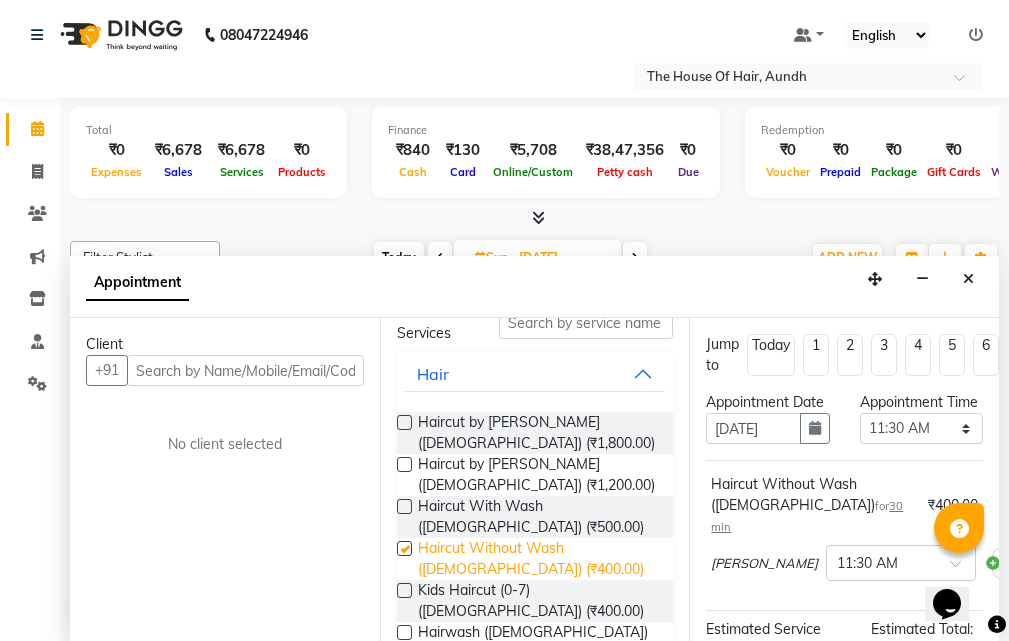 checkbox on "false" 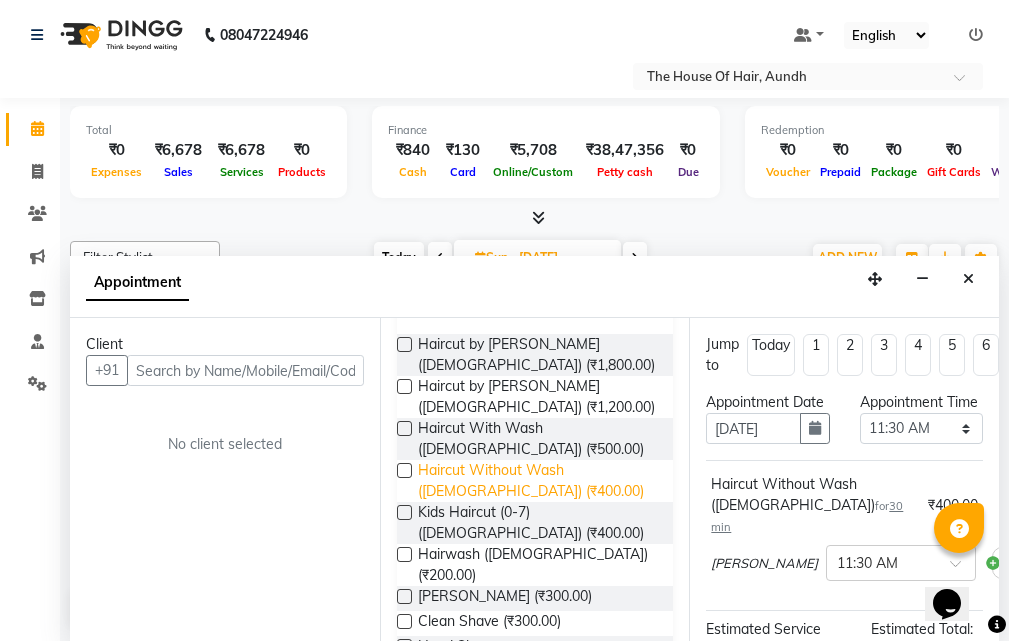 scroll, scrollTop: 200, scrollLeft: 0, axis: vertical 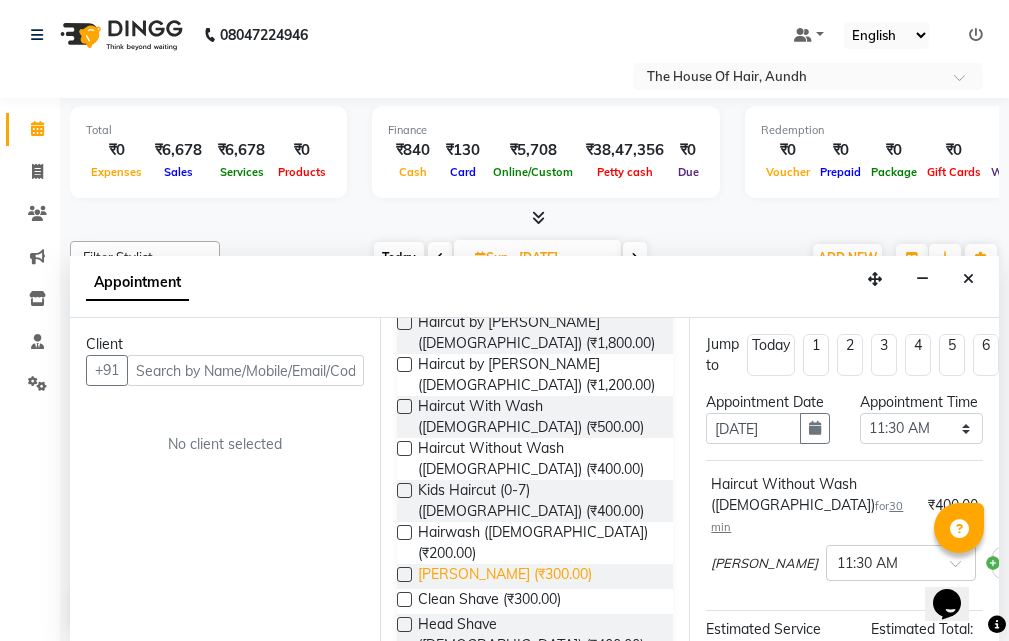 click on "[PERSON_NAME] (₹300.00)" at bounding box center (505, 576) 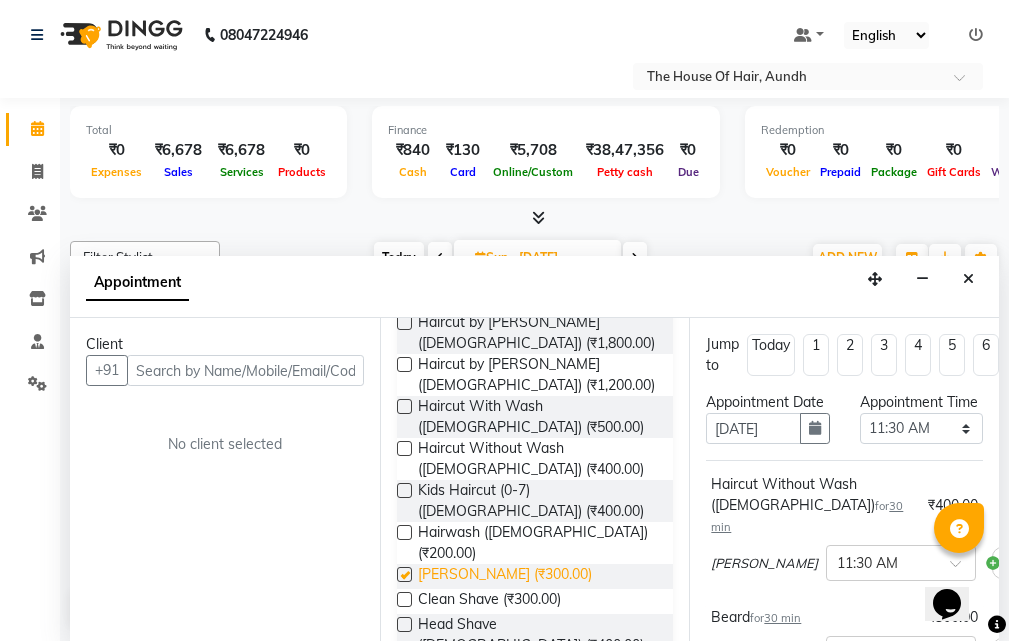 checkbox on "false" 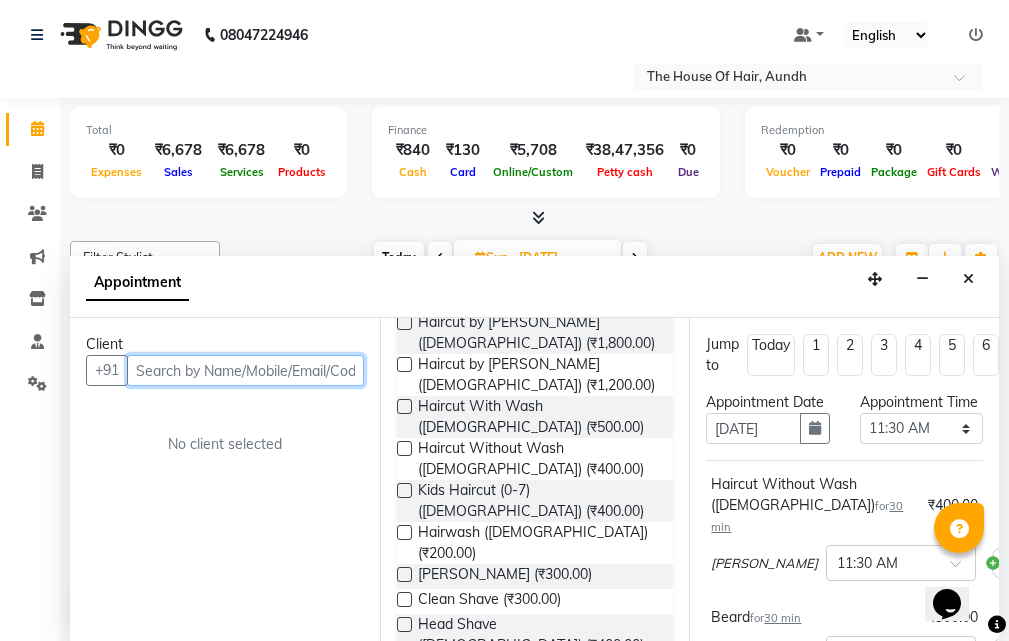 click at bounding box center [245, 370] 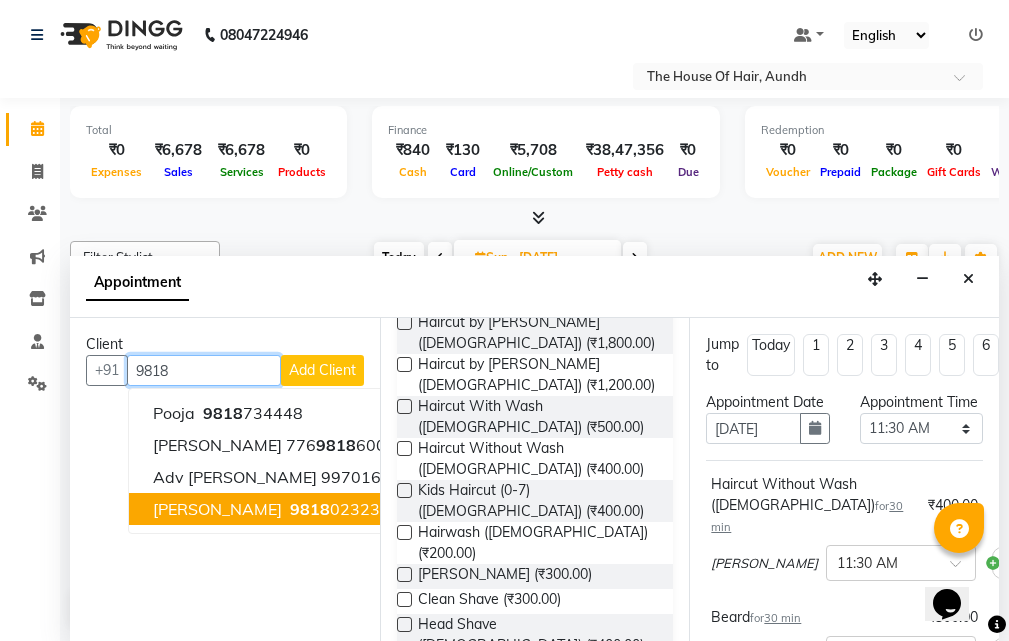 click on "[PERSON_NAME]" at bounding box center [217, 509] 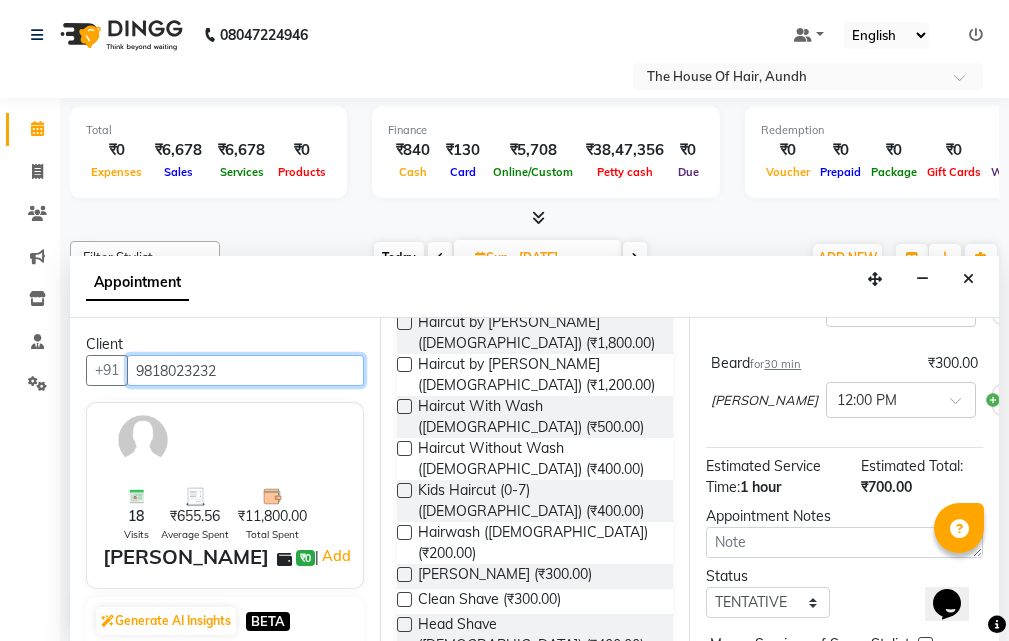scroll, scrollTop: 300, scrollLeft: 0, axis: vertical 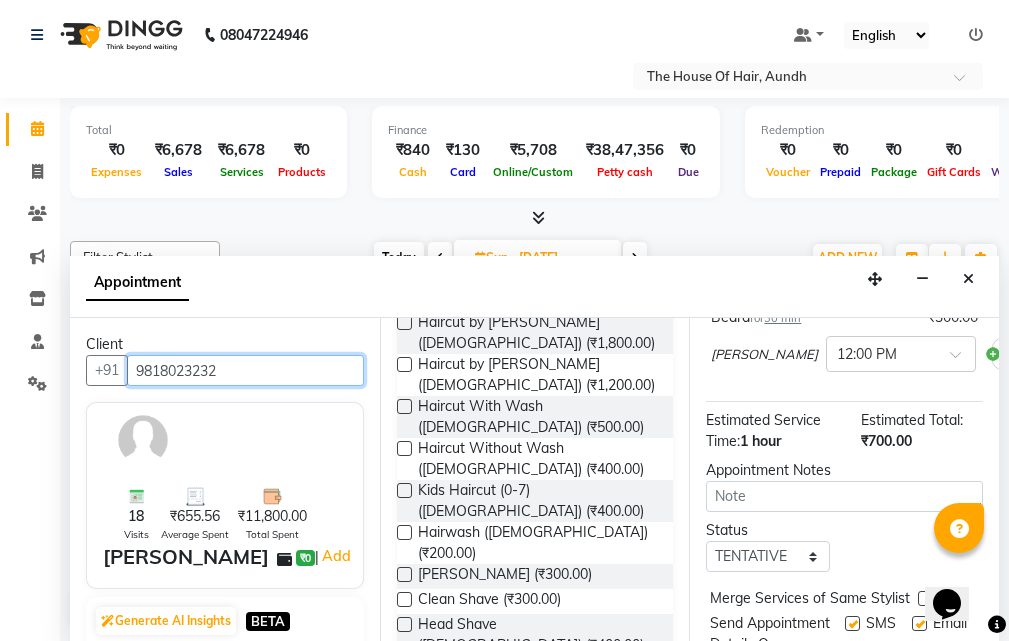type on "9818023232" 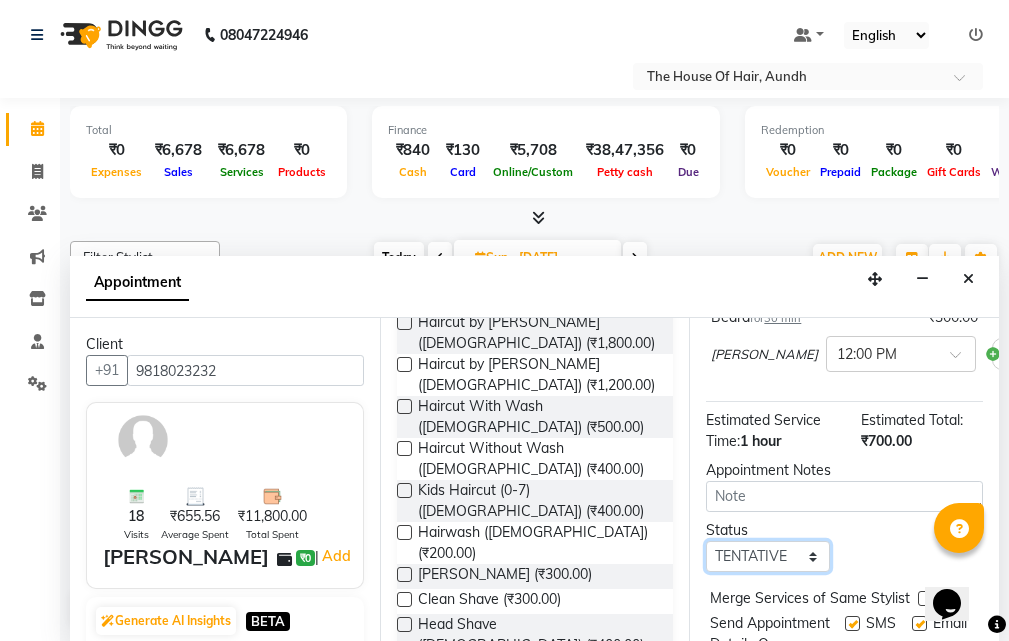 click on "Select TENTATIVE CONFIRM UPCOMING" at bounding box center [767, 556] 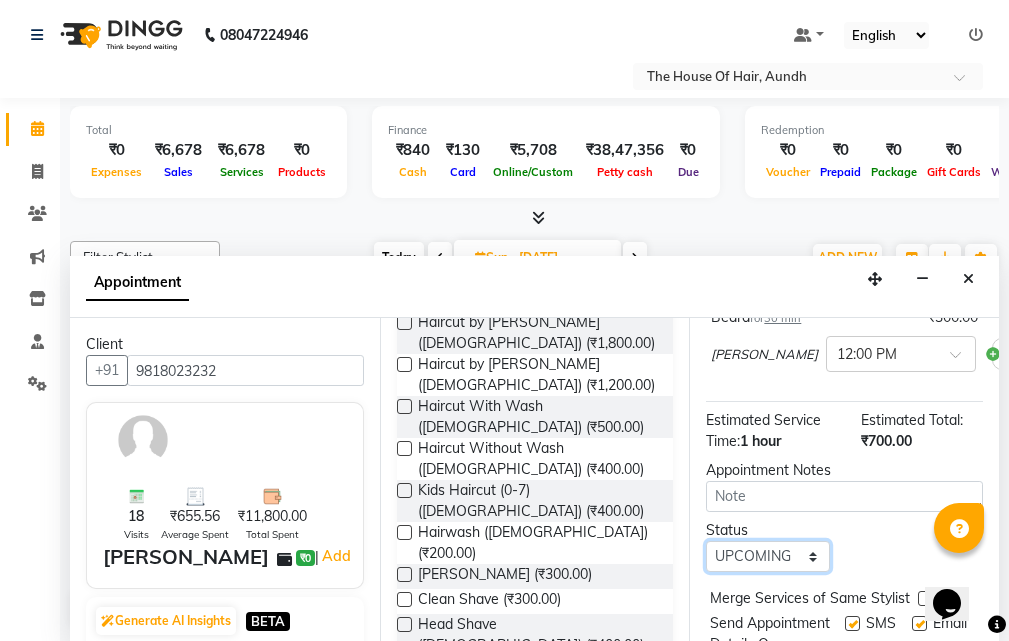 click on "Select TENTATIVE CONFIRM UPCOMING" at bounding box center (767, 556) 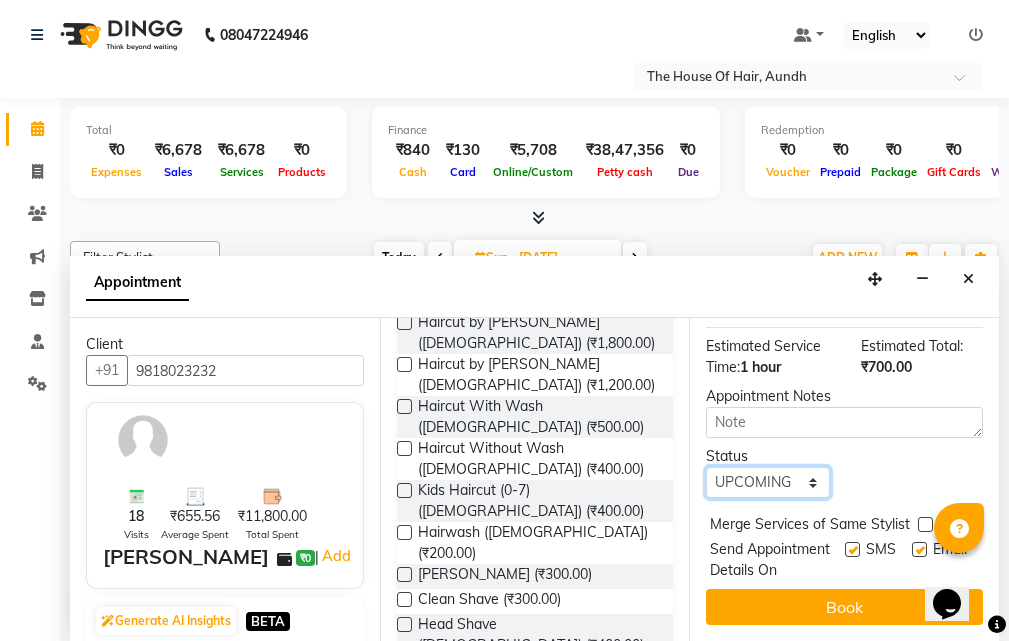 scroll, scrollTop: 416, scrollLeft: 0, axis: vertical 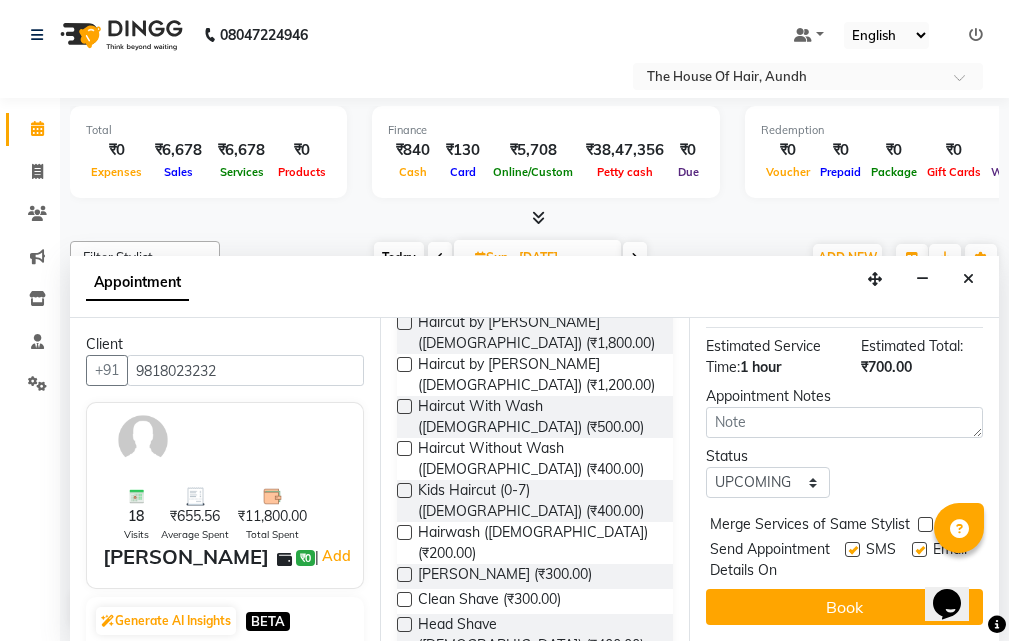 click at bounding box center (925, 524) 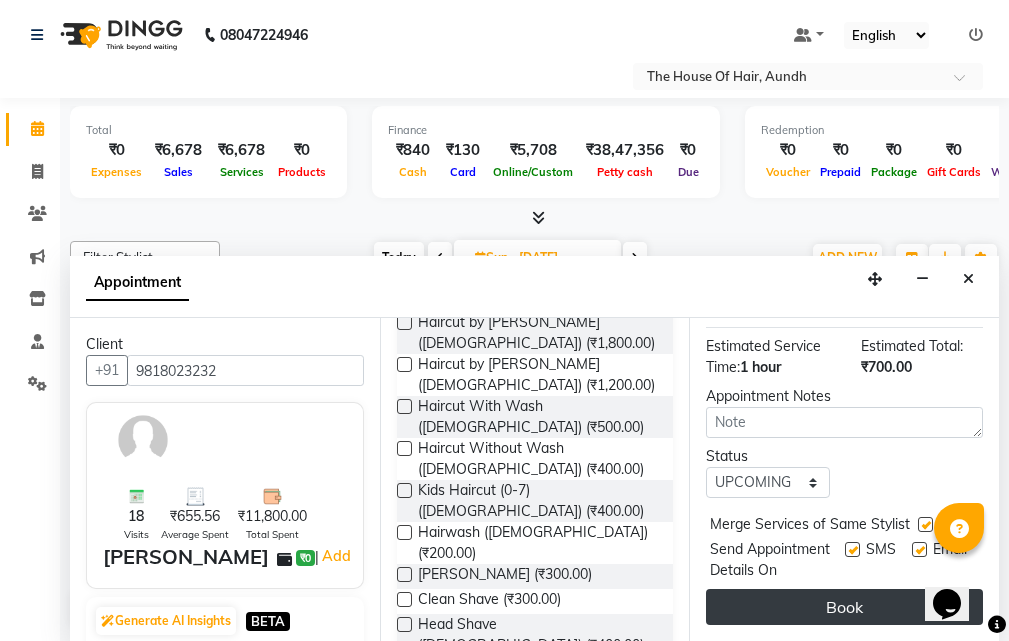 click on "Book" at bounding box center [844, 607] 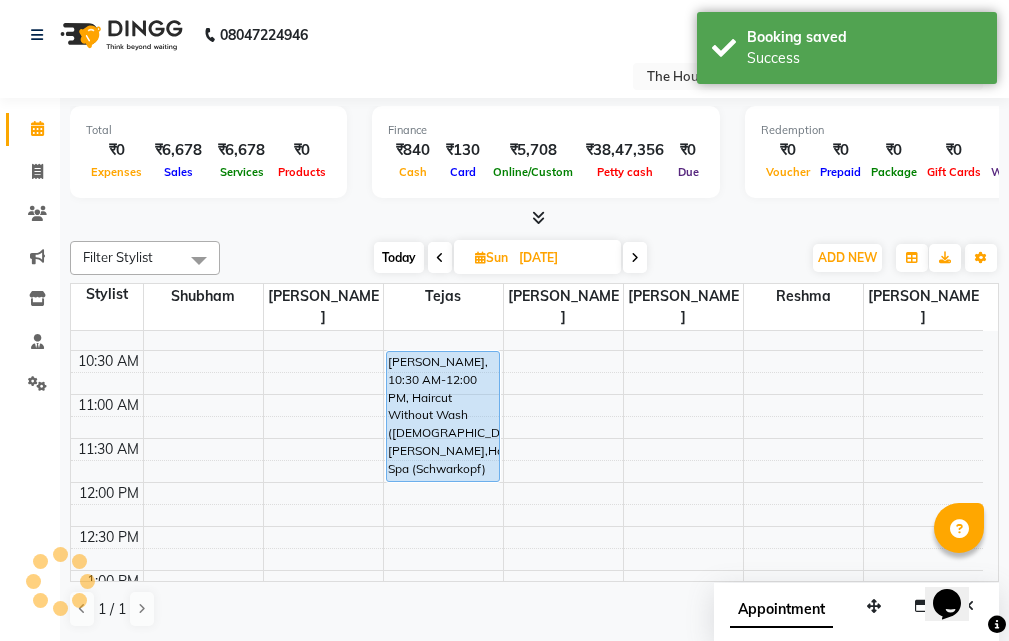 scroll, scrollTop: 0, scrollLeft: 0, axis: both 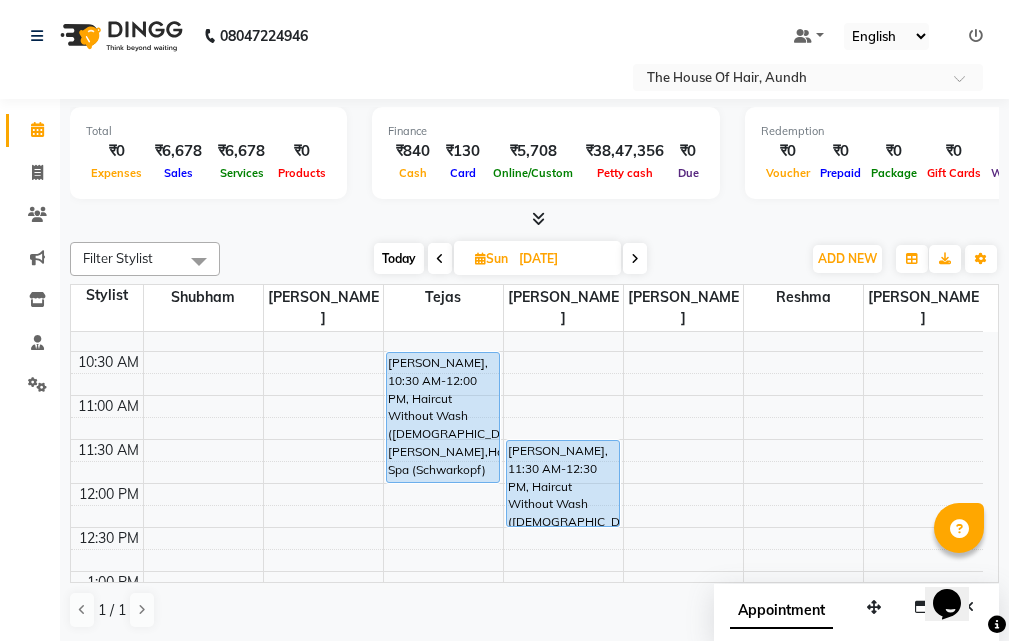 click on "Today" at bounding box center (399, 258) 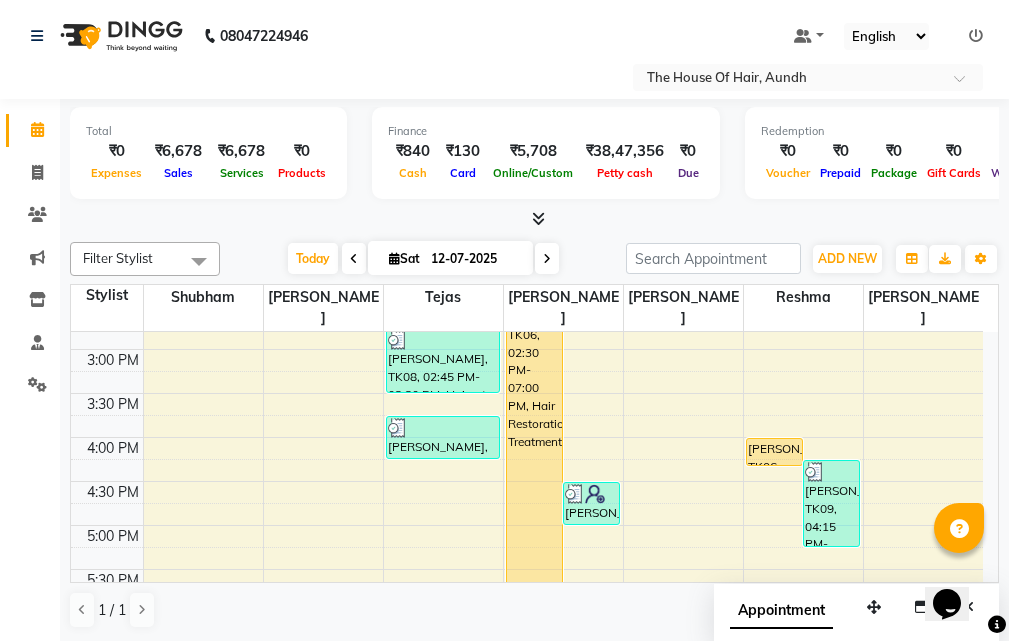 scroll, scrollTop: 581, scrollLeft: 0, axis: vertical 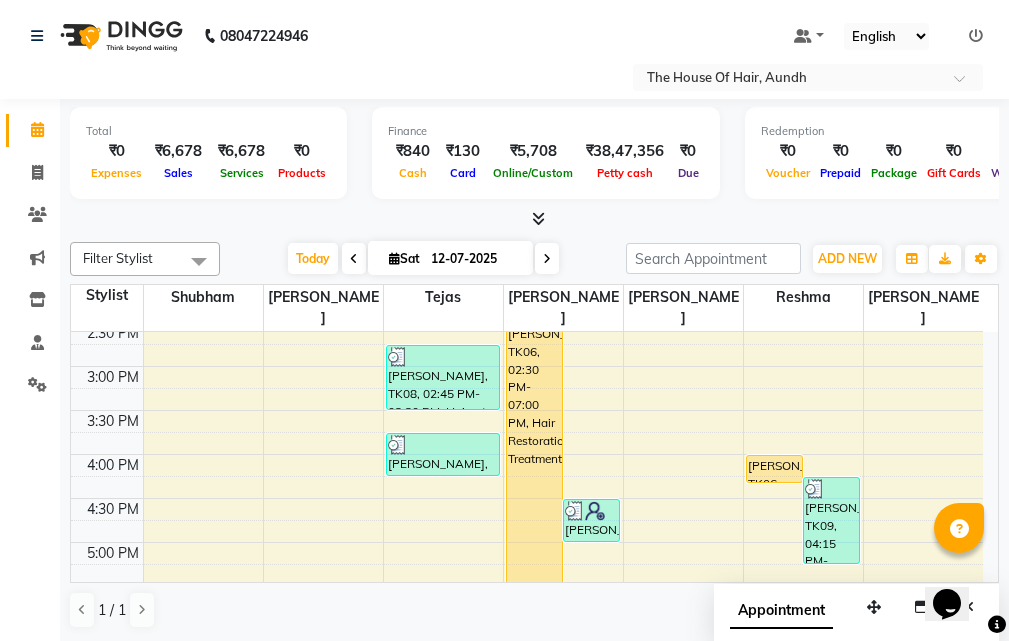 click at bounding box center (547, 259) 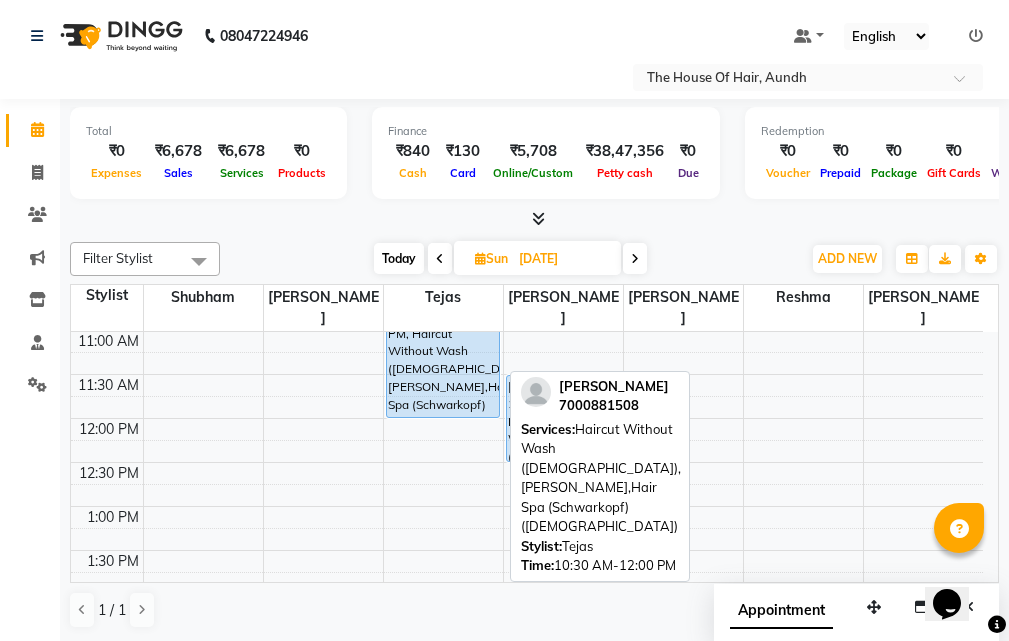 scroll, scrollTop: 300, scrollLeft: 0, axis: vertical 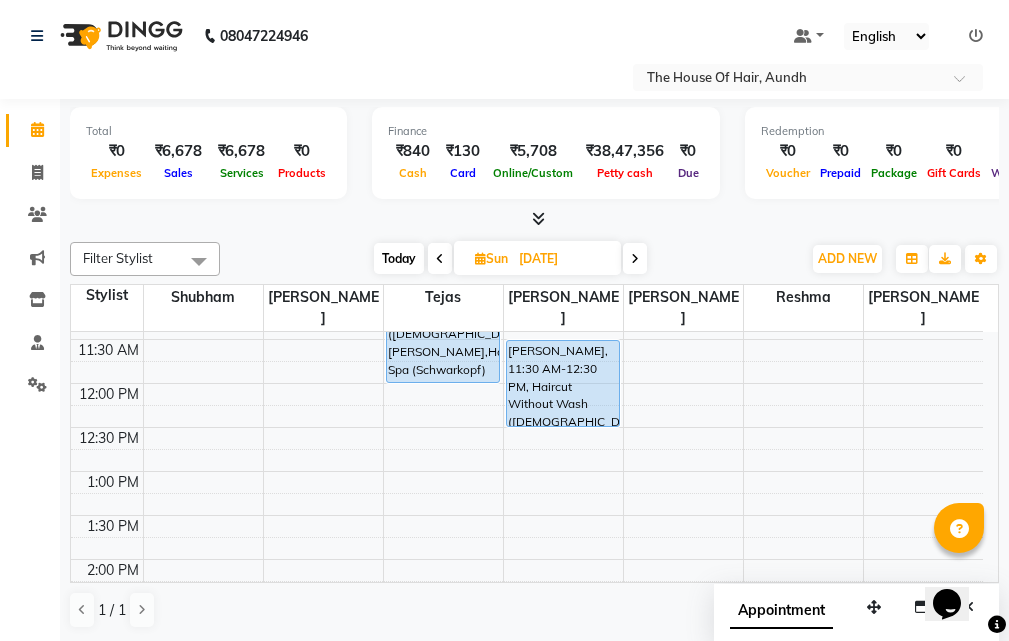 click on "8:00 AM 8:30 AM 9:00 AM 9:30 AM 10:00 AM 10:30 AM 11:00 AM 11:30 AM 12:00 PM 12:30 PM 1:00 PM 1:30 PM 2:00 PM 2:30 PM 3:00 PM 3:30 PM 4:00 PM 4:30 PM 5:00 PM 5:30 PM 6:00 PM 6:30 PM 7:00 PM 7:30 PM 8:00 PM 8:30 PM 9:00 PM 9:30 PM    [PERSON_NAME], 10:30 AM-12:00 PM, Haircut Without Wash ([DEMOGRAPHIC_DATA]),[PERSON_NAME],Hair Spa (Schwarkopf) ([DEMOGRAPHIC_DATA])     [PERSON_NAME], 06:00 PM-07:30 PM, Haircut With Wash ([DEMOGRAPHIC_DATA]),[PERSON_NAME]    [PERSON_NAME], 11:30 AM-12:30 PM, Haircut Without Wash ([DEMOGRAPHIC_DATA]),[PERSON_NAME]" at bounding box center [527, 647] 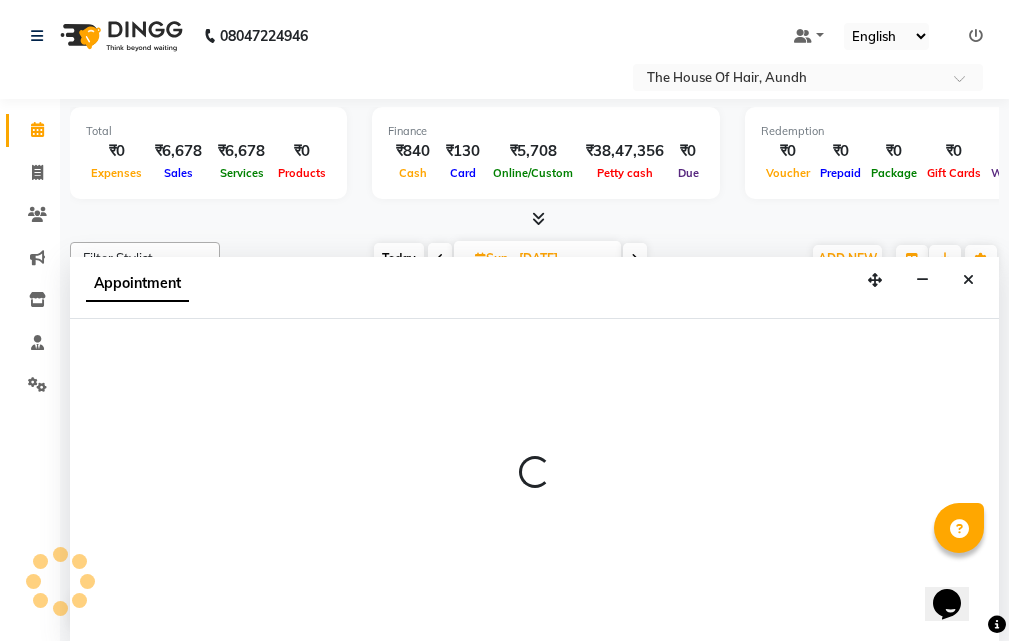 scroll, scrollTop: 1, scrollLeft: 0, axis: vertical 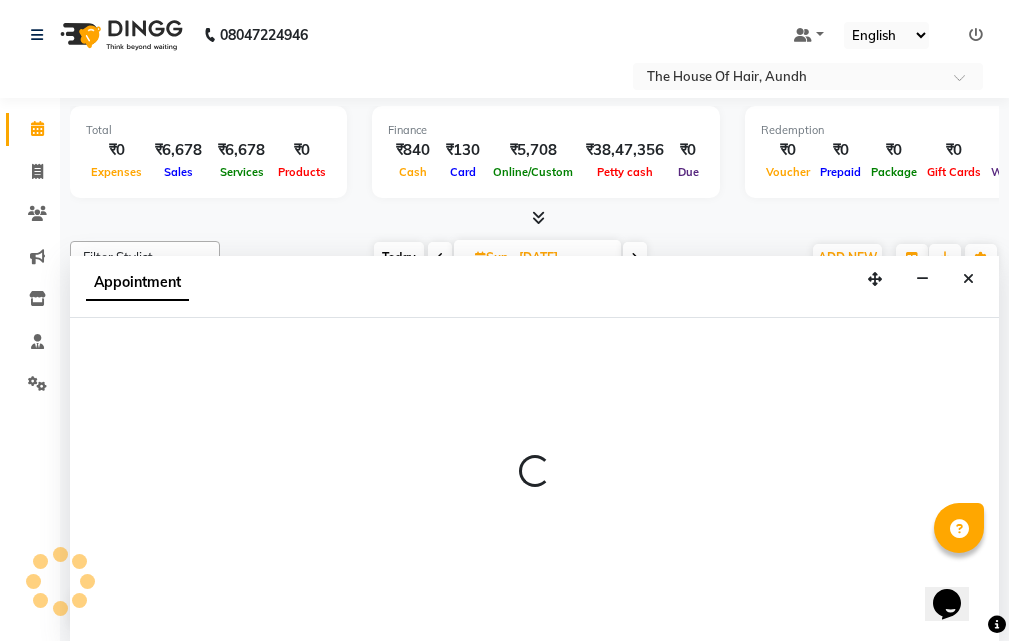 select on "6864" 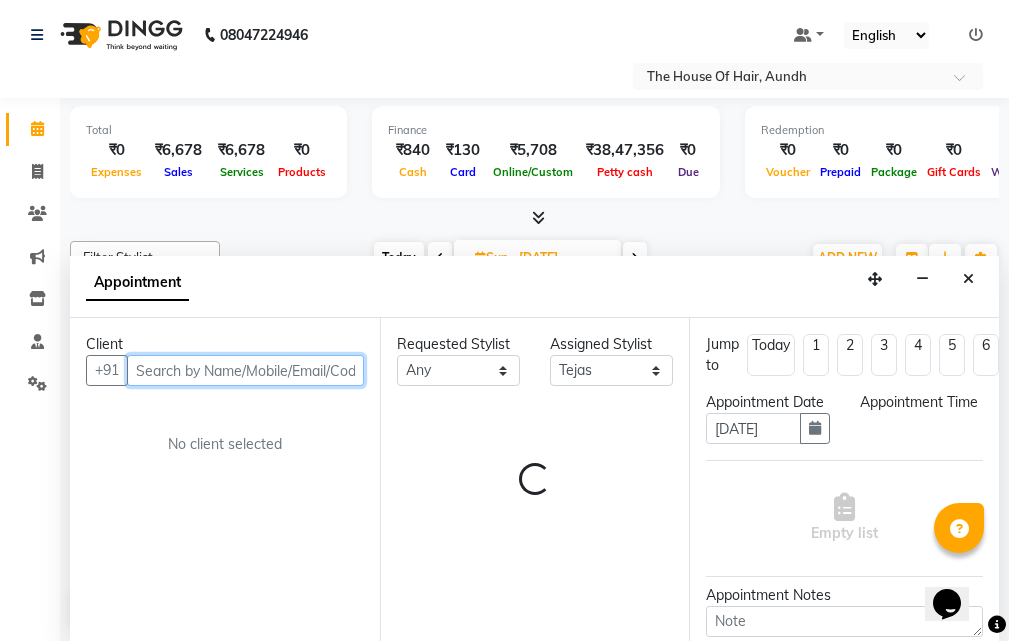select on "750" 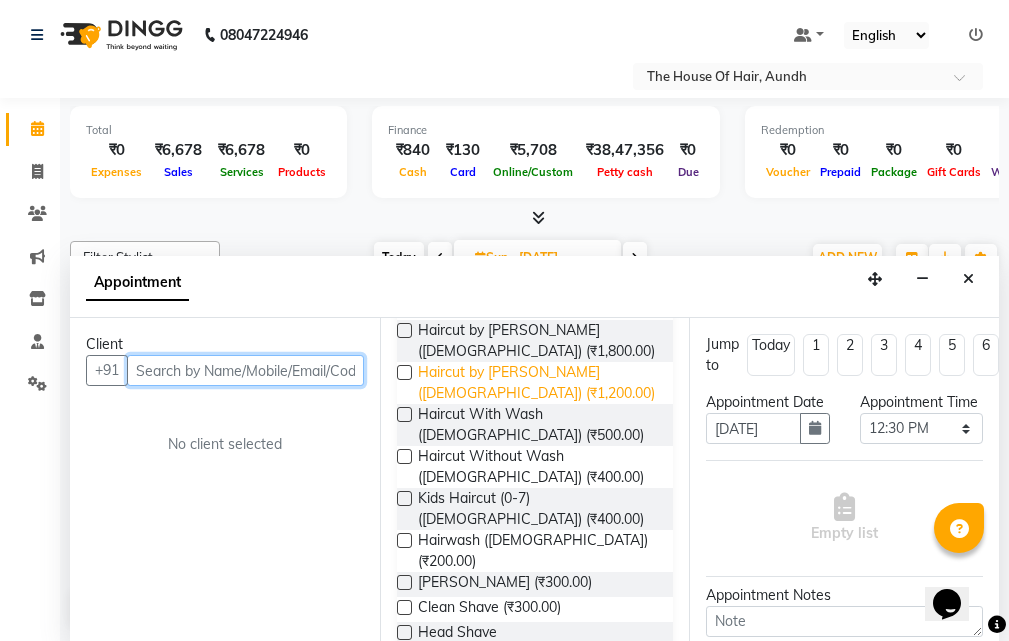 scroll, scrollTop: 200, scrollLeft: 0, axis: vertical 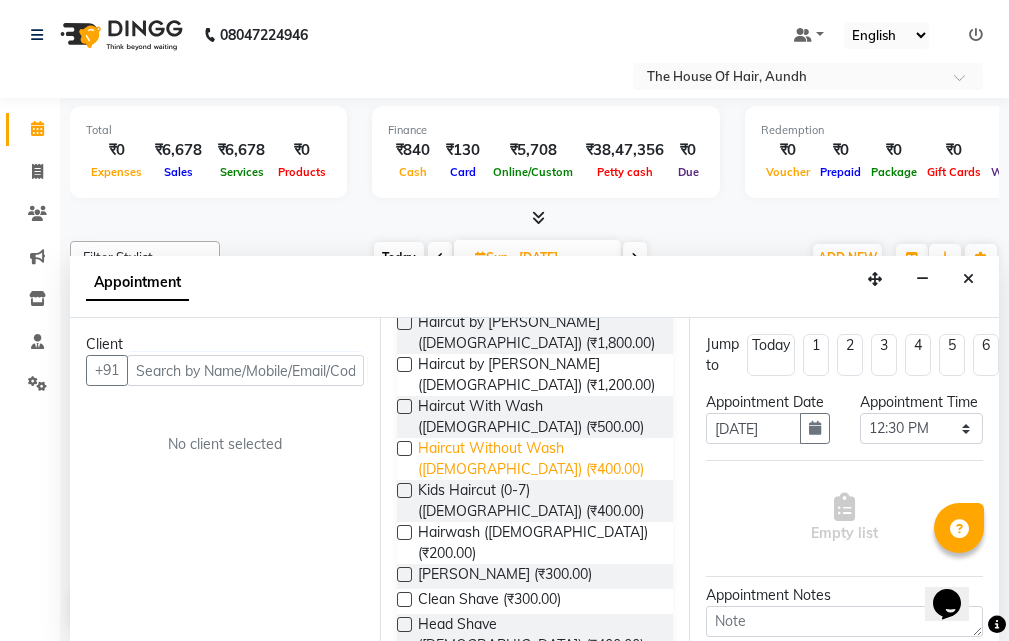 click on "Haircut Without Wash ([DEMOGRAPHIC_DATA]) (₹400.00)" at bounding box center [538, 459] 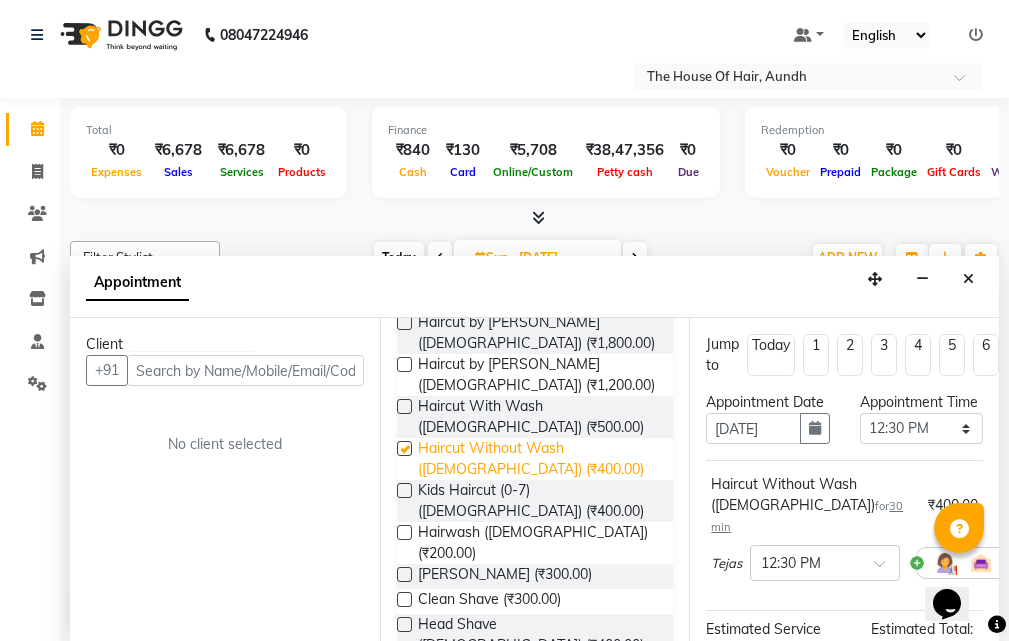checkbox on "false" 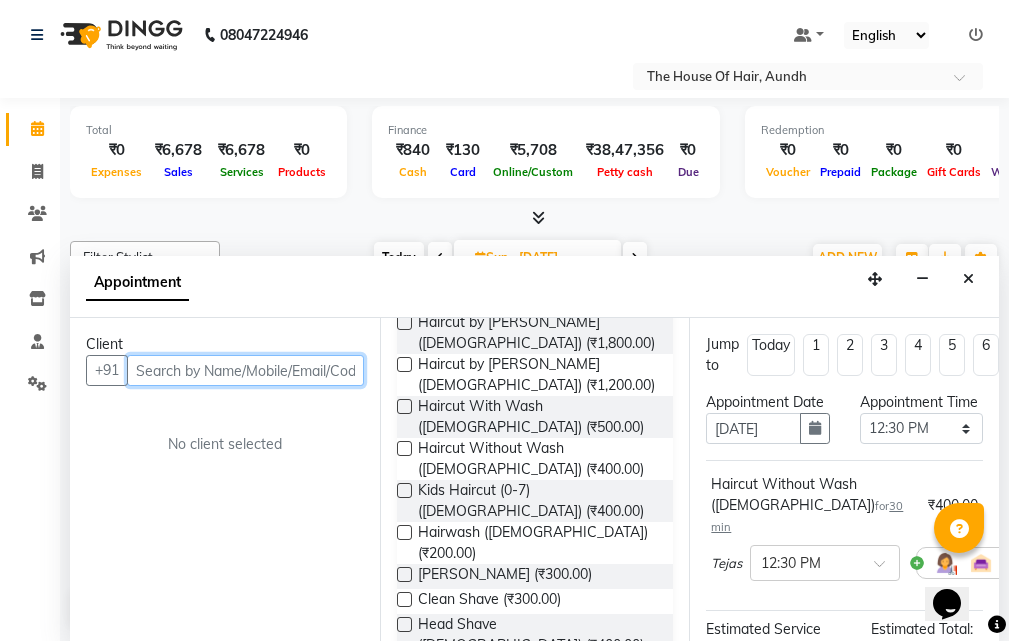 click at bounding box center (245, 370) 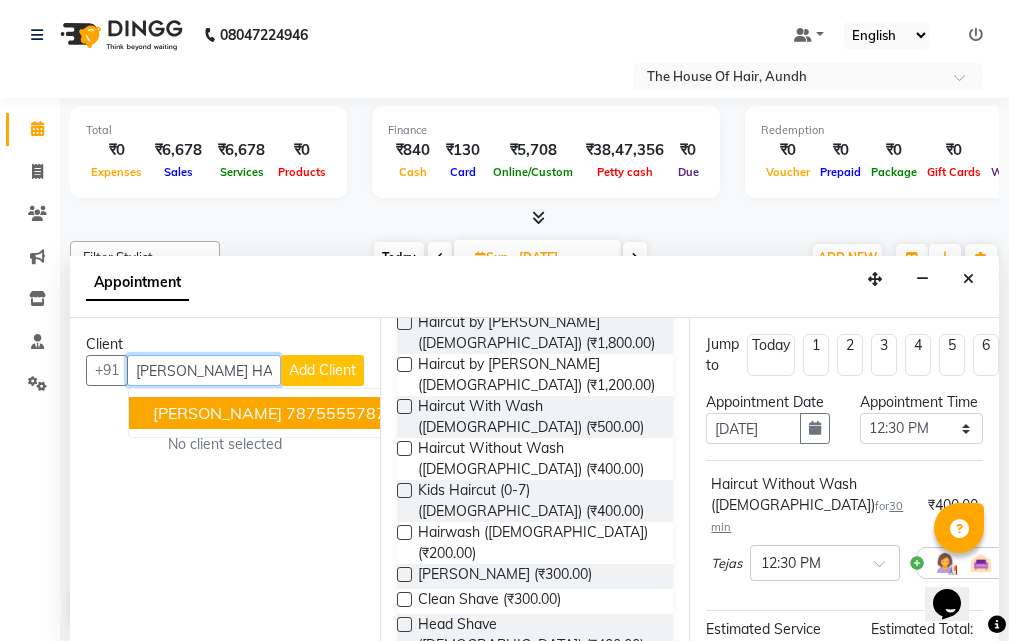 click on "[PERSON_NAME]" at bounding box center [217, 413] 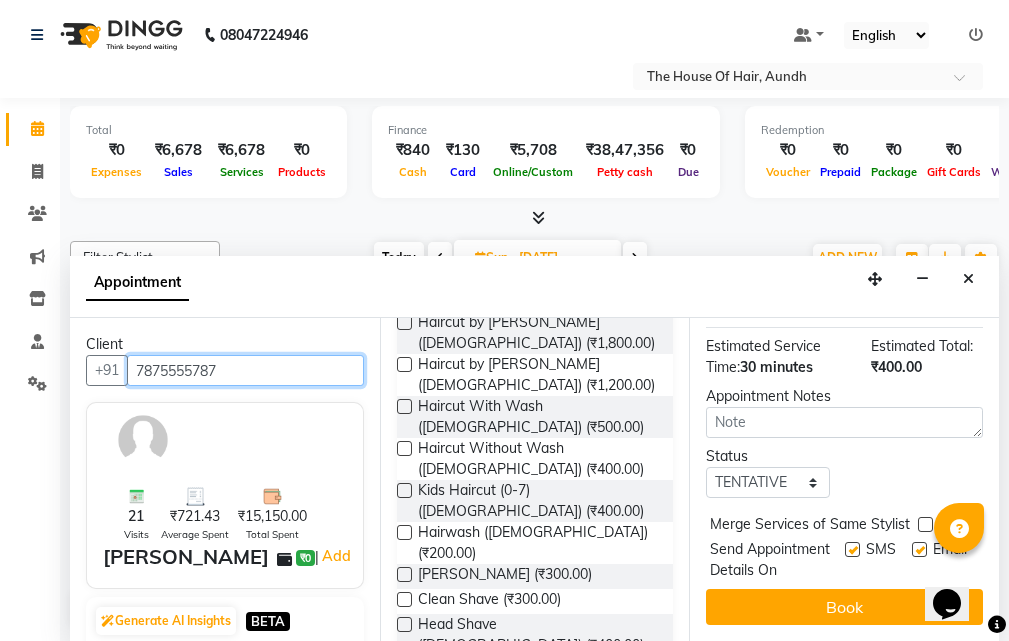 scroll, scrollTop: 300, scrollLeft: 0, axis: vertical 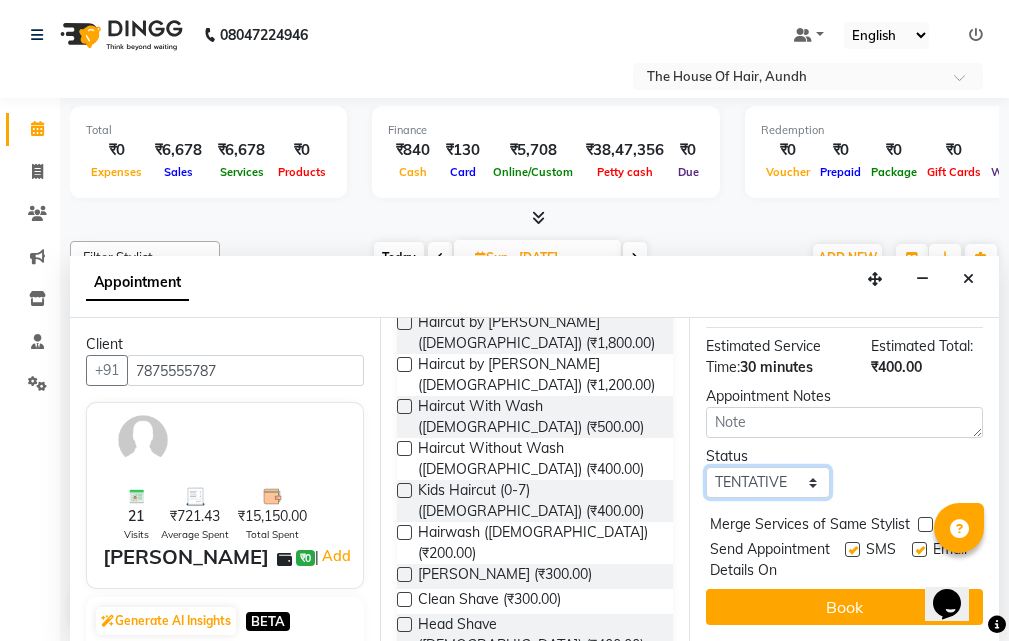 click on "Select TENTATIVE CONFIRM UPCOMING" at bounding box center (767, 482) 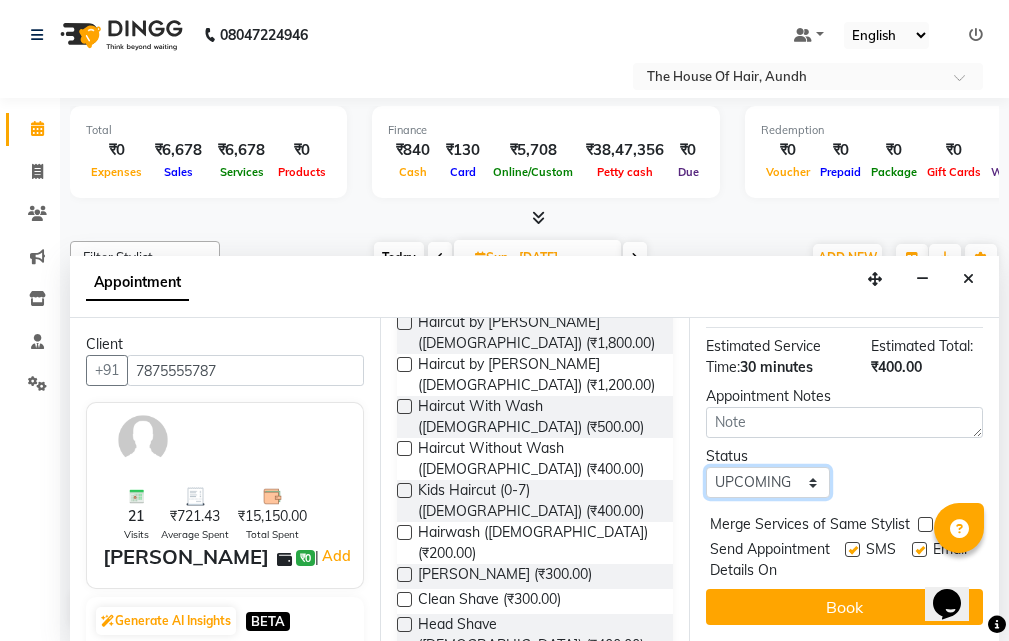 click on "Select TENTATIVE CONFIRM UPCOMING" at bounding box center [767, 482] 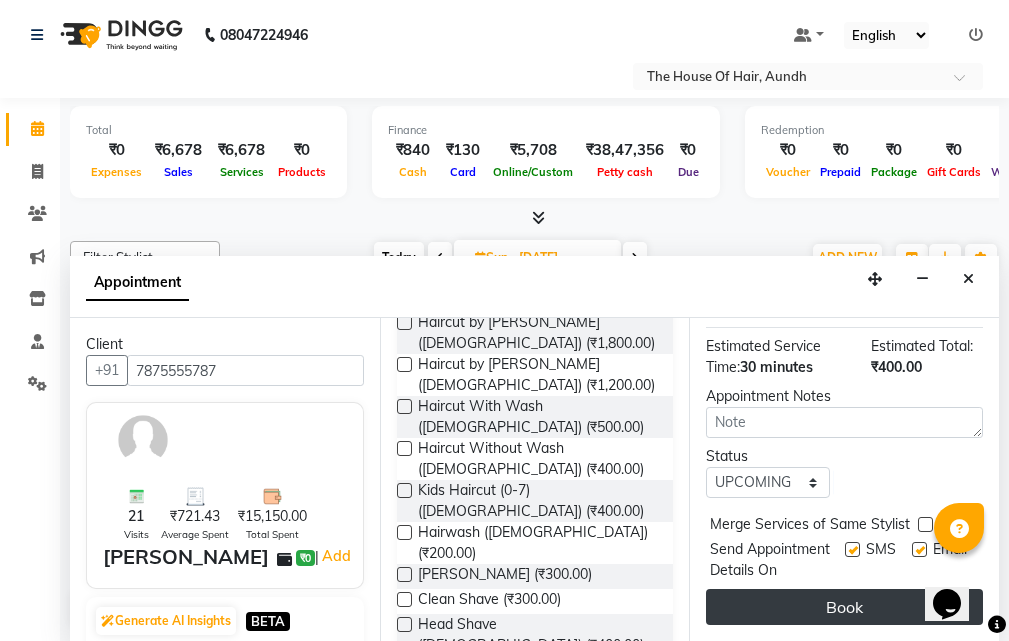 click on "Book" at bounding box center (844, 607) 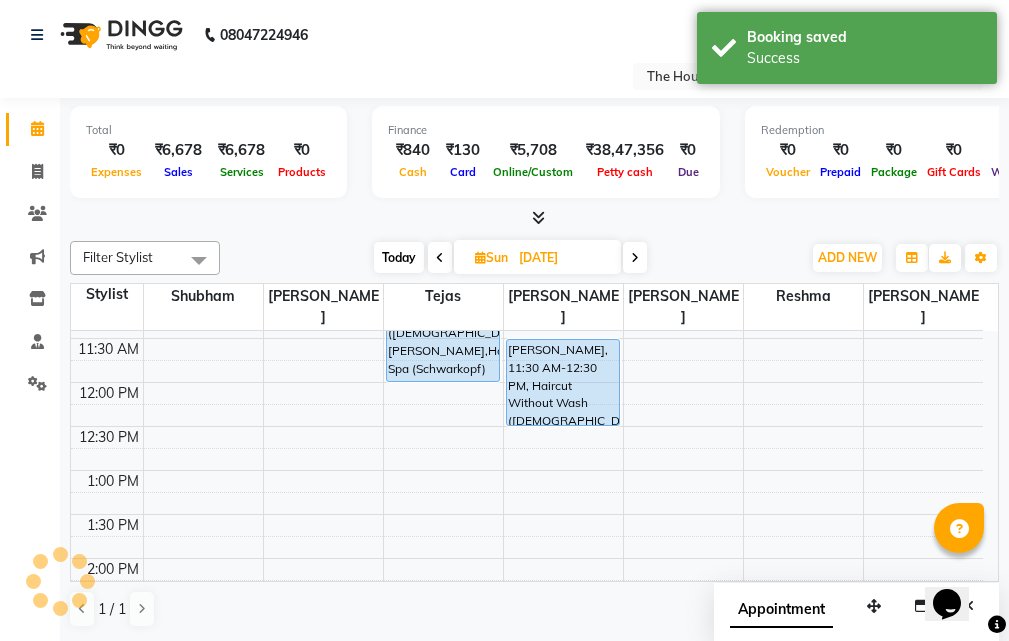 scroll, scrollTop: 0, scrollLeft: 0, axis: both 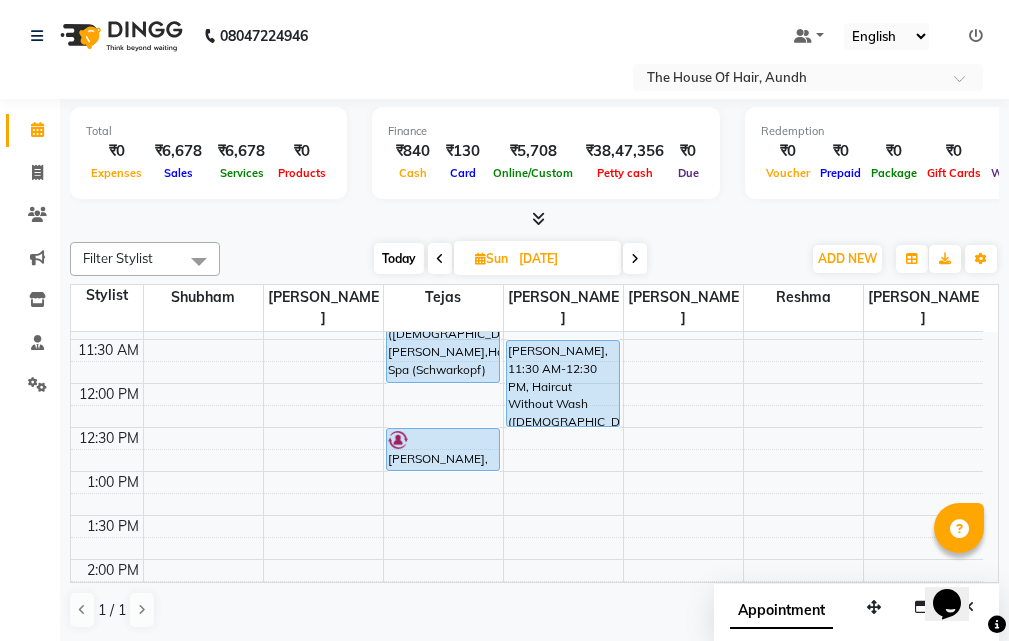 click on "Today" at bounding box center (399, 258) 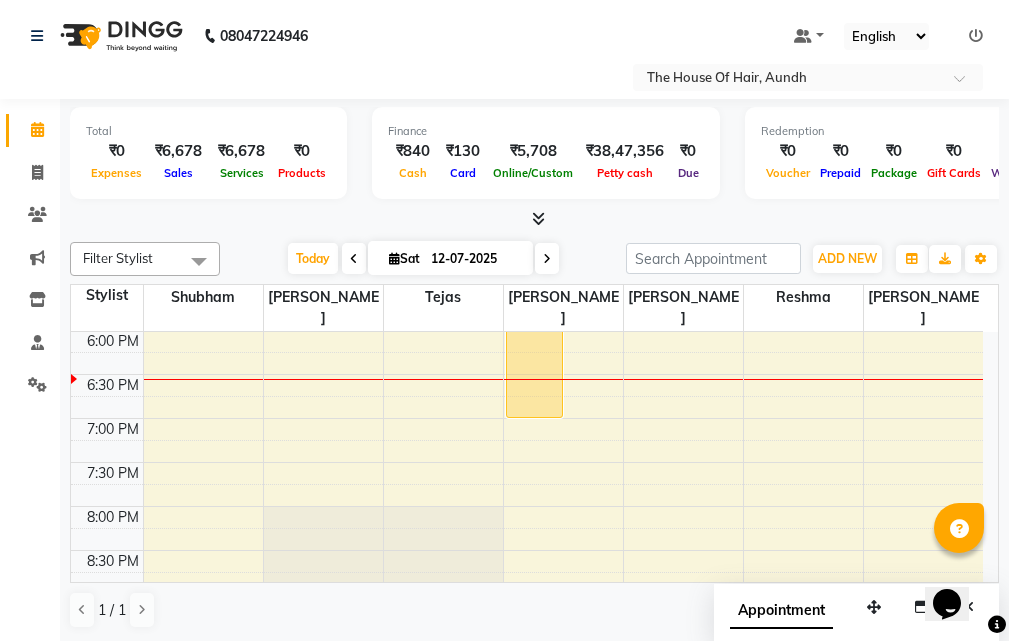 scroll, scrollTop: 781, scrollLeft: 0, axis: vertical 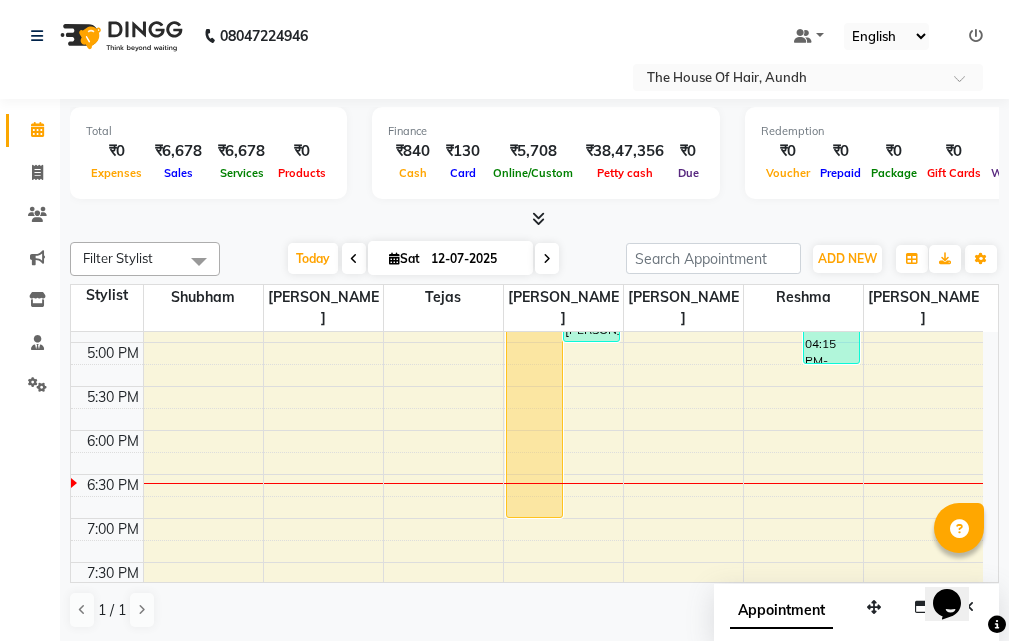 click at bounding box center (547, 258) 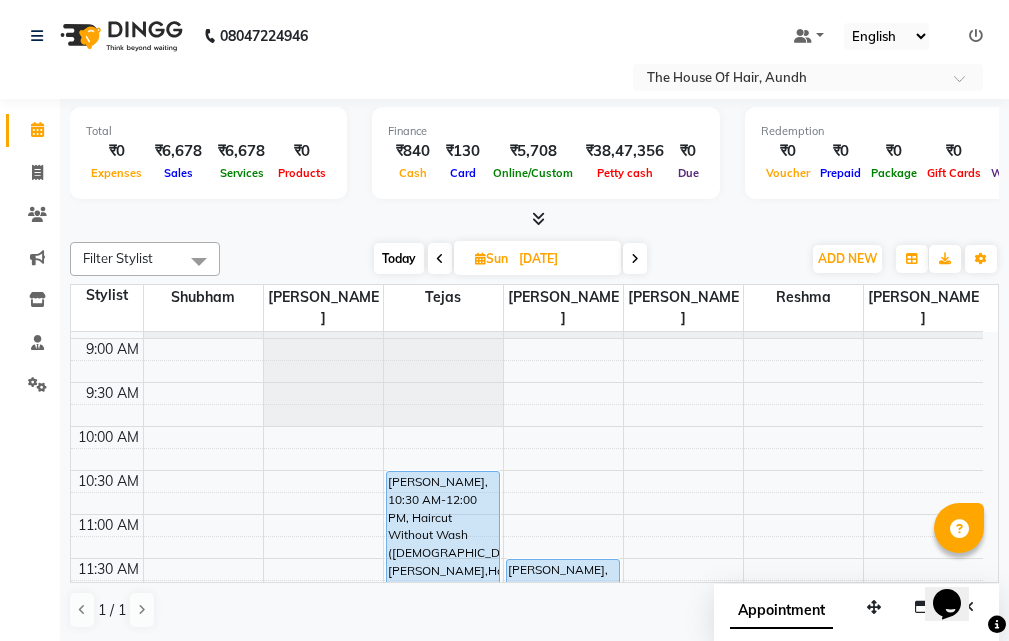 scroll, scrollTop: 0, scrollLeft: 0, axis: both 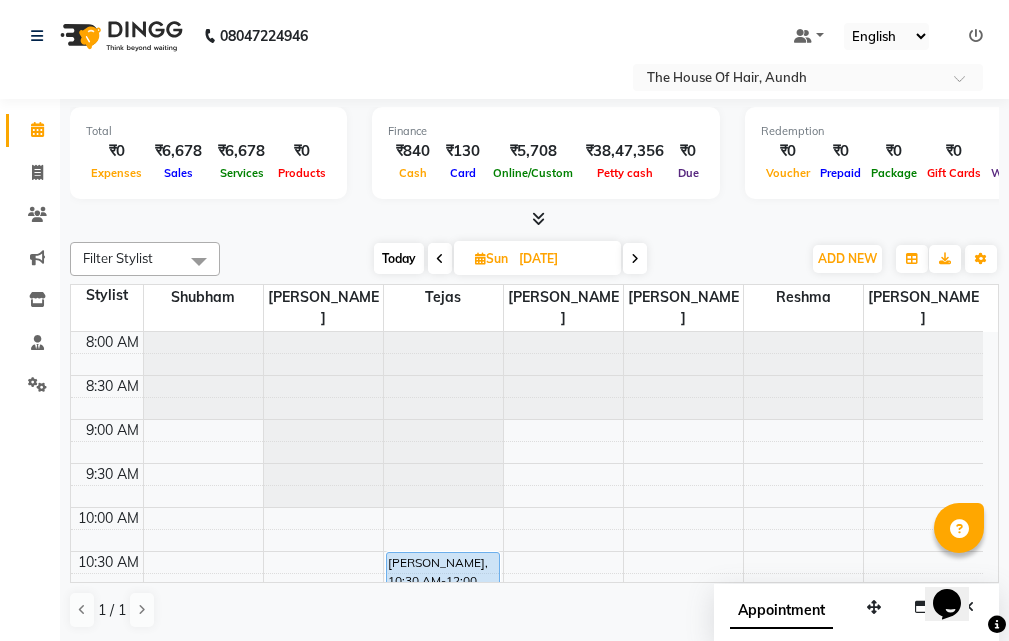 click at bounding box center [443, 332] 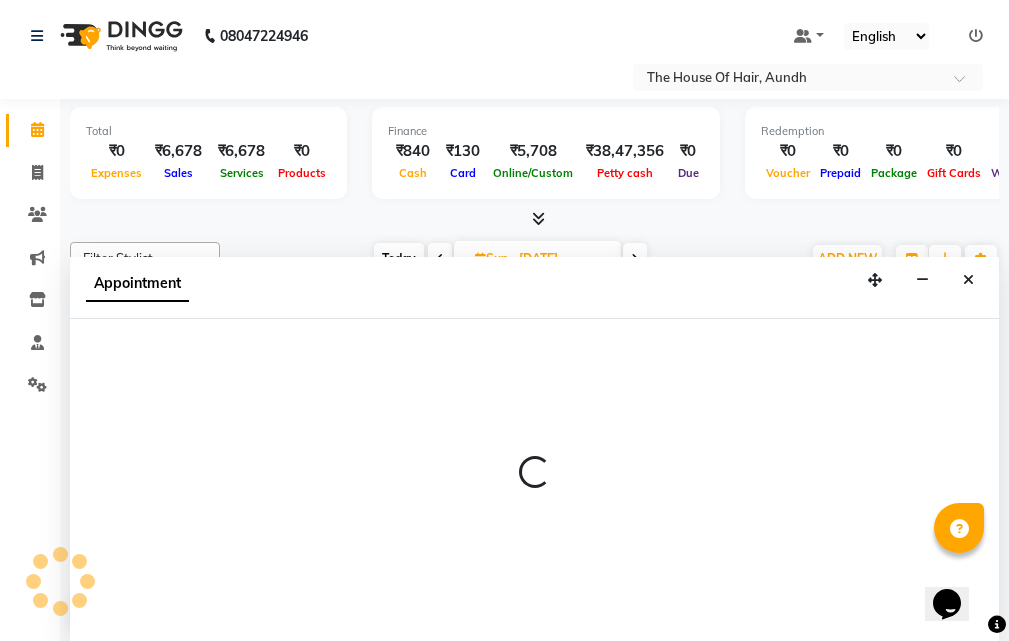 scroll, scrollTop: 1, scrollLeft: 0, axis: vertical 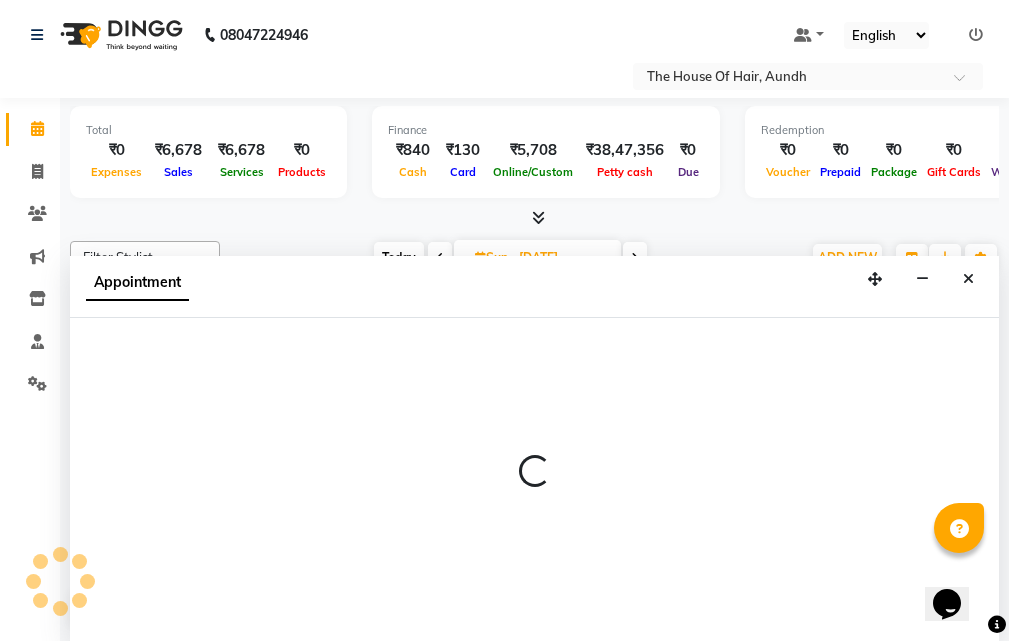 select on "6864" 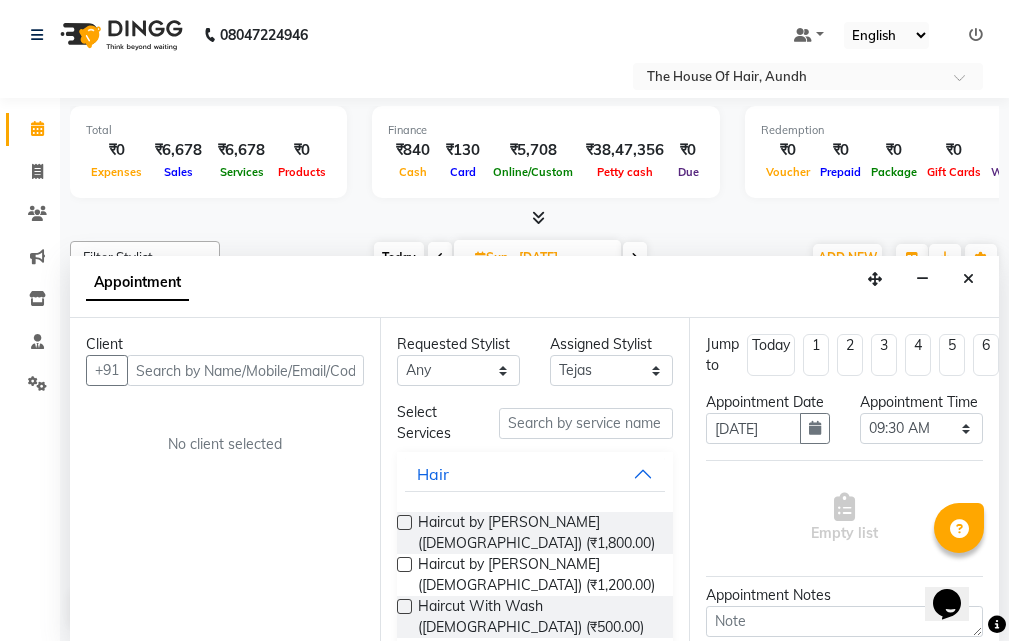 scroll, scrollTop: 100, scrollLeft: 0, axis: vertical 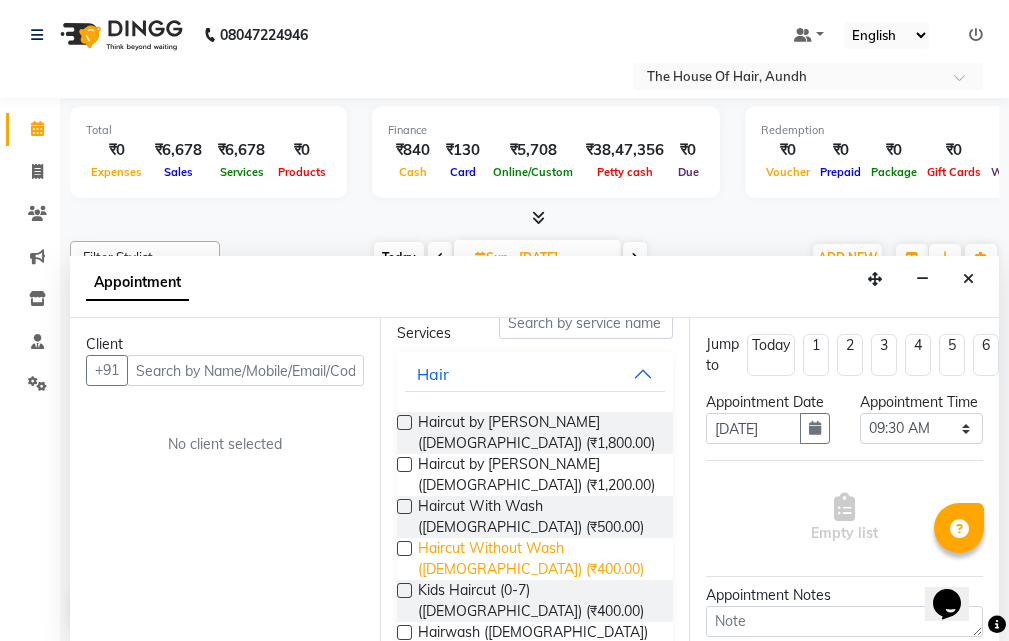 click on "Haircut Without Wash ([DEMOGRAPHIC_DATA]) (₹400.00)" at bounding box center (538, 559) 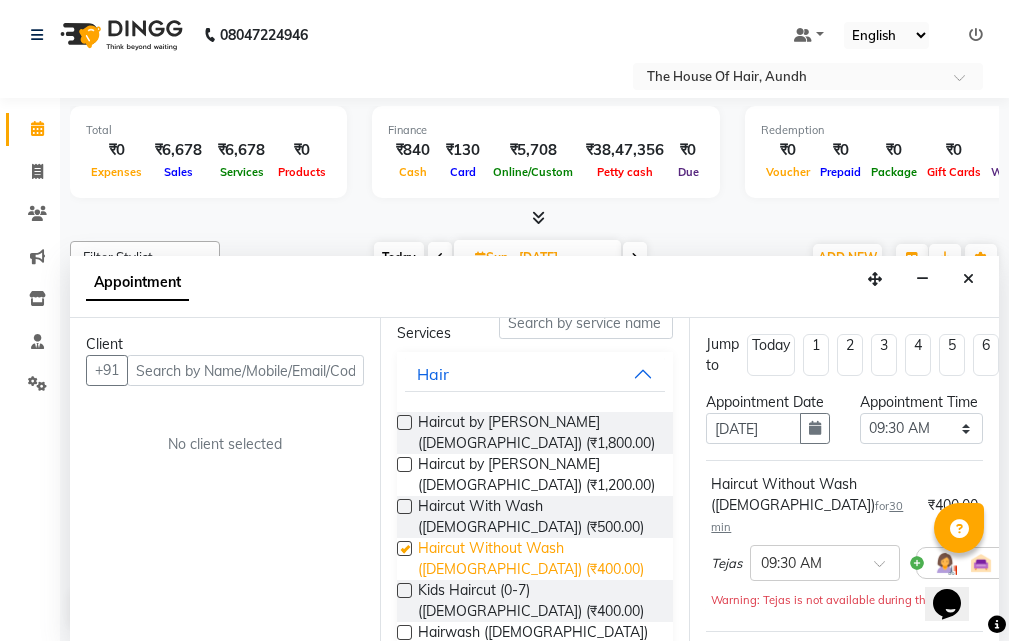 checkbox on "false" 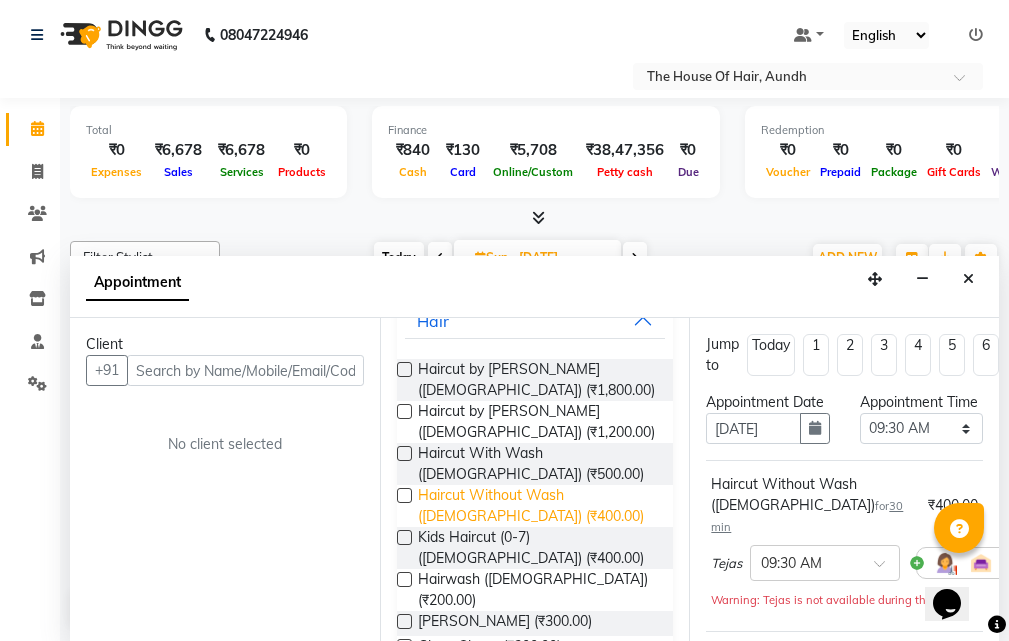 scroll, scrollTop: 200, scrollLeft: 0, axis: vertical 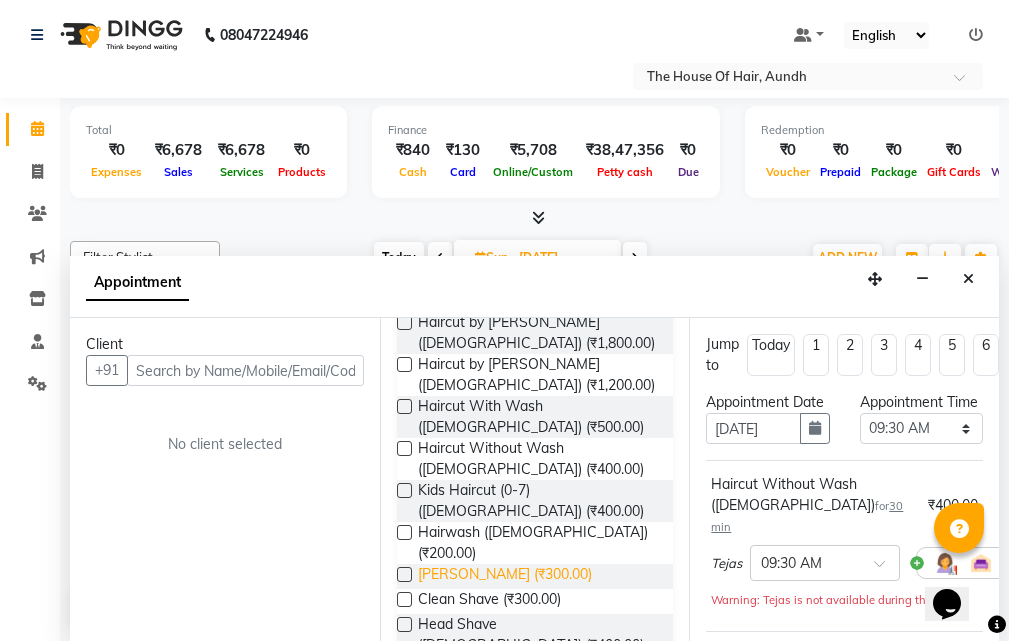 click on "[PERSON_NAME] (₹300.00)" at bounding box center (505, 576) 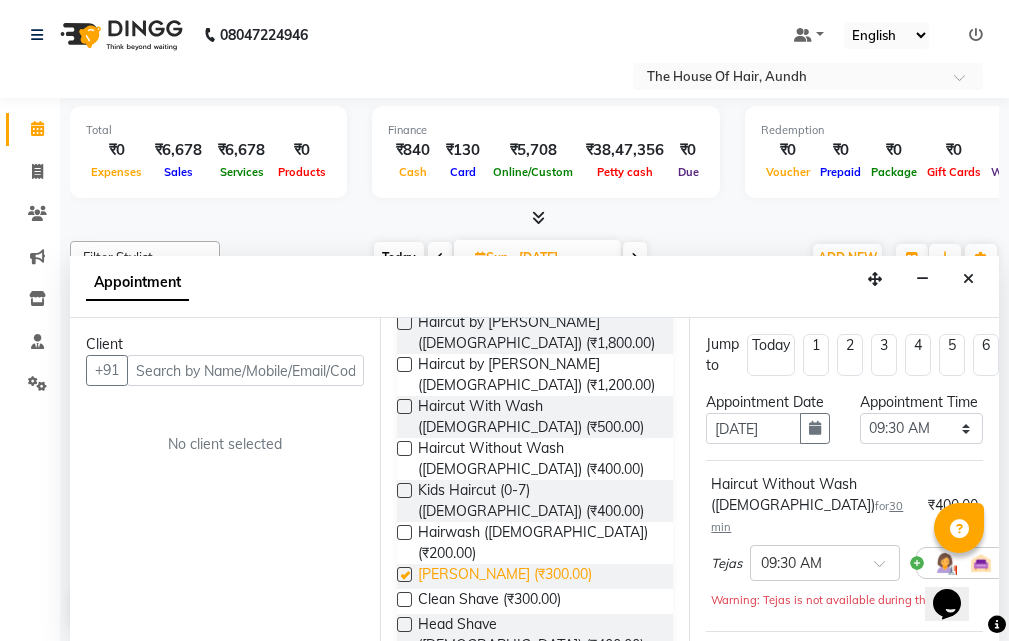 checkbox on "false" 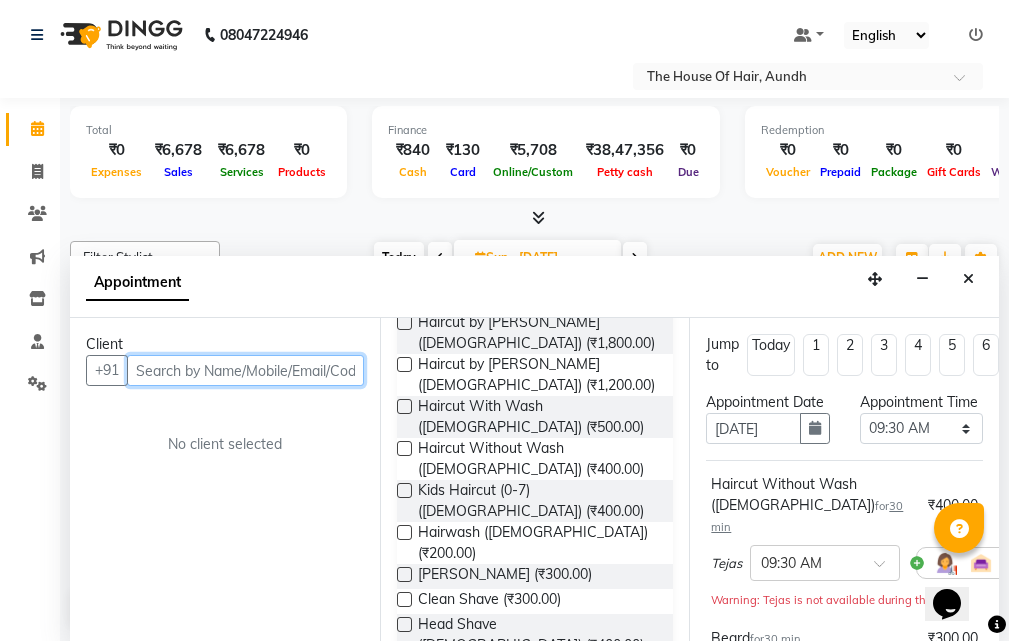 click at bounding box center [245, 370] 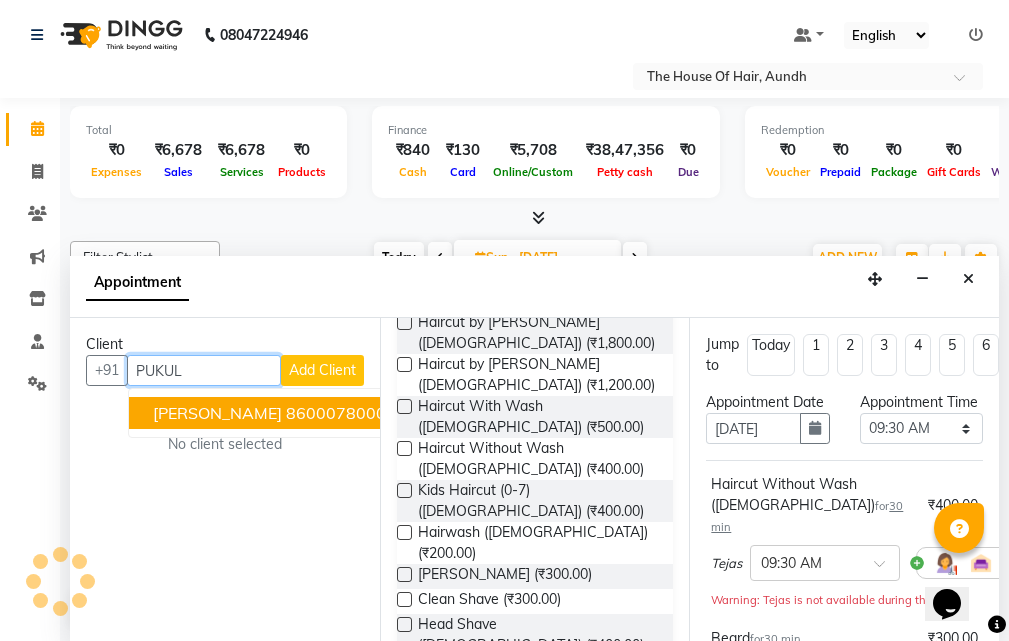 click on "8600078000" at bounding box center (336, 413) 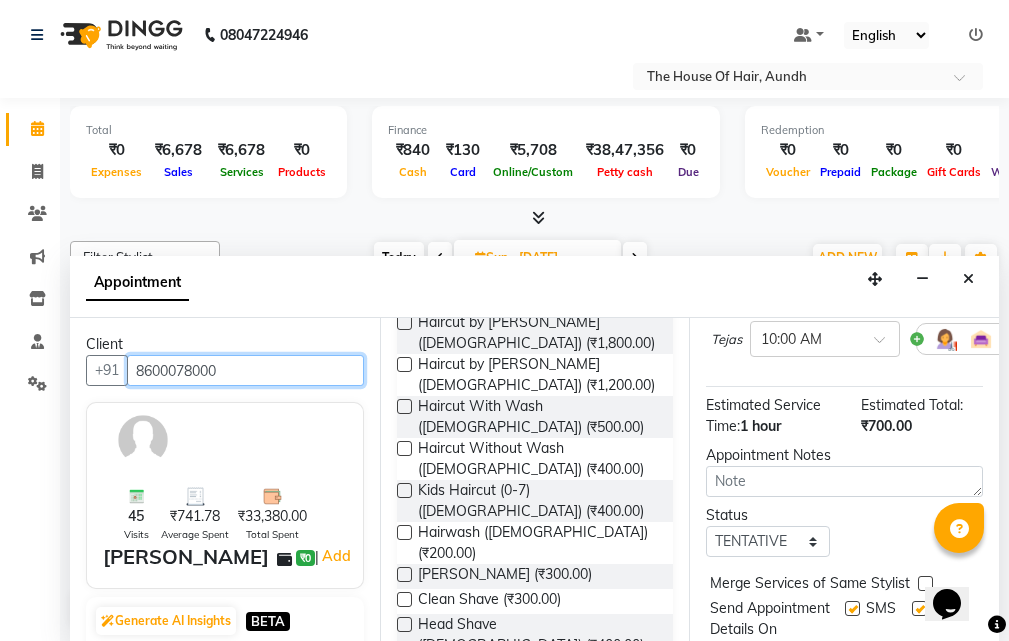 scroll, scrollTop: 400, scrollLeft: 0, axis: vertical 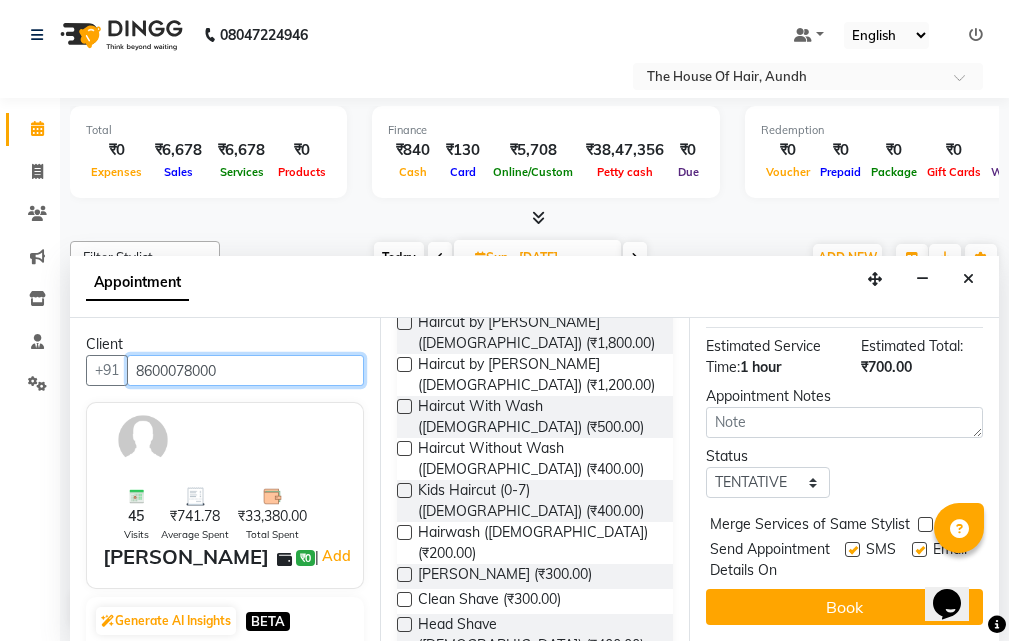 type on "8600078000" 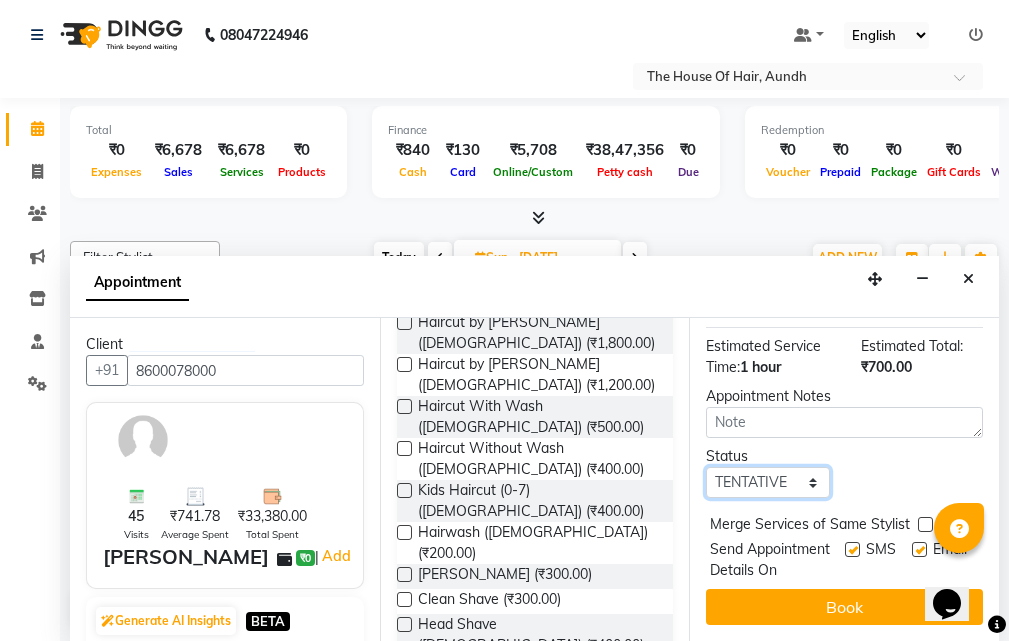 click on "Select TENTATIVE CONFIRM UPCOMING" at bounding box center (767, 482) 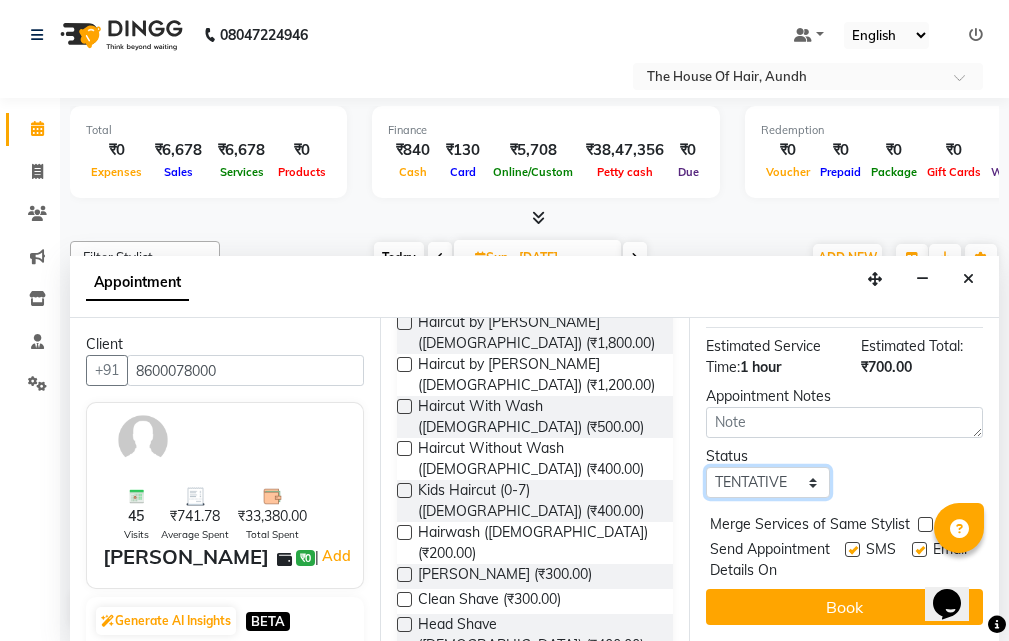 select on "upcoming" 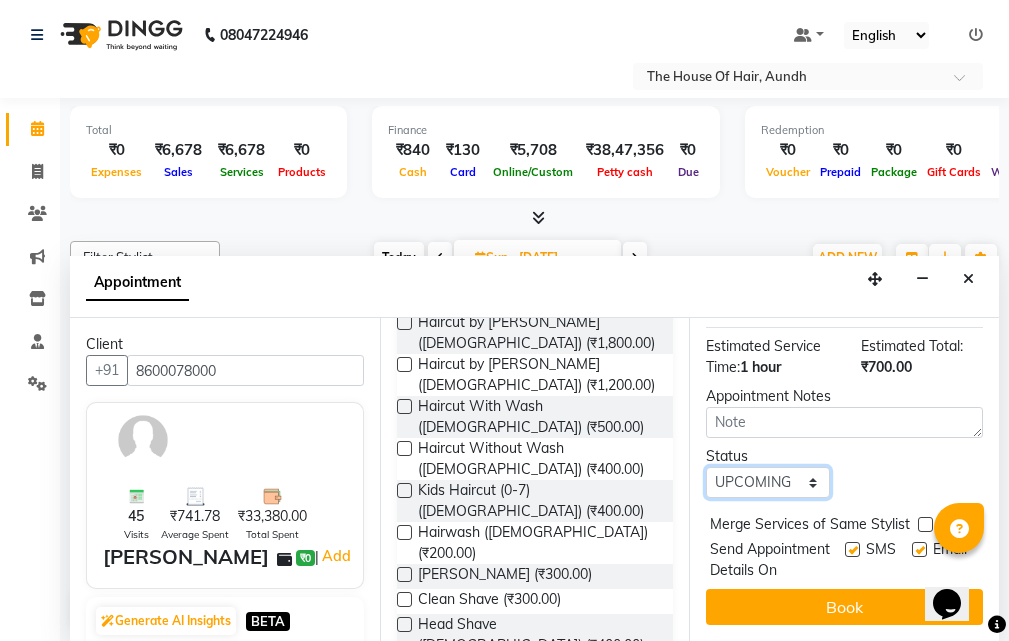 click on "Select TENTATIVE CONFIRM UPCOMING" at bounding box center (767, 482) 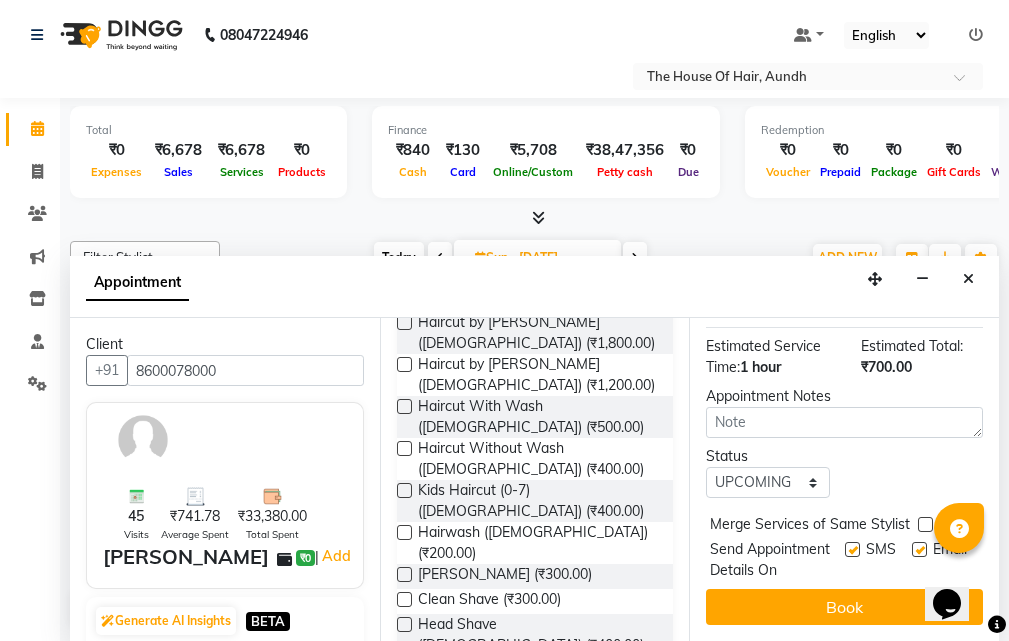 click at bounding box center [925, 524] 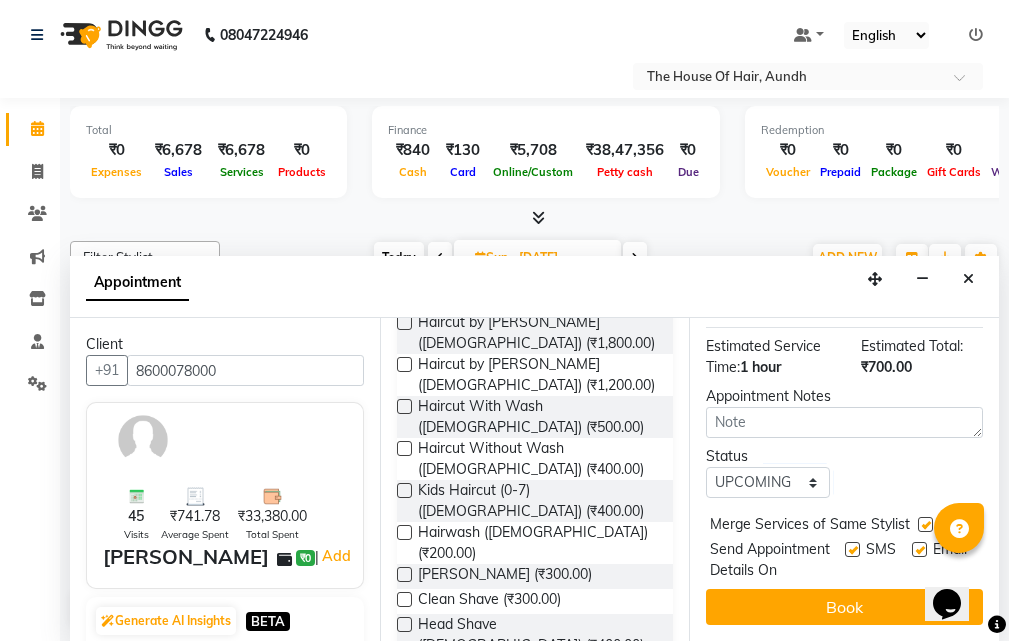 scroll, scrollTop: 431, scrollLeft: 0, axis: vertical 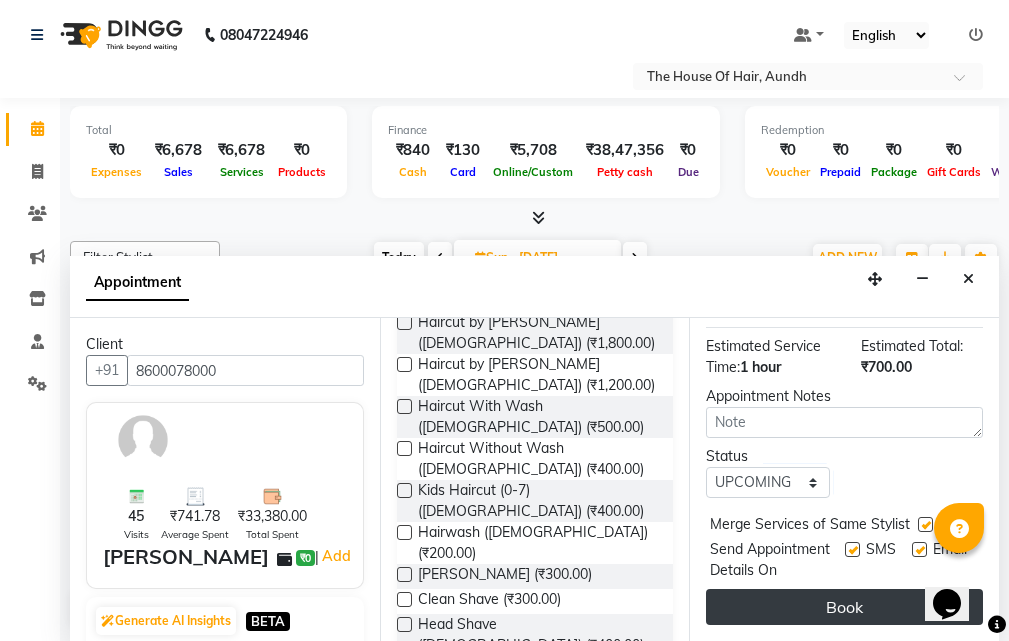 click on "Book" at bounding box center (844, 607) 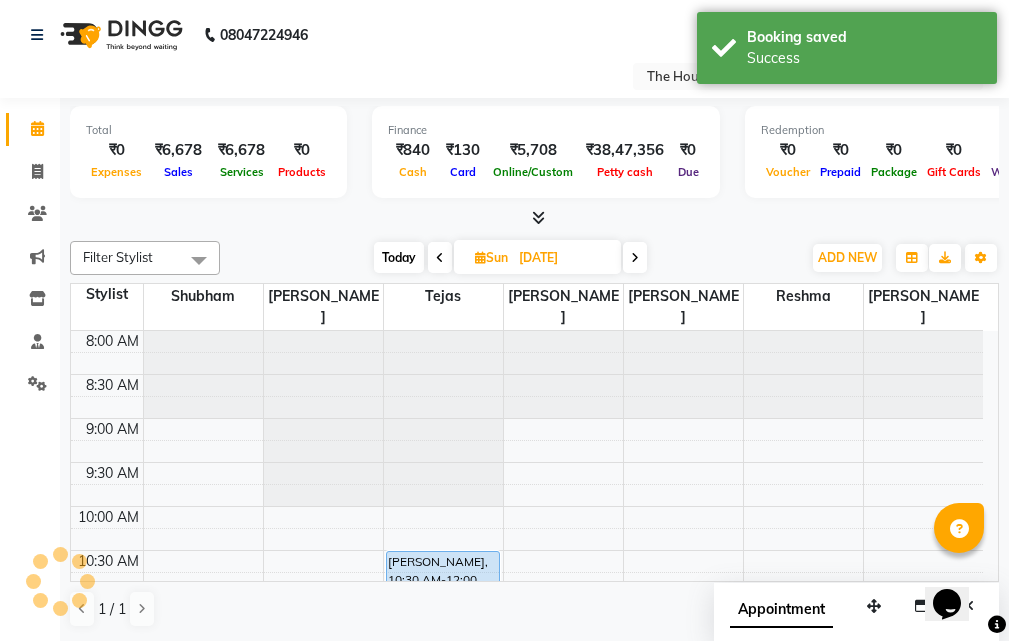 scroll, scrollTop: 0, scrollLeft: 0, axis: both 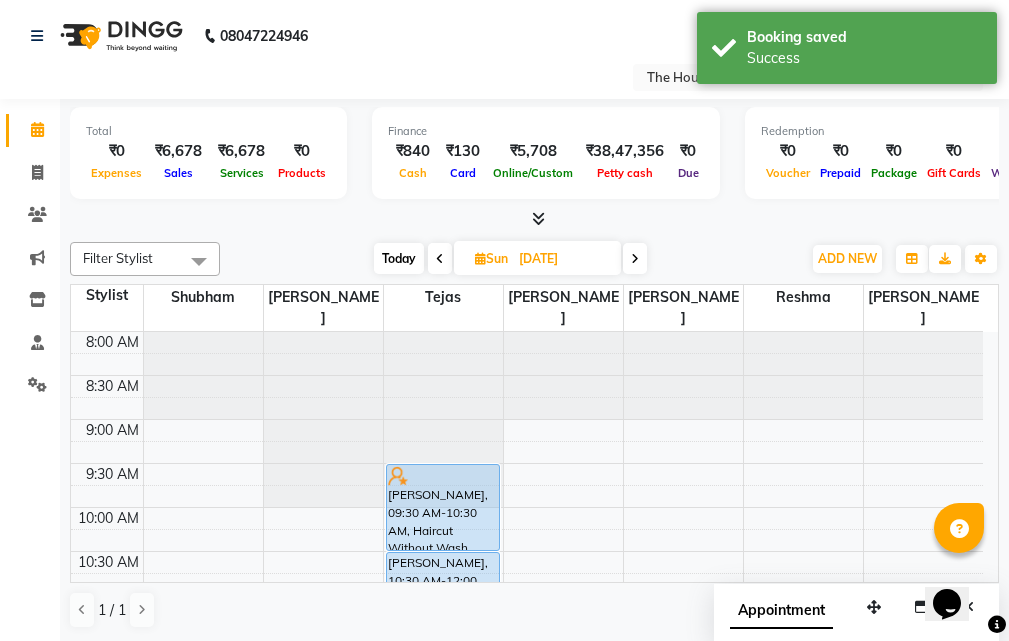 click on "Today" at bounding box center [399, 258] 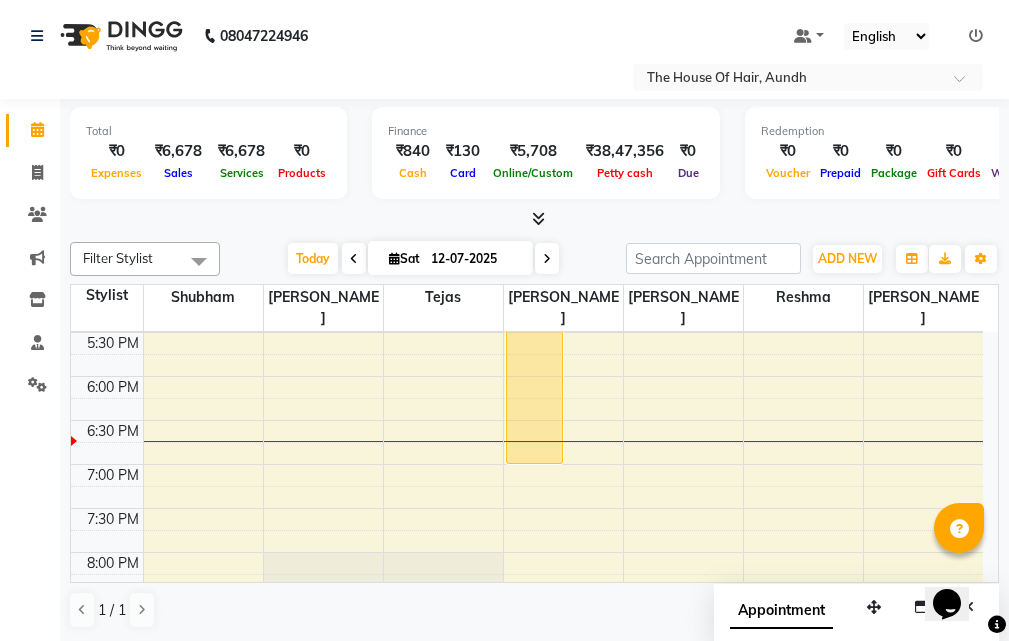scroll, scrollTop: 881, scrollLeft: 0, axis: vertical 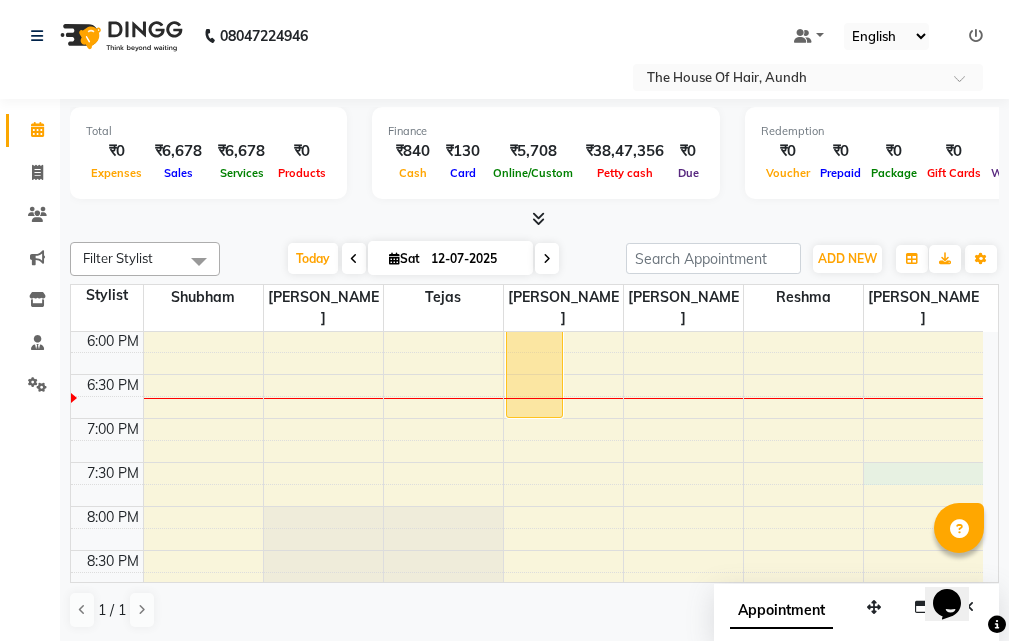 click on "8:00 AM 8:30 AM 9:00 AM 9:30 AM 10:00 AM 10:30 AM 11:00 AM 11:30 AM 12:00 PM 12:30 PM 1:00 PM 1:30 PM 2:00 PM 2:30 PM 3:00 PM 3:30 PM 4:00 PM 4:30 PM 5:00 PM 5:30 PM 6:00 PM 6:30 PM 7:00 PM 7:30 PM 8:00 PM 8:30 PM 9:00 PM 9:30 PM     [PERSON_NAME], TK01, 10:00 AM-11:00 AM, Haircut Without Wash ([DEMOGRAPHIC_DATA]),[PERSON_NAME] g, TK05, 01:15 PM-02:30 PM, [MEDICAL_DATA] Free Global Color ([DEMOGRAPHIC_DATA]),[PERSON_NAME] (₹300)     [PERSON_NAME], TK08, 02:45 PM-03:30 PM, Haircut With Wash ([DEMOGRAPHIC_DATA]),Haircut With Wash ([DEMOGRAPHIC_DATA])     [PERSON_NAME], TK07, 03:45 PM-04:15 PM, Haircut With Wash ([DEMOGRAPHIC_DATA])    [PERSON_NAME], TK06, 02:30 PM-07:00 PM, Hair Restoration Treatment([DEMOGRAPHIC_DATA])     [PERSON_NAME], TK04, 04:30 PM-05:00 PM, Haircut Without Wash ([DEMOGRAPHIC_DATA])     [PERSON_NAME], TK03, 11:45 AM-12:30 PM, Blow Dry With Shampoo & Conditioner ([DEMOGRAPHIC_DATA])     [PERSON_NAME], TK03, 12:30 PM-02:10 PM, Half Arms (Roll On),Half Legs (Roll On),EYEBROWS (THREAD),UPPER LIPS (THREAD)     [PERSON_NAME], TK03, 12:30 PM-01:00 PM, Full Arms (Rica) (₹500)" at bounding box center [527, 66] 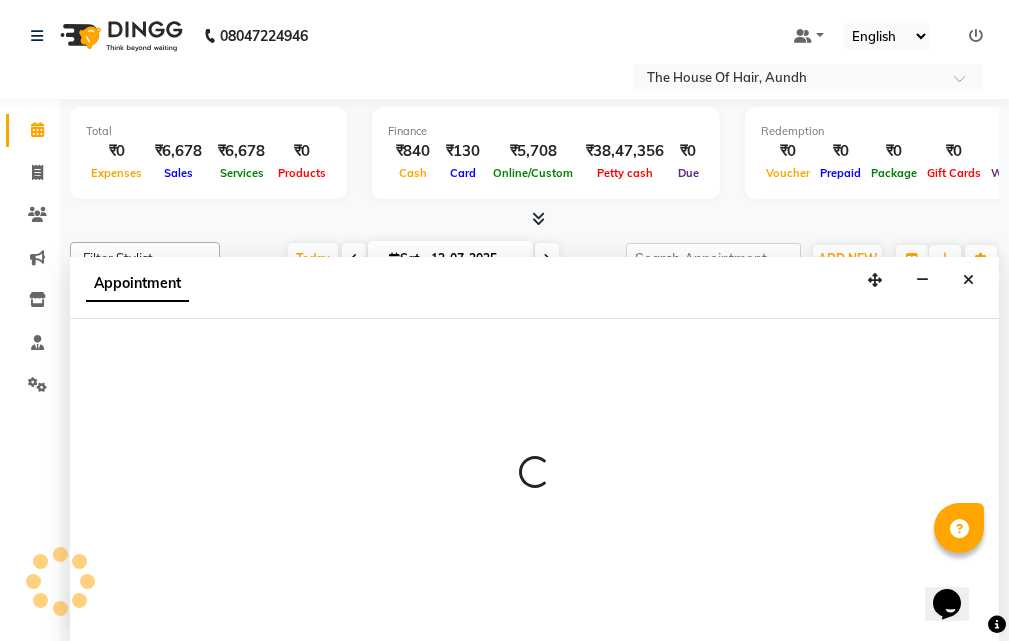 scroll, scrollTop: 1, scrollLeft: 0, axis: vertical 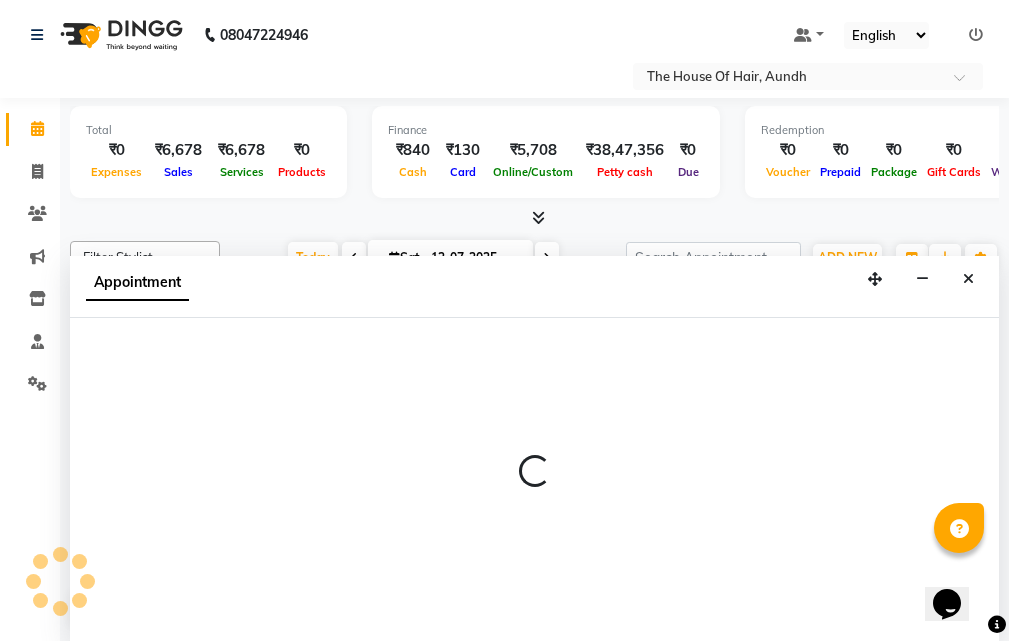 select on "57809" 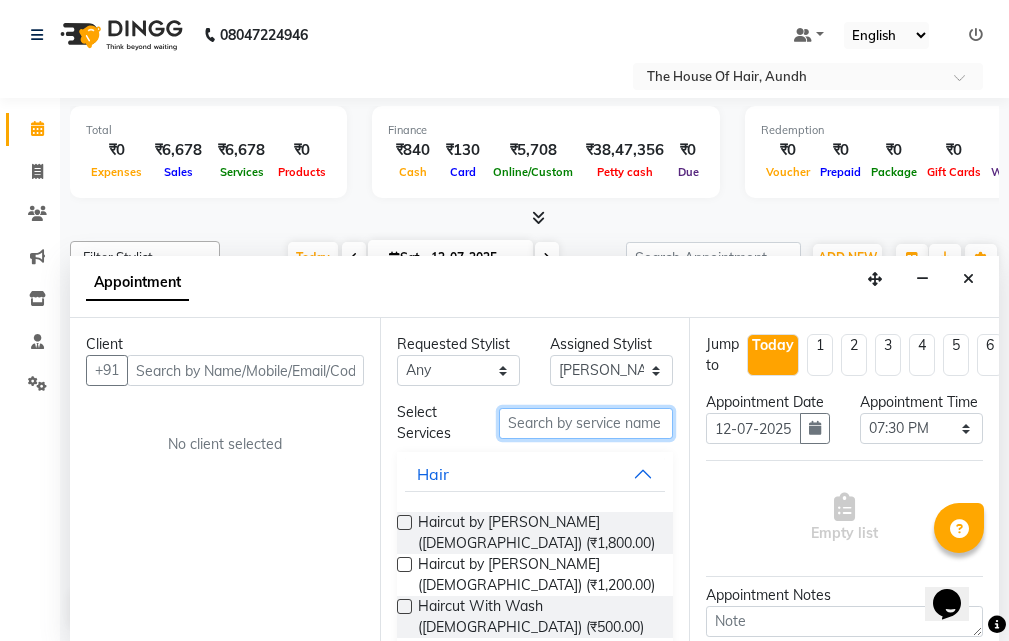 click at bounding box center [586, 423] 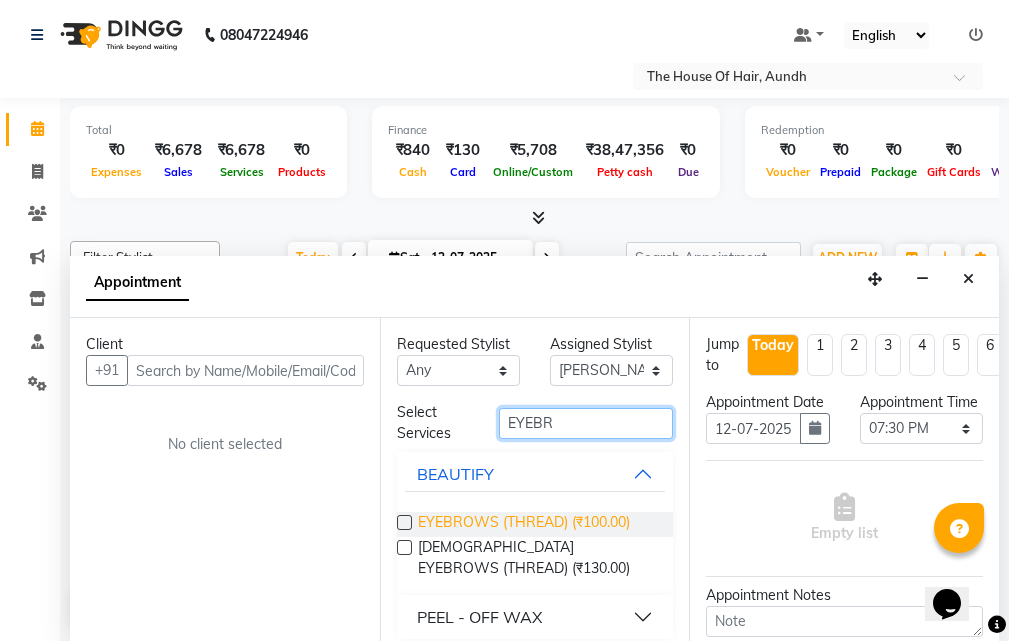 type on "EYEBR" 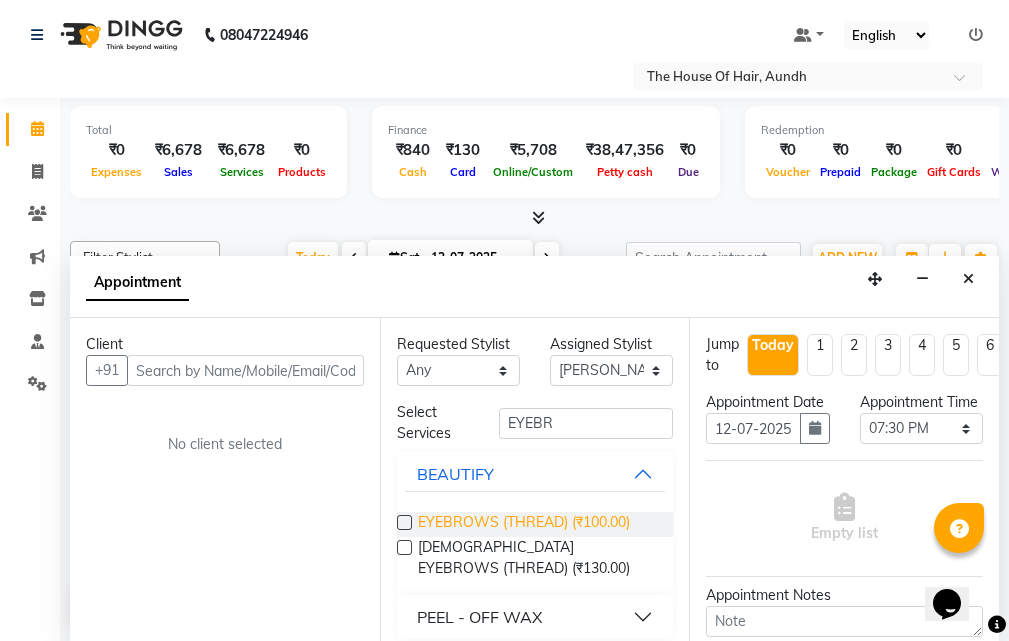 click on "EYEBROWS (THREAD) (₹100.00)" at bounding box center [524, 524] 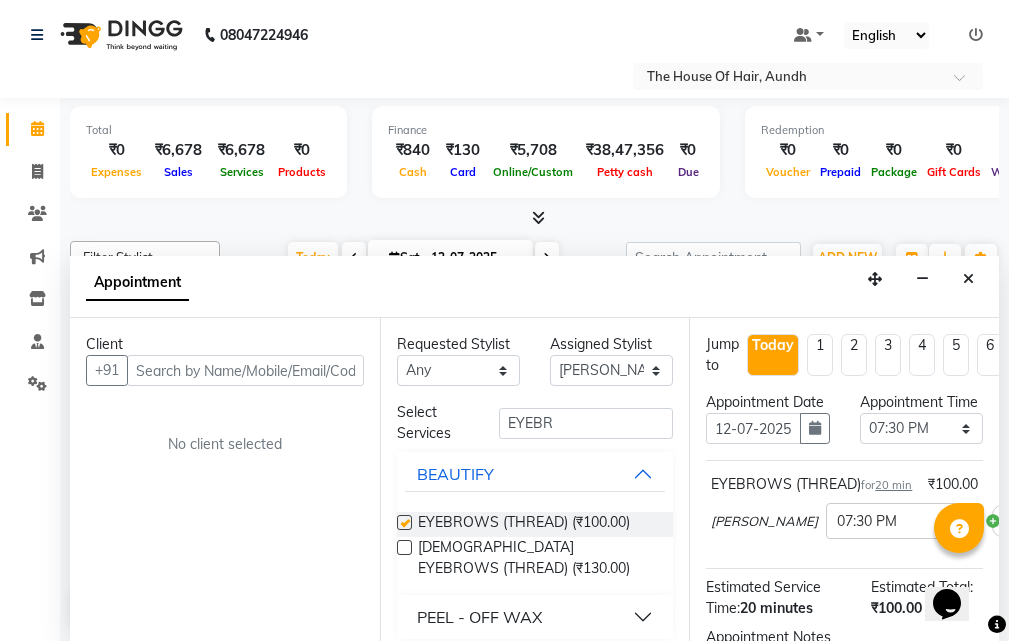 checkbox on "false" 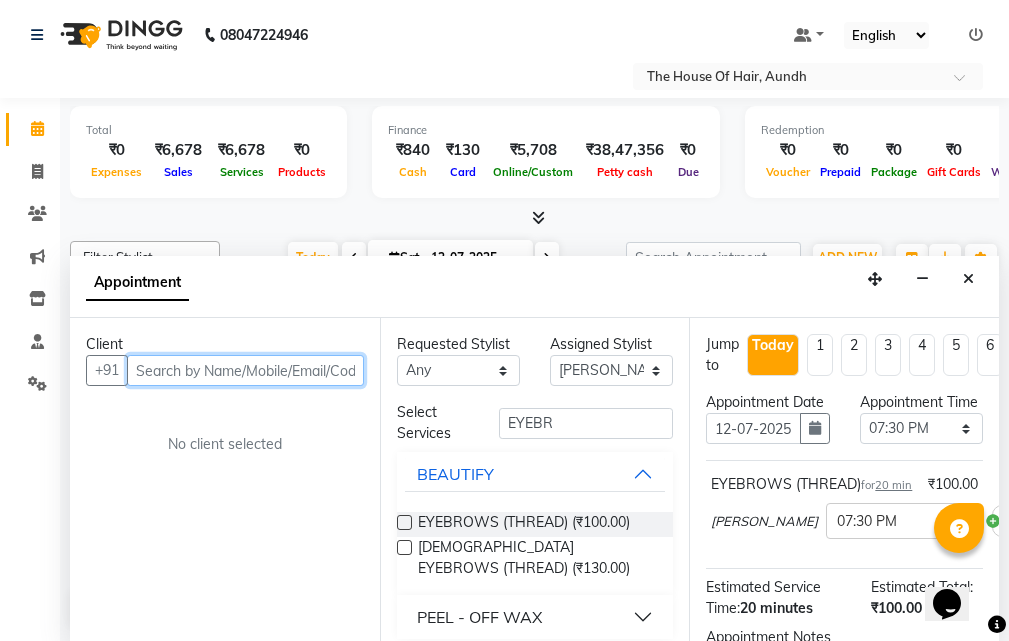 click at bounding box center (245, 370) 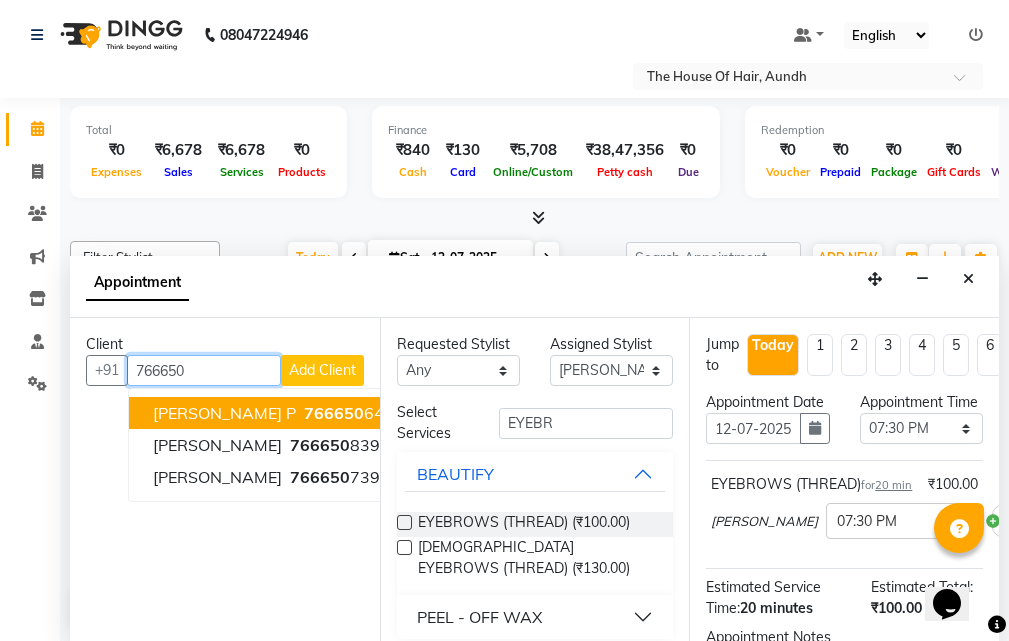 click on "766650" at bounding box center (334, 413) 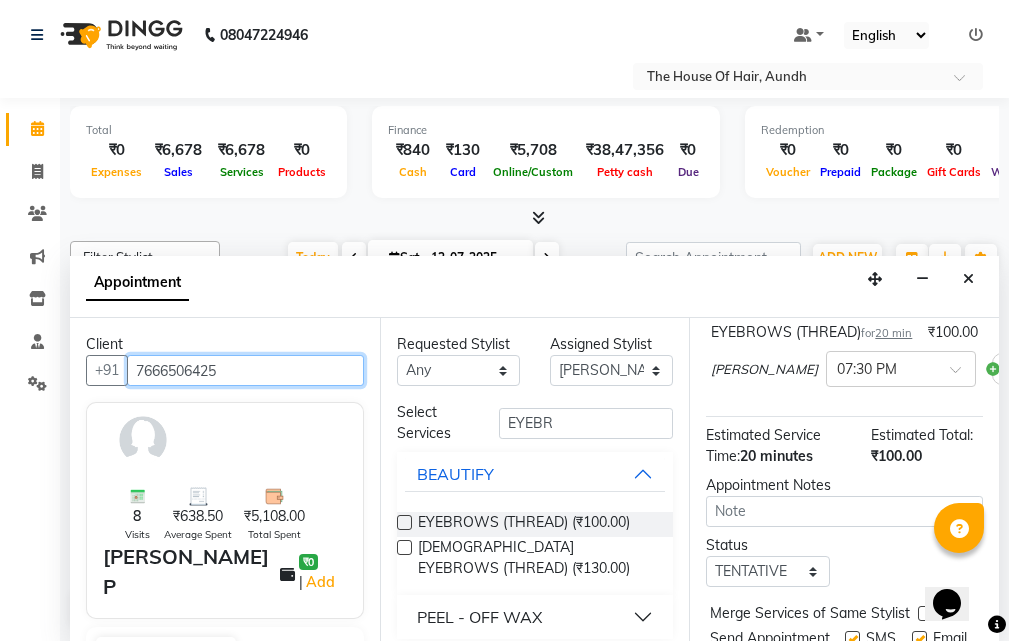 scroll, scrollTop: 200, scrollLeft: 0, axis: vertical 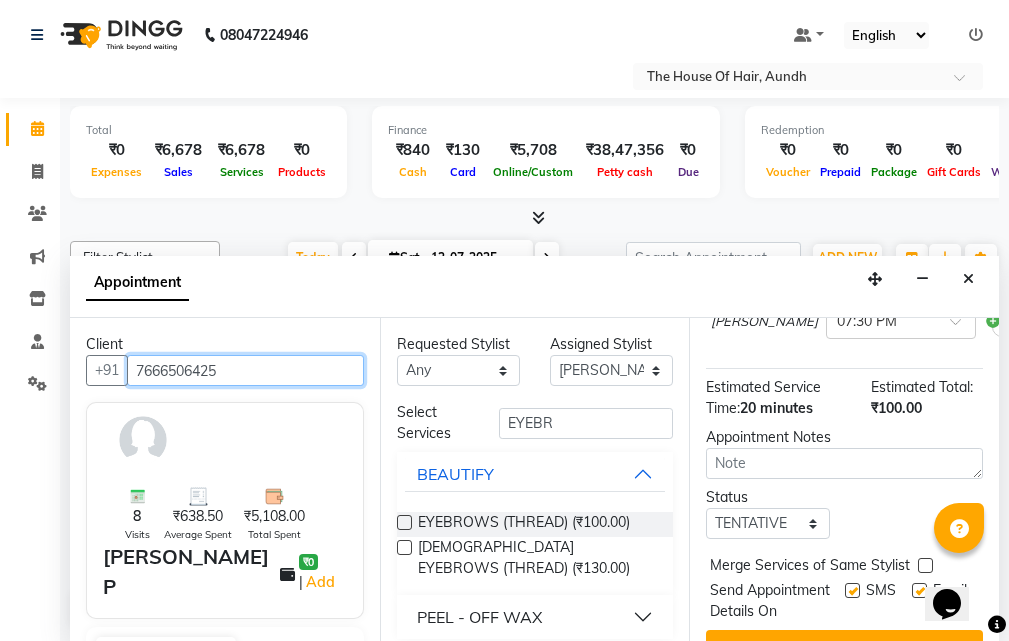 type on "7666506425" 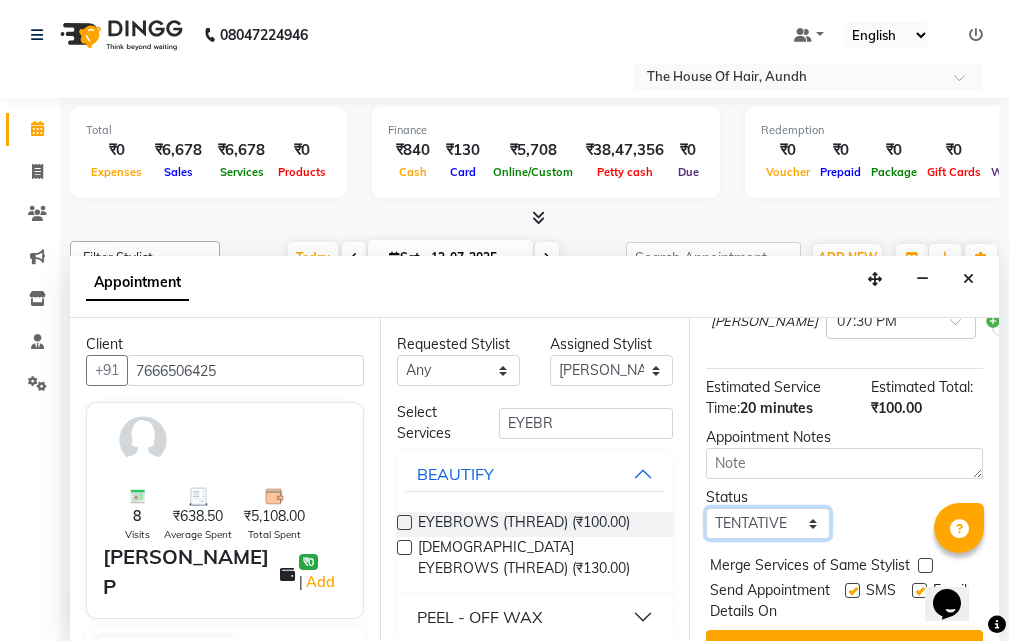 click on "Select TENTATIVE CONFIRM CHECK-IN UPCOMING" at bounding box center (767, 523) 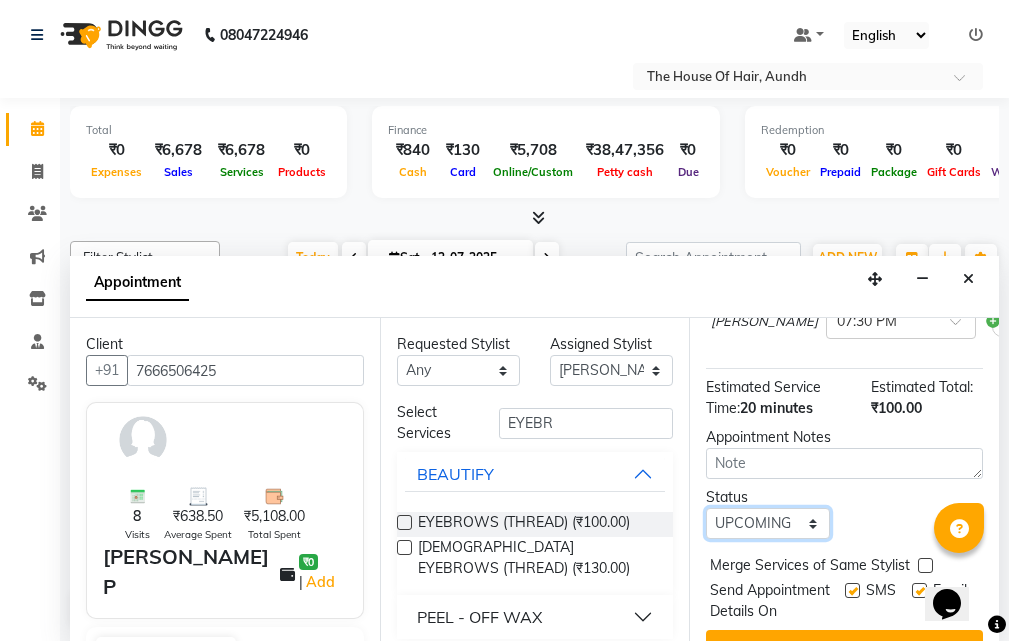 click on "Select TENTATIVE CONFIRM CHECK-IN UPCOMING" at bounding box center (767, 523) 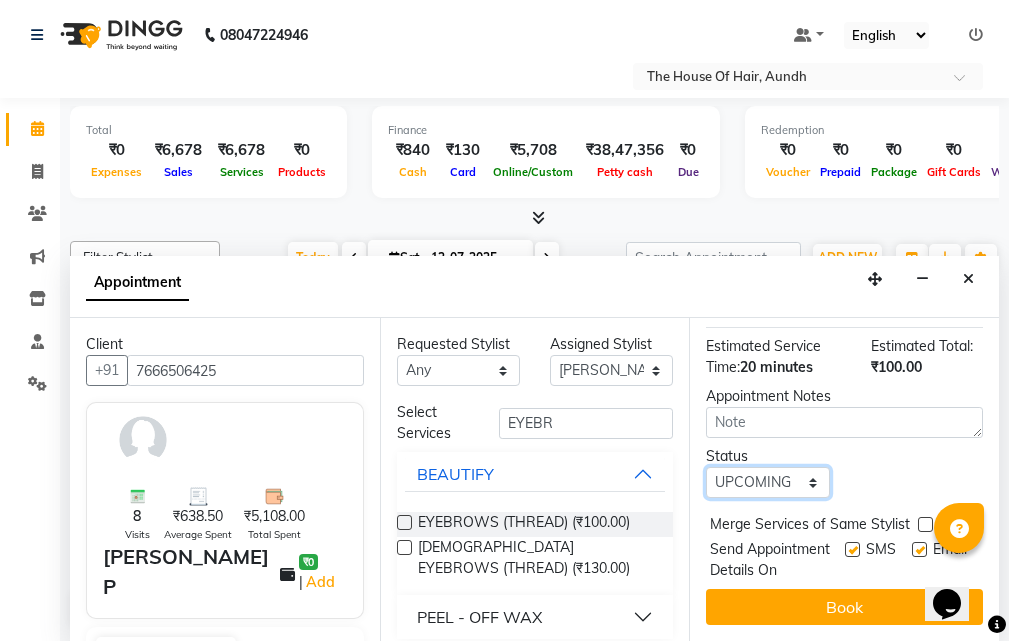 scroll, scrollTop: 319, scrollLeft: 0, axis: vertical 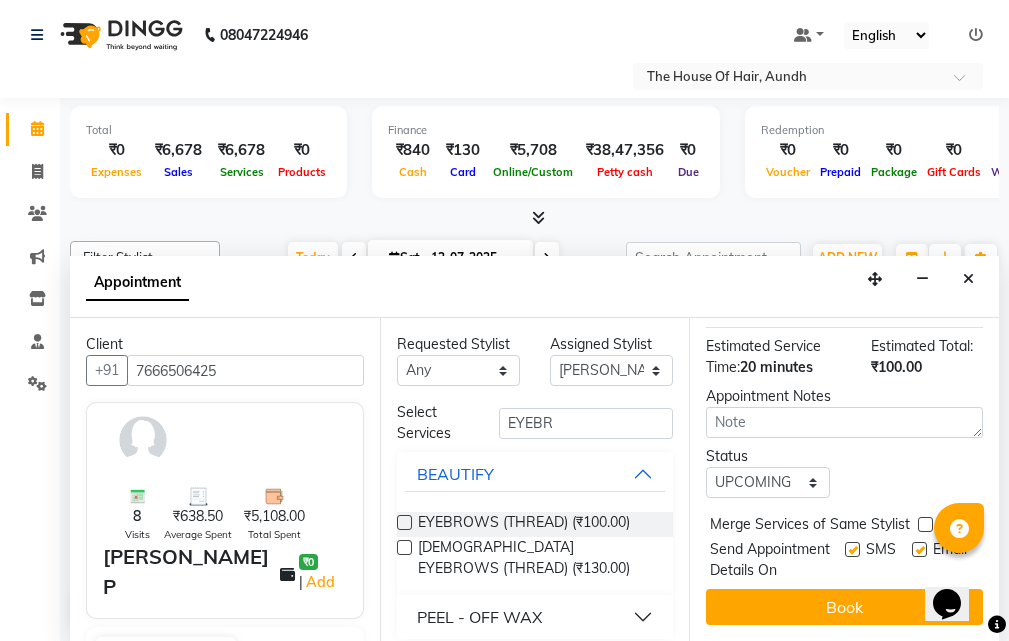 click at bounding box center [925, 524] 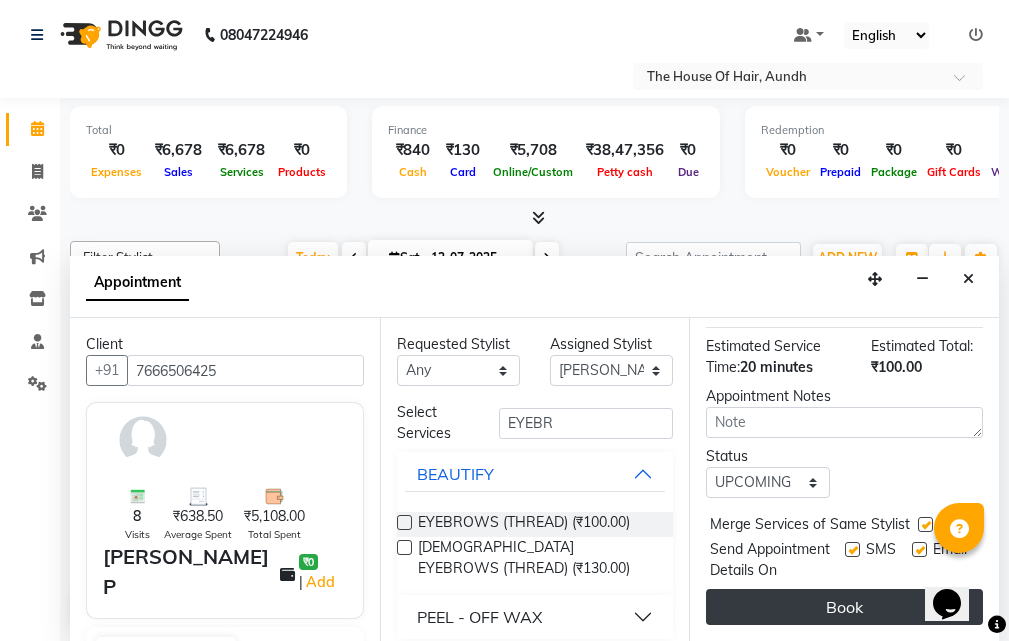 click on "Book" at bounding box center (844, 607) 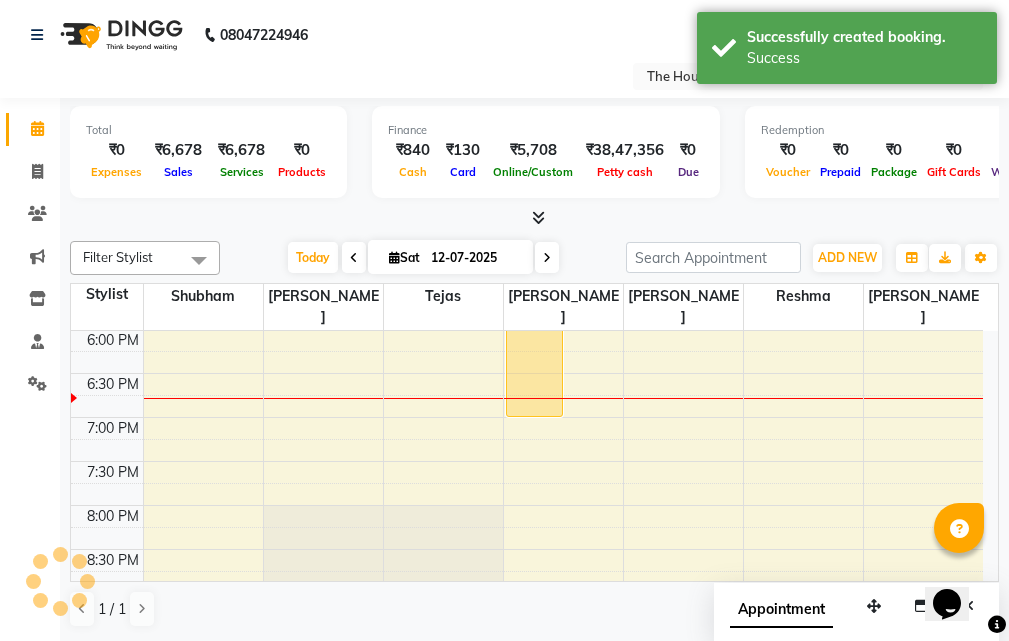 scroll, scrollTop: 0, scrollLeft: 0, axis: both 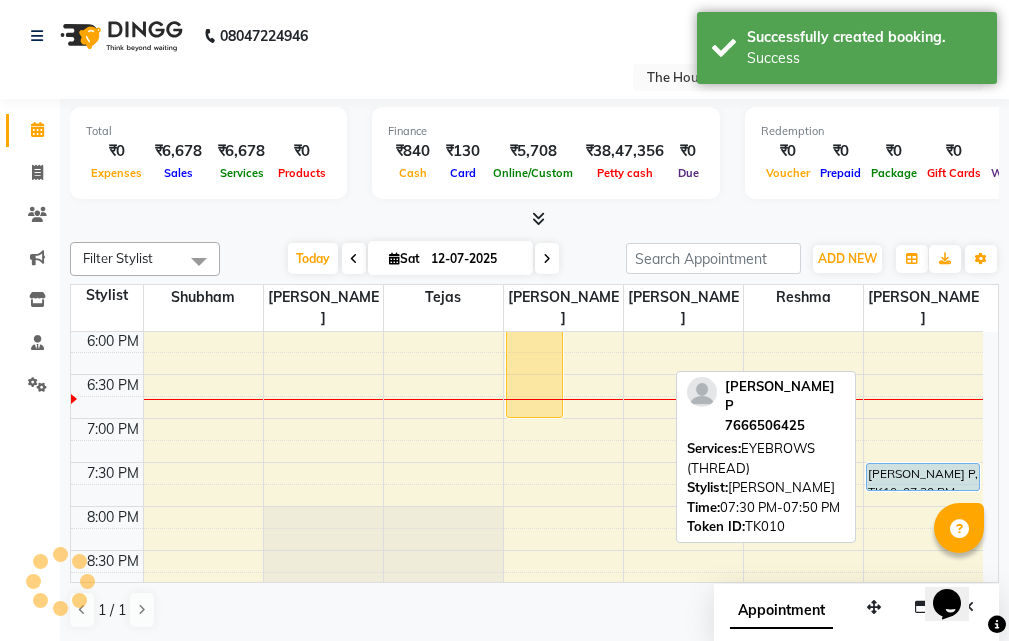 click on "[PERSON_NAME] P, TK10, 07:30 PM-07:50 PM, EYEBROWS (THREAD)" at bounding box center [923, 477] 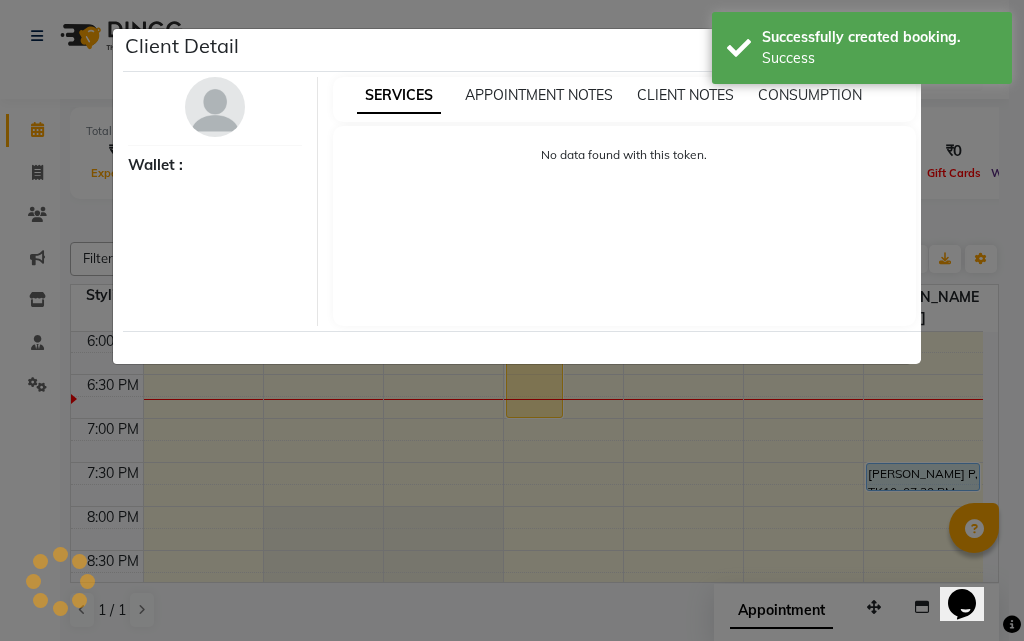 select on "5" 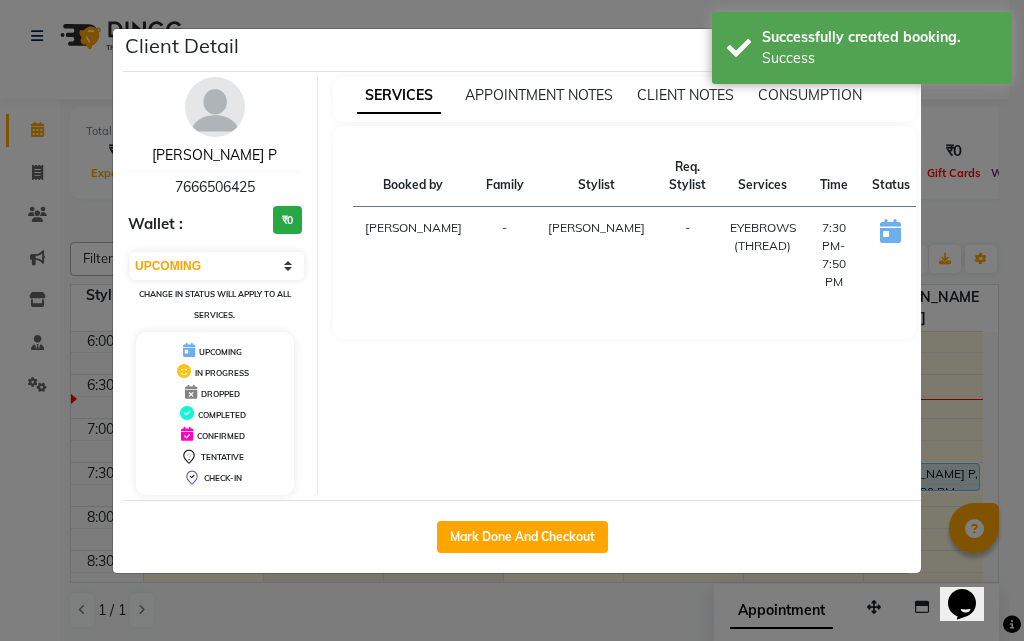 click on "[PERSON_NAME] P" at bounding box center (214, 155) 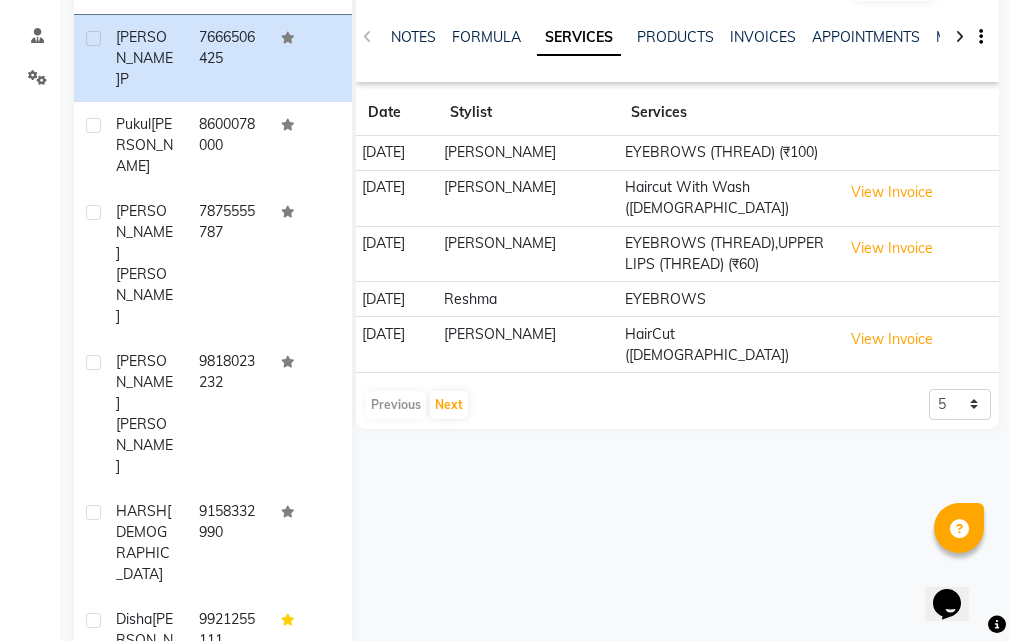 scroll, scrollTop: 0, scrollLeft: 0, axis: both 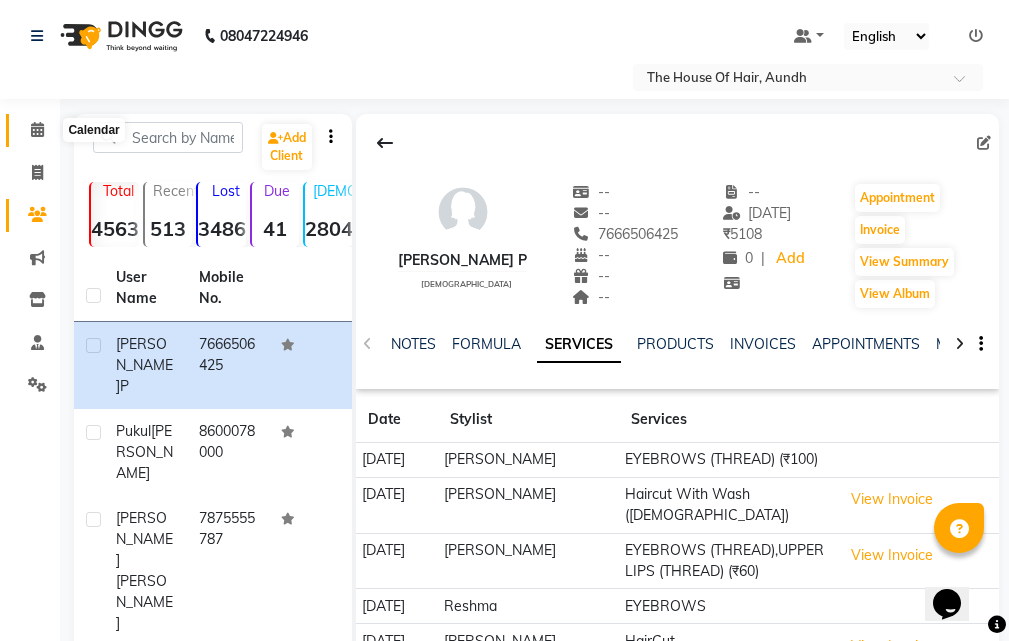 click 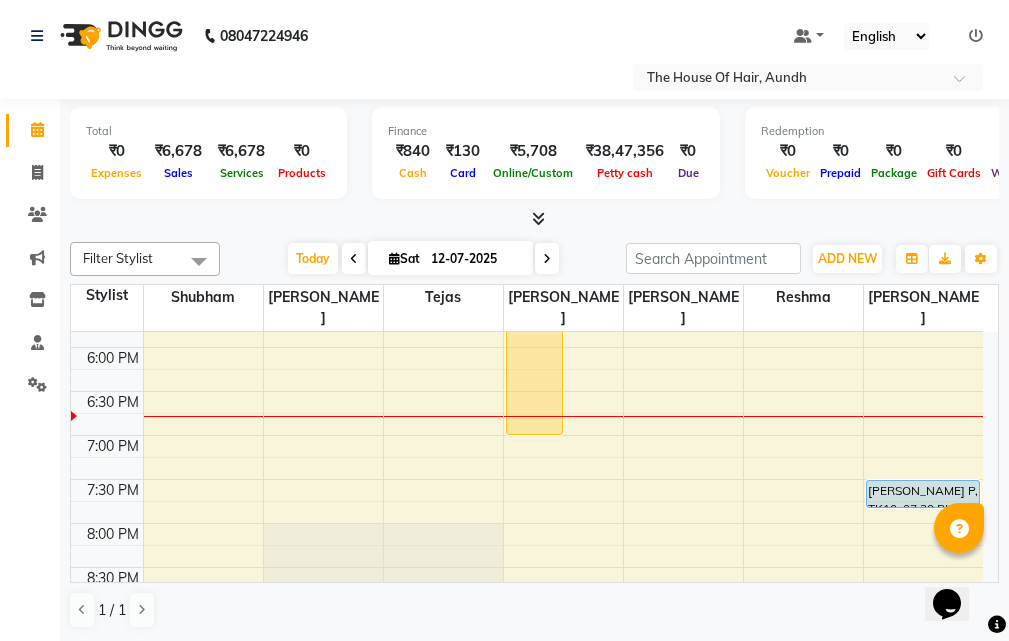 scroll, scrollTop: 860, scrollLeft: 0, axis: vertical 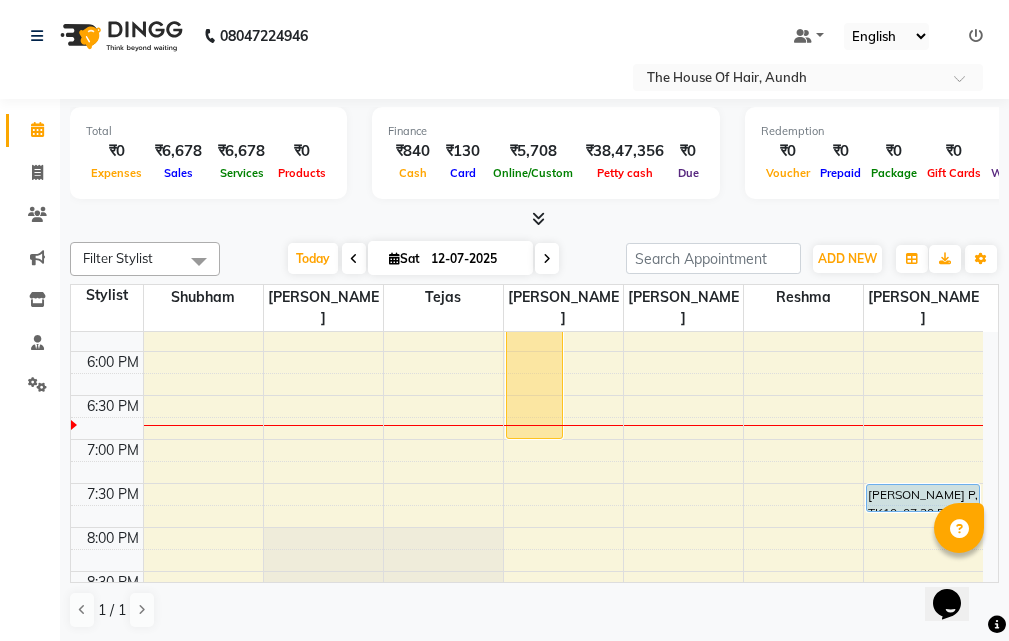 click on "8:00 AM 8:30 AM 9:00 AM 9:30 AM 10:00 AM 10:30 AM 11:00 AM 11:30 AM 12:00 PM 12:30 PM 1:00 PM 1:30 PM 2:00 PM 2:30 PM 3:00 PM 3:30 PM 4:00 PM 4:30 PM 5:00 PM 5:30 PM 6:00 PM 6:30 PM 7:00 PM 7:30 PM 8:00 PM 8:30 PM 9:00 PM 9:30 PM     [PERSON_NAME], TK01, 10:00 AM-11:00 AM, Haircut Without Wash ([DEMOGRAPHIC_DATA]),[PERSON_NAME] g, TK05, 01:15 PM-02:30 PM, [MEDICAL_DATA] Free Global Color ([DEMOGRAPHIC_DATA]),[PERSON_NAME] (₹300)     [PERSON_NAME], TK08, 02:45 PM-03:30 PM, Haircut With Wash ([DEMOGRAPHIC_DATA]),Haircut With Wash ([DEMOGRAPHIC_DATA])     [PERSON_NAME], TK07, 03:45 PM-04:15 PM, Haircut With Wash ([DEMOGRAPHIC_DATA])    [PERSON_NAME], TK06, 02:30 PM-07:00 PM, Hair Restoration Treatment([DEMOGRAPHIC_DATA])     [PERSON_NAME], TK04, 04:30 PM-05:00 PM, Haircut Without Wash ([DEMOGRAPHIC_DATA])     [PERSON_NAME], TK03, 11:45 AM-12:30 PM, Blow Dry With Shampoo & Conditioner ([DEMOGRAPHIC_DATA])     [PERSON_NAME], TK03, 12:30 PM-02:10 PM, Half Arms (Roll On),Half Legs (Roll On),EYEBROWS (THREAD),UPPER LIPS (THREAD)     [PERSON_NAME], TK03, 12:30 PM-01:00 PM, Full Arms (Rica) (₹500)" at bounding box center (527, 87) 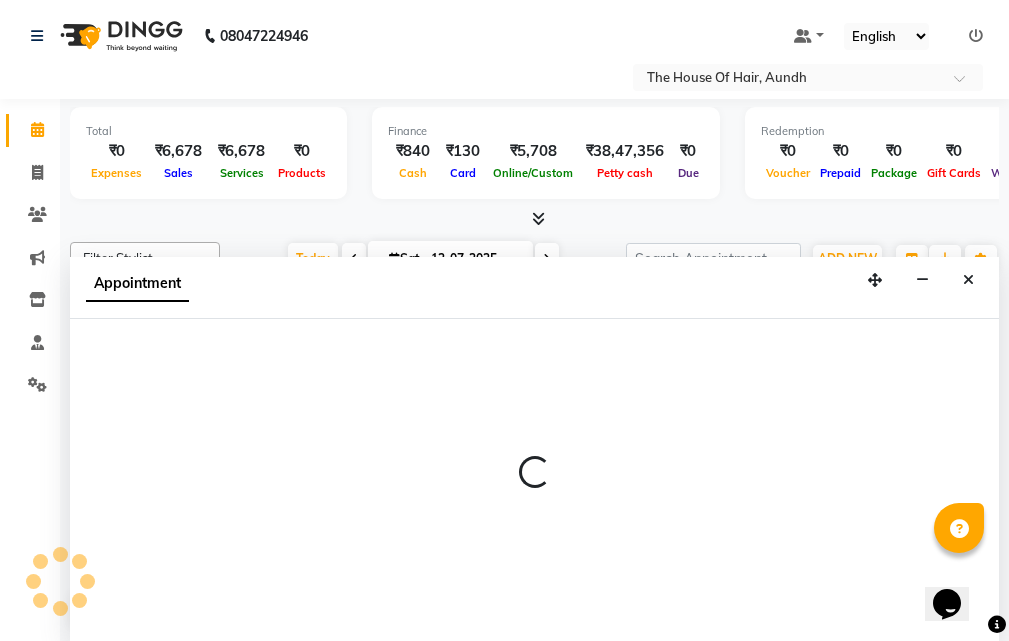 select on "6864" 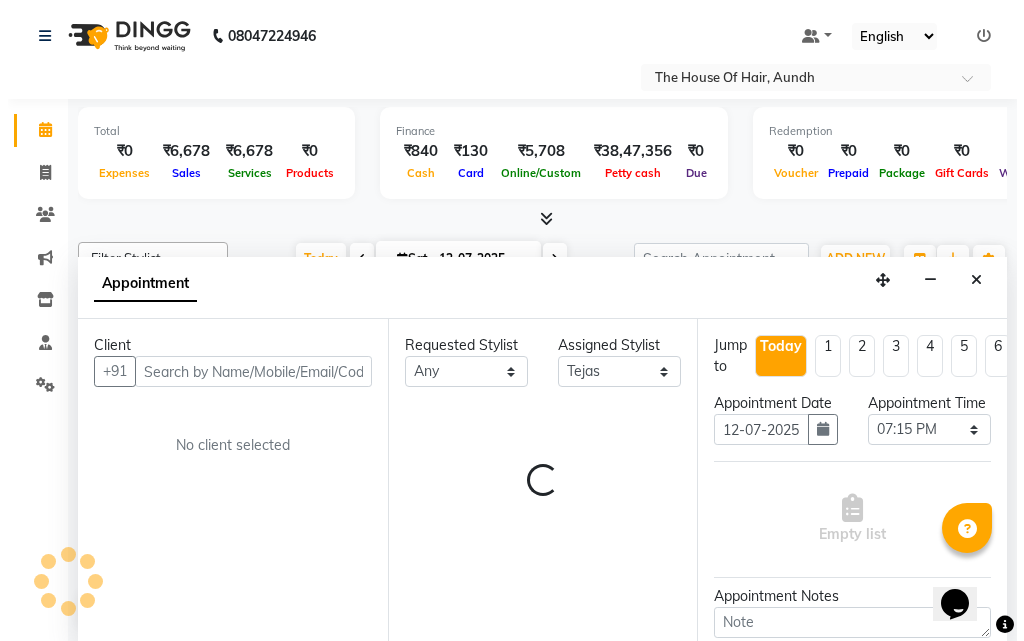 scroll, scrollTop: 1, scrollLeft: 0, axis: vertical 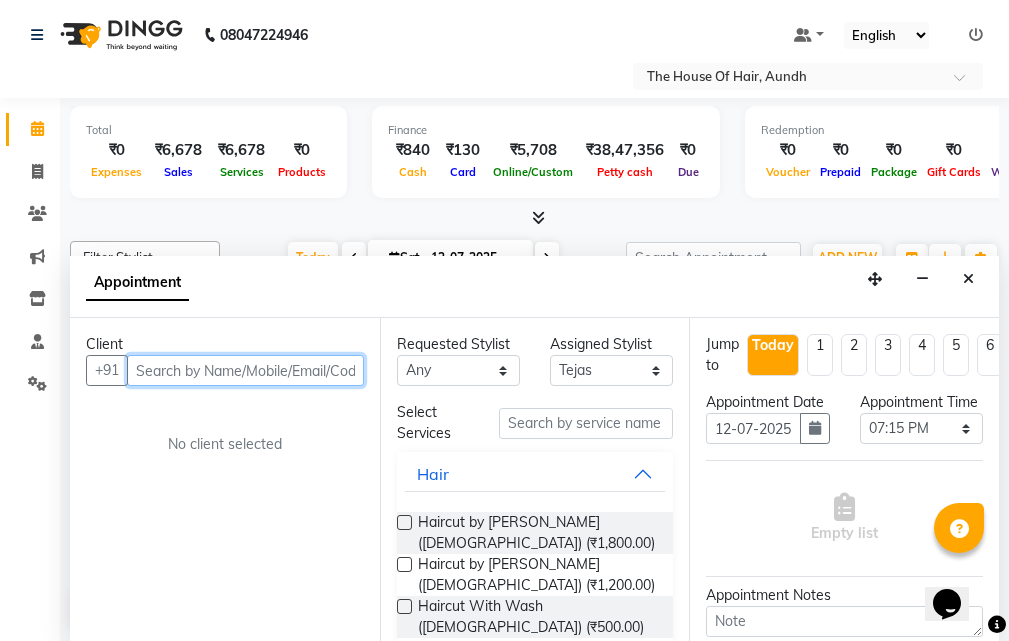 click at bounding box center (245, 370) 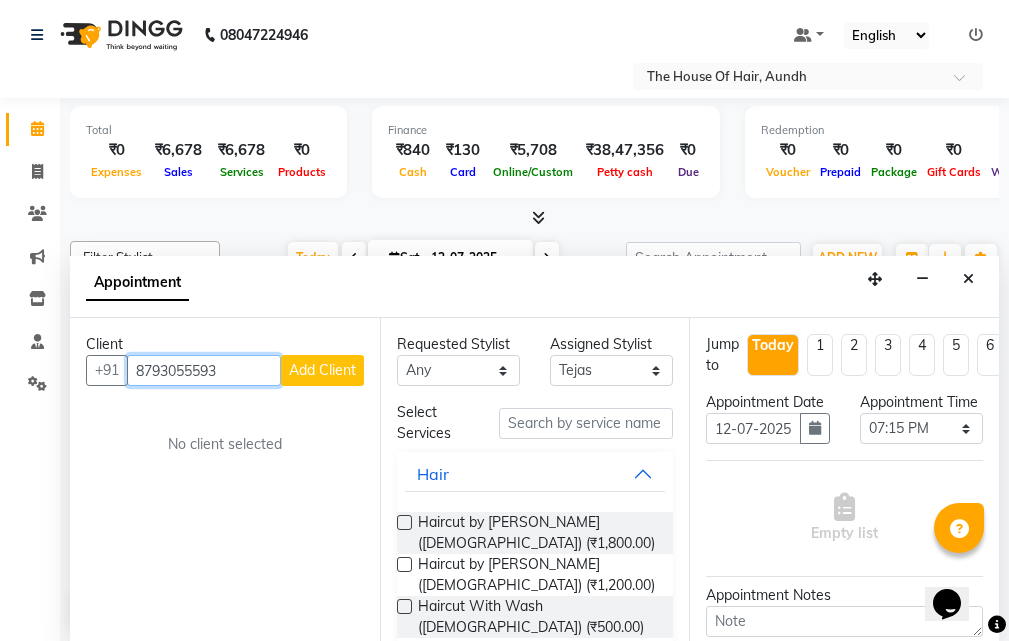 type on "8793055593" 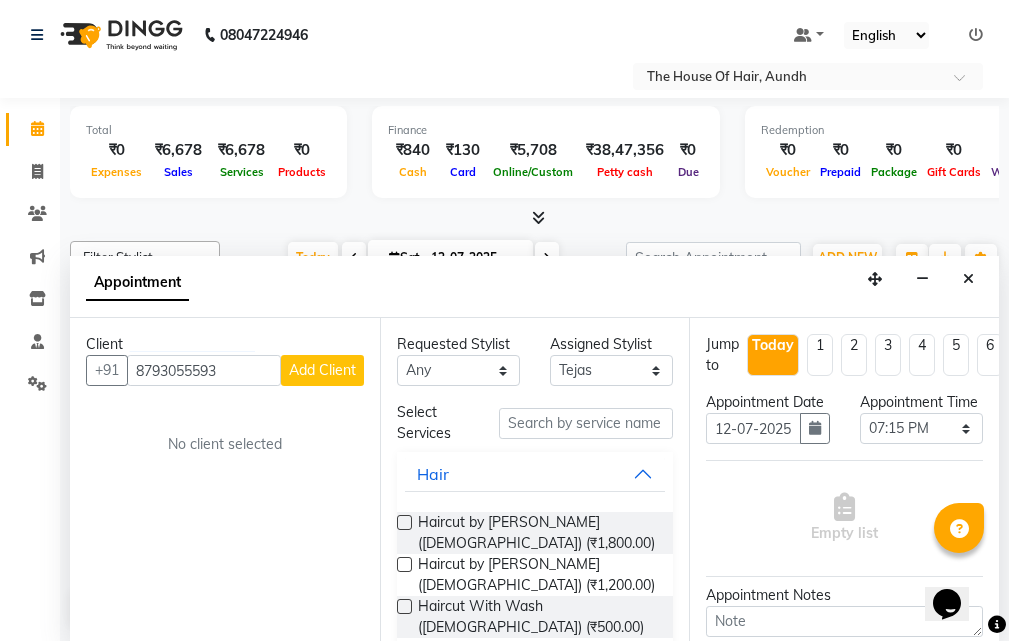 click on "Add Client" at bounding box center (322, 370) 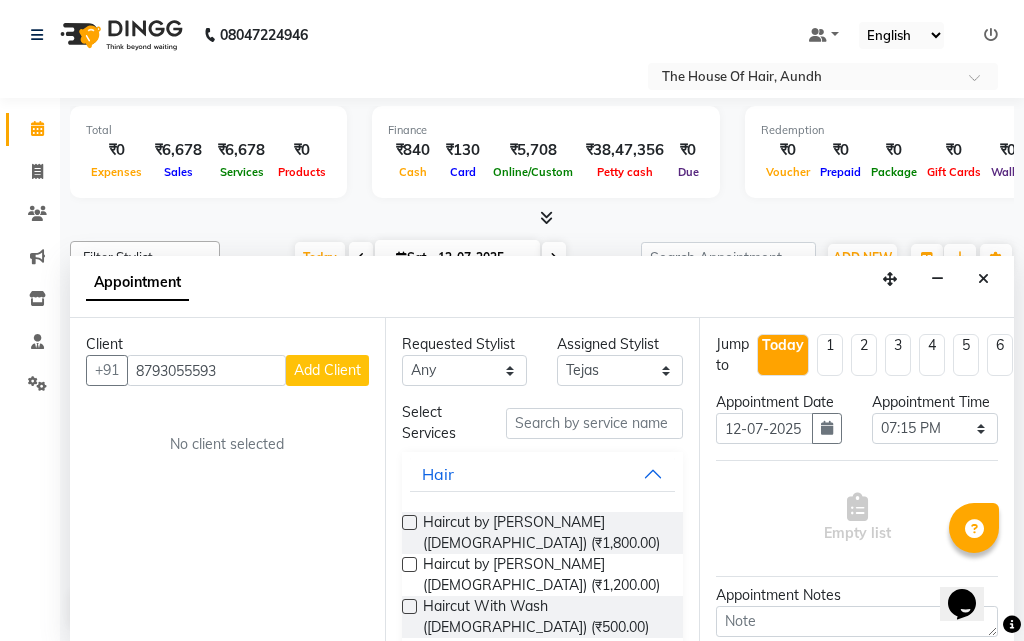 select on "22" 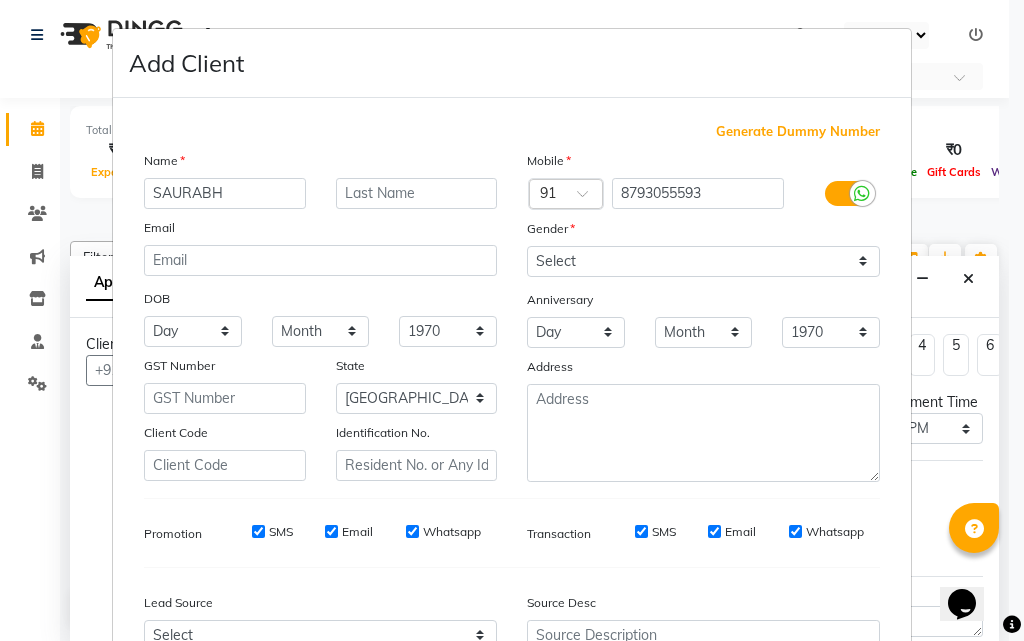 type on "SAURABH" 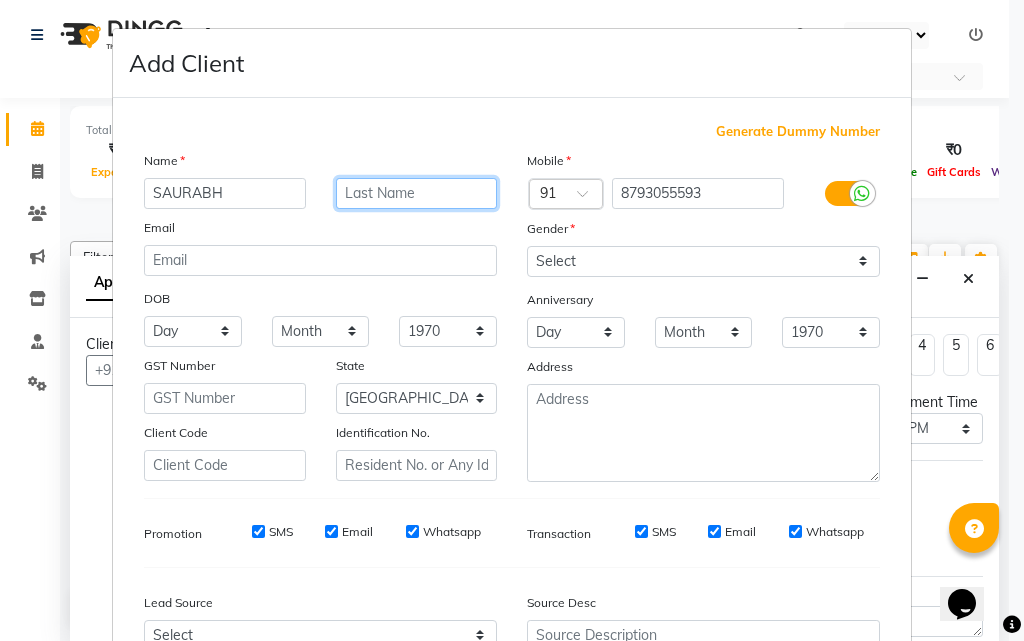 click at bounding box center [417, 193] 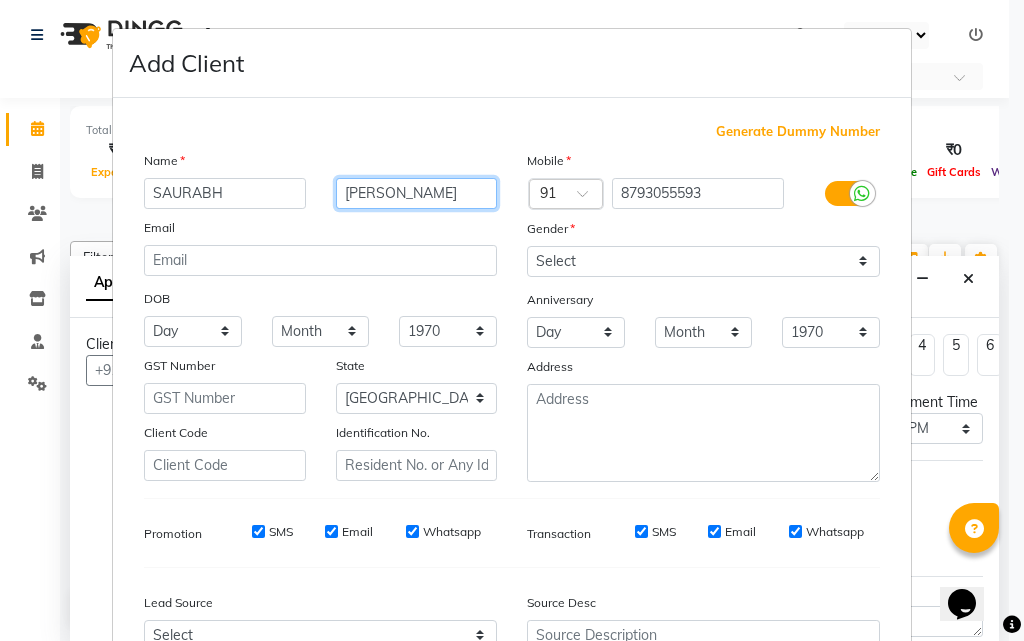 type on "[PERSON_NAME]" 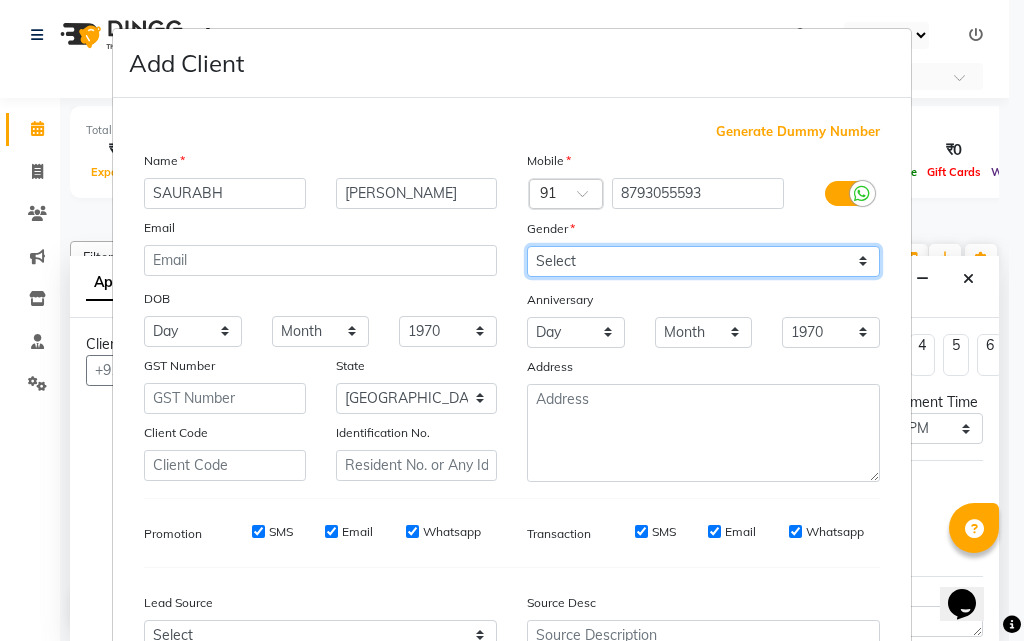 click on "Select [DEMOGRAPHIC_DATA] [DEMOGRAPHIC_DATA] Other Prefer Not To Say" at bounding box center [703, 261] 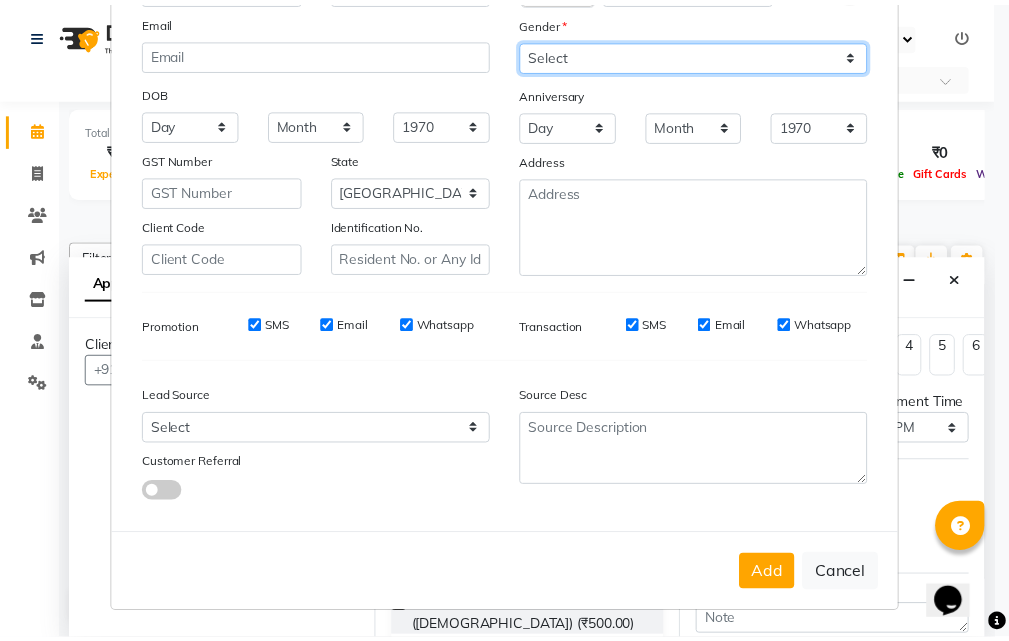 scroll, scrollTop: 208, scrollLeft: 0, axis: vertical 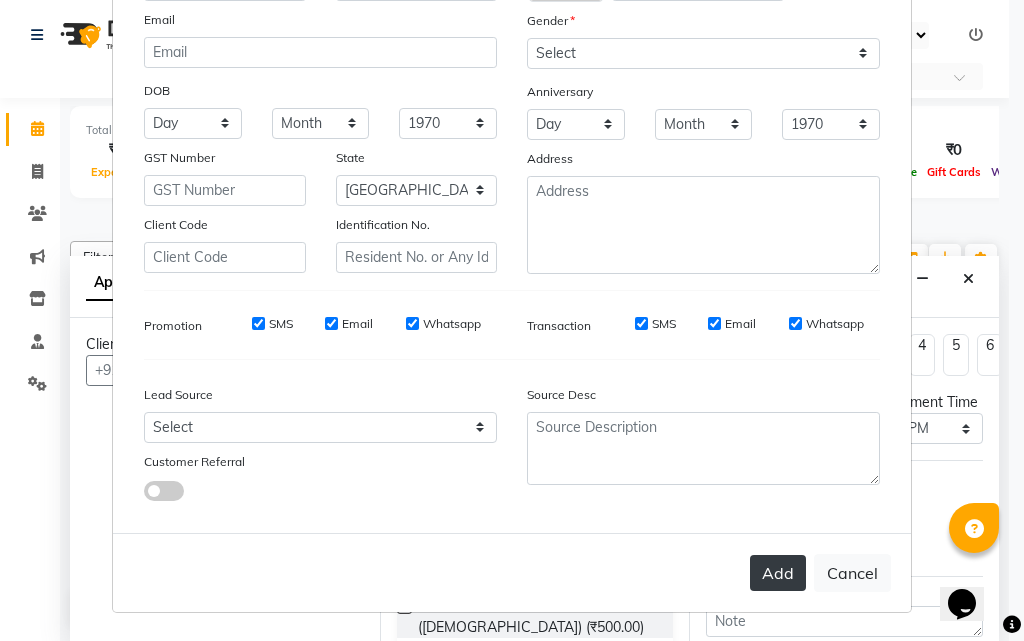 click on "Add" at bounding box center [778, 573] 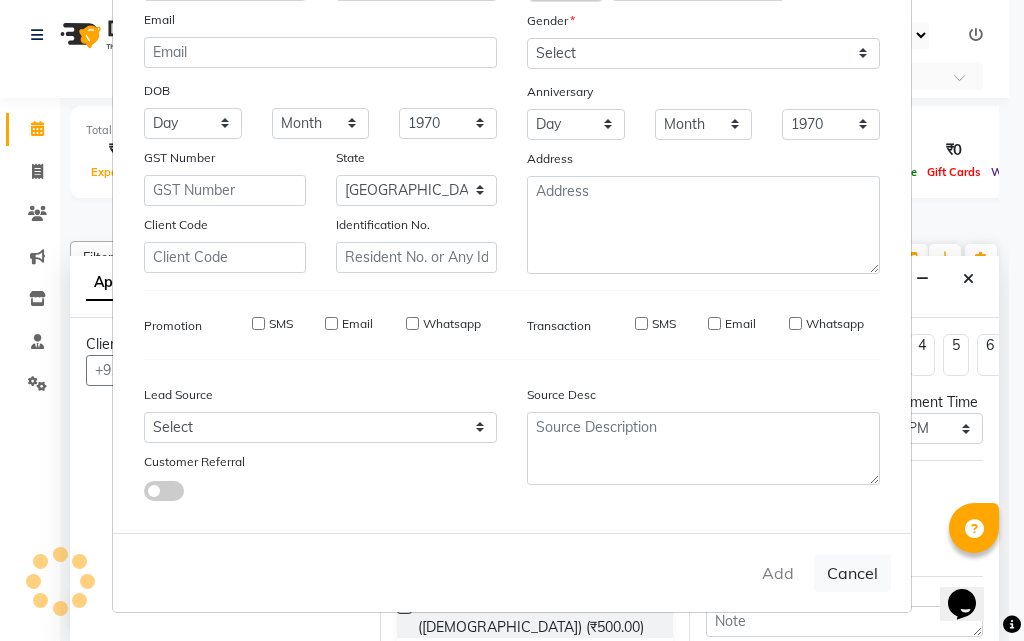 type 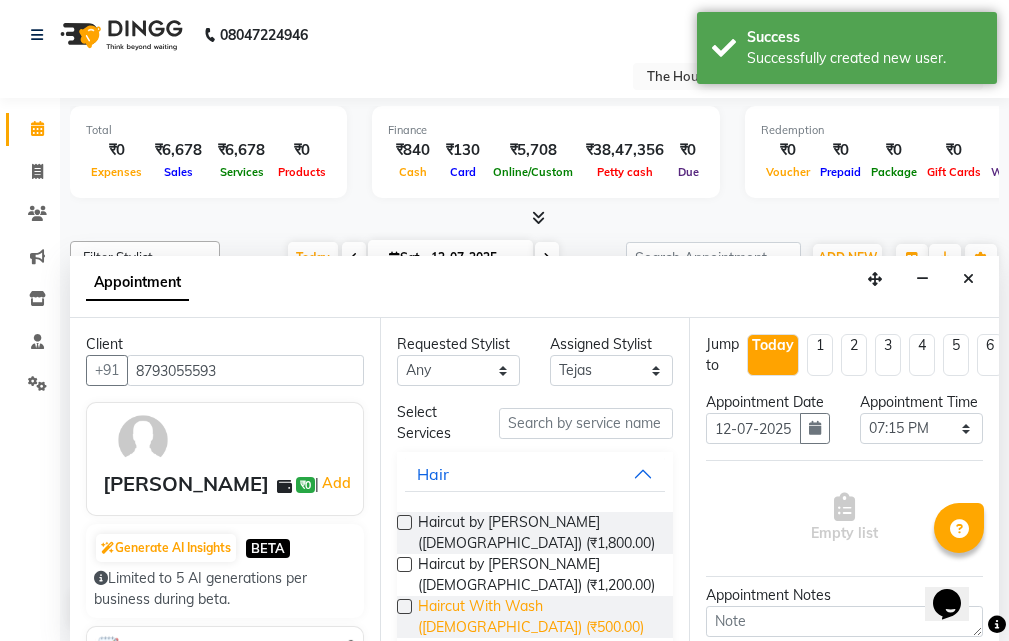 click on "Haircut With Wash ([DEMOGRAPHIC_DATA]) (₹500.00)" at bounding box center [538, 617] 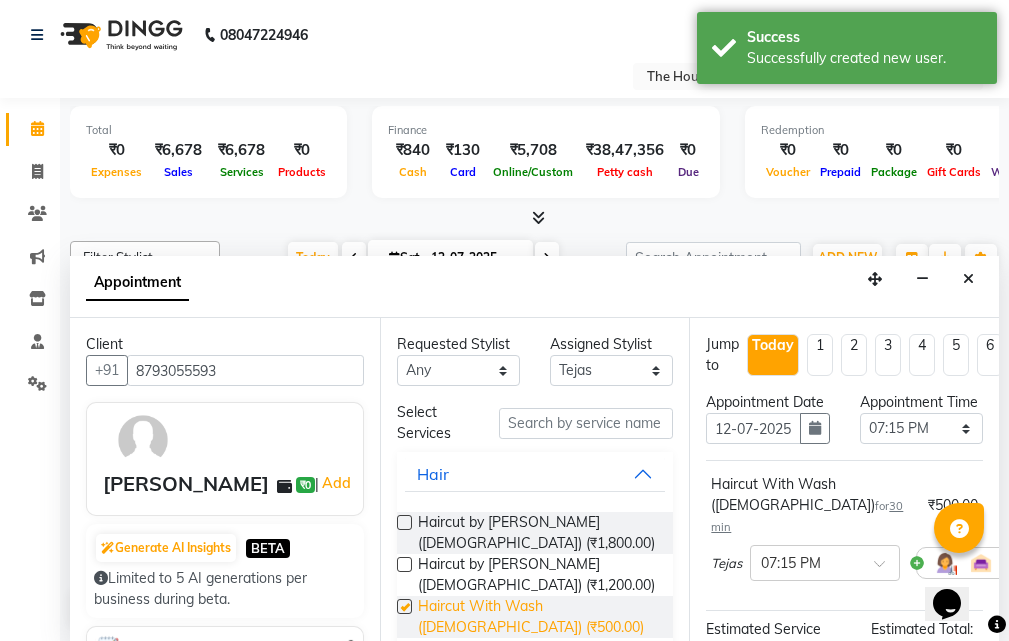 checkbox on "false" 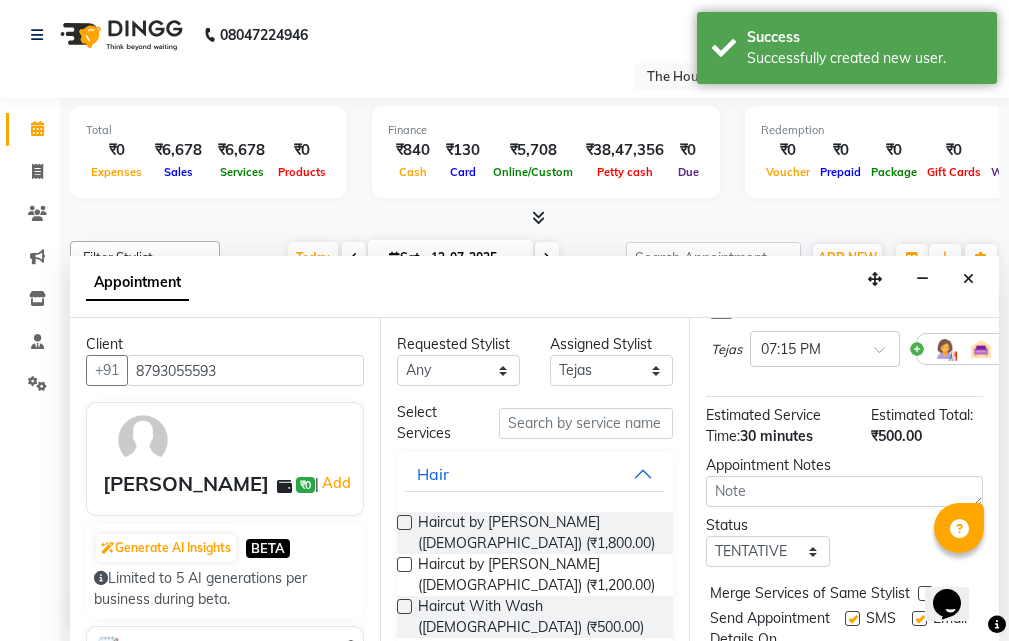 scroll, scrollTop: 319, scrollLeft: 0, axis: vertical 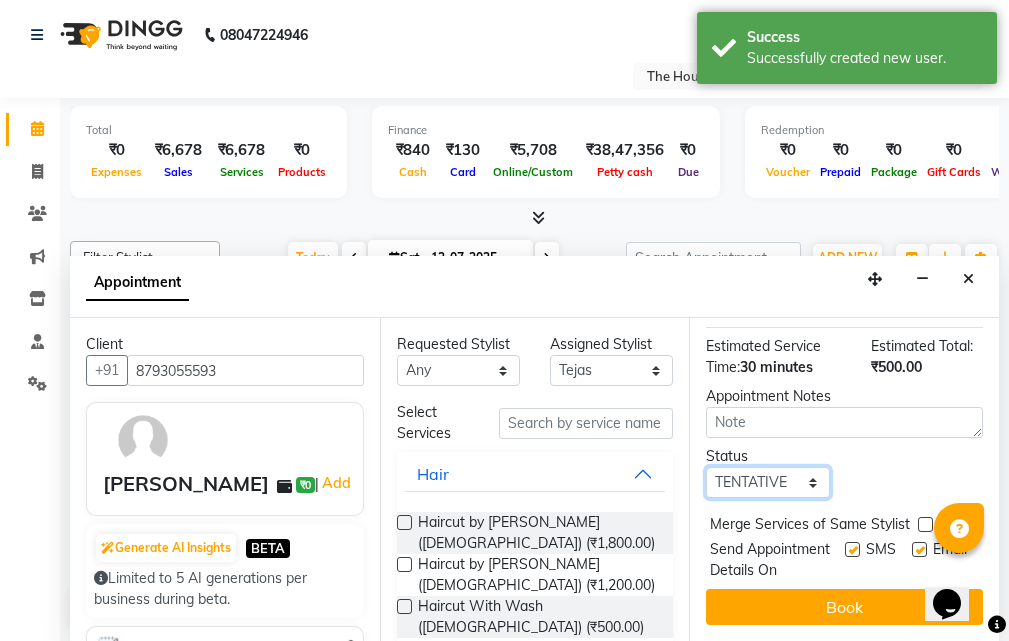 drag, startPoint x: 747, startPoint y: 451, endPoint x: 749, endPoint y: 461, distance: 10.198039 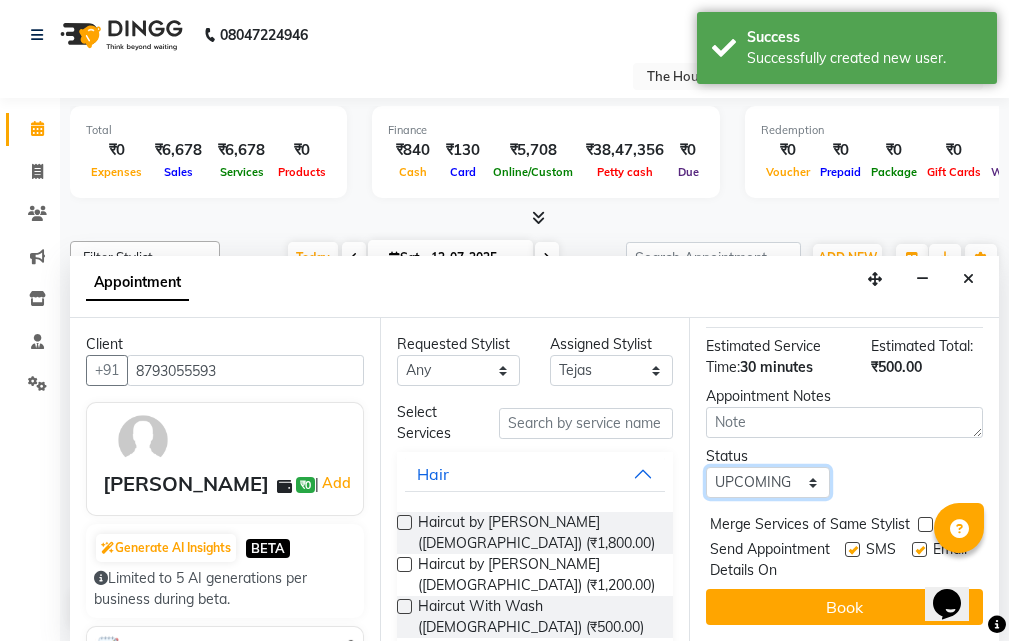 click on "Select TENTATIVE CONFIRM CHECK-IN UPCOMING" at bounding box center [767, 482] 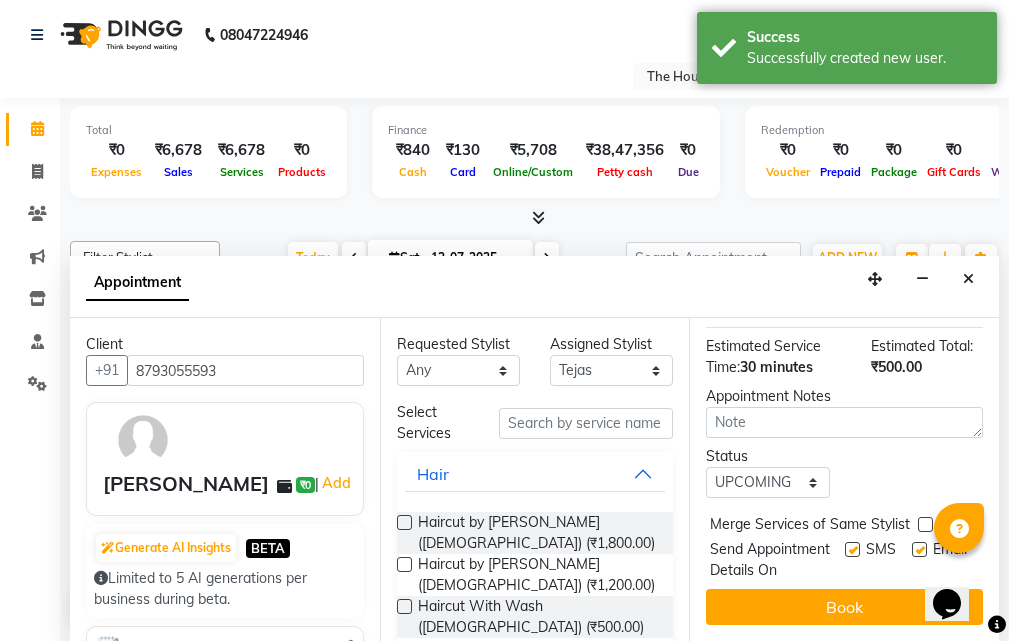 click at bounding box center [925, 524] 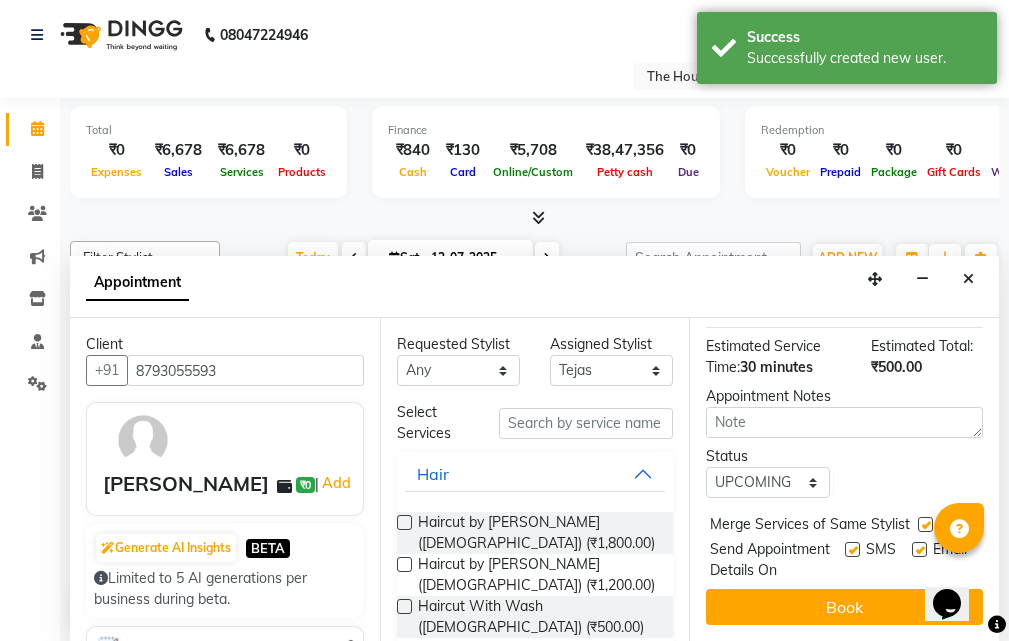 click on "Book" at bounding box center (844, 607) 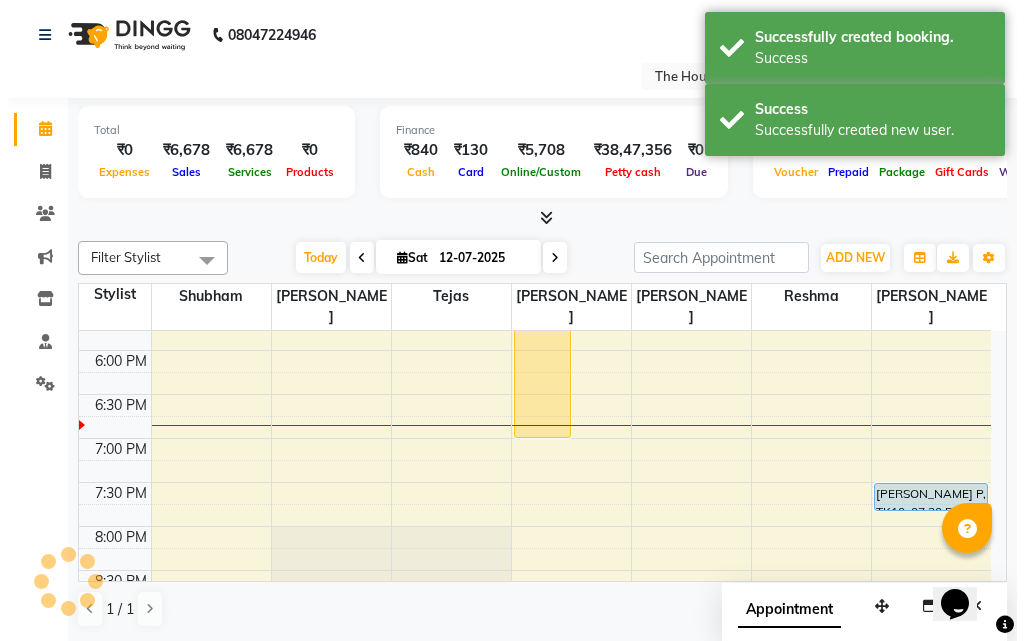 scroll, scrollTop: 0, scrollLeft: 0, axis: both 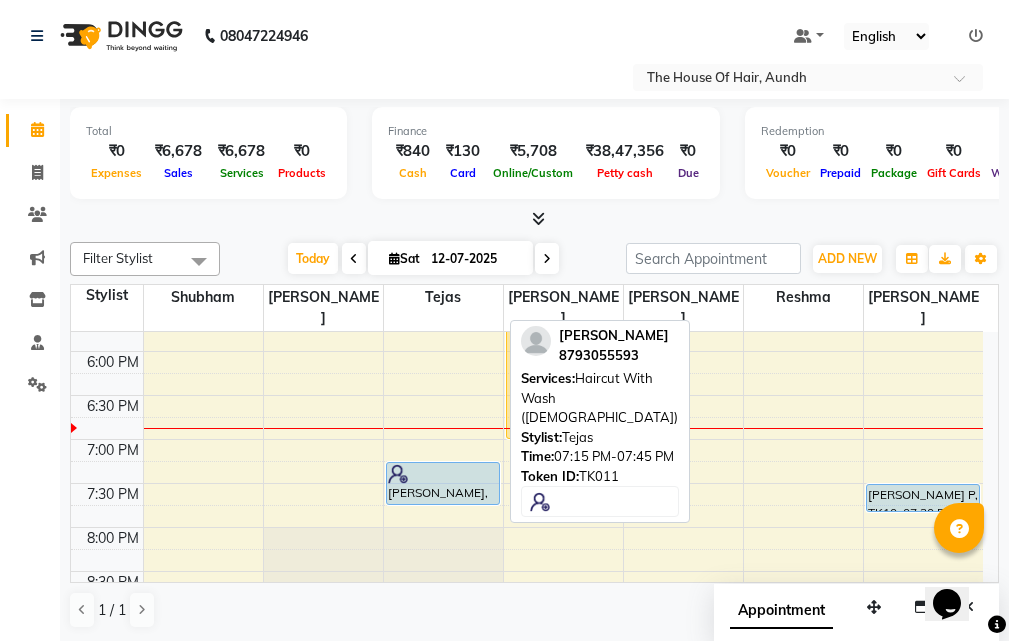 click at bounding box center [443, 474] 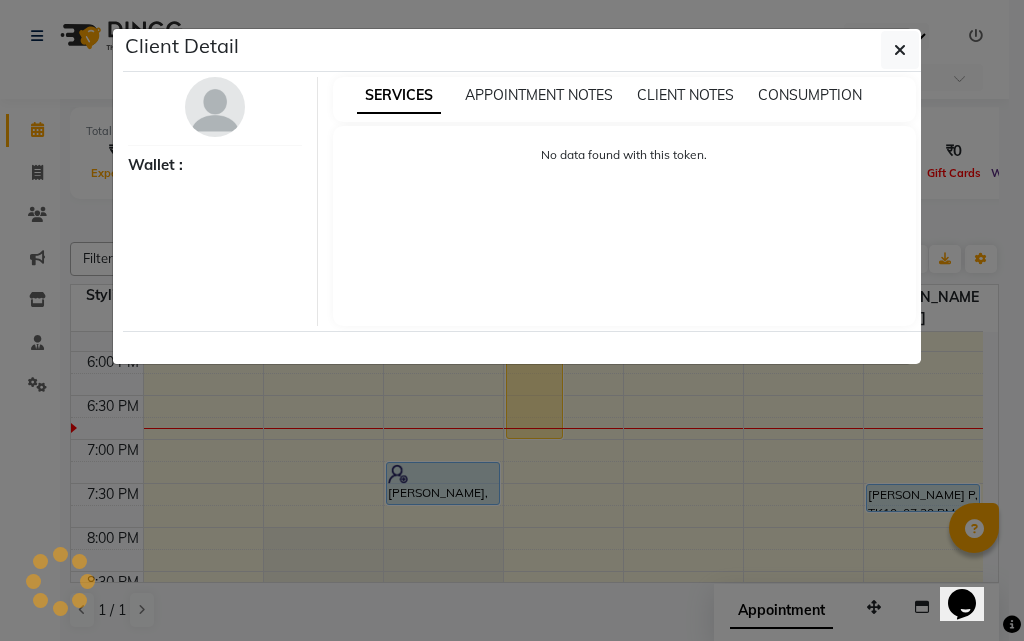 select on "5" 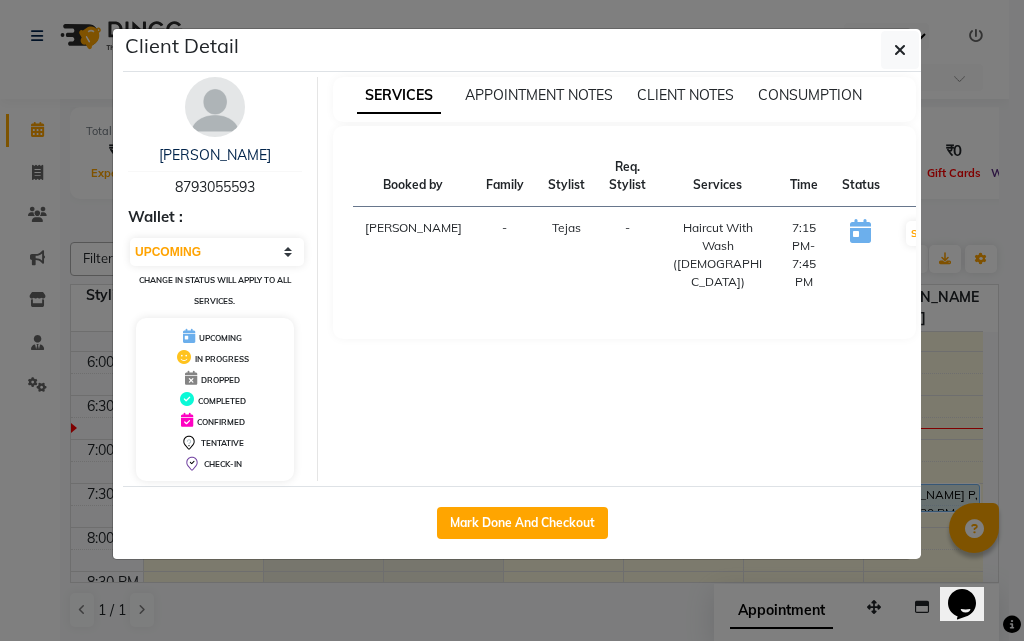 click on "[PERSON_NAME]   8793055593 Wallet : Select IN SERVICE CONFIRMED TENTATIVE CHECK IN MARK DONE DROPPED UPCOMING Change in status will apply to all services. UPCOMING IN PROGRESS DROPPED COMPLETED CONFIRMED TENTATIVE CHECK-IN" at bounding box center [215, 279] 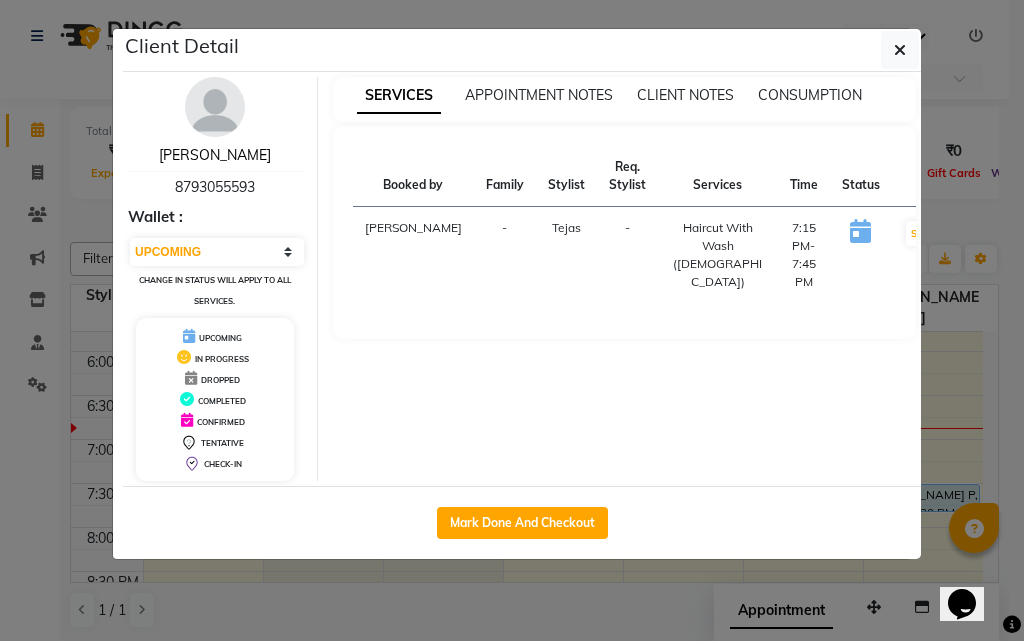 click on "[PERSON_NAME]" at bounding box center (215, 155) 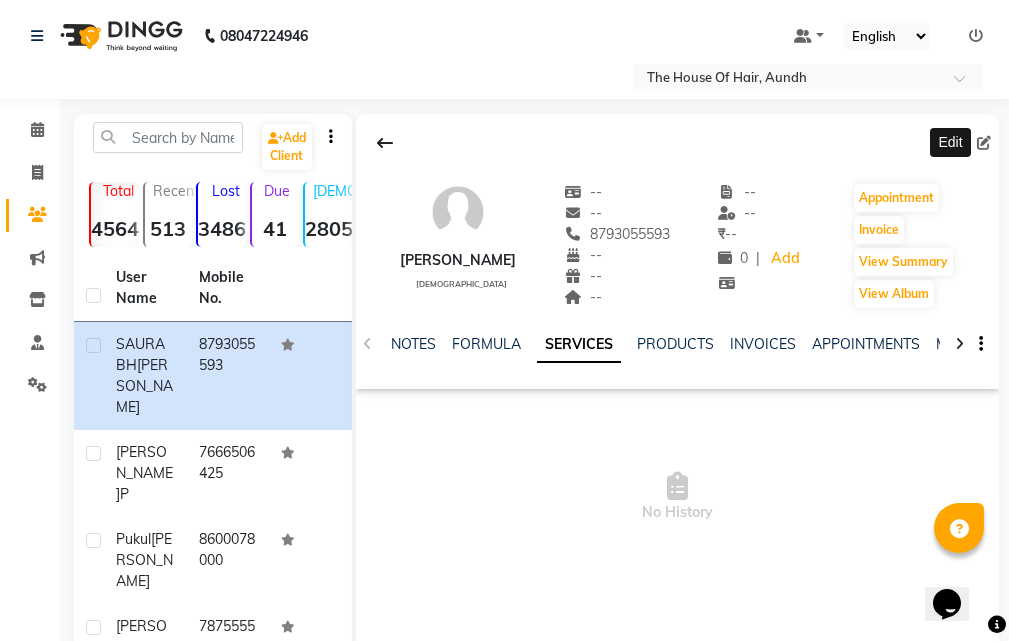 click 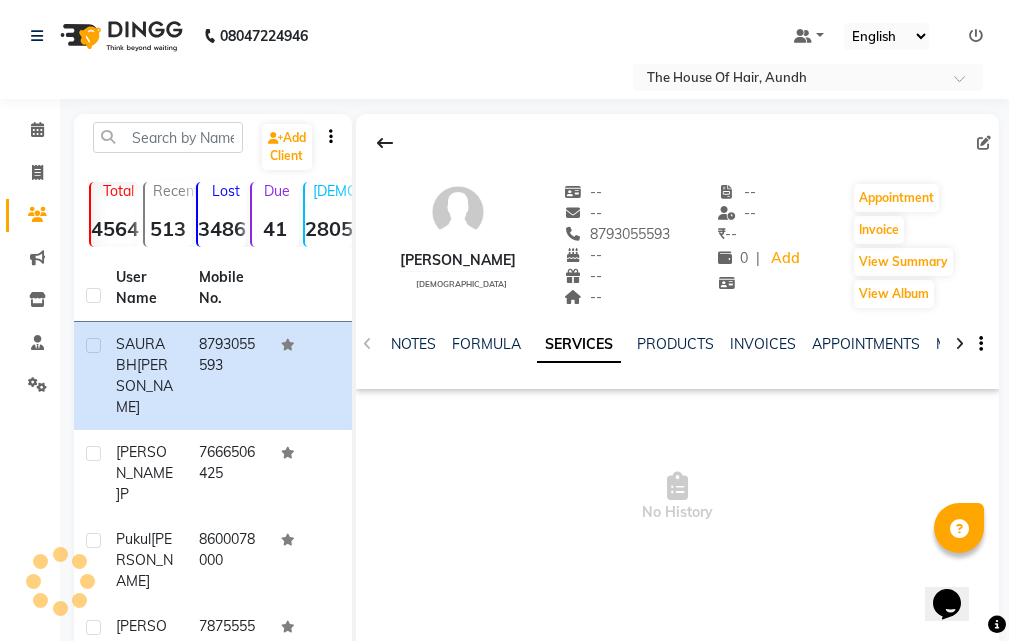 select on "22" 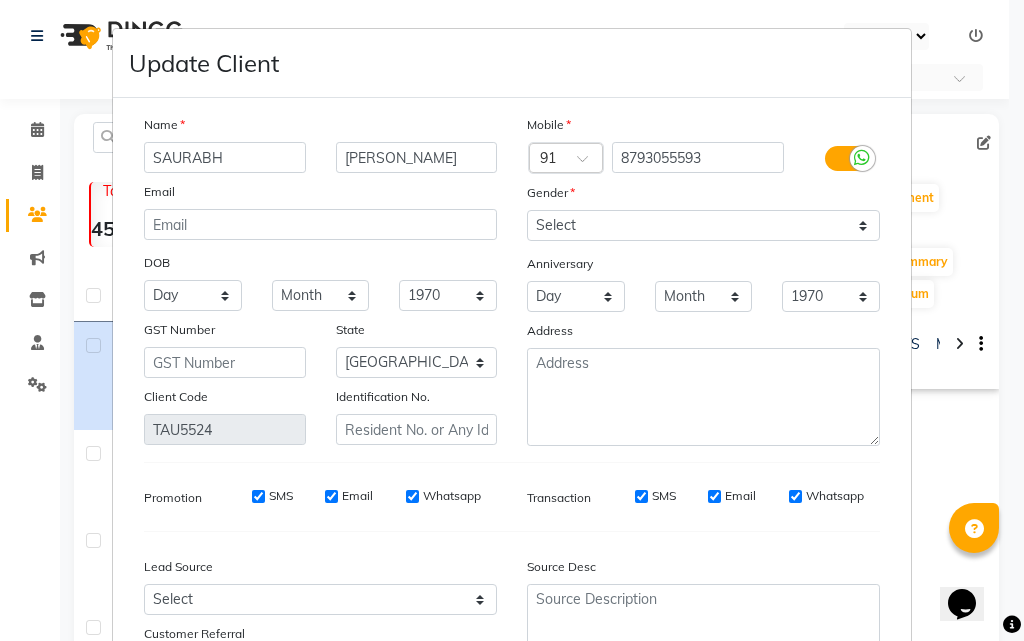click on "SAURABH" at bounding box center (225, 157) 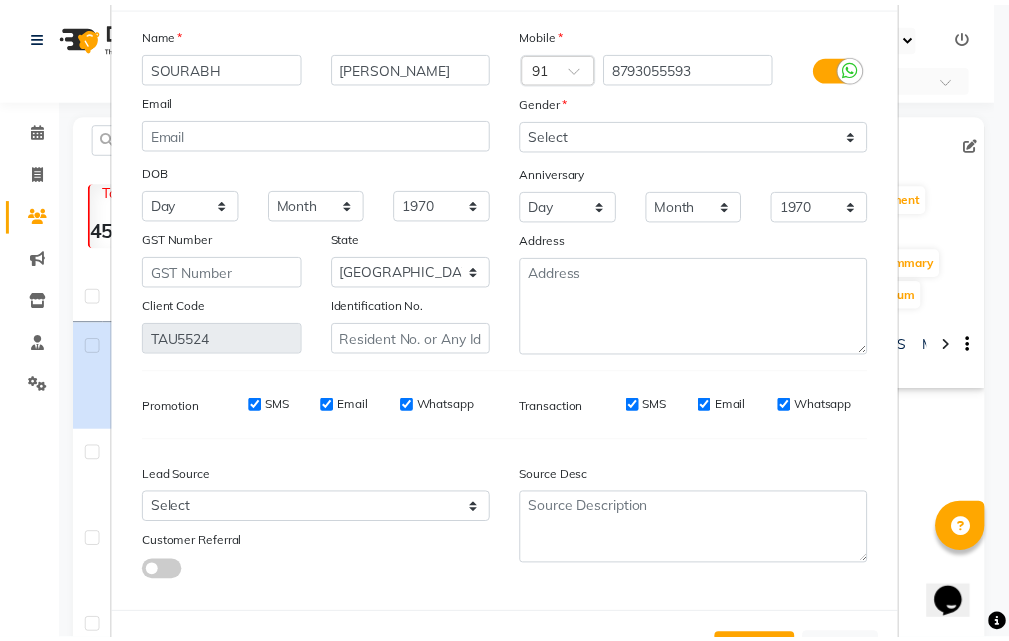 scroll, scrollTop: 172, scrollLeft: 0, axis: vertical 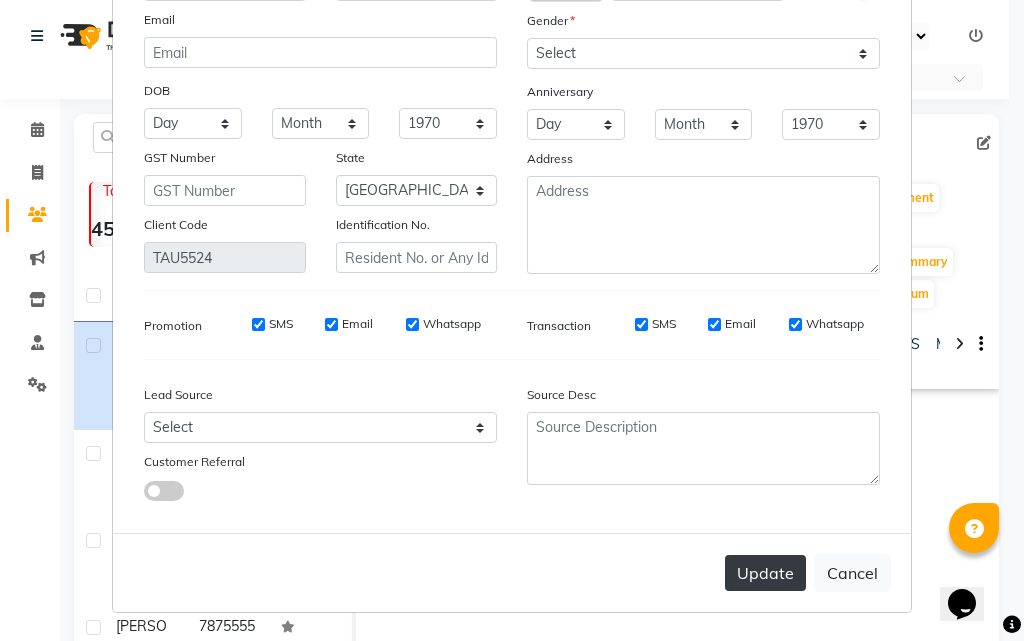 type on "SOURABH" 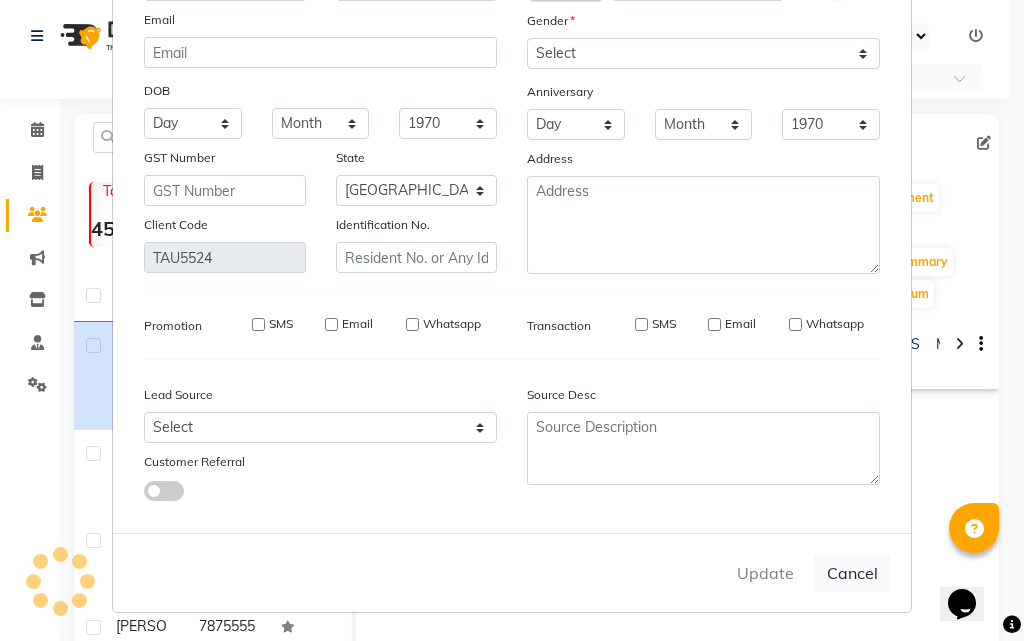 type 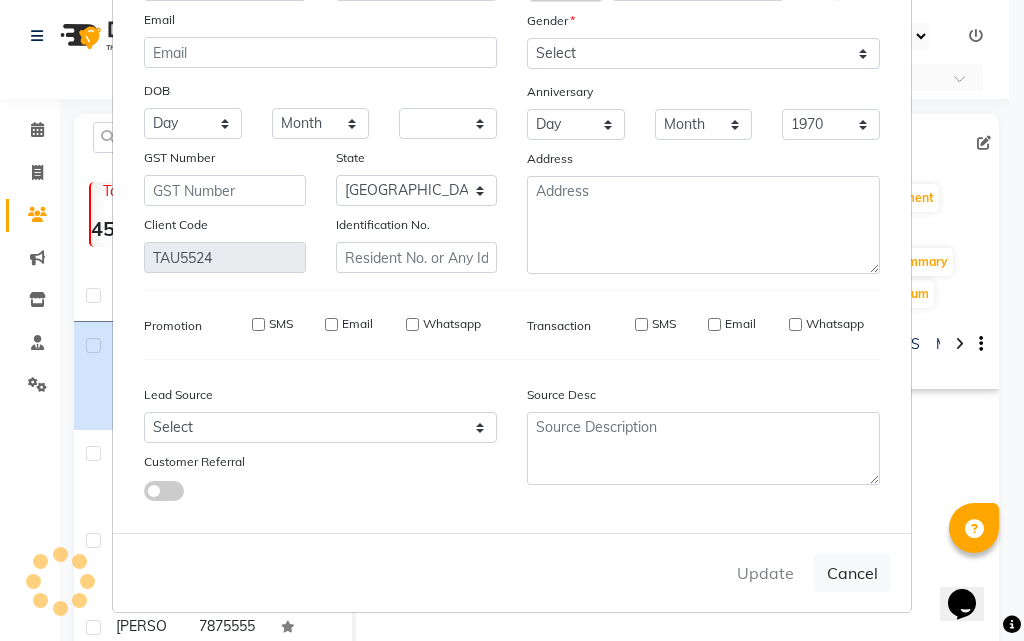 select on "null" 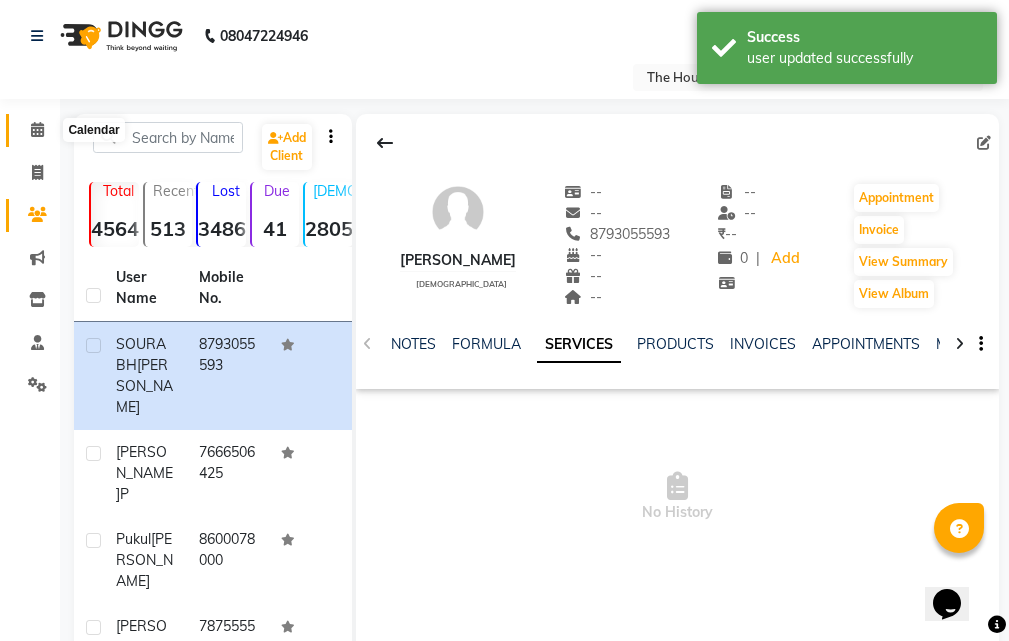 click 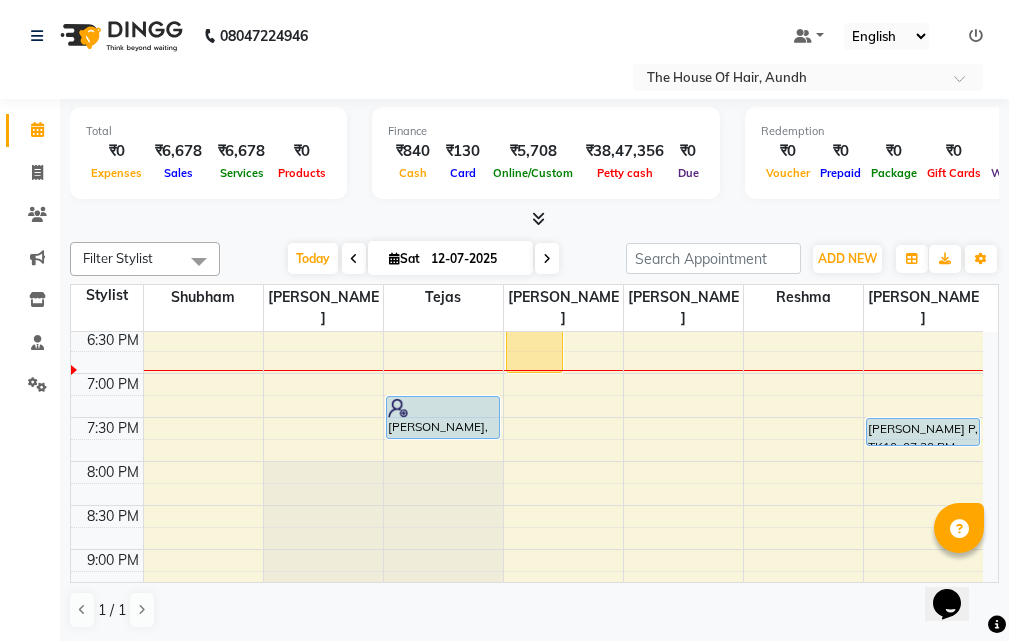 scroll, scrollTop: 960, scrollLeft: 0, axis: vertical 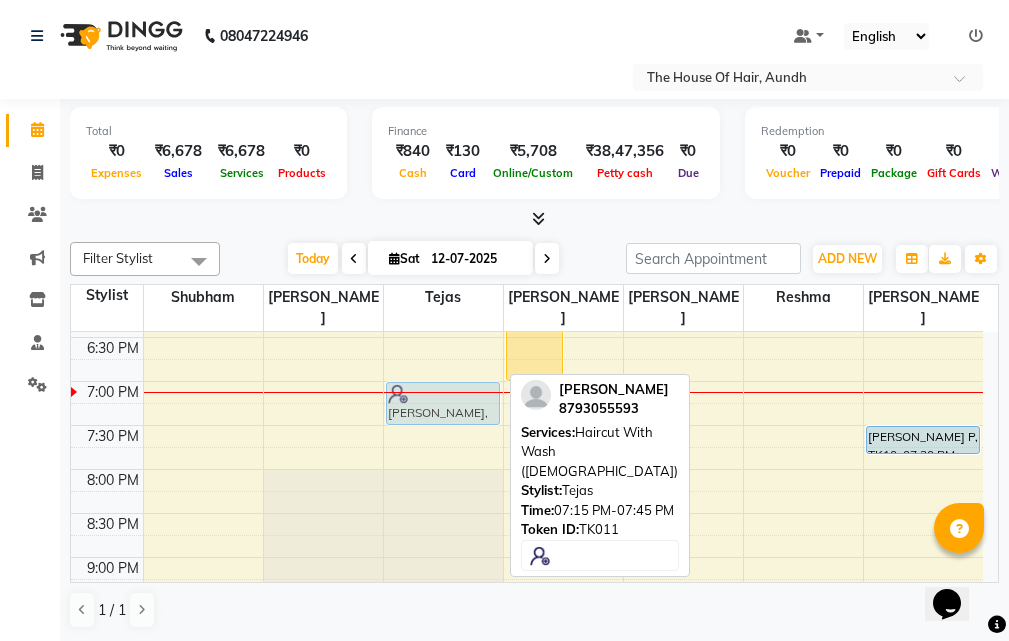 drag, startPoint x: 451, startPoint y: 351, endPoint x: 451, endPoint y: 381, distance: 30 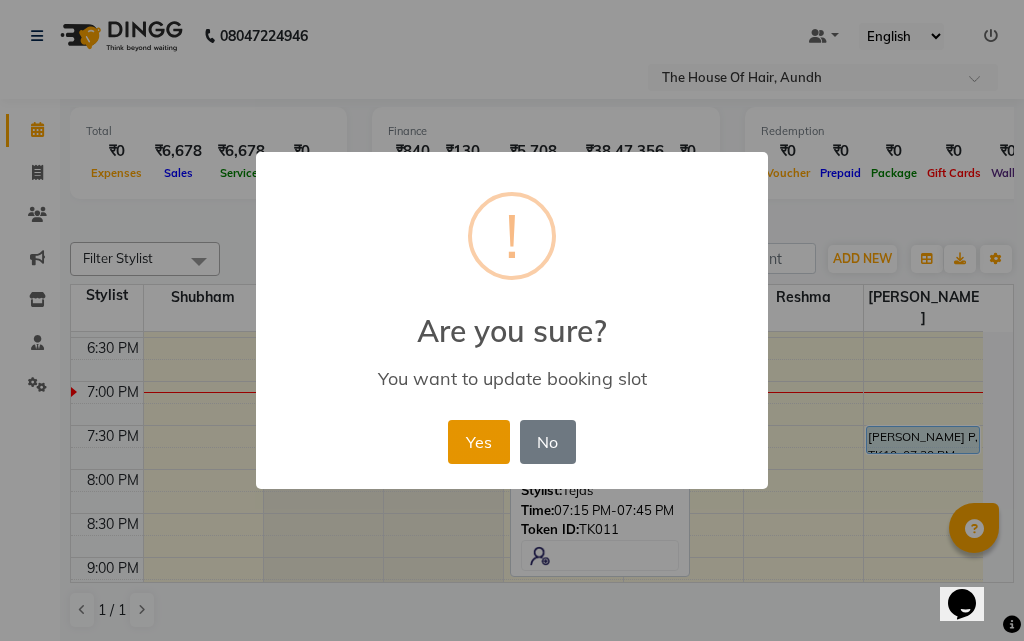 click on "Yes" at bounding box center (478, 442) 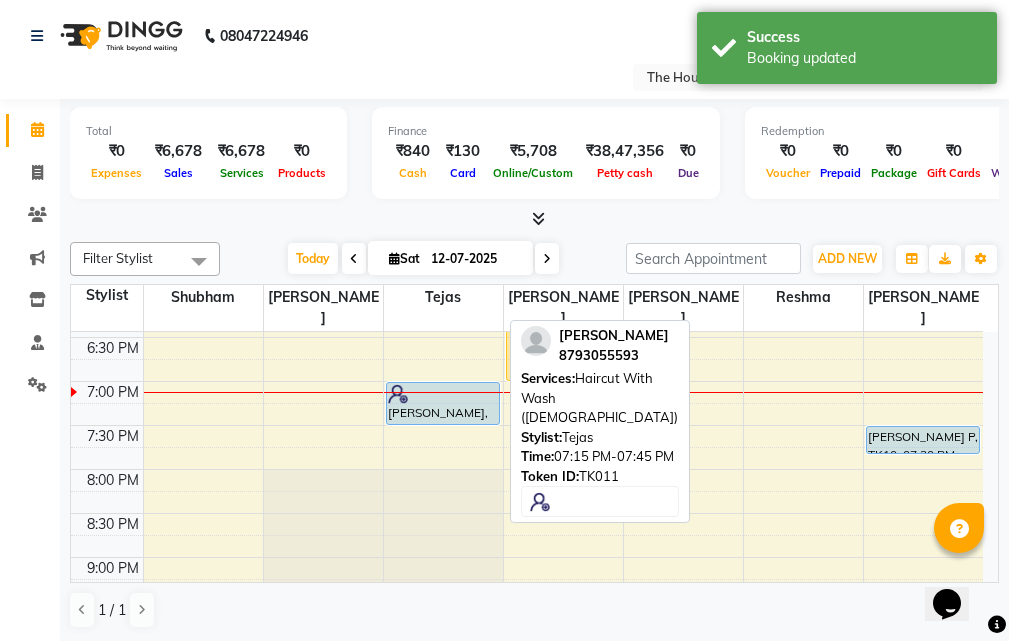 click on "[PERSON_NAME], TK11, 07:00 PM-07:30 PM, Haircut With Wash ([DEMOGRAPHIC_DATA])" at bounding box center (443, 403) 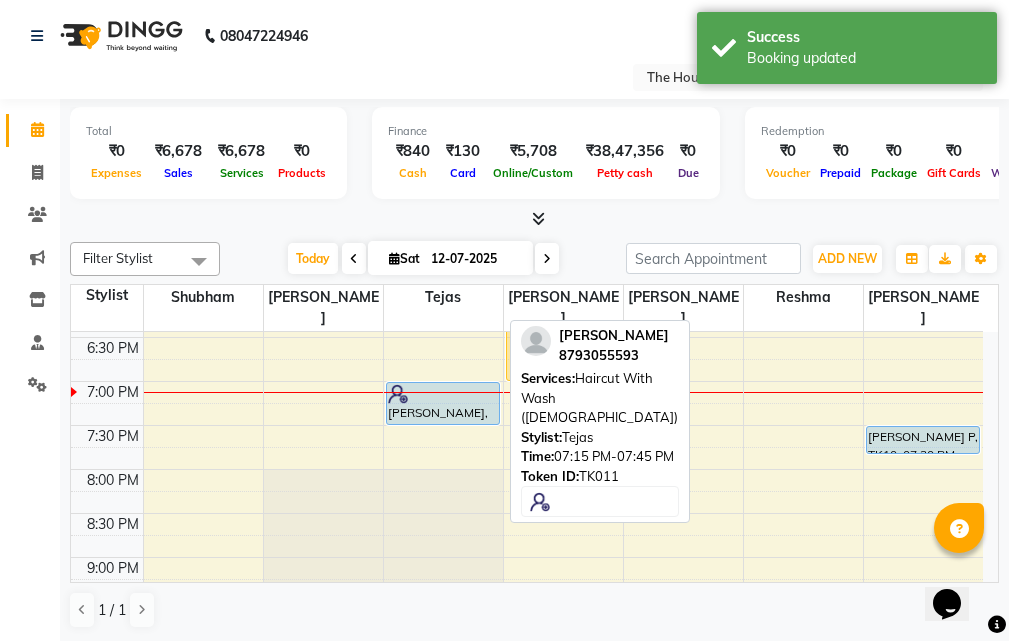 click on "[PERSON_NAME], TK11, 07:00 PM-07:30 PM, Haircut With Wash ([DEMOGRAPHIC_DATA])" at bounding box center [443, 403] 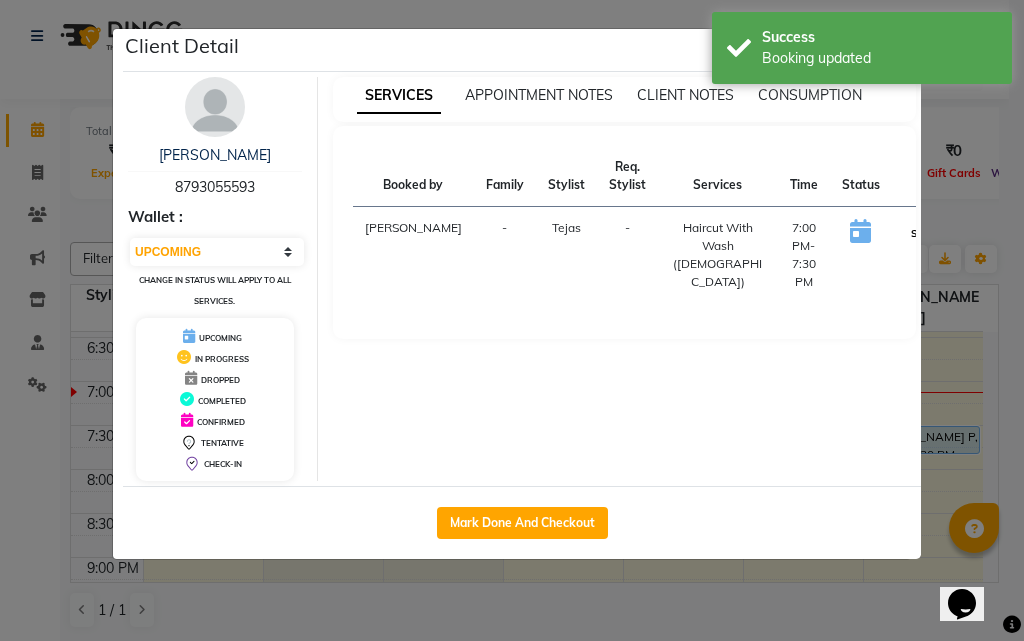 click on "START" at bounding box center (926, 233) 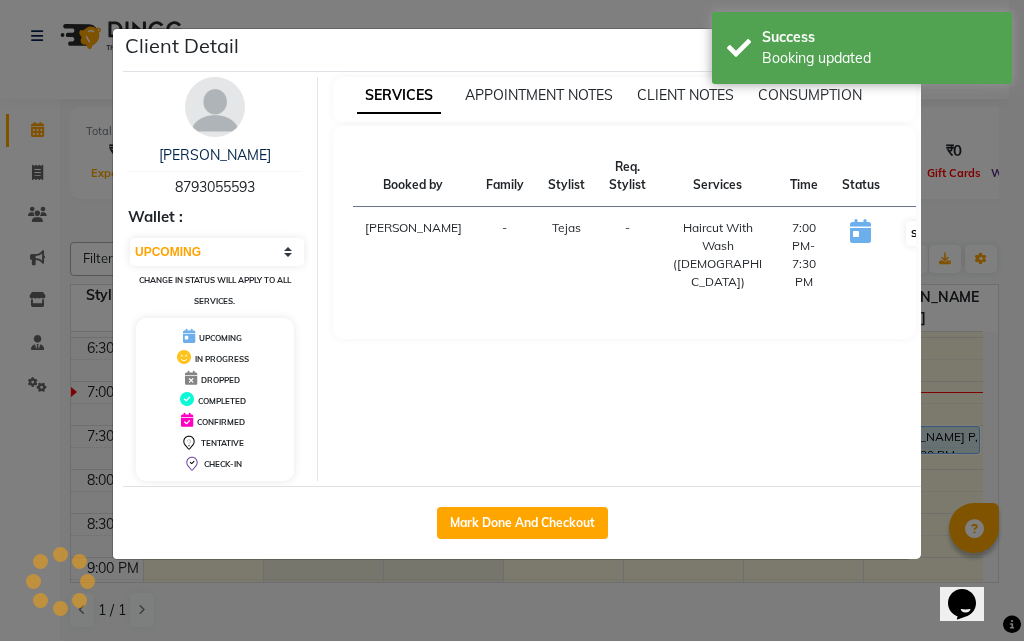 select on "1" 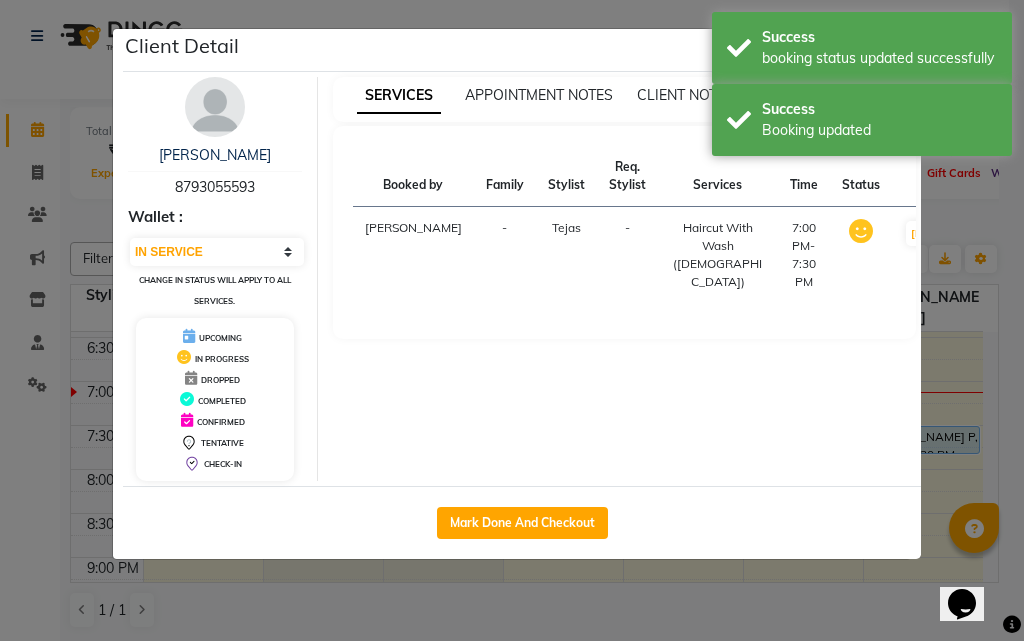 click on "Client Detail  [PERSON_NAME]   8793055593 Wallet : Select IN SERVICE CONFIRMED TENTATIVE CHECK IN MARK DONE DROPPED UPCOMING Change in status will apply to all services. UPCOMING IN PROGRESS DROPPED COMPLETED CONFIRMED TENTATIVE CHECK-IN SERVICES APPOINTMENT NOTES CLIENT NOTES CONSUMPTION Booked by Family Stylist Req. Stylist Services Time Status  [PERSON_NAME] -  Haircut With Wash ([DEMOGRAPHIC_DATA])   7:00 PM-7:30 PM   MARK DONE   Mark Done And Checkout" 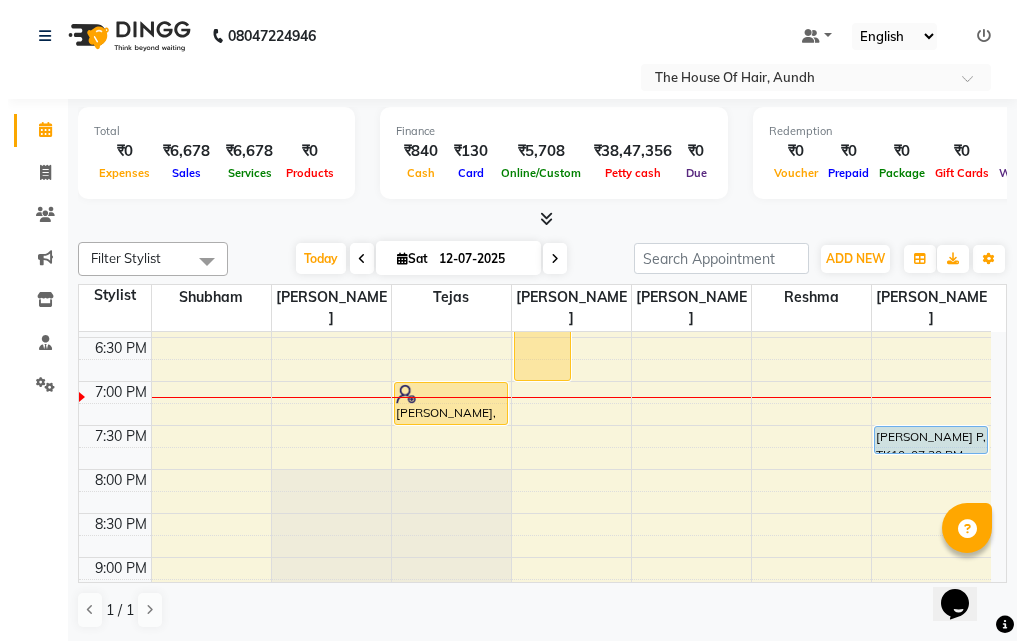 scroll, scrollTop: 818, scrollLeft: 0, axis: vertical 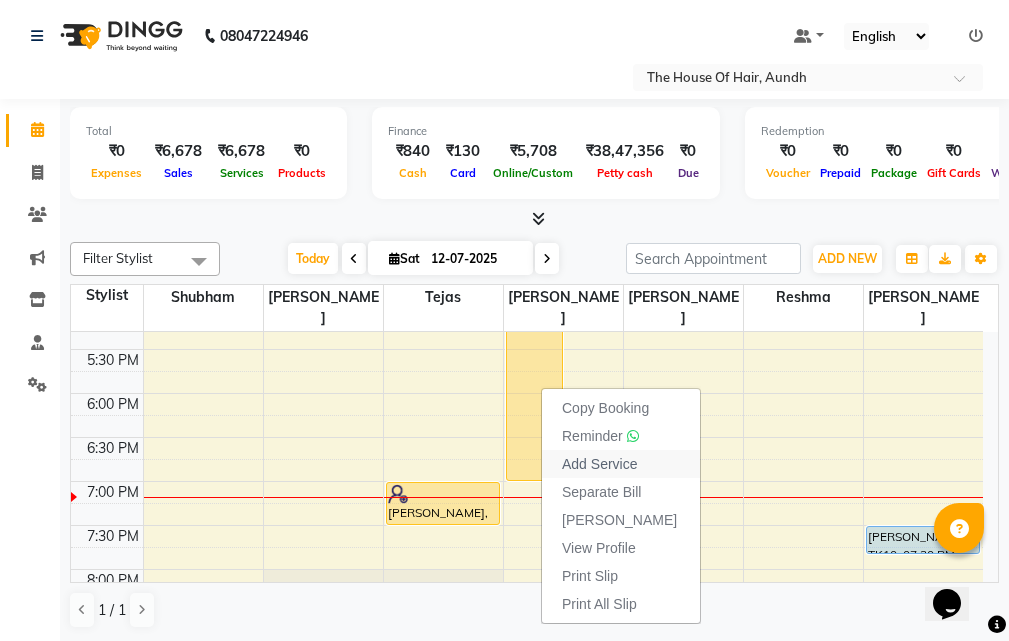 click on "Add Service" at bounding box center [599, 464] 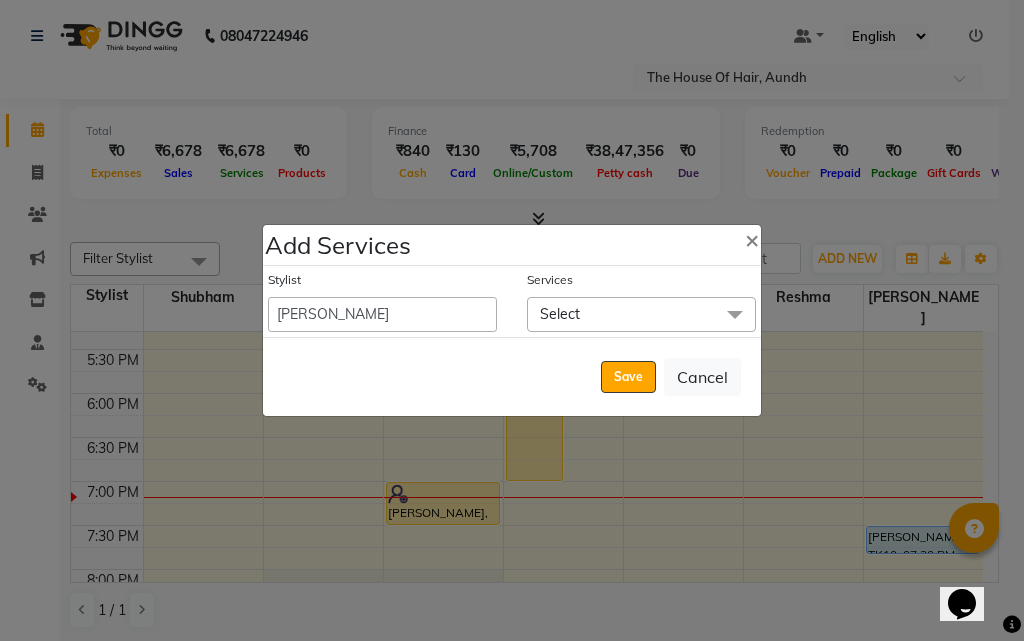 click on "Select" 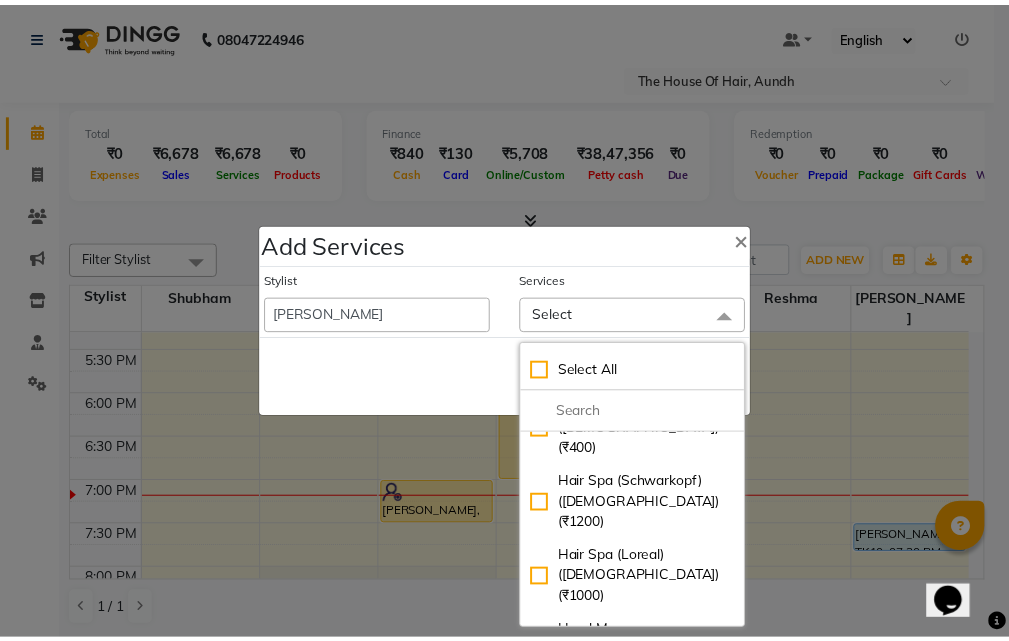 scroll, scrollTop: 700, scrollLeft: 0, axis: vertical 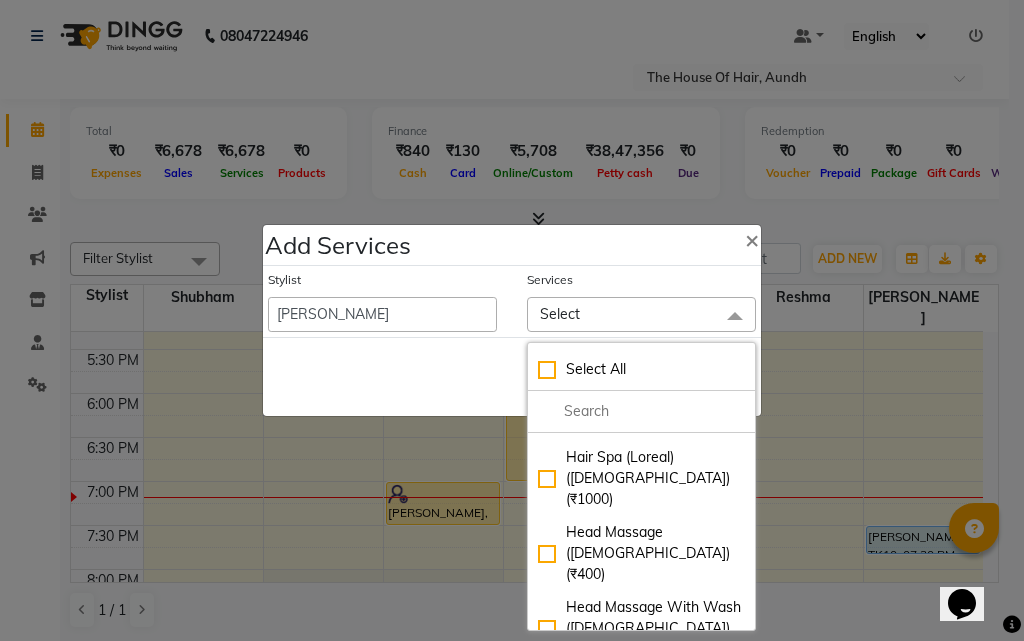 click on "Haircut Without Wash ([DEMOGRAPHIC_DATA]) (₹700)" 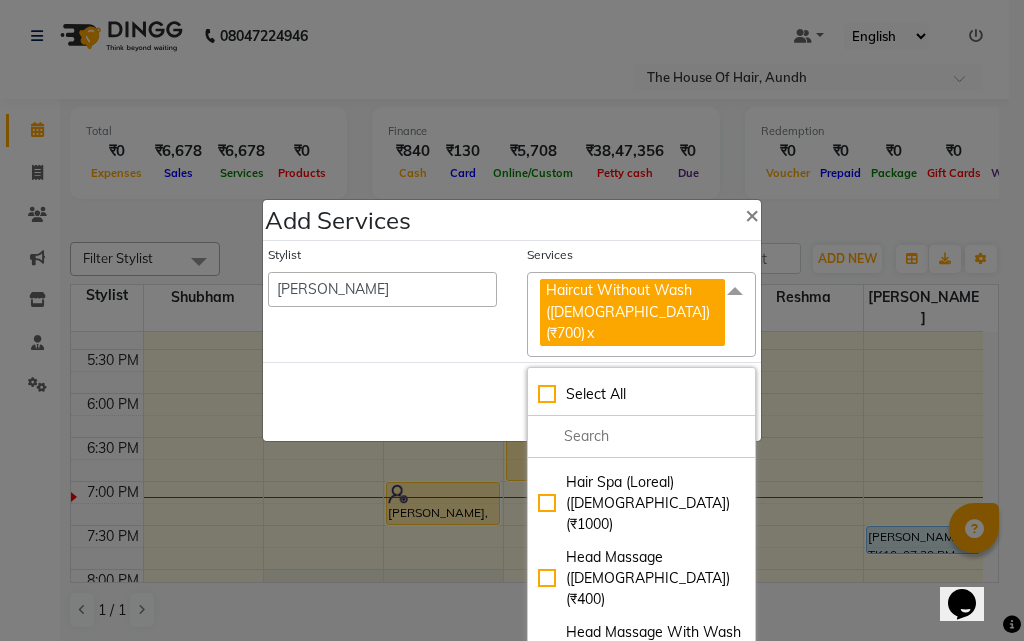 click on "Save   Cancel" 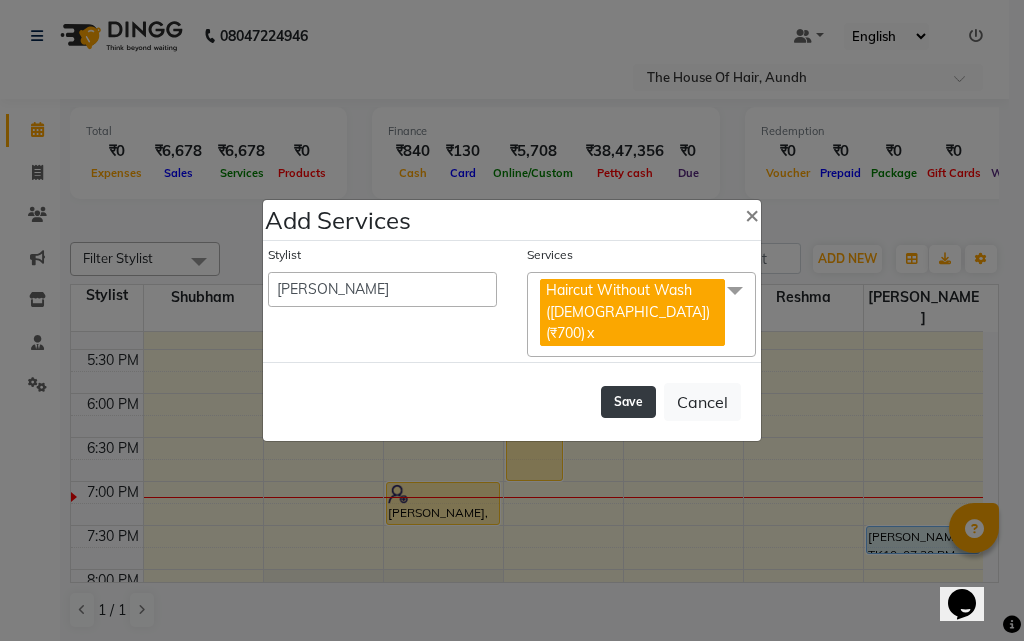 click on "Save" 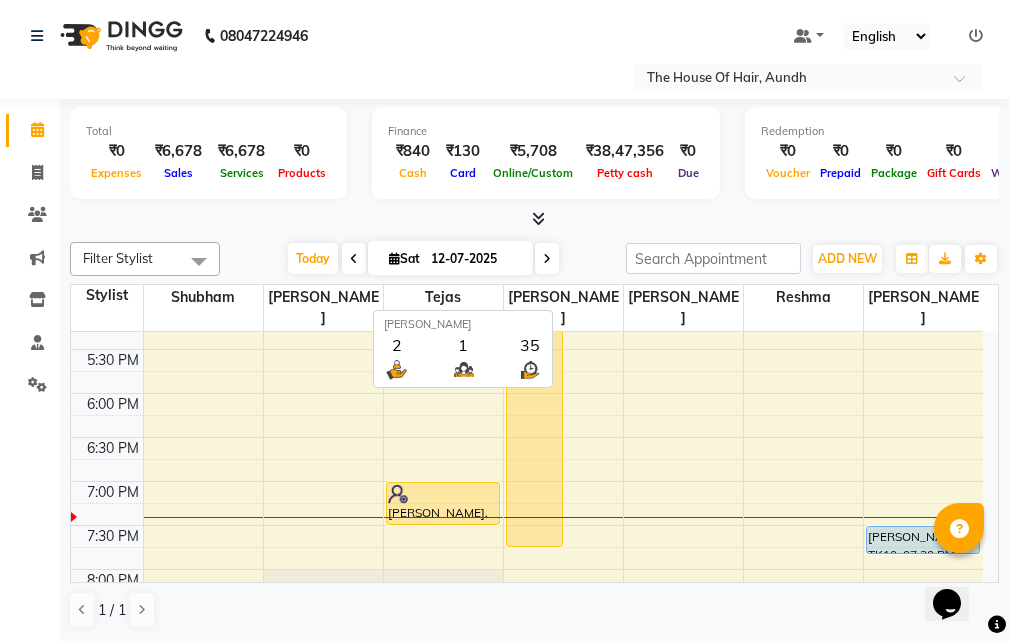 scroll, scrollTop: 1, scrollLeft: 0, axis: vertical 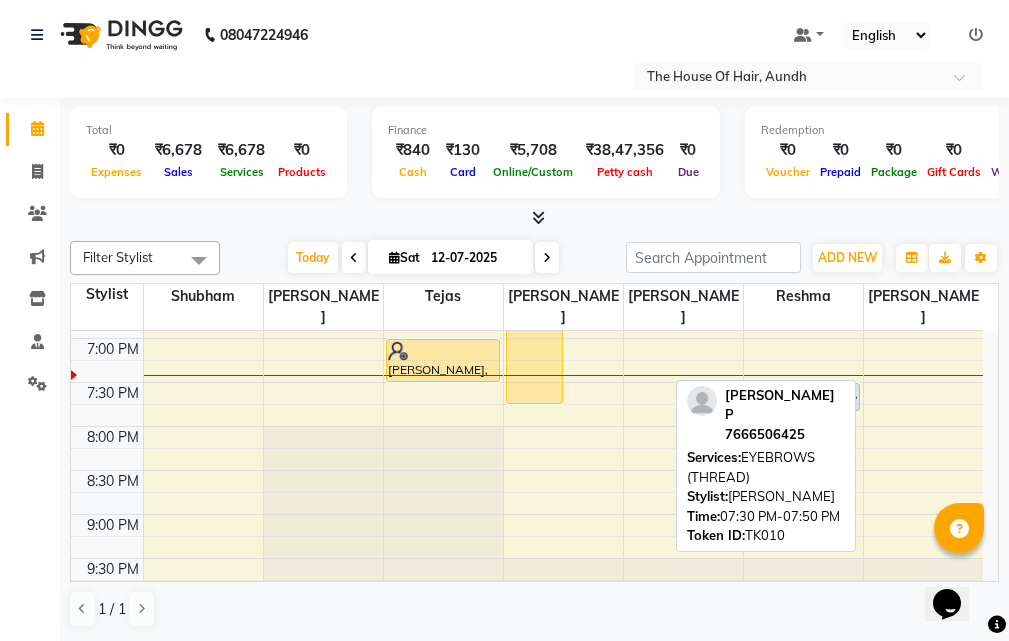 drag, startPoint x: 899, startPoint y: 379, endPoint x: 836, endPoint y: 385, distance: 63.28507 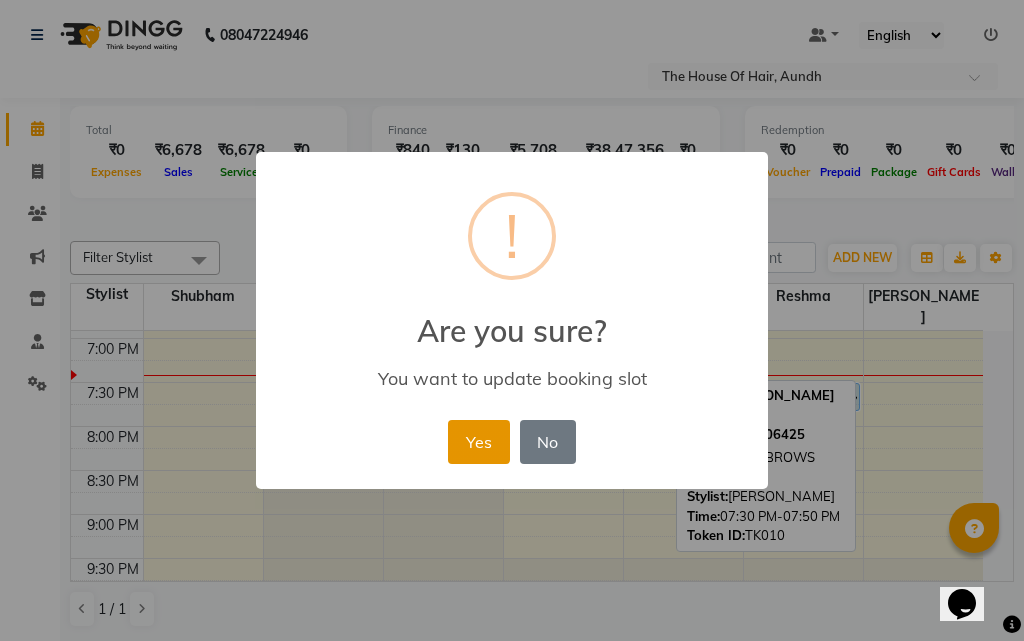 click on "Yes" at bounding box center (478, 442) 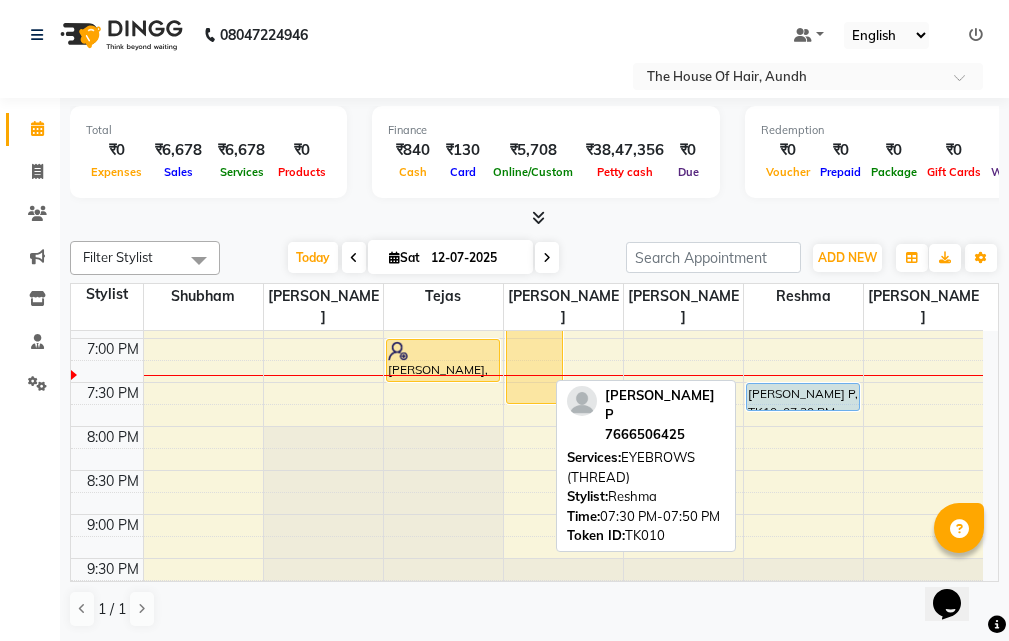 click on "[PERSON_NAME] P, TK10, 07:30 PM-07:50 PM, EYEBROWS (THREAD)" at bounding box center [803, 397] 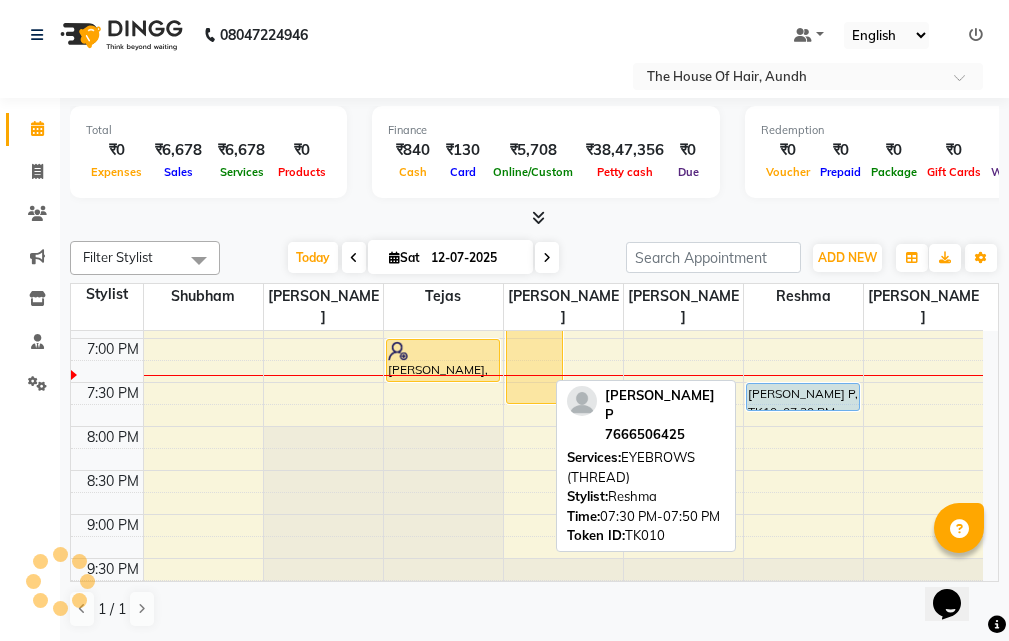 click on "[PERSON_NAME] P, TK10, 07:30 PM-07:50 PM, EYEBROWS (THREAD)" at bounding box center (803, 397) 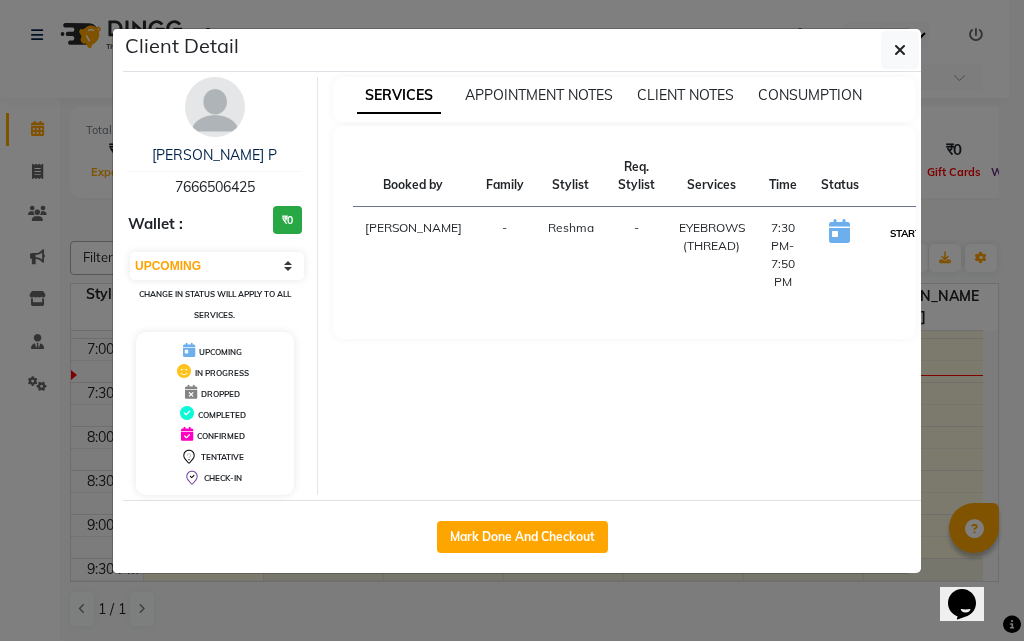 click on "START" at bounding box center (905, 233) 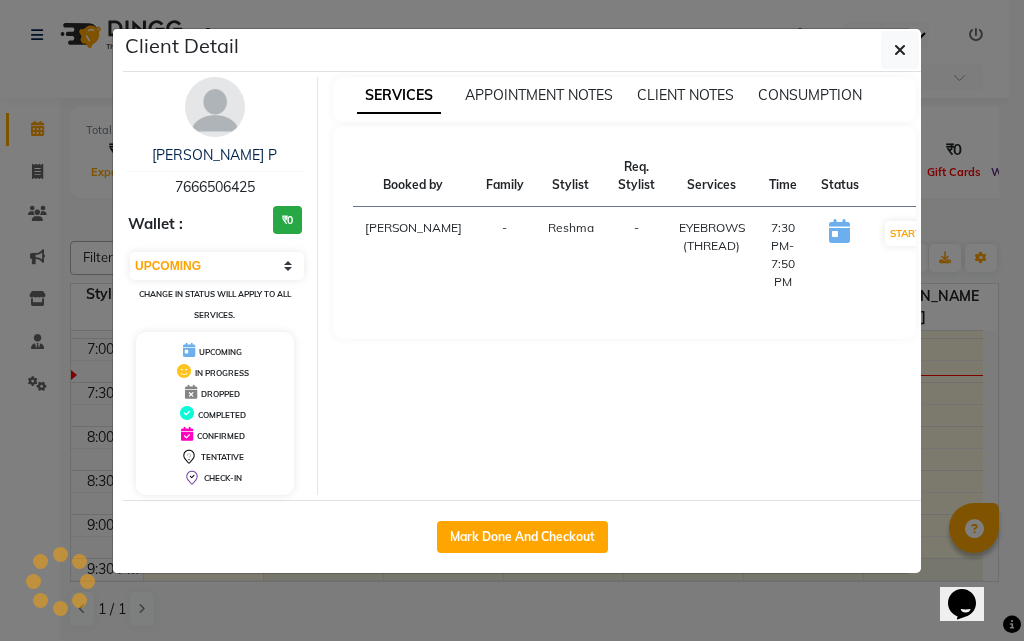 select on "1" 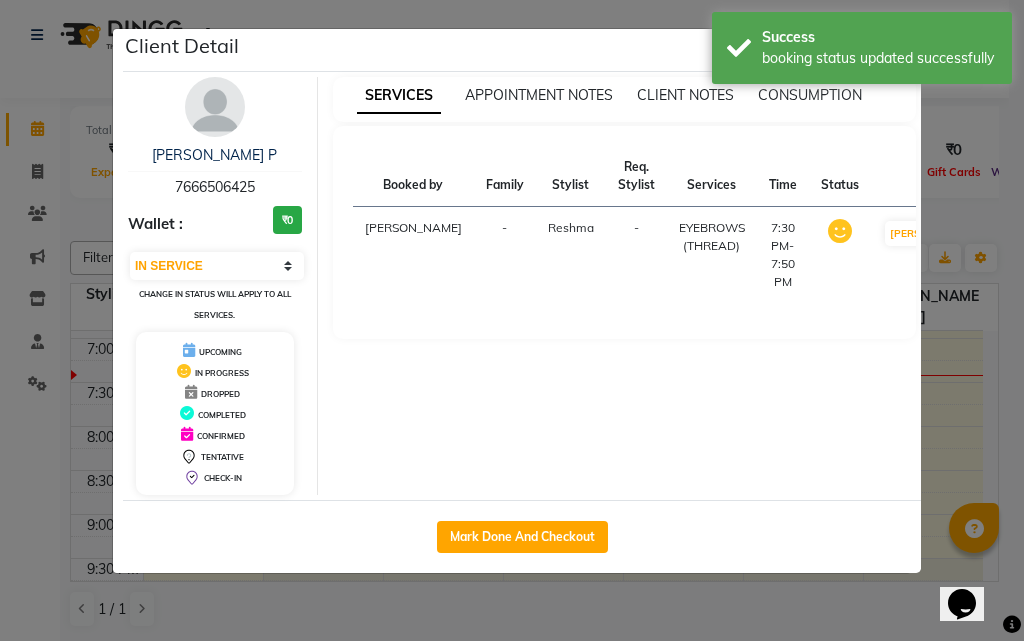 click on "Client Detail  [PERSON_NAME] P   7666506425 Wallet : ₹0 Select IN SERVICE CONFIRMED TENTATIVE CHECK IN MARK DONE DROPPED UPCOMING Change in status will apply to all services. UPCOMING IN PROGRESS DROPPED COMPLETED CONFIRMED TENTATIVE CHECK-IN SERVICES APPOINTMENT NOTES CLIENT NOTES CONSUMPTION Booked by Family Stylist Req. Stylist Services Time Status  [PERSON_NAME] -  EYEBROWS (THREAD)   7:30 PM-7:50 PM   MARK DONE   Mark Done And Checkout" 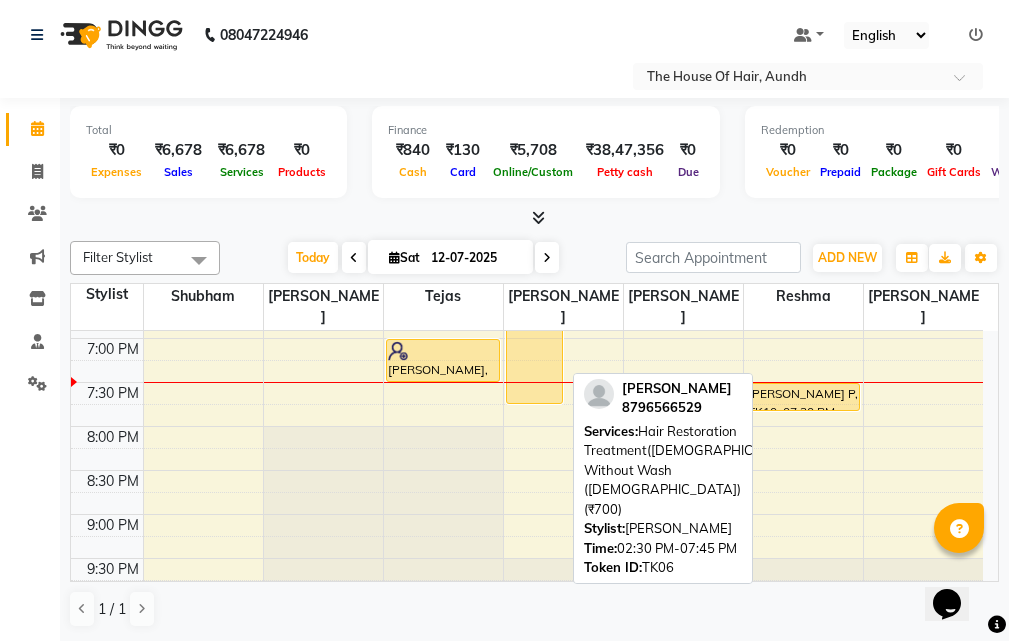 click on "[PERSON_NAME], TK06, 02:30 PM-07:45 PM, Hair Restoration Treatment([DEMOGRAPHIC_DATA]),Haircut Without Wash ([DEMOGRAPHIC_DATA]) (₹700)" at bounding box center (534, 173) 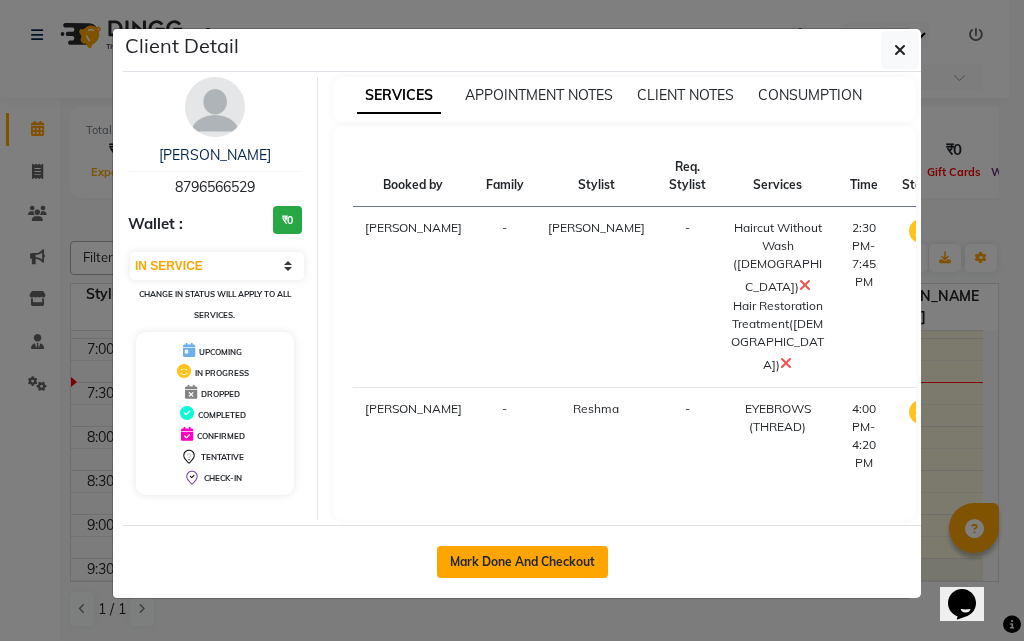 click on "Mark Done And Checkout" 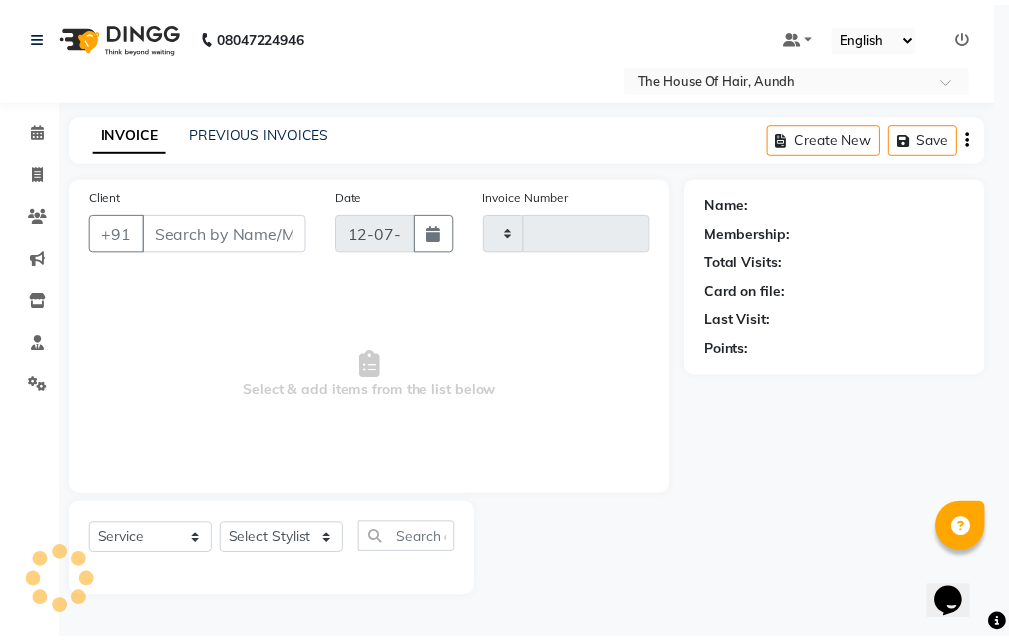 scroll, scrollTop: 0, scrollLeft: 0, axis: both 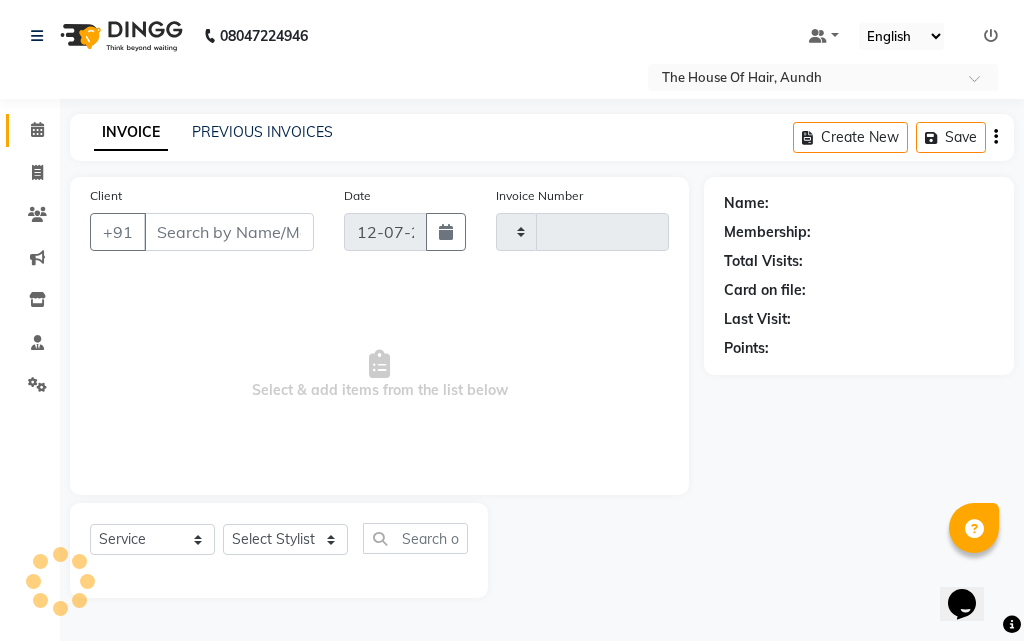 type on "1140" 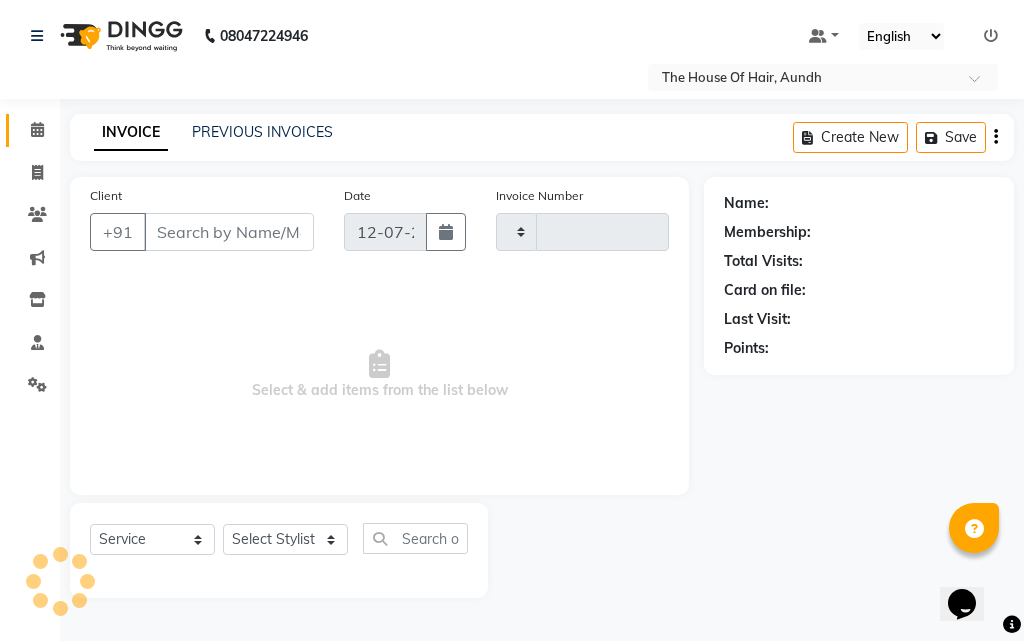 select on "26" 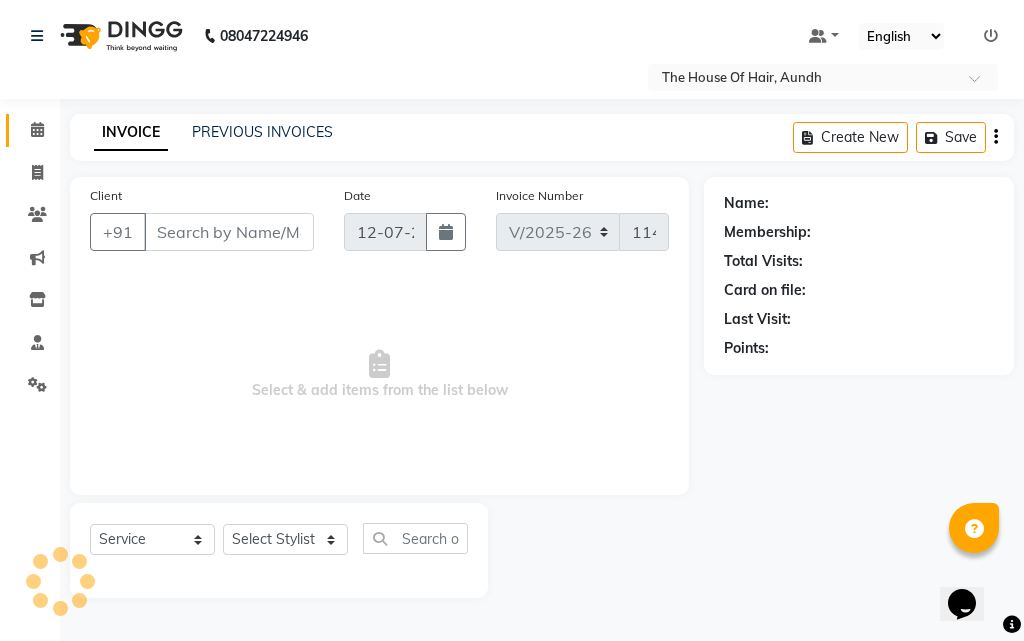 type on "8796566529" 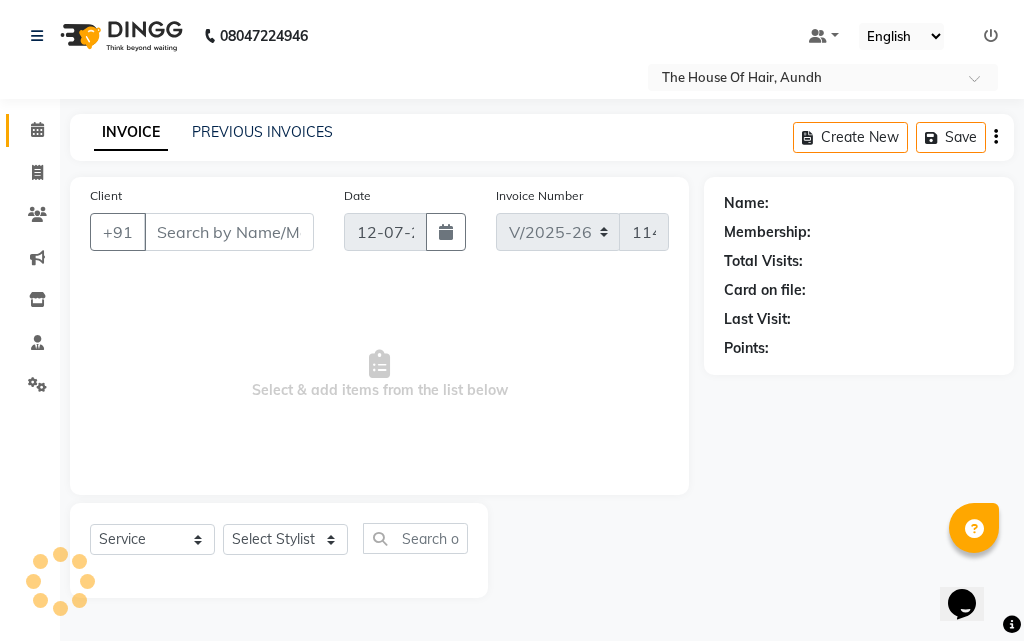 select on "26196" 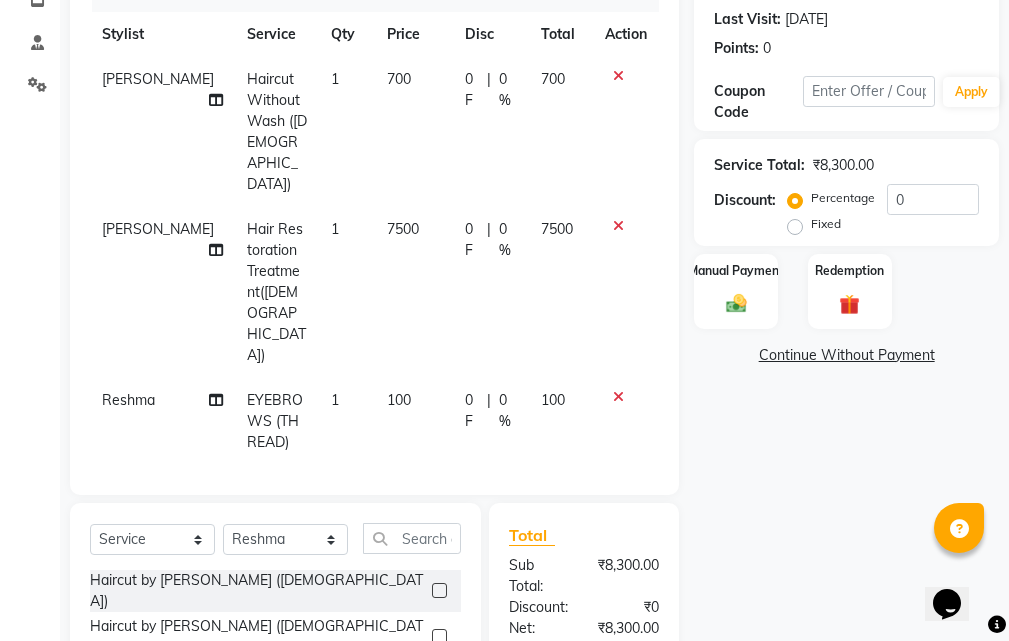 scroll, scrollTop: 200, scrollLeft: 0, axis: vertical 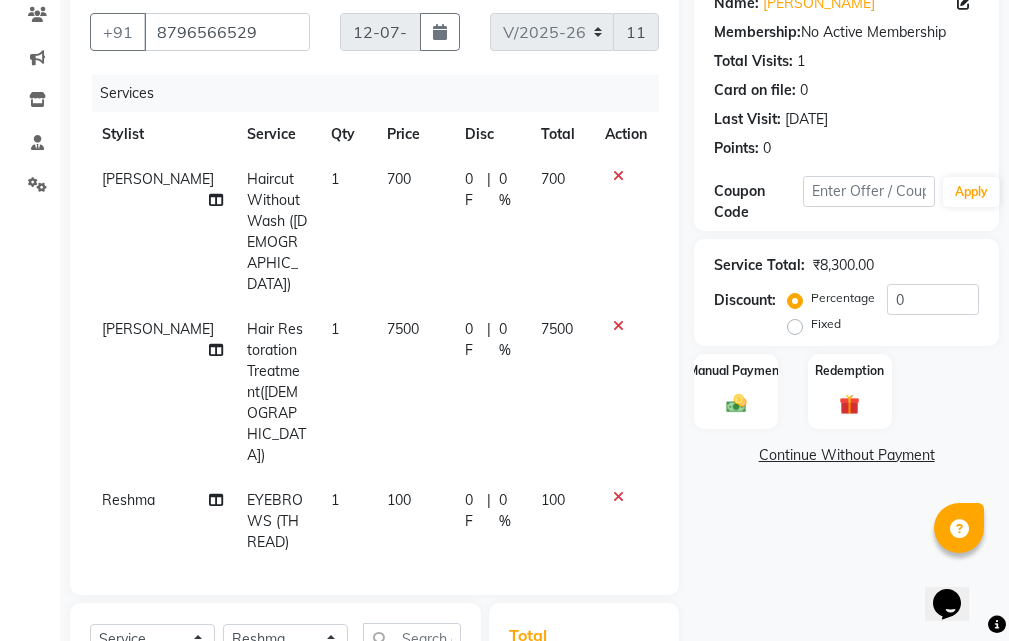 click 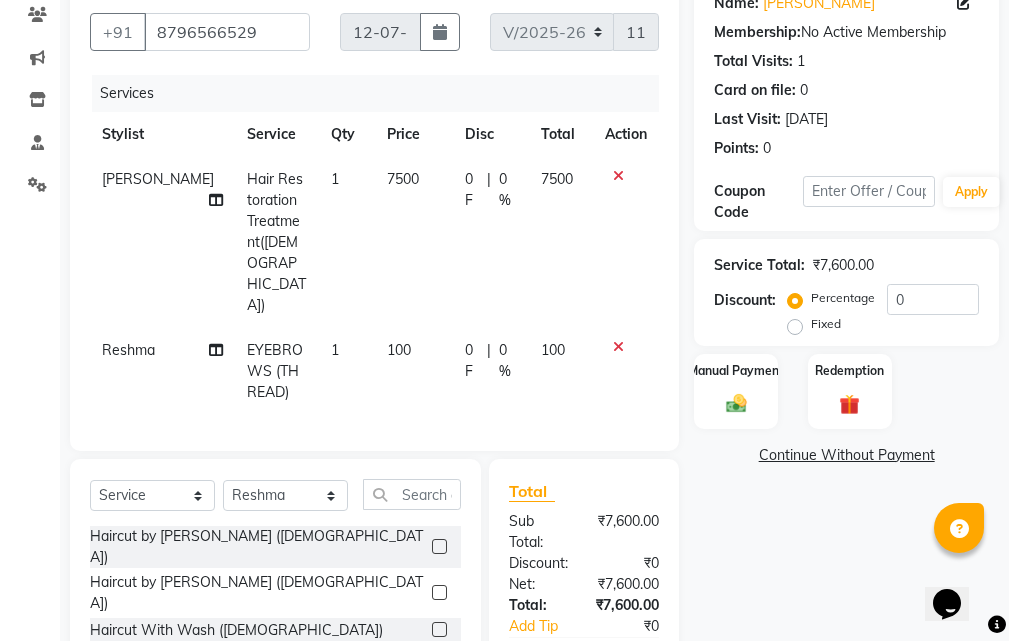 click on "7500" 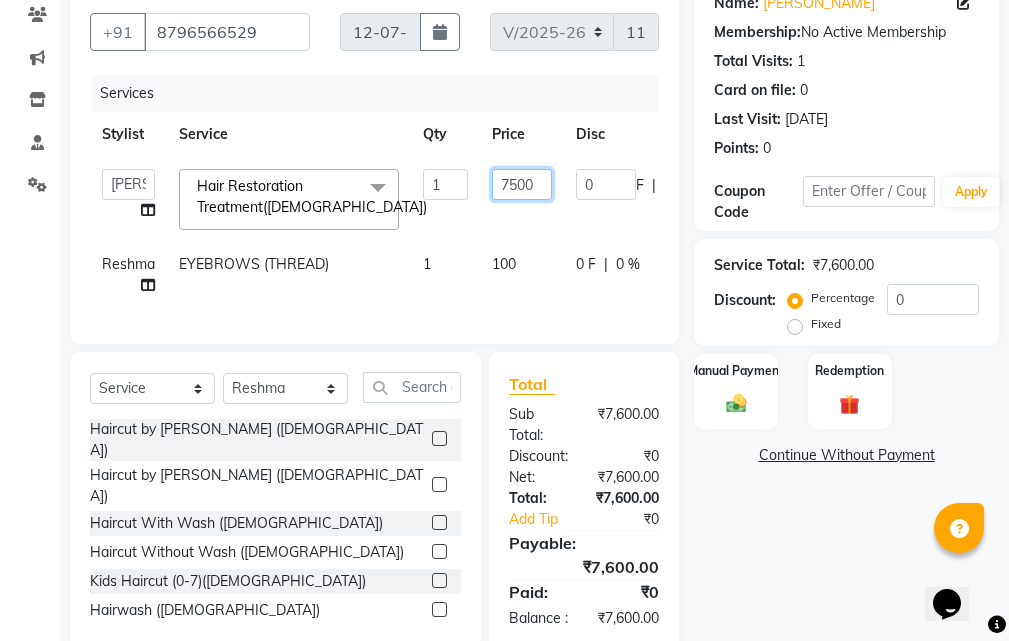 drag, startPoint x: 536, startPoint y: 183, endPoint x: 494, endPoint y: 183, distance: 42 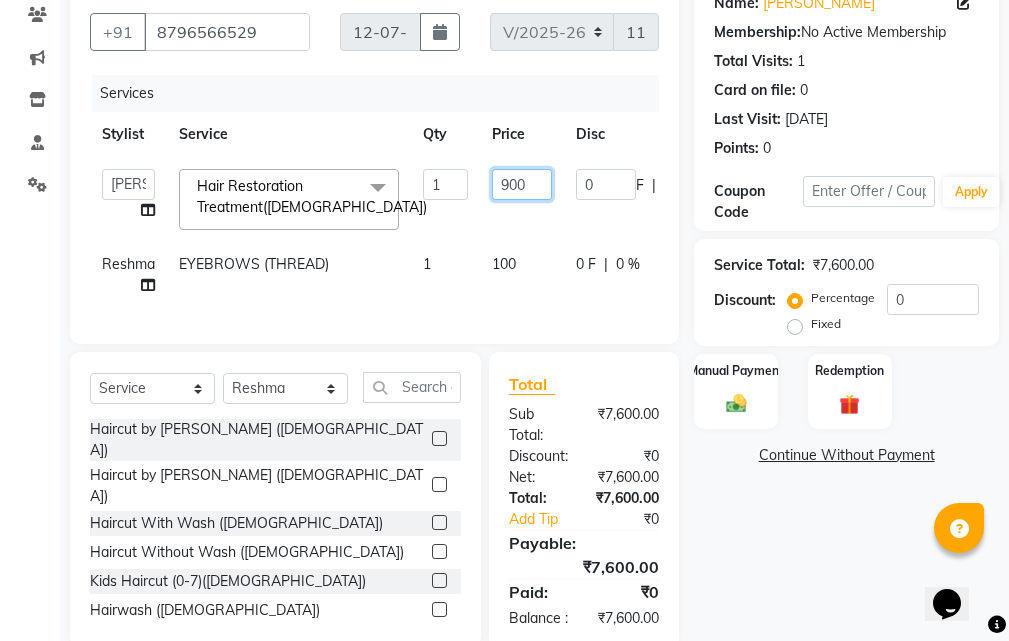 type on "9000" 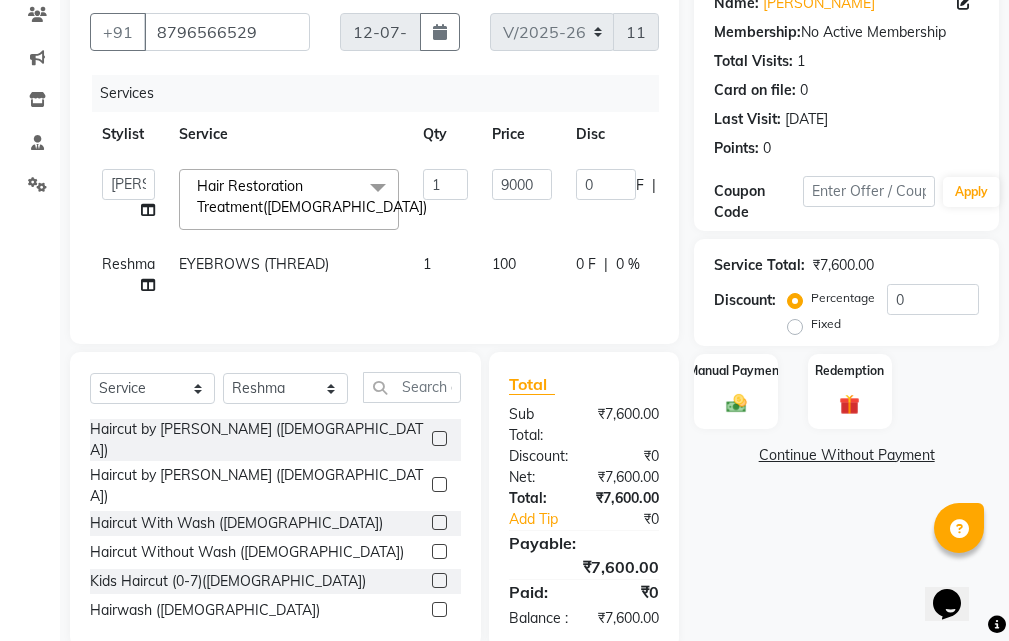 click on "Client [PHONE_NUMBER] Date [DATE] Invoice Number V/2025 V/[PHONE_NUMBER] Services Stylist Service Qty Price Disc Total Action  Aarti [PERSON_NAME]    Reshma   [PERSON_NAME]   [PERSON_NAME]   [PERSON_NAME]   [PERSON_NAME]  Hair Restoration Treatment([DEMOGRAPHIC_DATA])  x Haircut by [PERSON_NAME] ([DEMOGRAPHIC_DATA]) Haircut by [PERSON_NAME] ([DEMOGRAPHIC_DATA]) Haircut With Wash ([DEMOGRAPHIC_DATA]) Haircut Without Wash ([DEMOGRAPHIC_DATA]) Kids Haircut (0-7)([DEMOGRAPHIC_DATA]) Hairwash ([DEMOGRAPHIC_DATA]) [PERSON_NAME] Clean Shave  Head Shave ([DEMOGRAPHIC_DATA]) Hair Spa (Schwarkopf) ([DEMOGRAPHIC_DATA]) Hair Spa (Loreal) ([DEMOGRAPHIC_DATA]) Head Massage ([DEMOGRAPHIC_DATA]) Head Massage With Wash ([DEMOGRAPHIC_DATA]) Chest & Back Trim Haircut With Wash ([DEMOGRAPHIC_DATA]) Haircut Without Wash ([DEMOGRAPHIC_DATA]) Head Massage With Wash ([DEMOGRAPHIC_DATA]) Kids Hair (0-7) ([DEMOGRAPHIC_DATA]) Blow Dry With Shampoo & Conditioner ([DEMOGRAPHIC_DATA]) Only Blowdry ([DEMOGRAPHIC_DATA]) Head Massage ([DEMOGRAPHIC_DATA]) Hair Wash & Paddle Dry ([DEMOGRAPHIC_DATA]) Hair Spa (Loreal) ([DEMOGRAPHIC_DATA]) Hair Spa (Schwarzkopf) ([DEMOGRAPHIC_DATA]) Fringe ([DEMOGRAPHIC_DATA]) Tong ([DEMOGRAPHIC_DATA]) Iron Tong ([DEMOGRAPHIC_DATA]) Ironing ([DEMOGRAPHIC_DATA]) Crimping ([DEMOGRAPHIC_DATA]) Styling ([DEMOGRAPHIC_DATA]) Clear Dose ([DEMOGRAPHIC_DATA]) Clear Dose ([DEMOGRAPHIC_DATA]) French Braids ([DEMOGRAPHIC_DATA]) Hands Trim 1 9000" 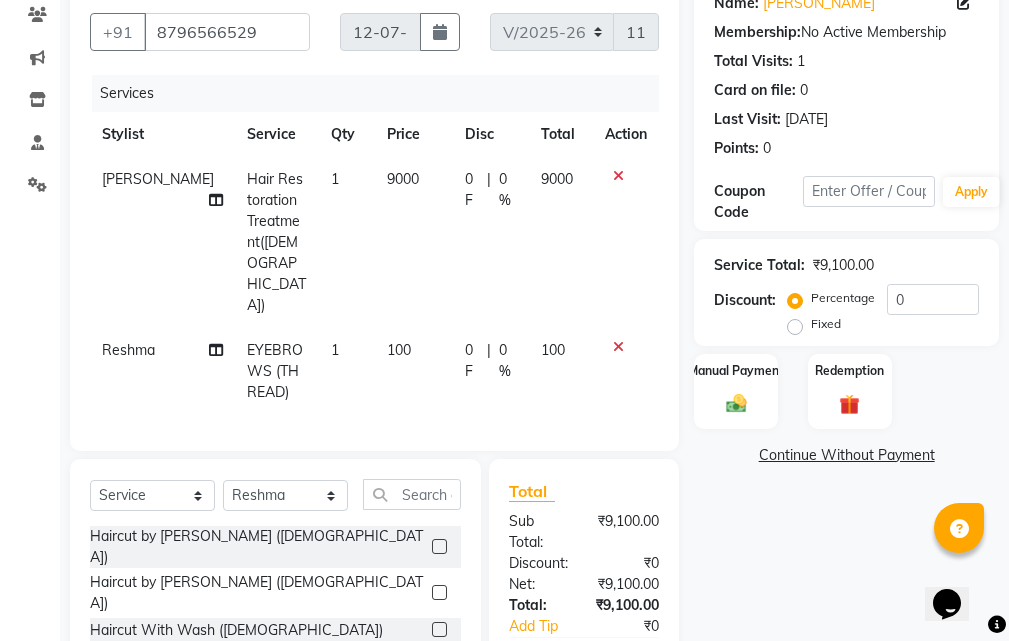 scroll, scrollTop: 318, scrollLeft: 0, axis: vertical 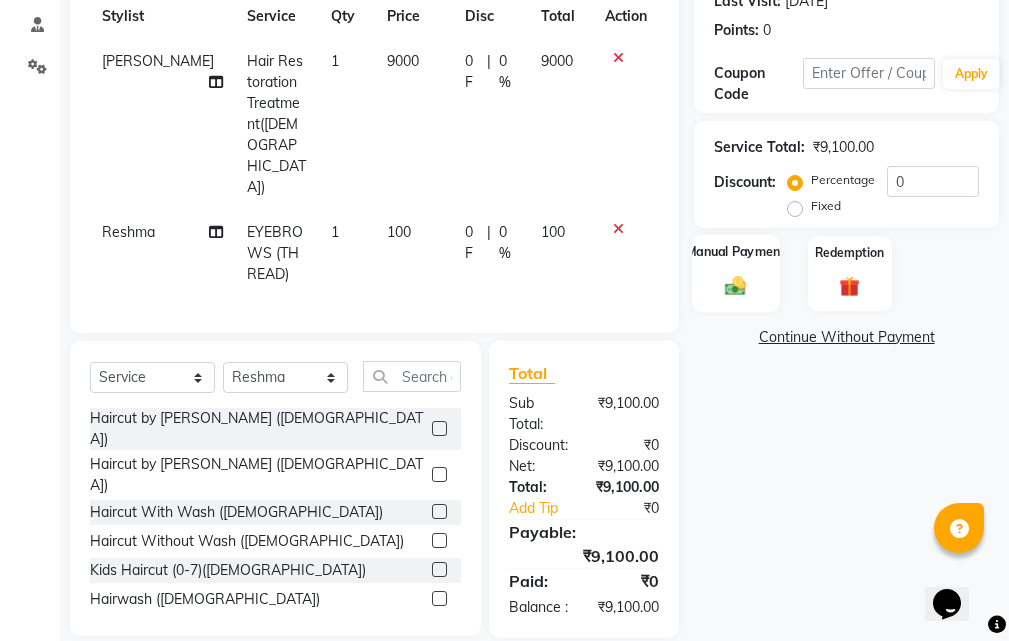 click 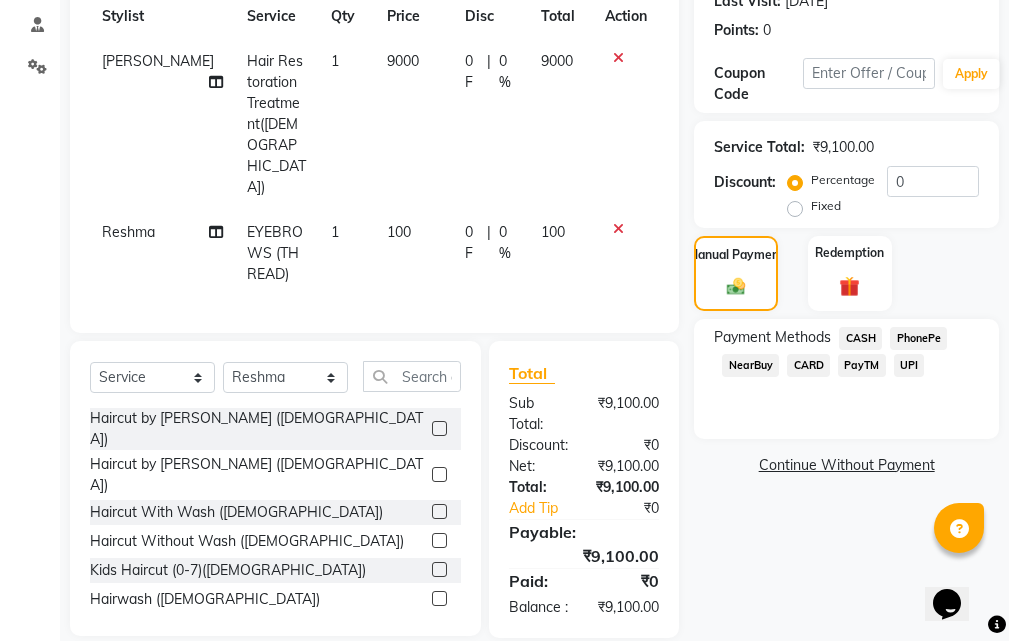 click on "UPI" 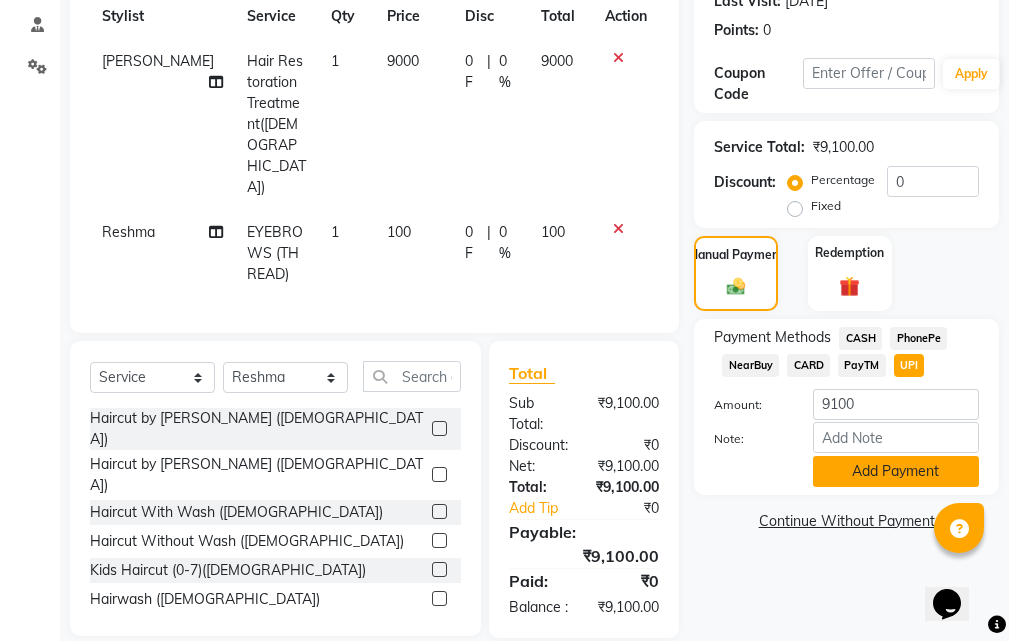 click on "Add Payment" 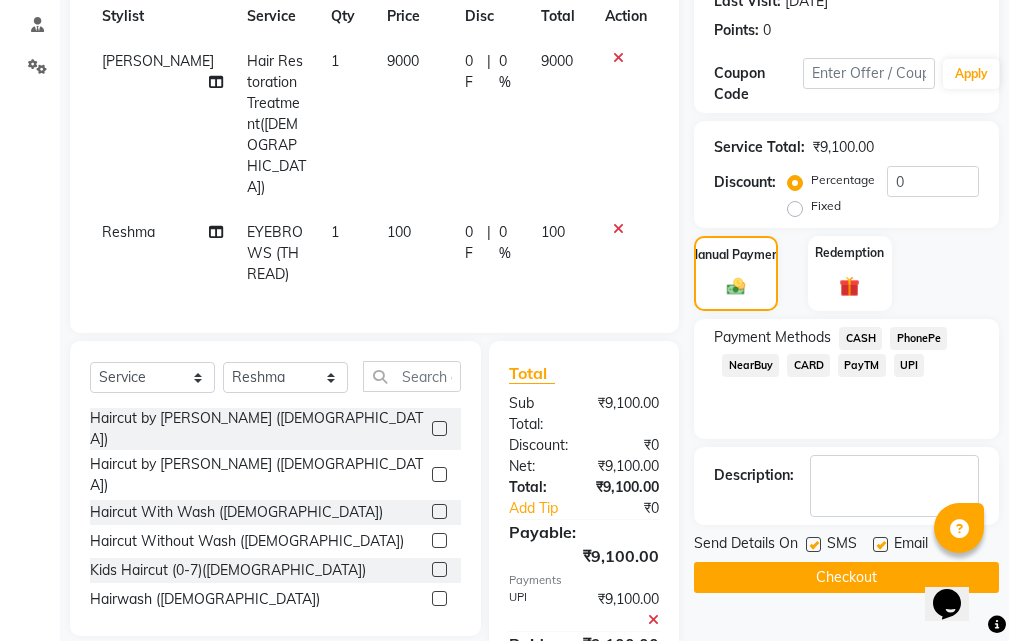 scroll, scrollTop: 381, scrollLeft: 0, axis: vertical 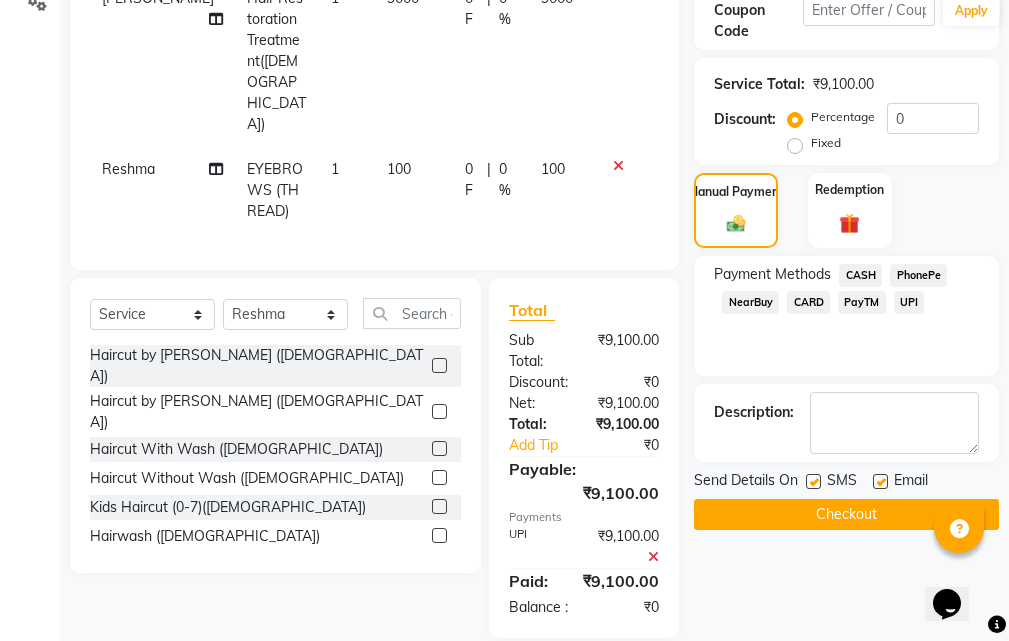 click on "Checkout" 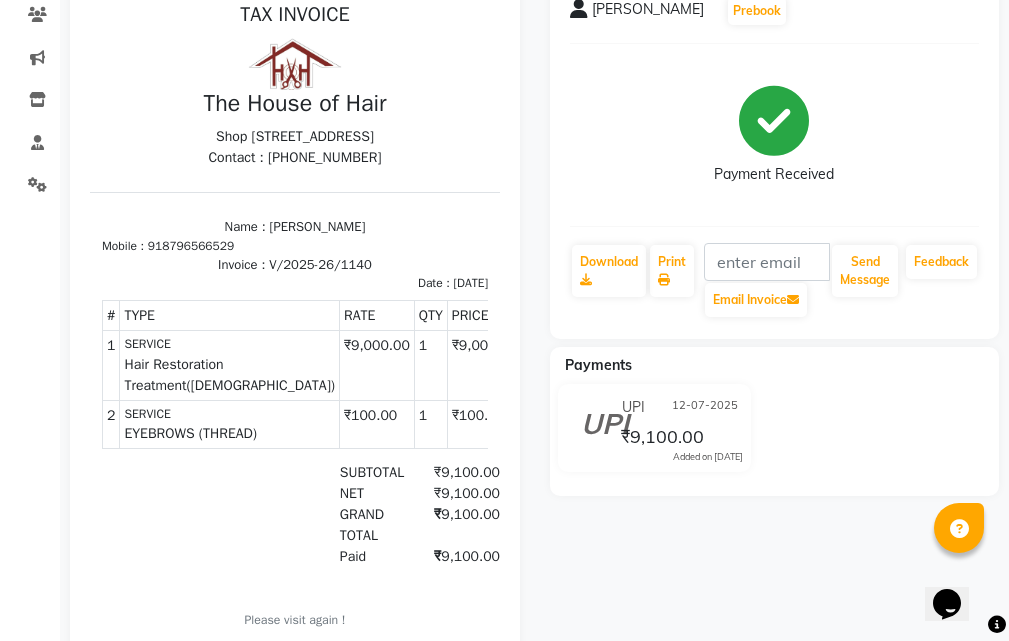 scroll, scrollTop: 0, scrollLeft: 0, axis: both 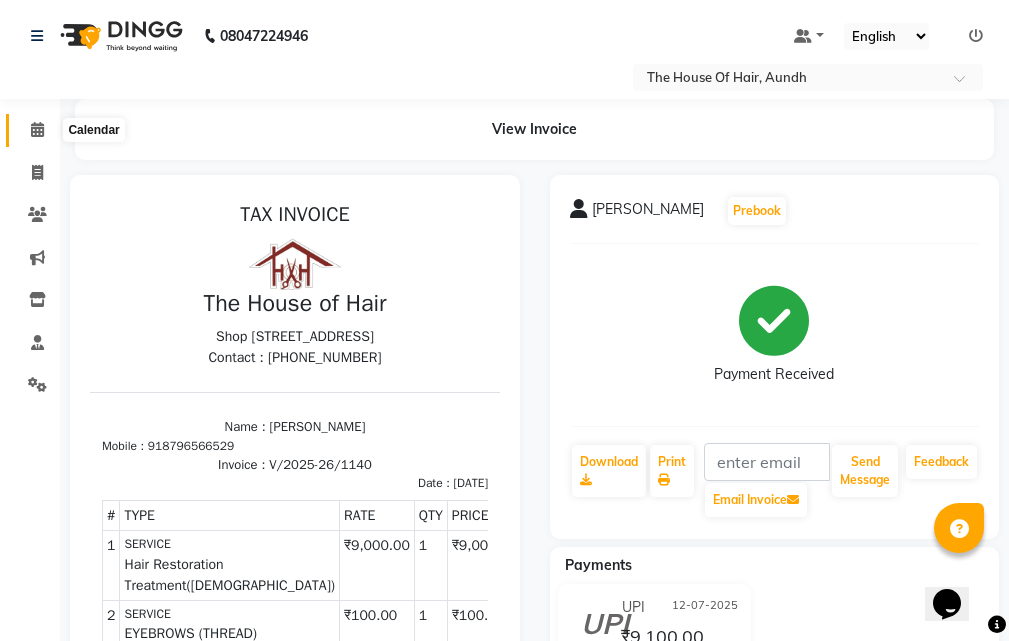 click 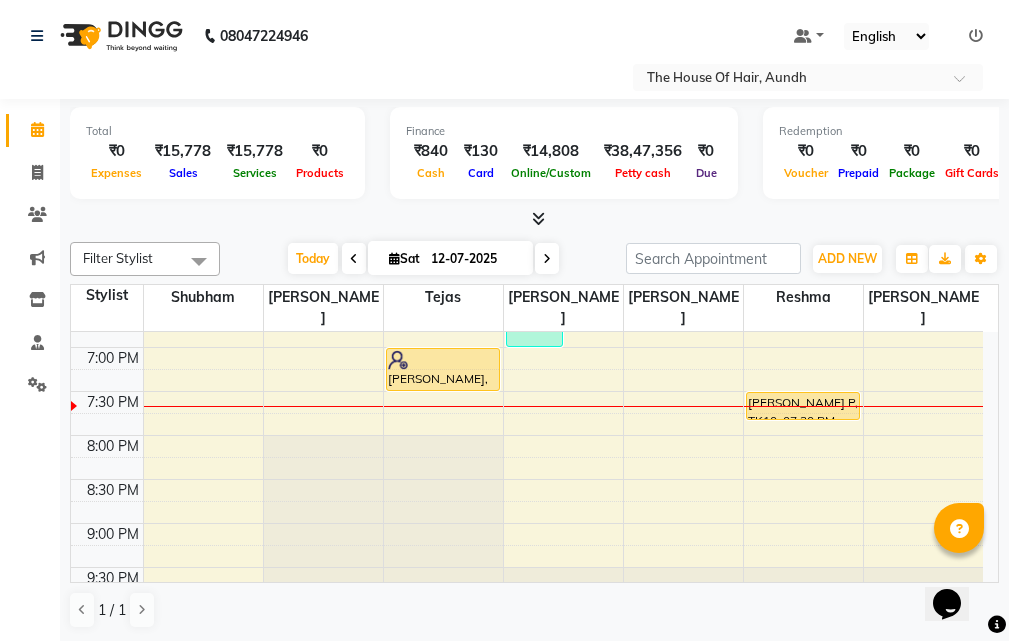 scroll, scrollTop: 960, scrollLeft: 0, axis: vertical 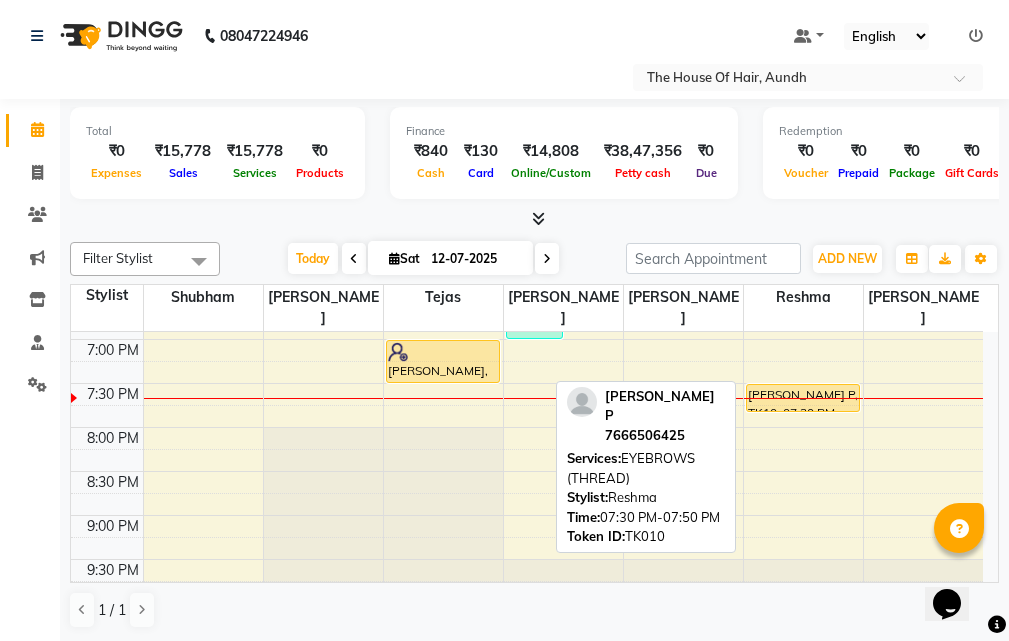click on "[PERSON_NAME] P, TK10, 07:30 PM-07:50 PM, EYEBROWS (THREAD)" at bounding box center (803, 398) 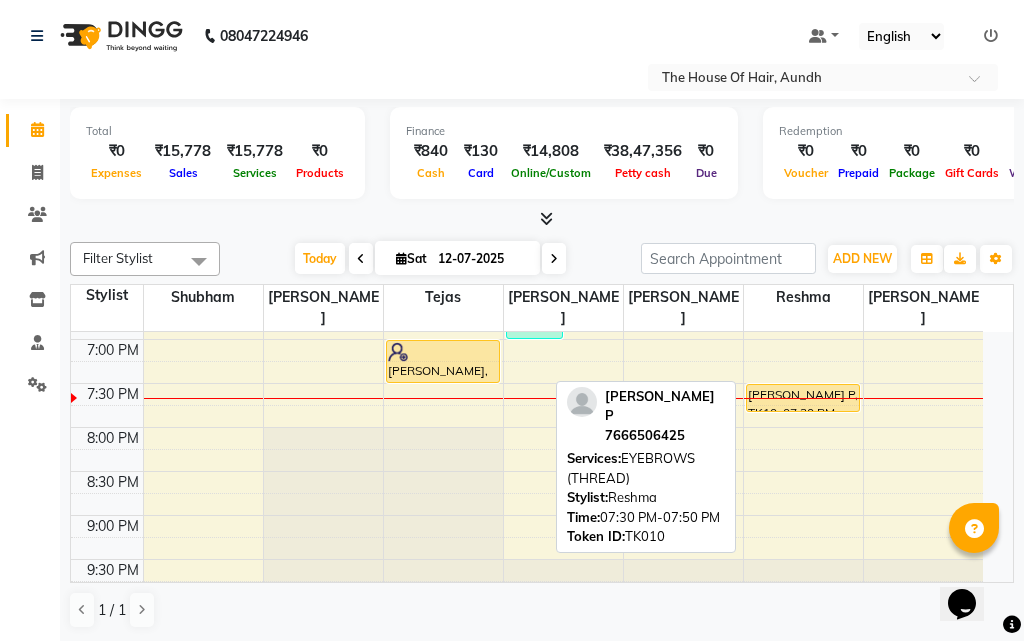 select on "1" 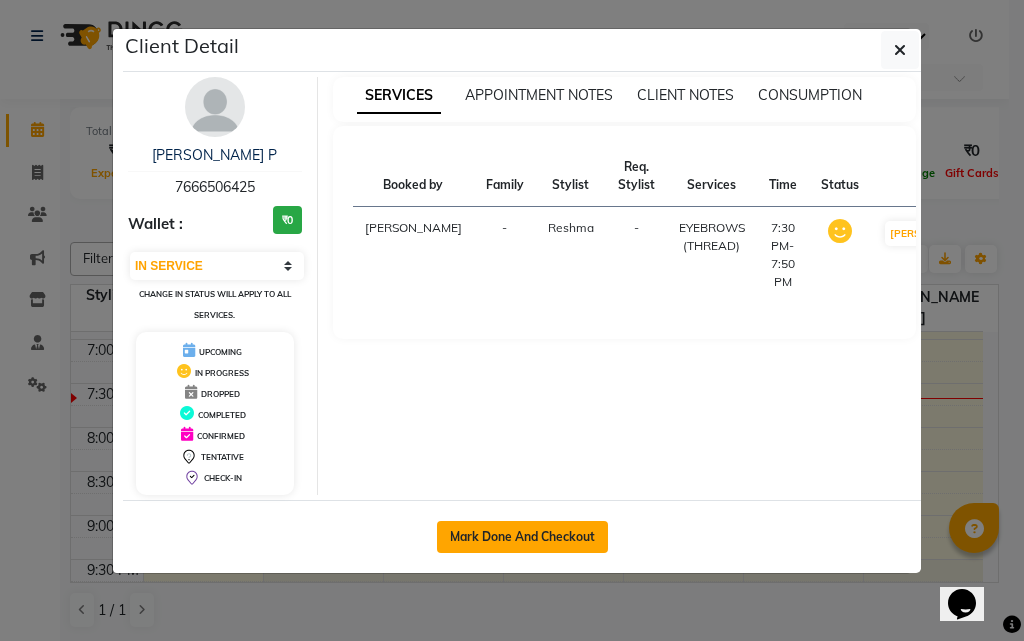 click on "Mark Done And Checkout" 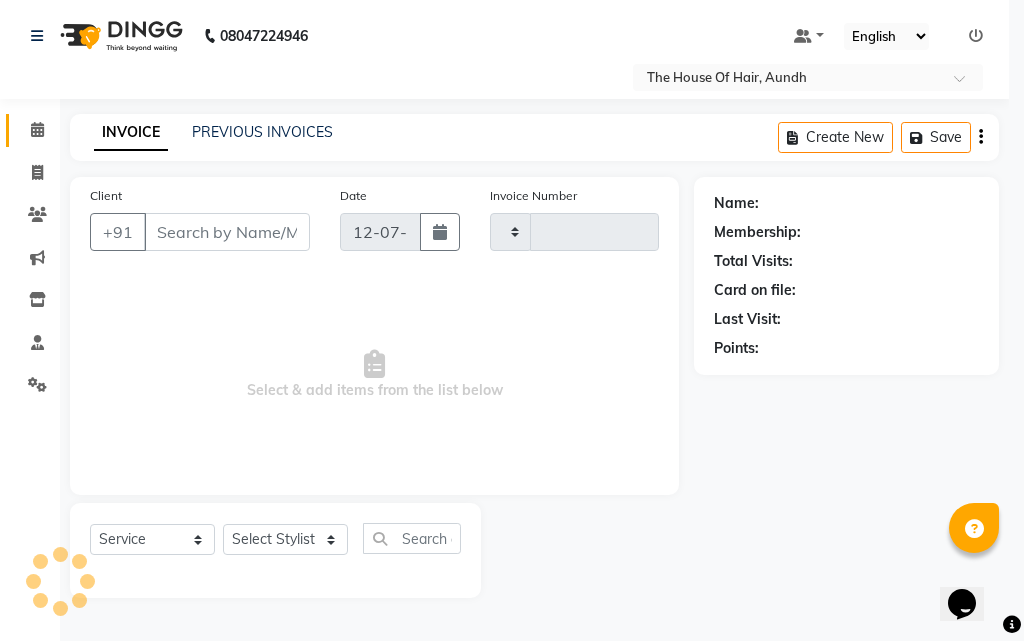 type on "1141" 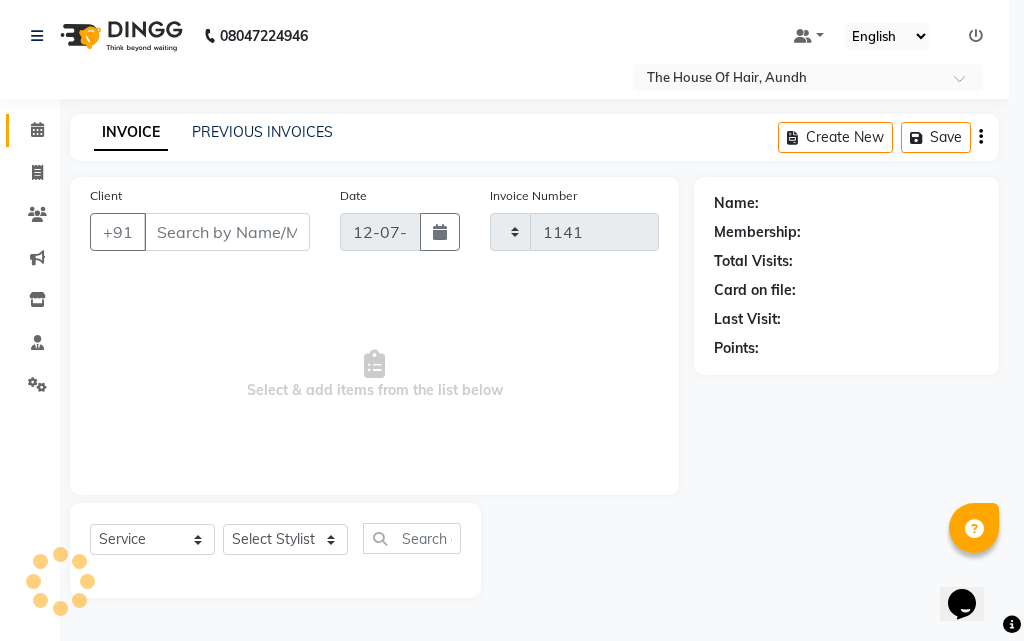 select on "26" 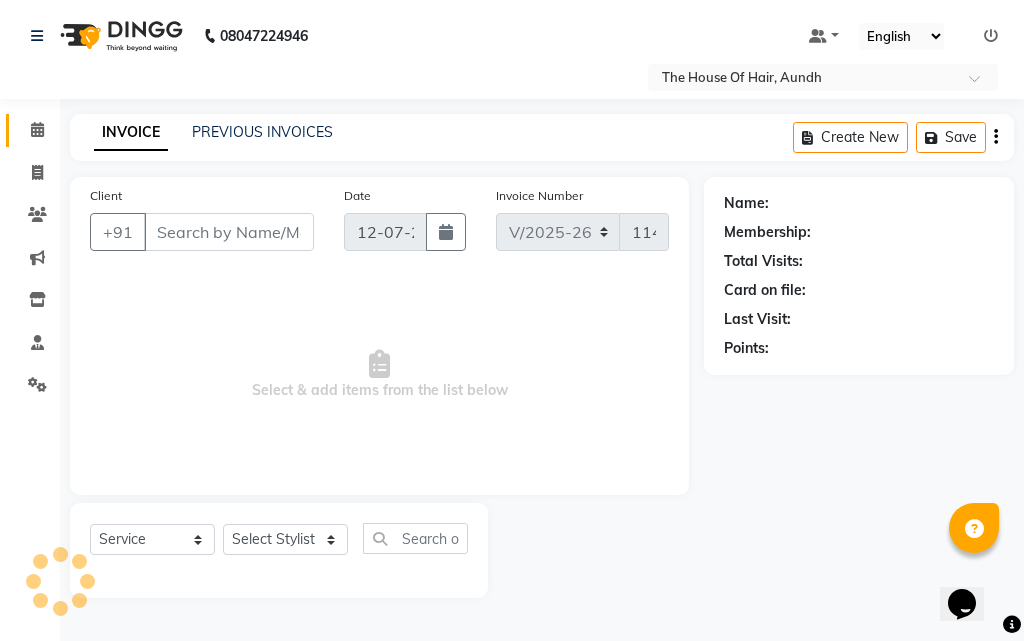 type on "7666506425" 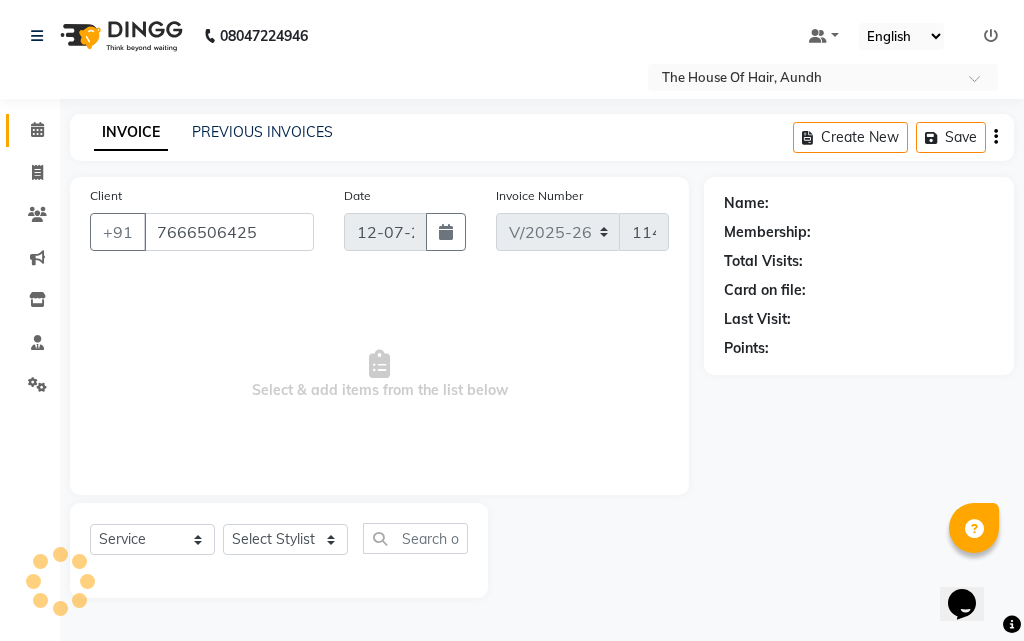 select on "26196" 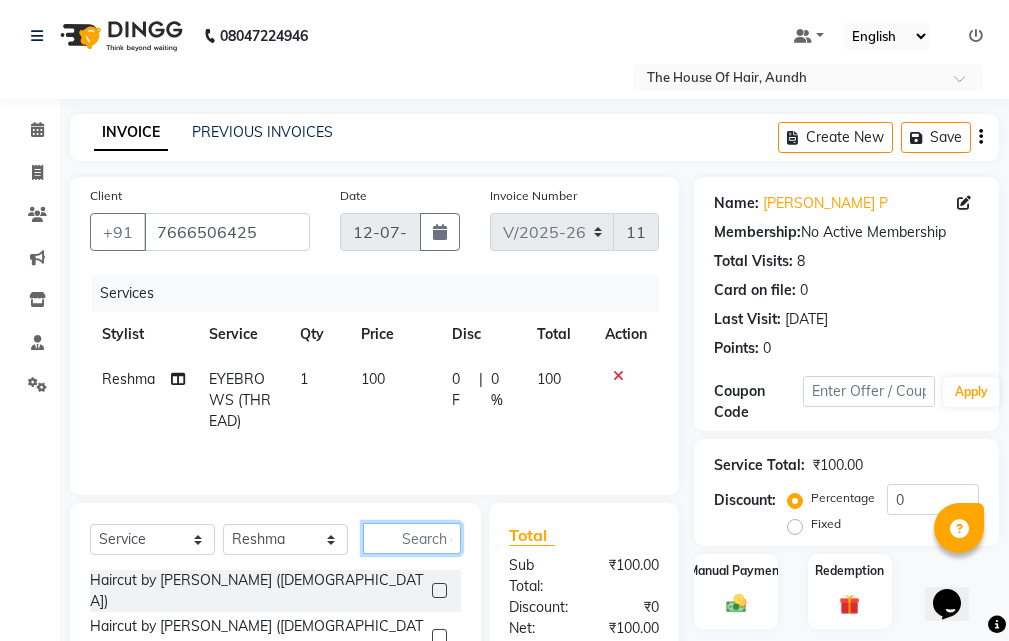 click 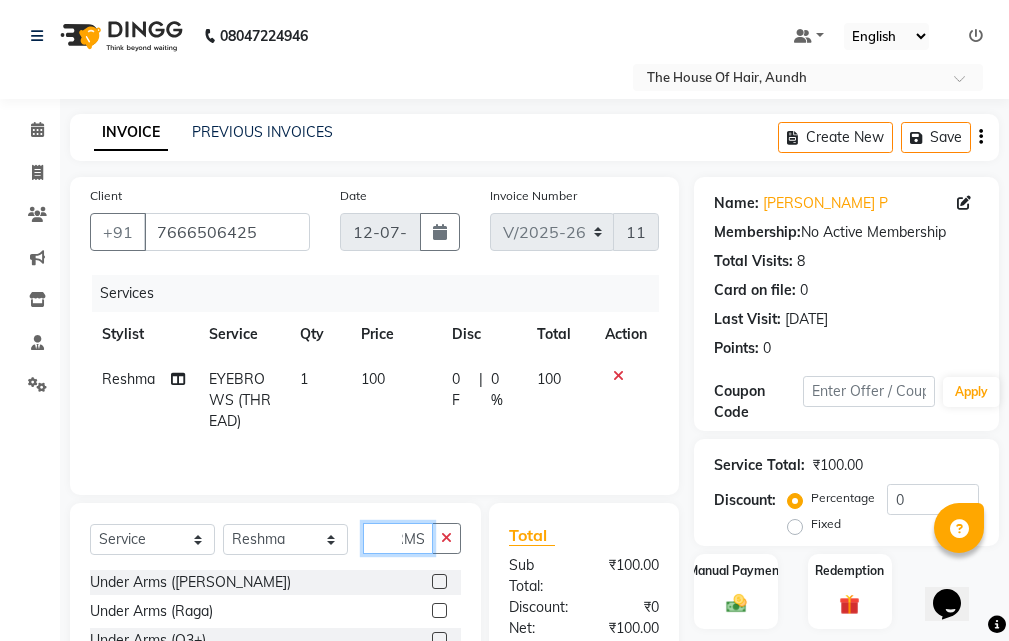 scroll, scrollTop: 0, scrollLeft: 73, axis: horizontal 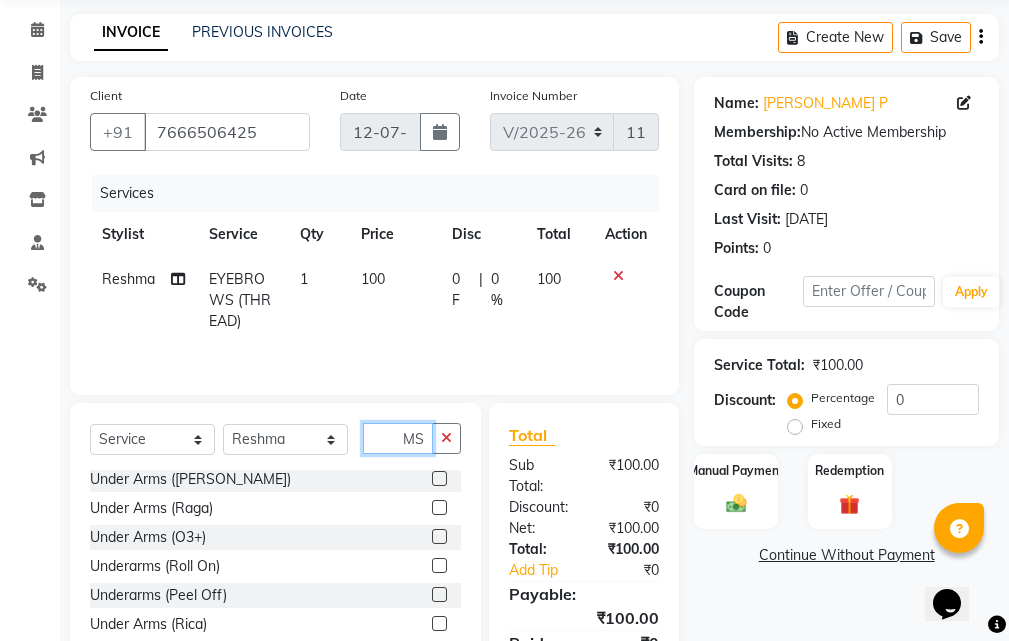 type on "UNDER ARMS" 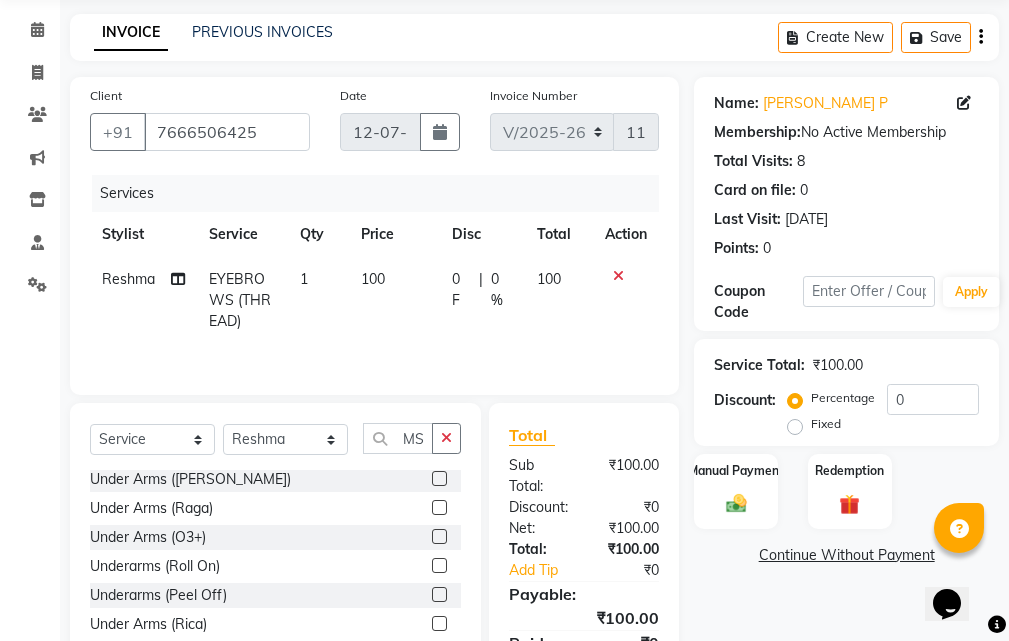 click 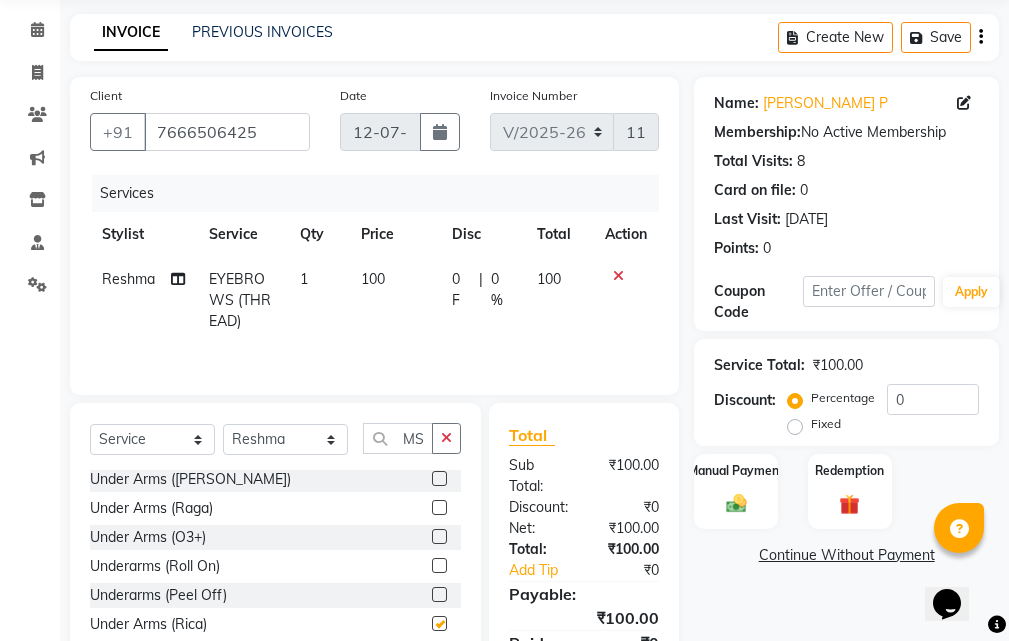 scroll, scrollTop: 0, scrollLeft: 0, axis: both 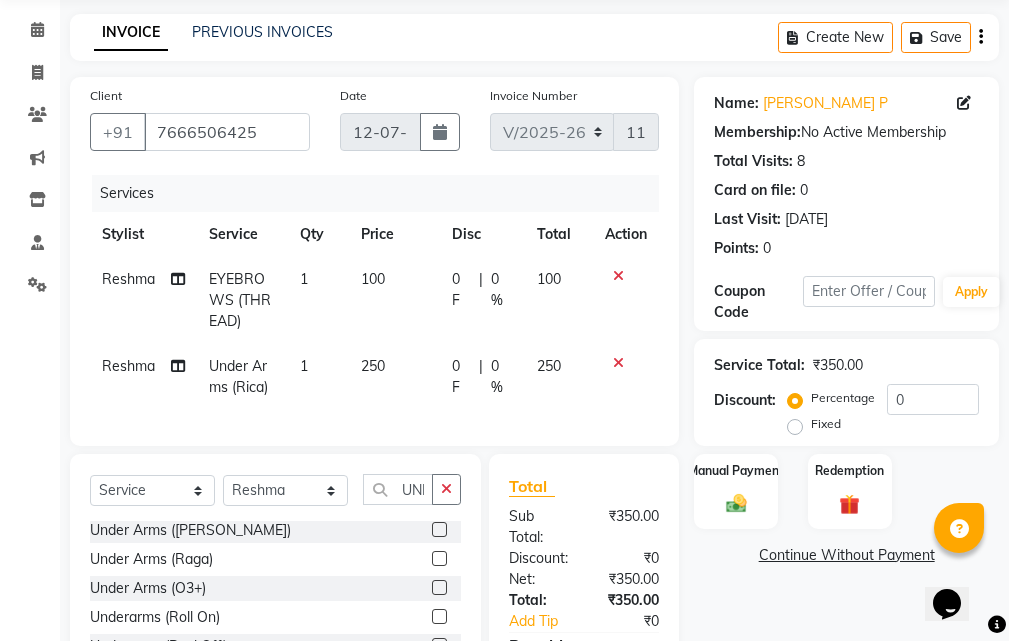 checkbox on "false" 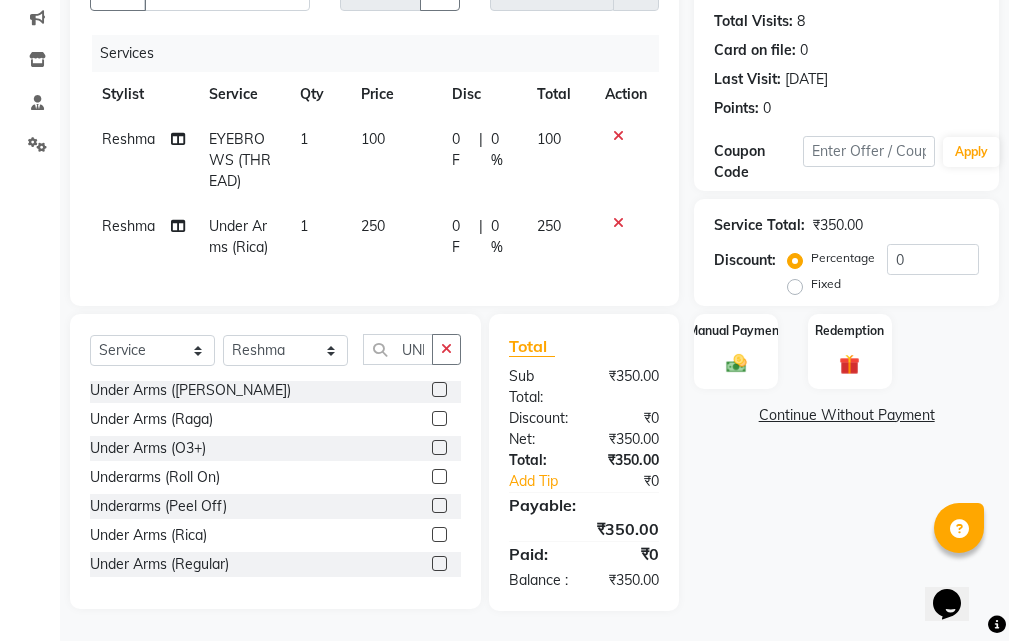 scroll, scrollTop: 176, scrollLeft: 0, axis: vertical 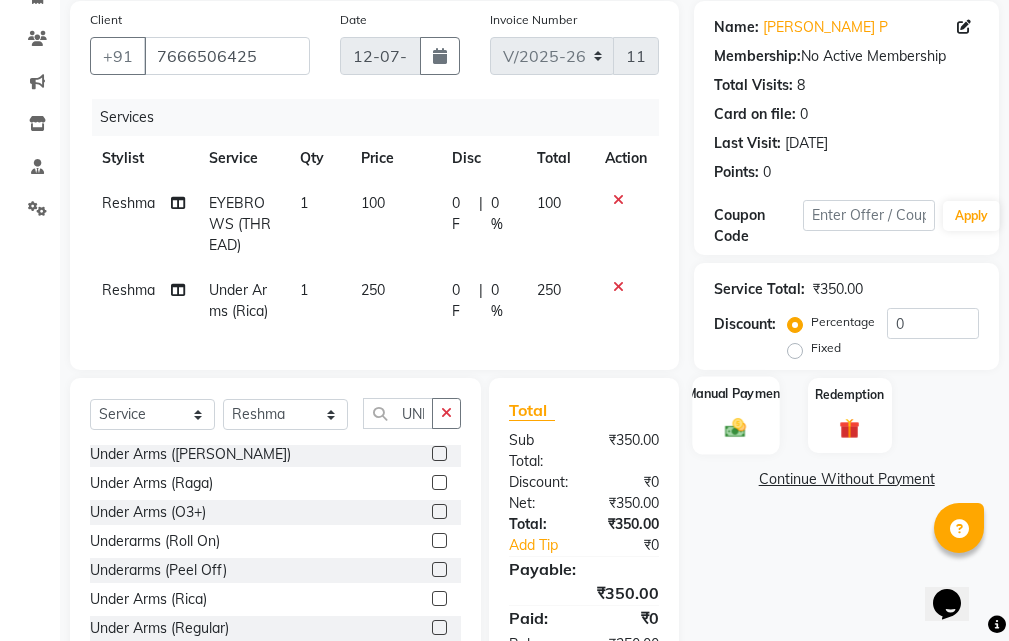 click 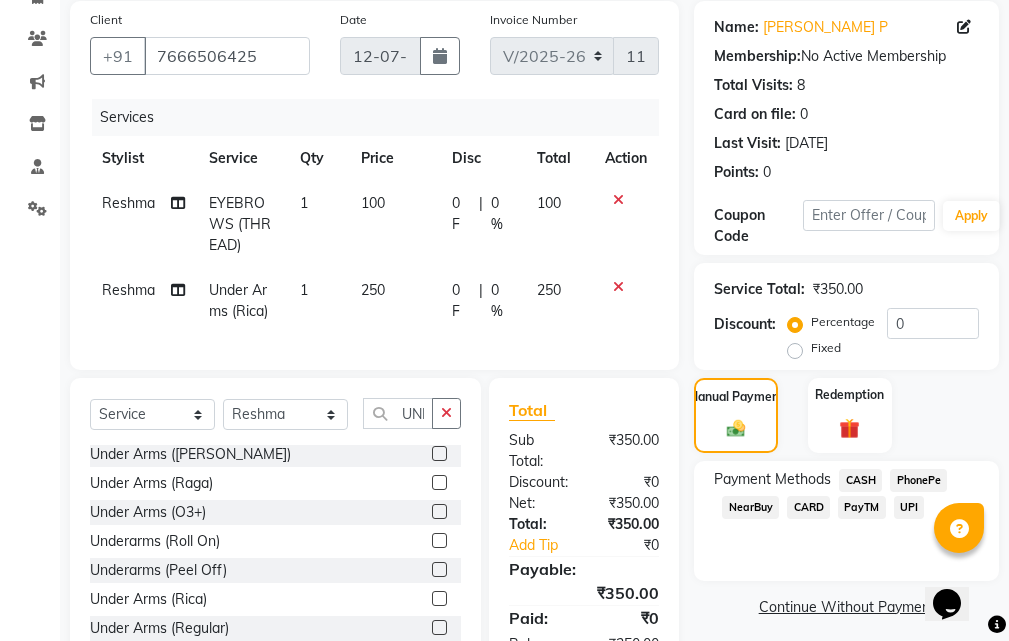 scroll, scrollTop: 276, scrollLeft: 0, axis: vertical 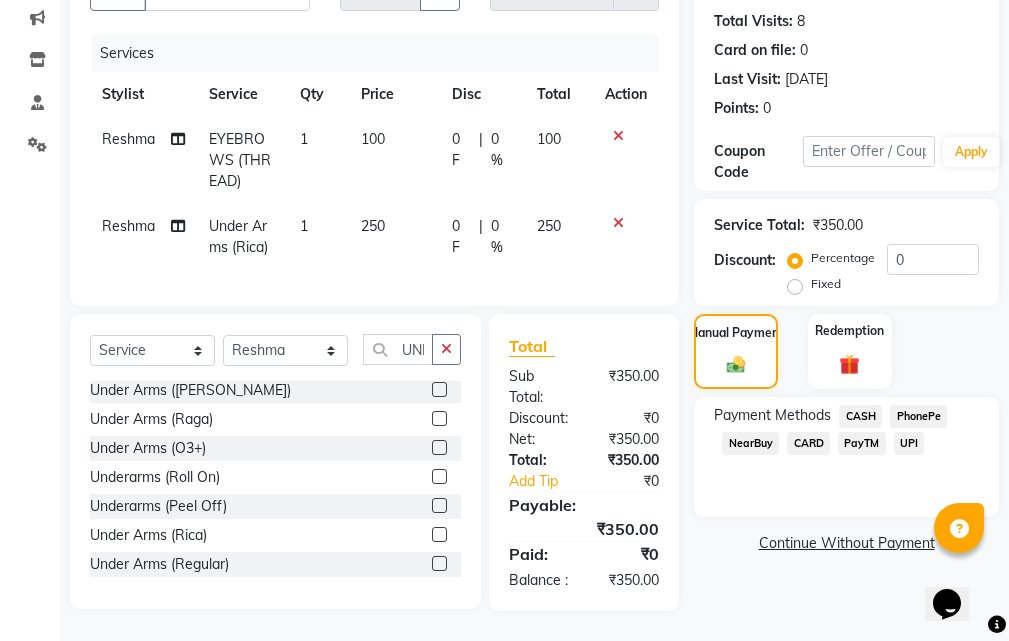 click on "UPI" 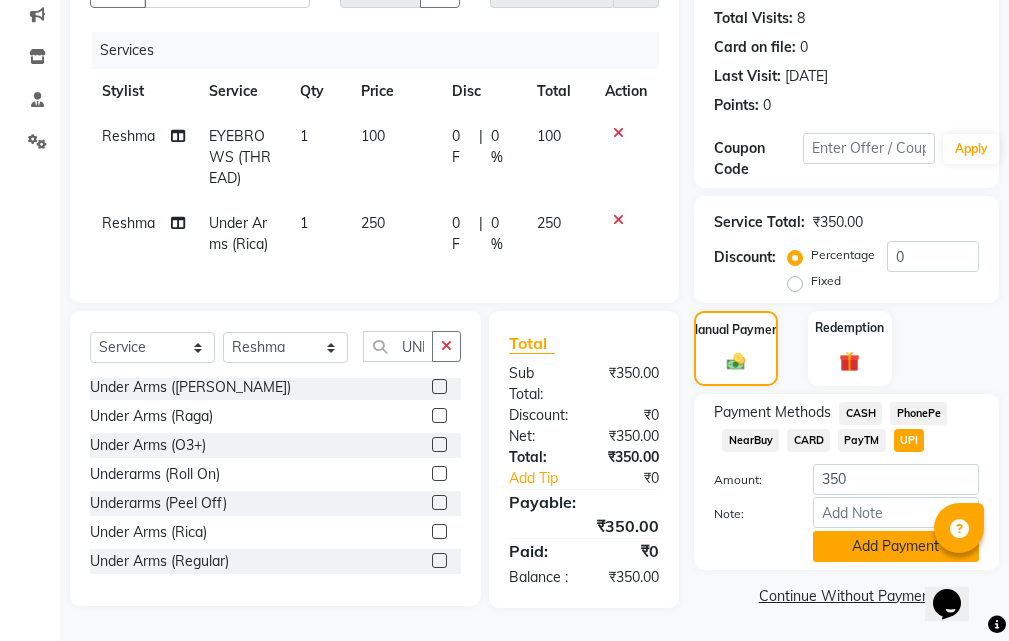 click on "Add Payment" 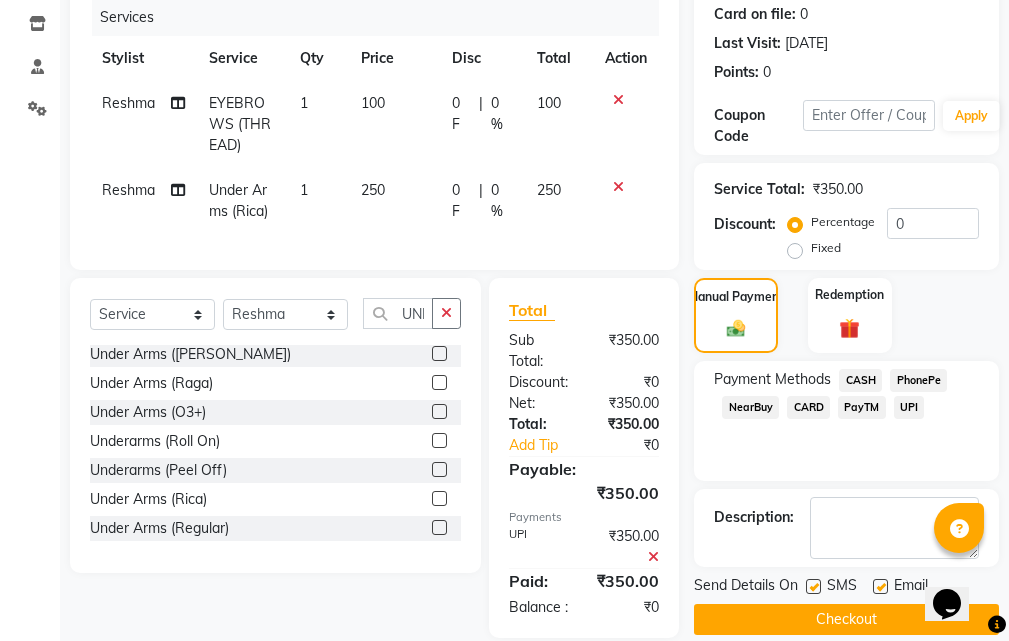 scroll, scrollTop: 339, scrollLeft: 0, axis: vertical 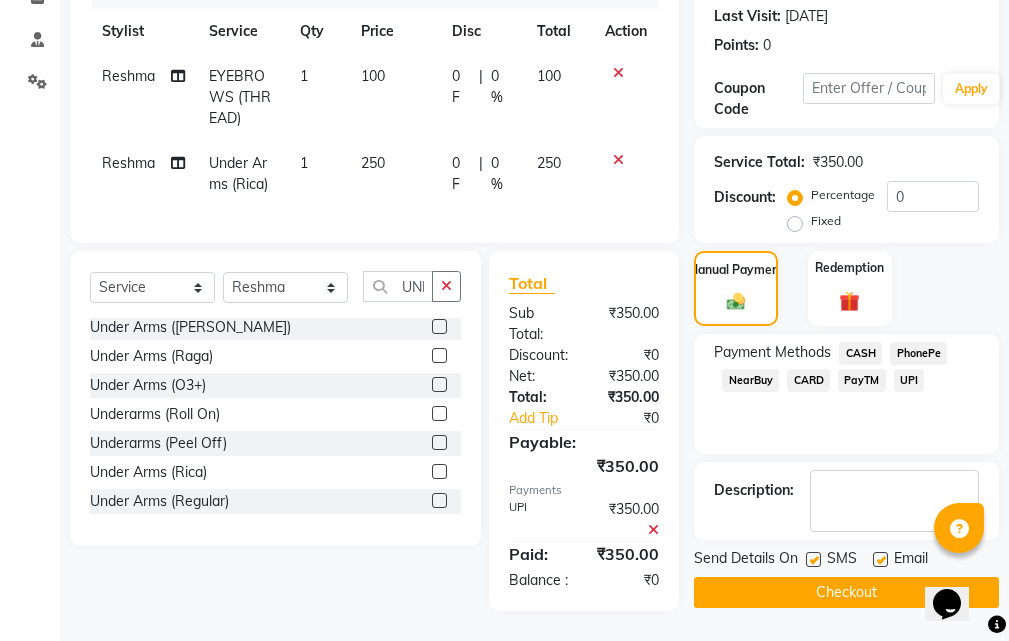 click on "Checkout" 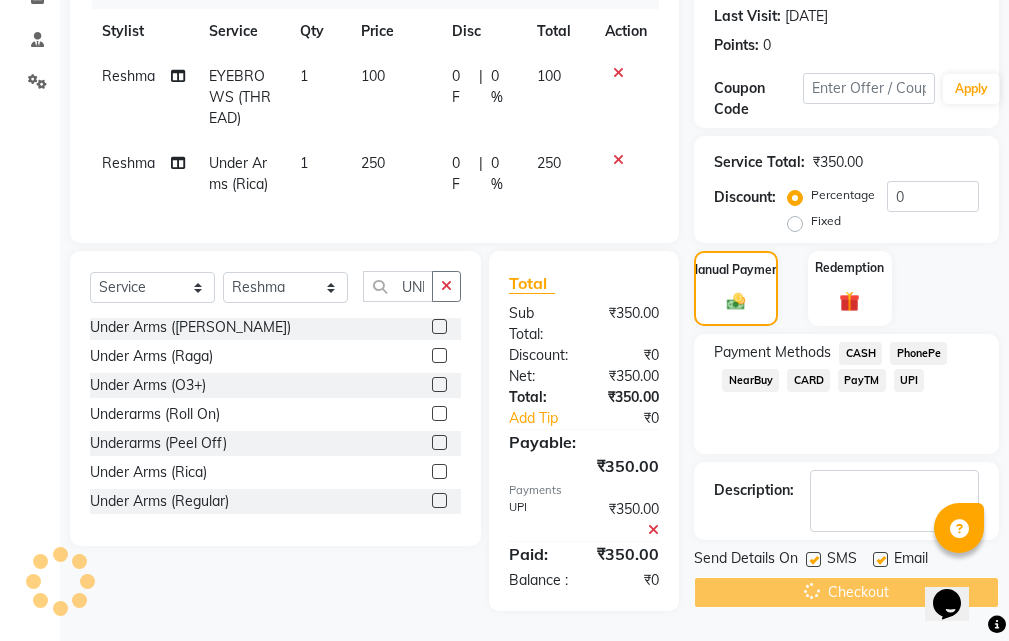 scroll, scrollTop: 0, scrollLeft: 0, axis: both 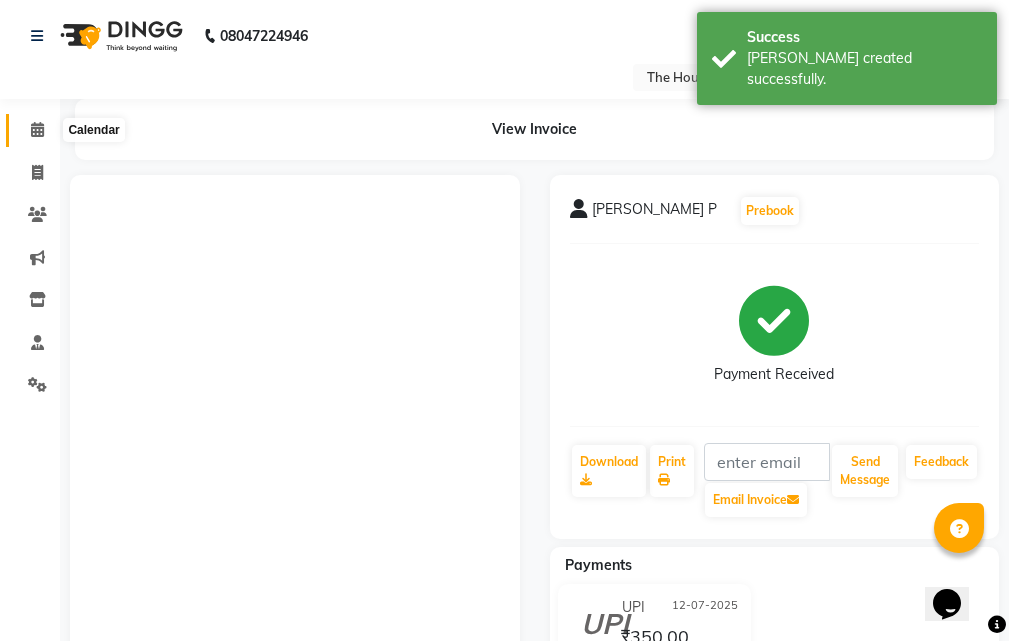 click 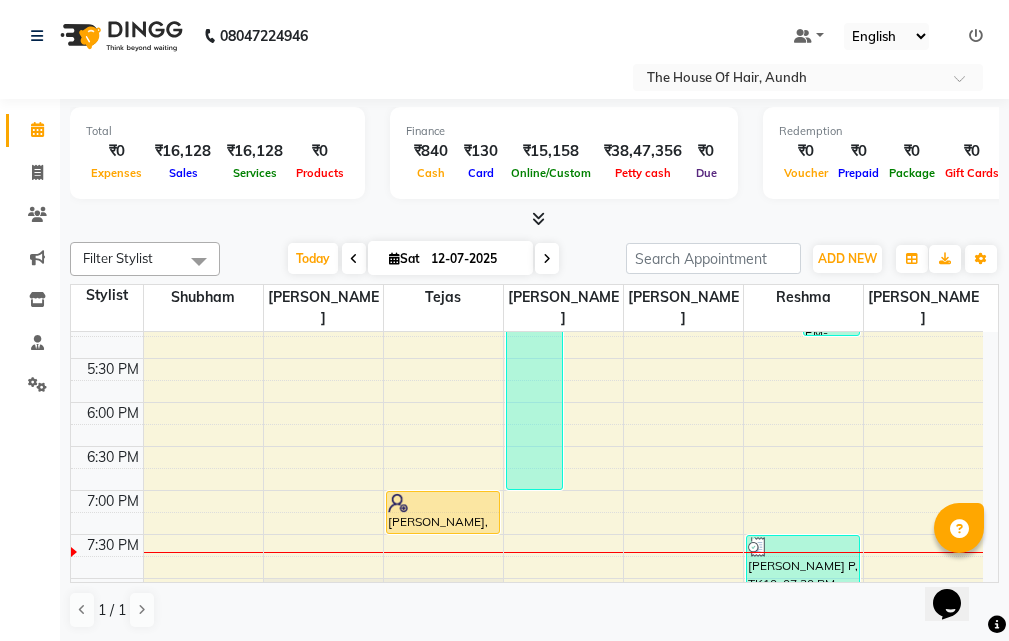scroll, scrollTop: 960, scrollLeft: 0, axis: vertical 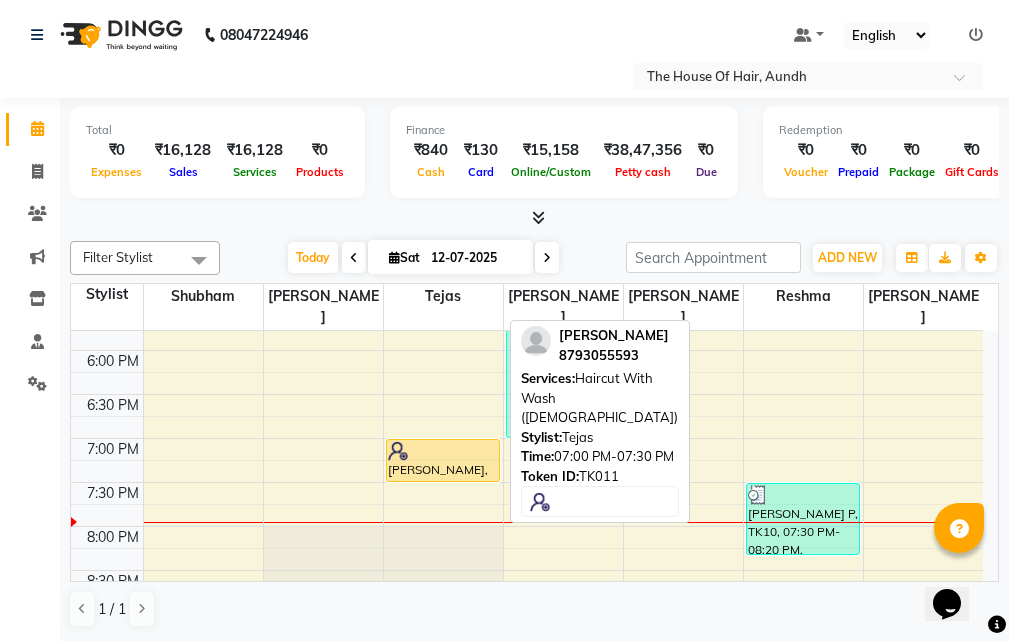 click on "[PERSON_NAME], TK11, 07:00 PM-07:30 PM, Haircut With Wash ([DEMOGRAPHIC_DATA])" at bounding box center [443, 460] 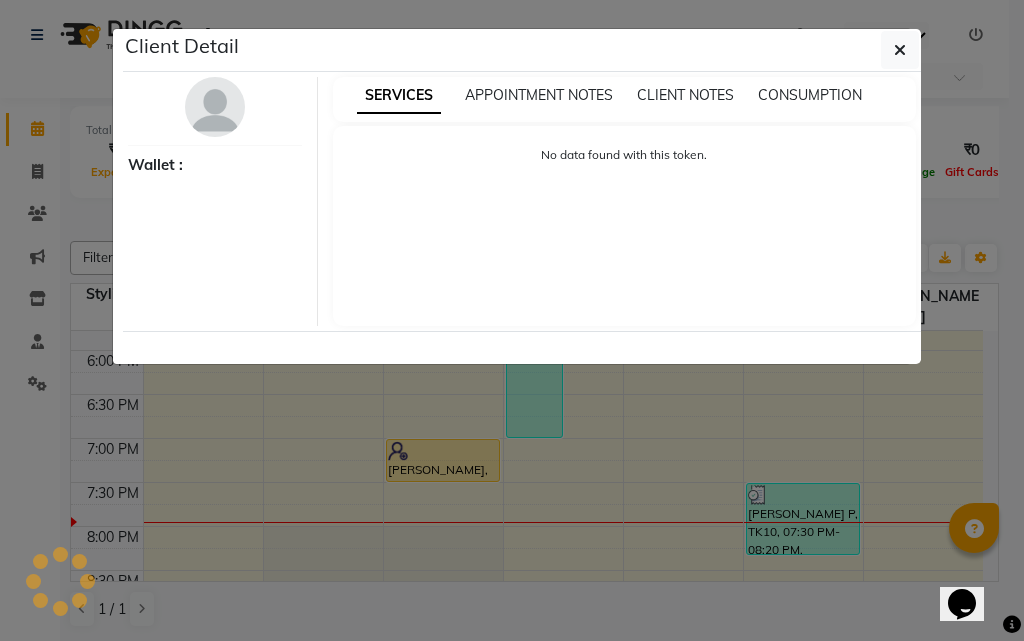 select on "1" 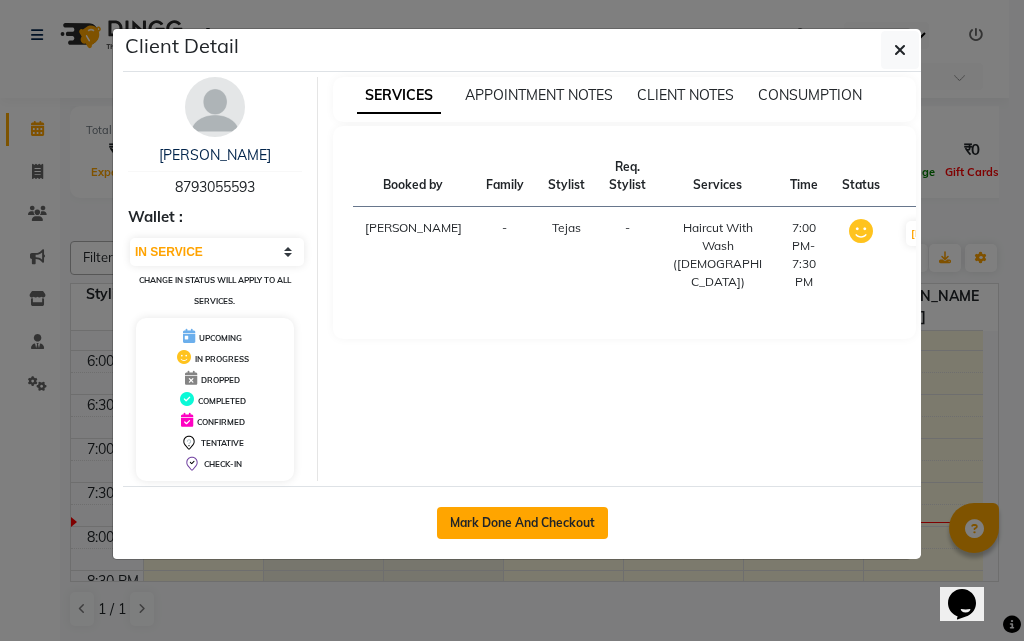 click on "Mark Done And Checkout" 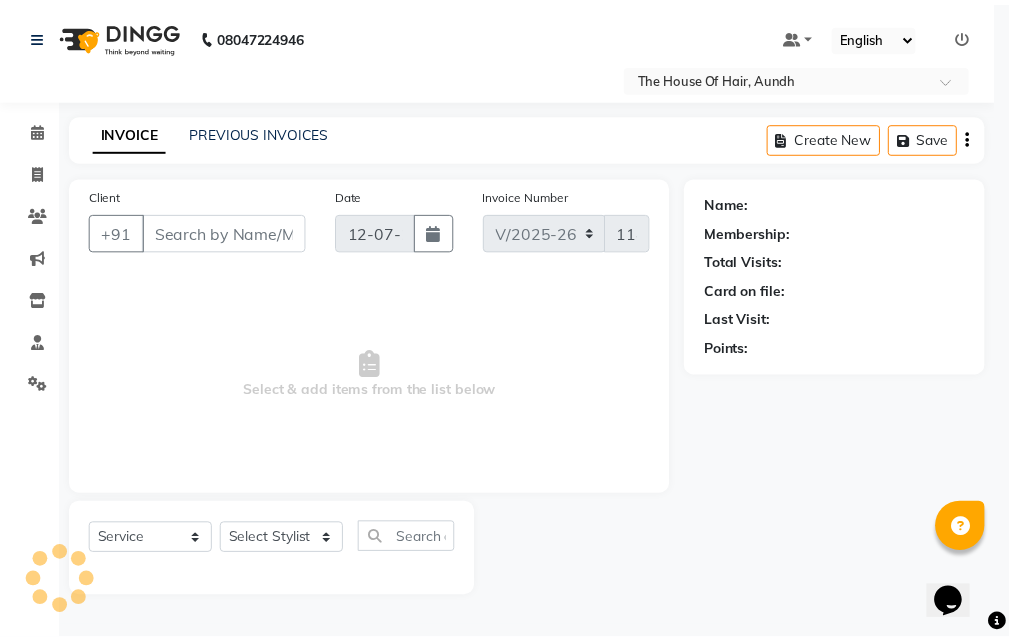 scroll, scrollTop: 0, scrollLeft: 0, axis: both 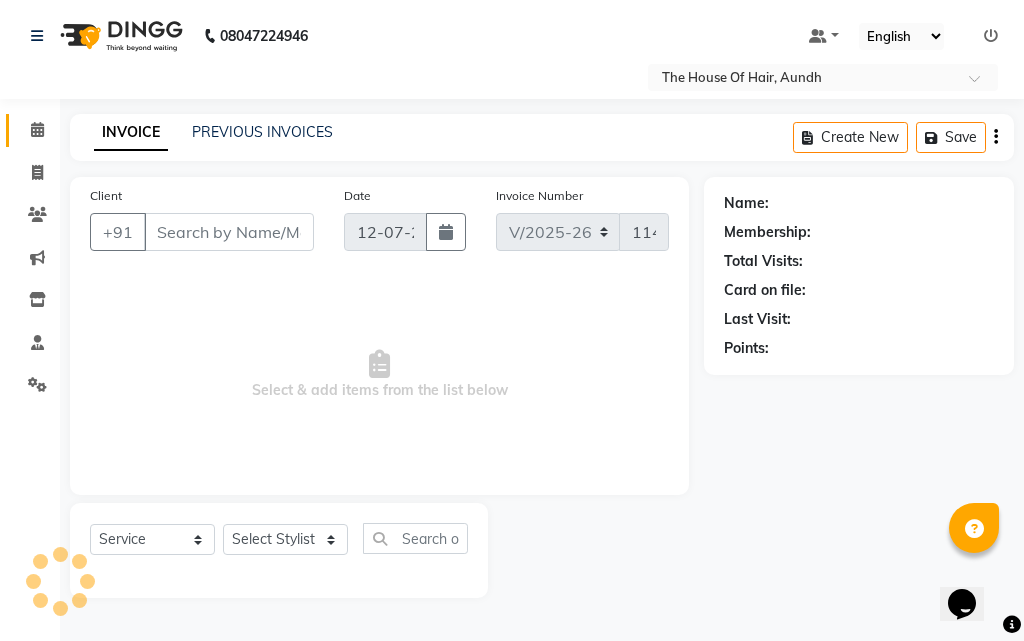 type on "8793055593" 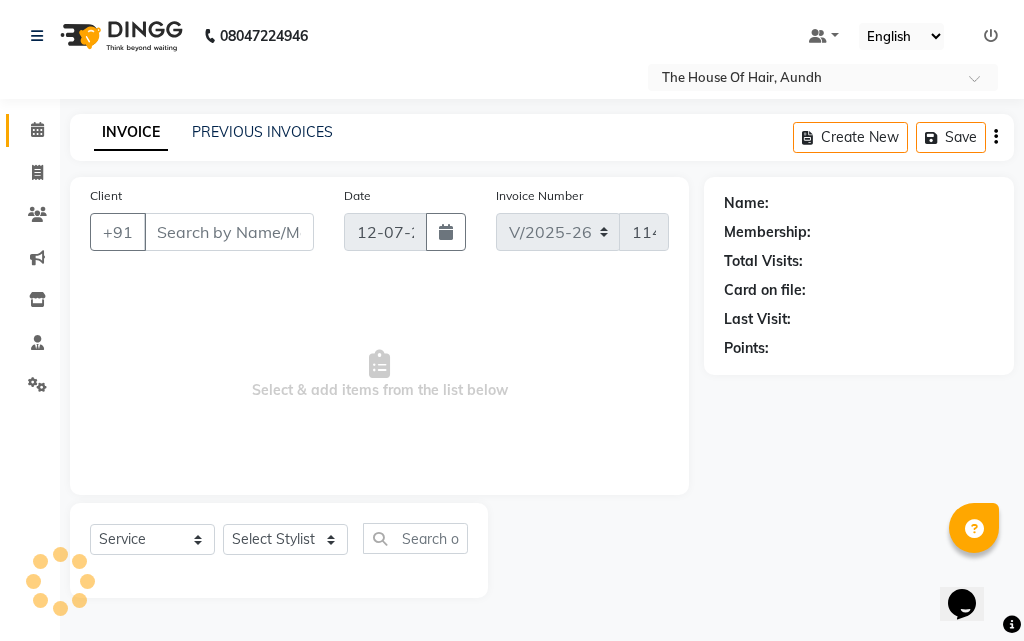 select on "6864" 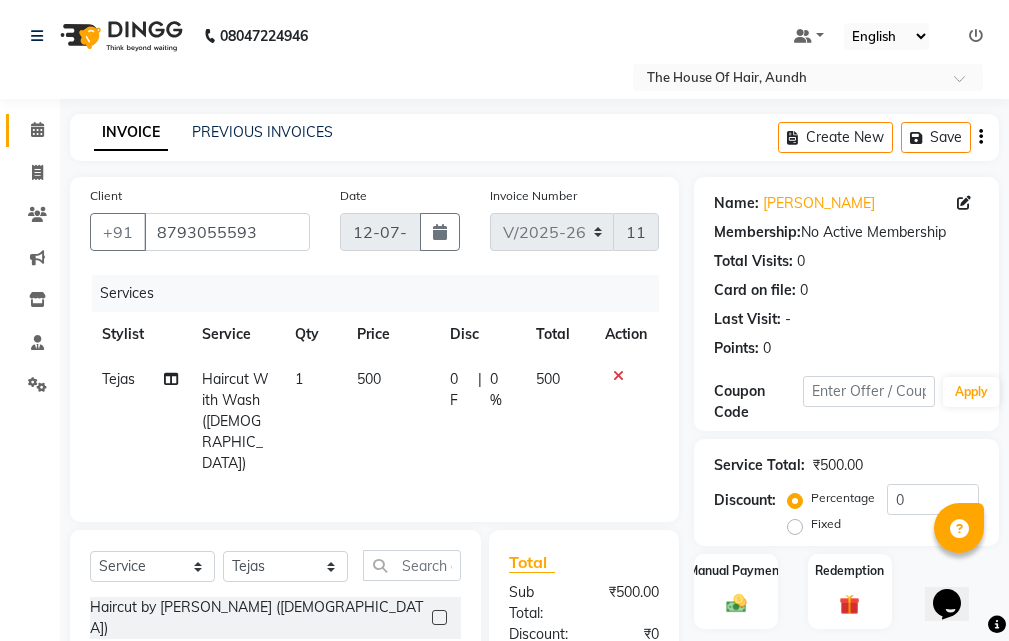 scroll, scrollTop: 200, scrollLeft: 0, axis: vertical 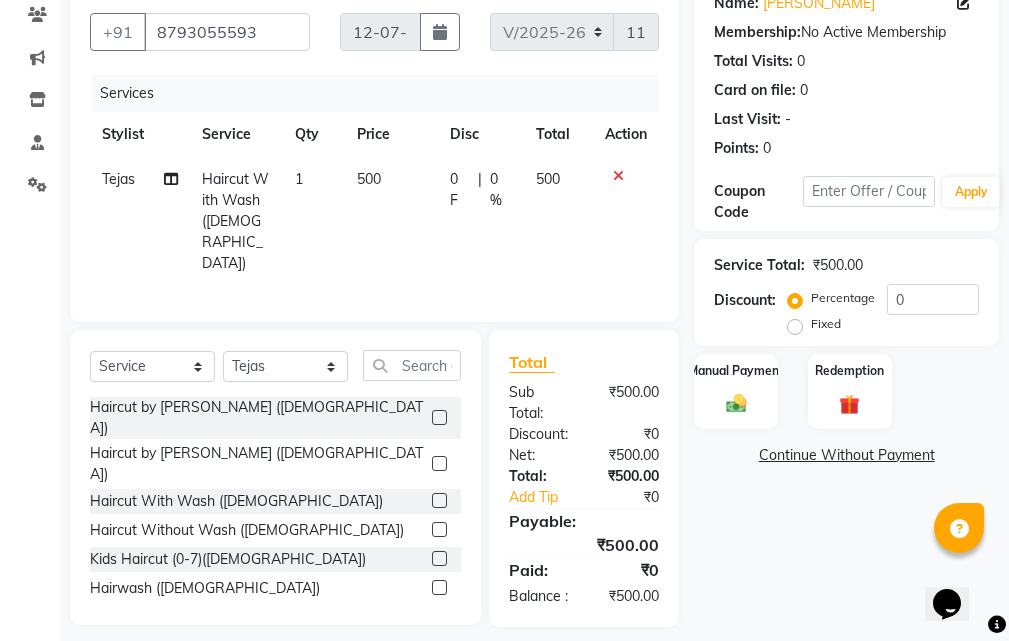 click on "Haircut With Wash ([DEMOGRAPHIC_DATA])" 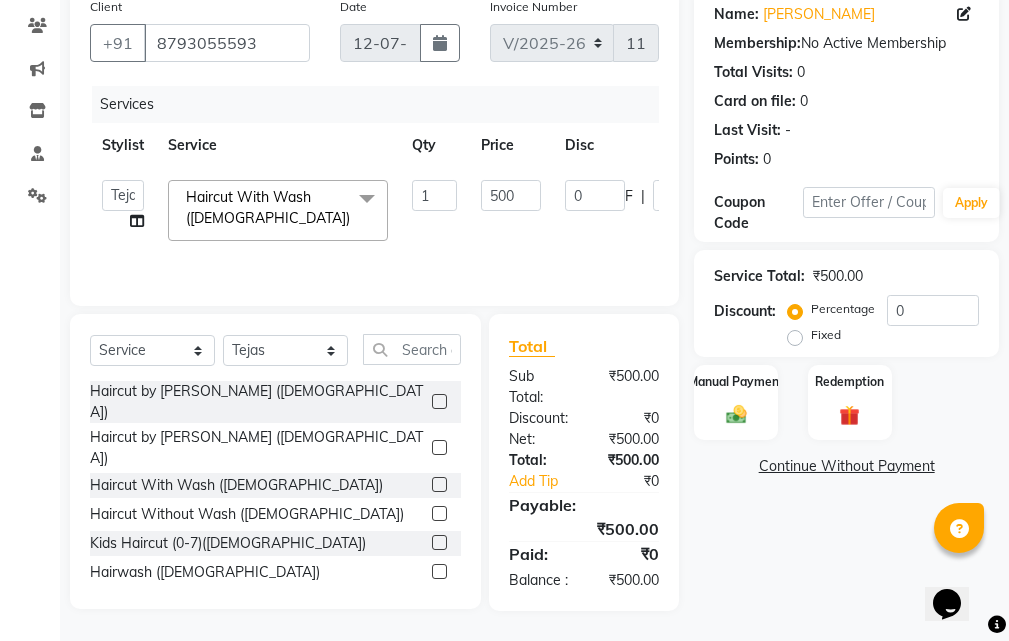click 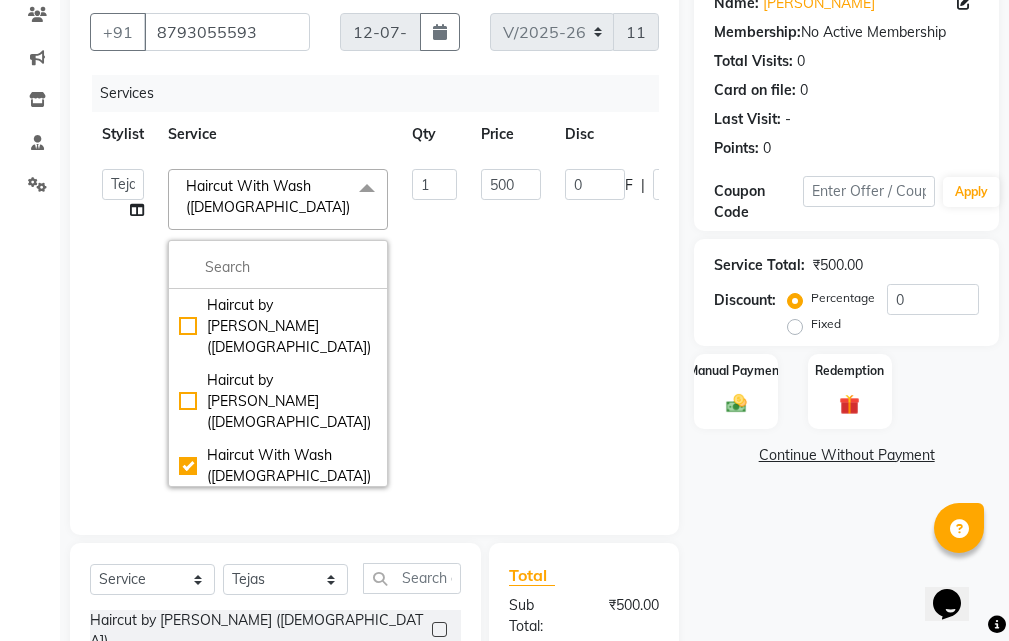 click on "Haircut Without Wash ([DEMOGRAPHIC_DATA])" 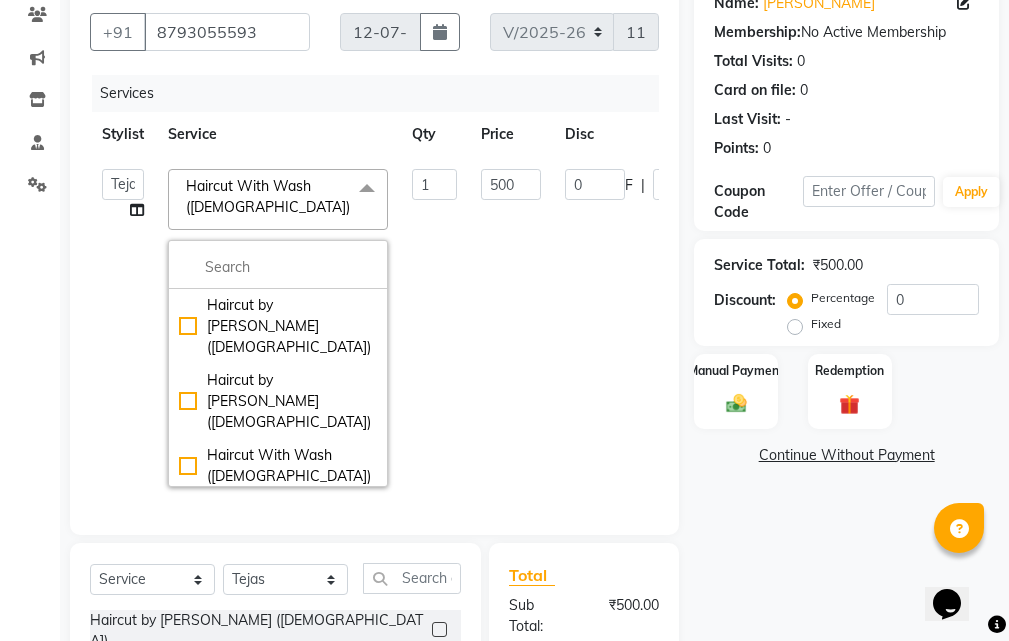 checkbox on "false" 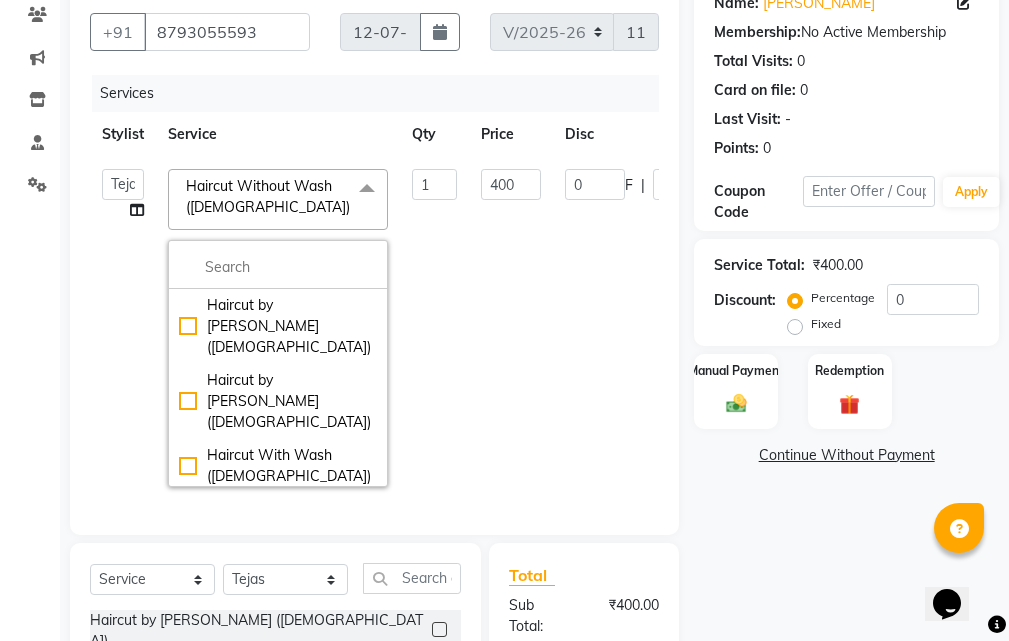 click on "Client [PHONE_NUMBER] Date [DATE] Invoice Number V/2025 V/[PHONE_NUMBER] Services Stylist Service Qty Price Disc Total Action  Aarti [PERSON_NAME]    Reshma   [PERSON_NAME]   [PERSON_NAME]   [PERSON_NAME]   [PERSON_NAME]  Haircut Without Wash ([DEMOGRAPHIC_DATA])  x Haircut by [PERSON_NAME] ([DEMOGRAPHIC_DATA]) Haircut by [PERSON_NAME] ([DEMOGRAPHIC_DATA]) Haircut With Wash ([DEMOGRAPHIC_DATA]) Haircut Without Wash ([DEMOGRAPHIC_DATA]) Kids Haircut (0-7)([DEMOGRAPHIC_DATA]) Hairwash ([DEMOGRAPHIC_DATA]) [PERSON_NAME] Clean Shave  Head Shave ([DEMOGRAPHIC_DATA]) Hair Spa (Schwarkopf) ([DEMOGRAPHIC_DATA]) Hair Spa (Loreal) ([DEMOGRAPHIC_DATA]) Head Massage ([DEMOGRAPHIC_DATA]) Head Massage With Wash ([DEMOGRAPHIC_DATA]) Chest & Back Trim Haircut With Wash ([DEMOGRAPHIC_DATA]) Haircut Without Wash ([DEMOGRAPHIC_DATA]) Head Massage With Wash ([DEMOGRAPHIC_DATA]) Kids Hair (0-7) ([DEMOGRAPHIC_DATA]) Blow Dry With Shampoo & Conditioner ([DEMOGRAPHIC_DATA]) Only Blowdry ([DEMOGRAPHIC_DATA]) Head Massage ([DEMOGRAPHIC_DATA]) Hair Wash & Paddle Dry ([DEMOGRAPHIC_DATA]) Hair Spa (Loreal) ([DEMOGRAPHIC_DATA]) Hair Spa (Schwarzkopf) ([DEMOGRAPHIC_DATA]) Fringe ([DEMOGRAPHIC_DATA]) Tong ([DEMOGRAPHIC_DATA]) Iron Tong ([DEMOGRAPHIC_DATA]) Ironing ([DEMOGRAPHIC_DATA]) Crimping ([DEMOGRAPHIC_DATA]) Styling ([DEMOGRAPHIC_DATA]) Clear Dose ([DEMOGRAPHIC_DATA]) Clear Dose ([DEMOGRAPHIC_DATA]) French Braids ([DEMOGRAPHIC_DATA]) Only Face Cleansing 1 0" 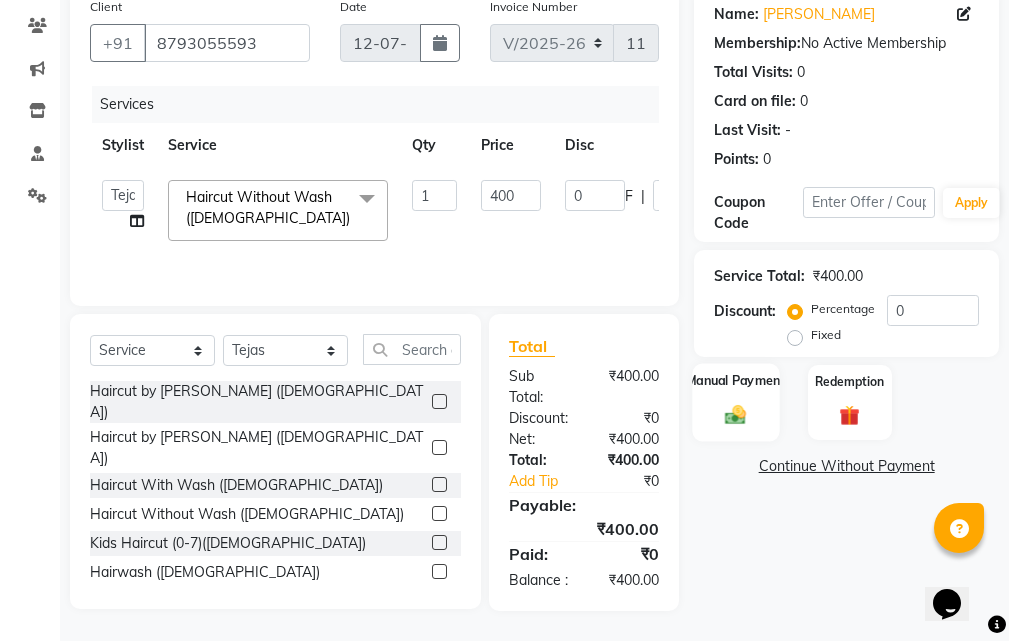 click on "Manual Payment" 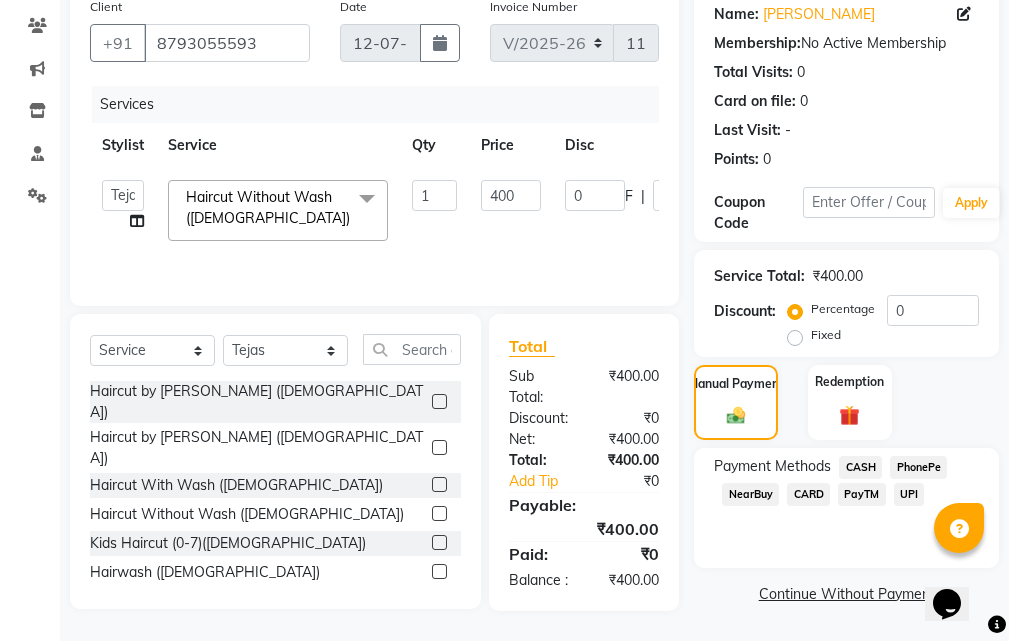click on "Haircut Without Wash ([DEMOGRAPHIC_DATA])" 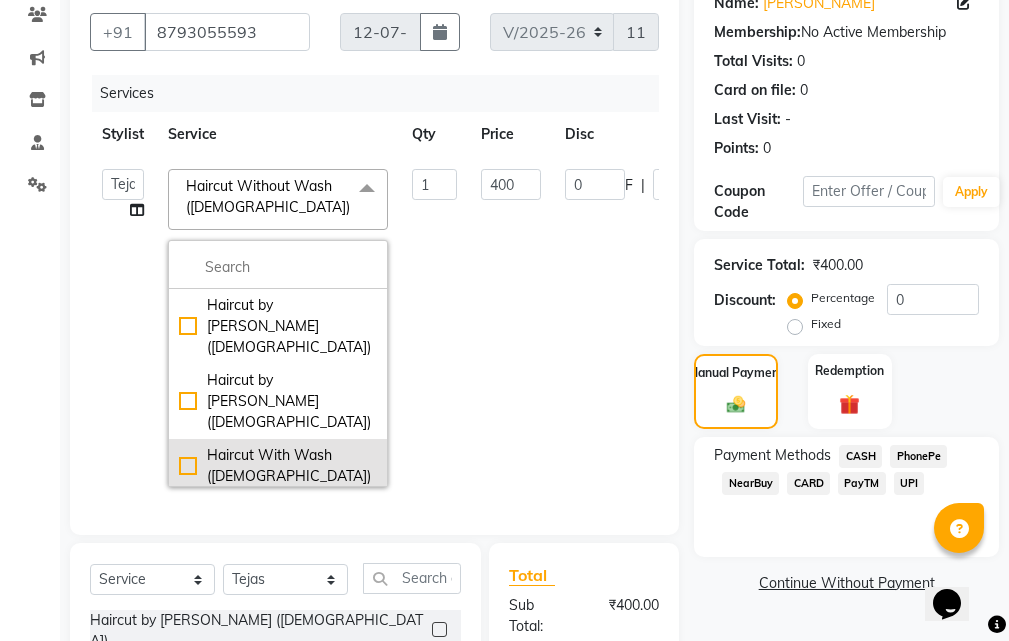 click on "Haircut With Wash ([DEMOGRAPHIC_DATA])" 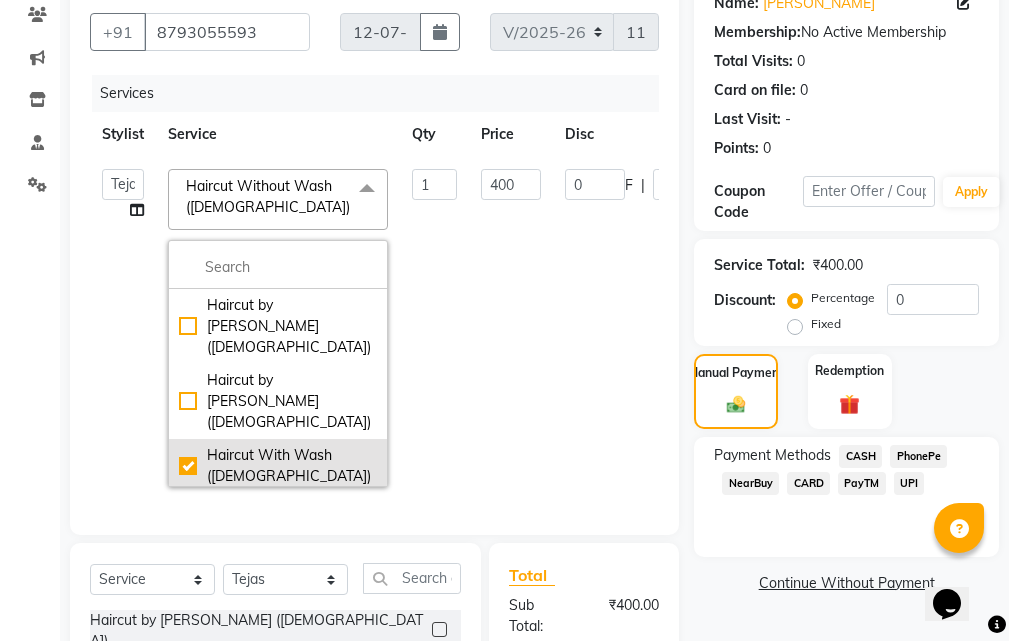 checkbox on "true" 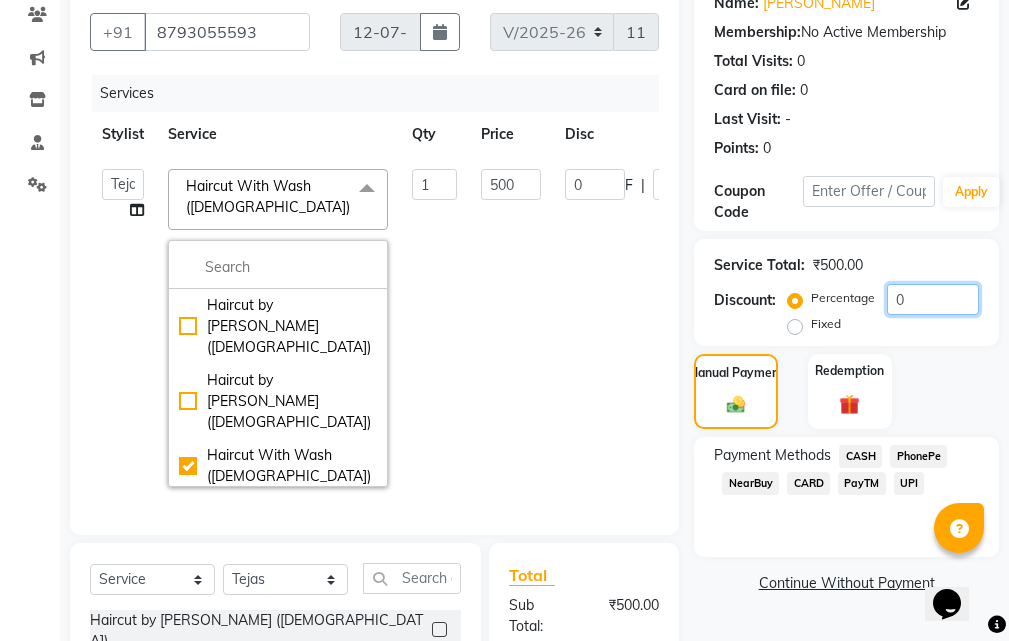 click on "0" 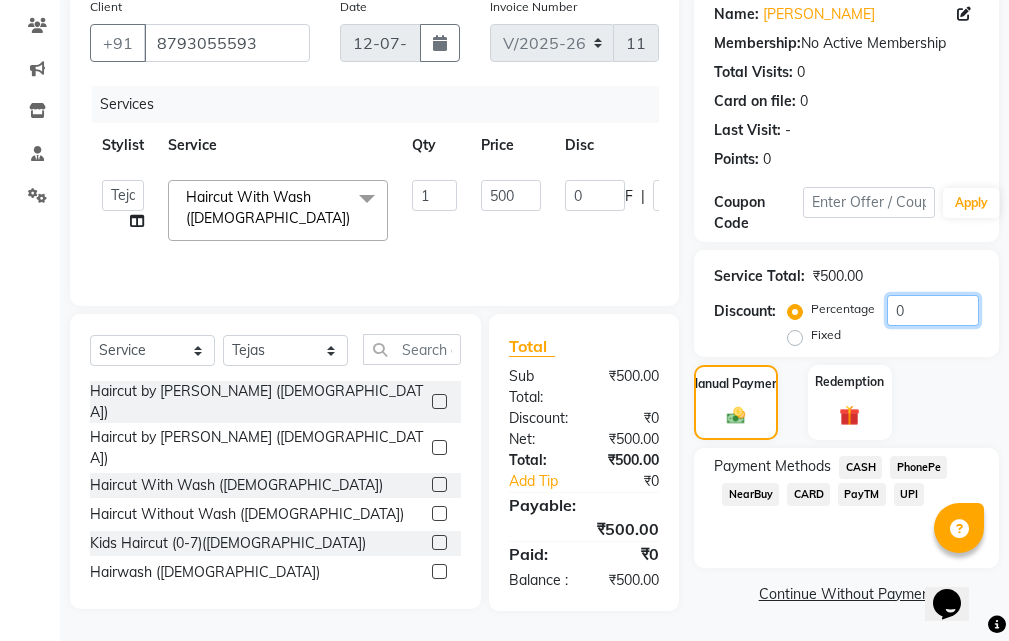 click on "0" 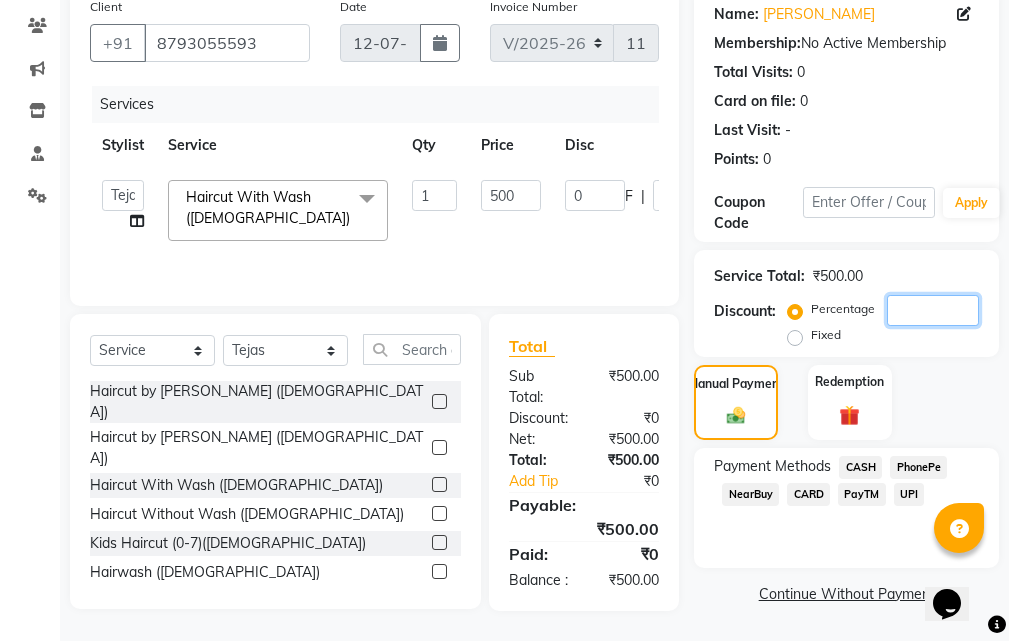 type on "1" 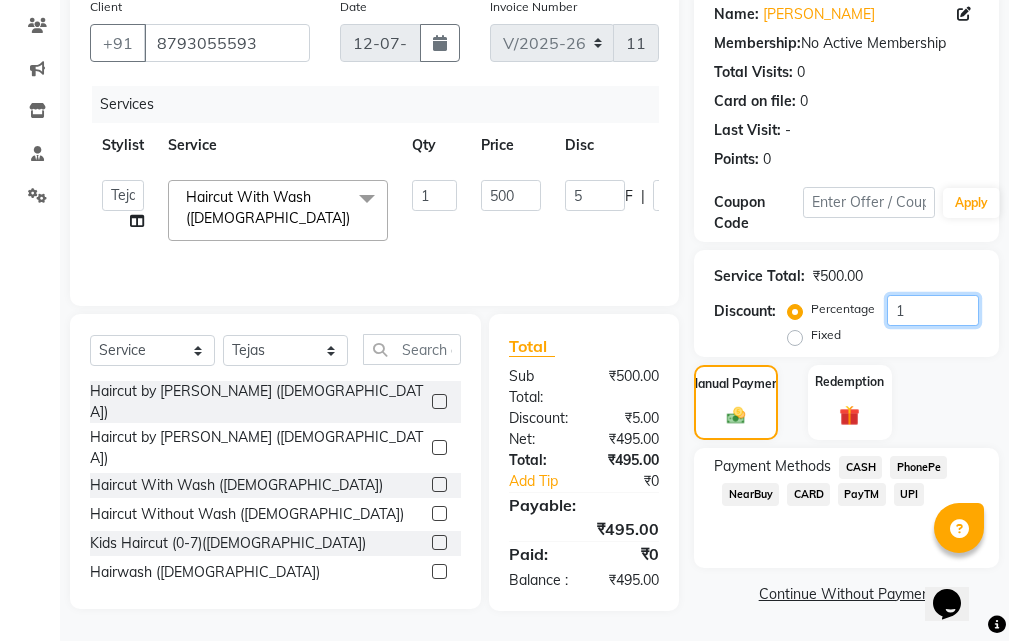 type on "17" 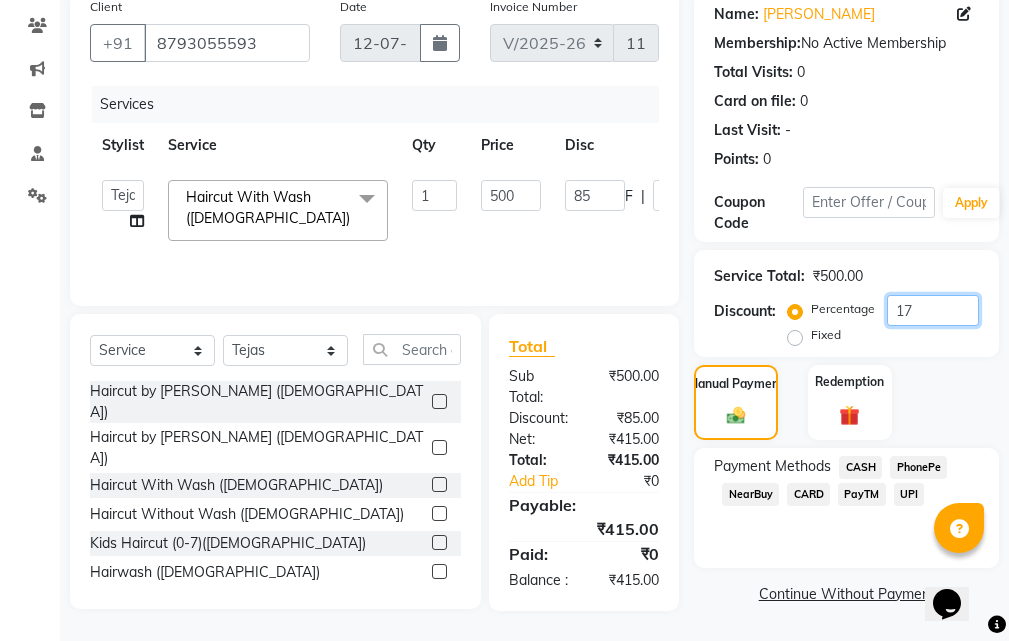 type on "1" 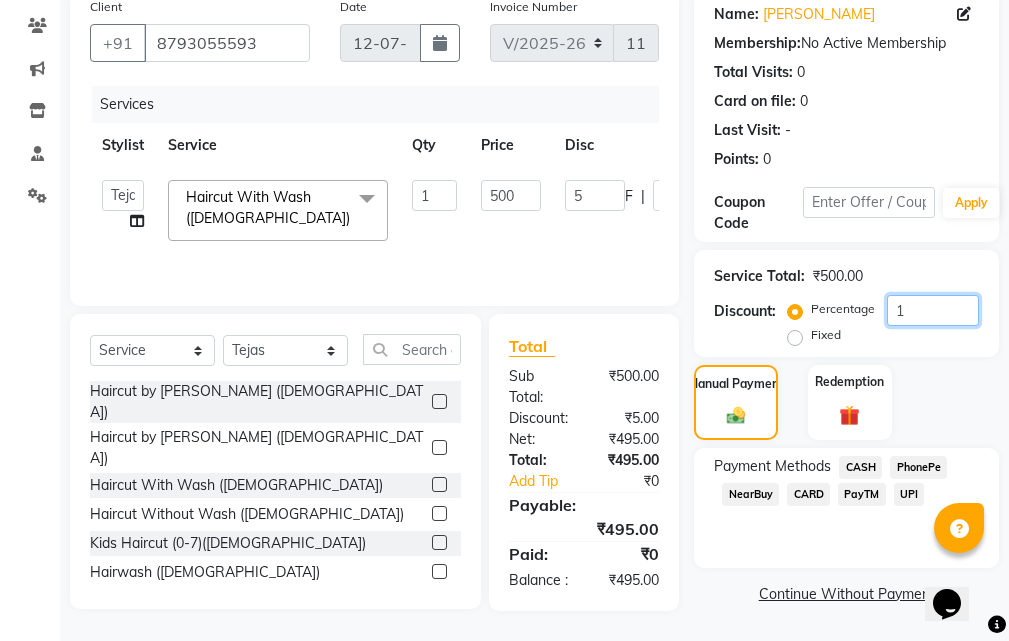 type on "18" 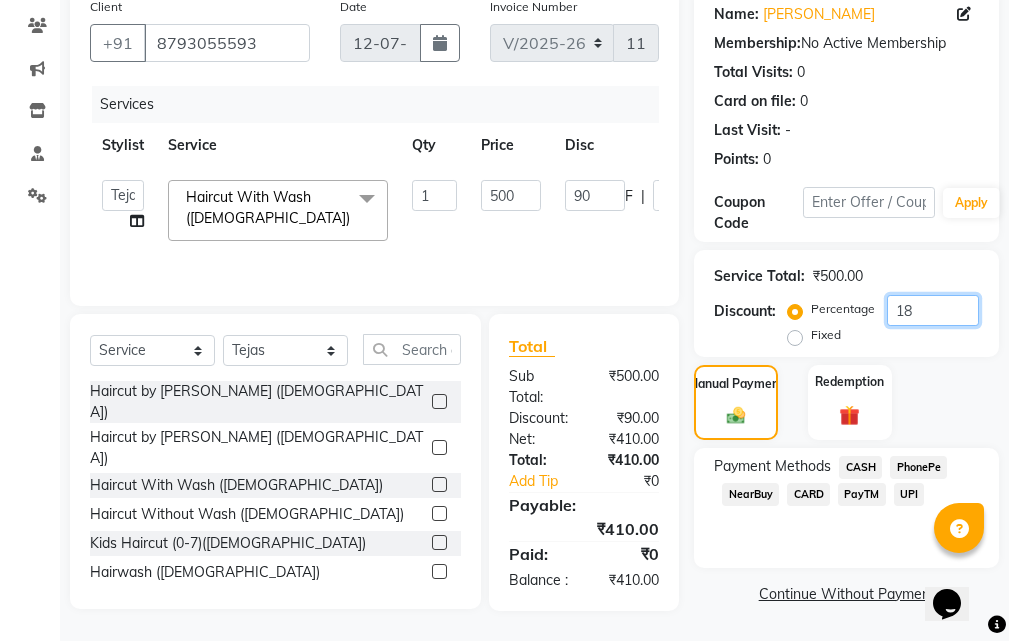 type on "1" 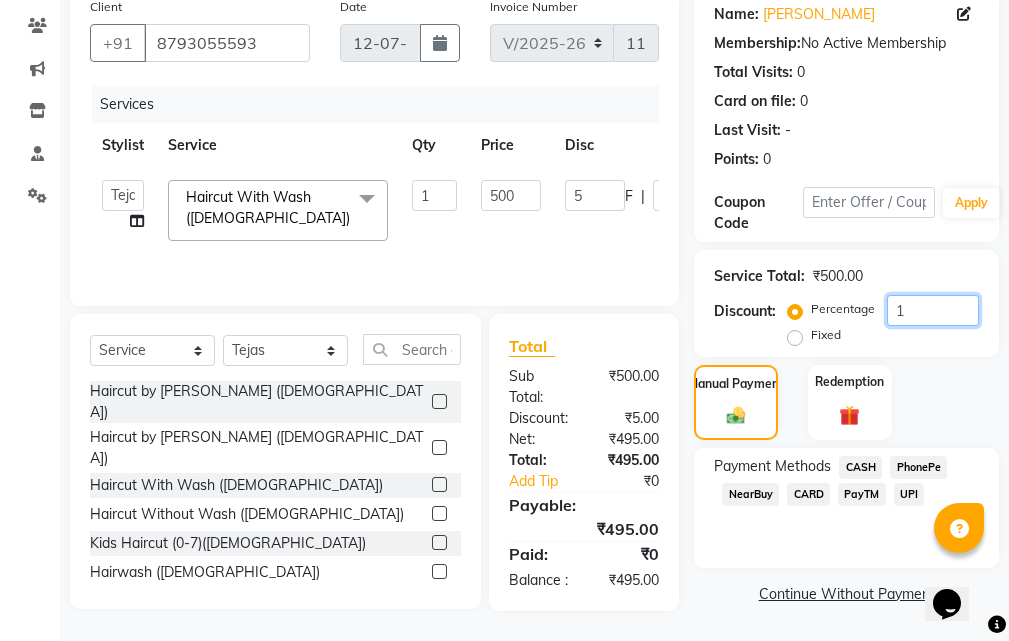 type 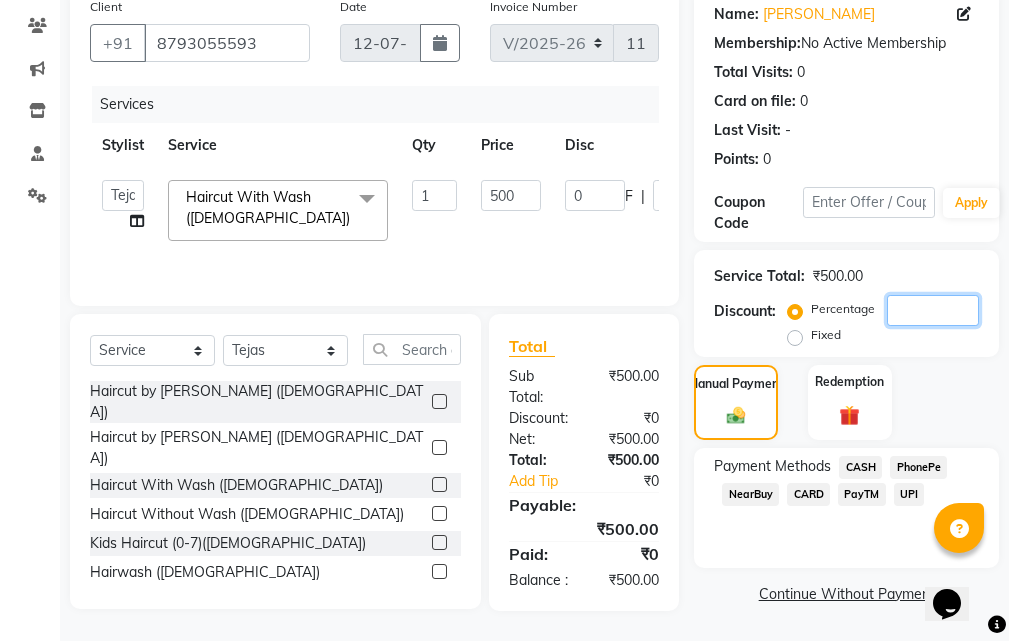 type on "1" 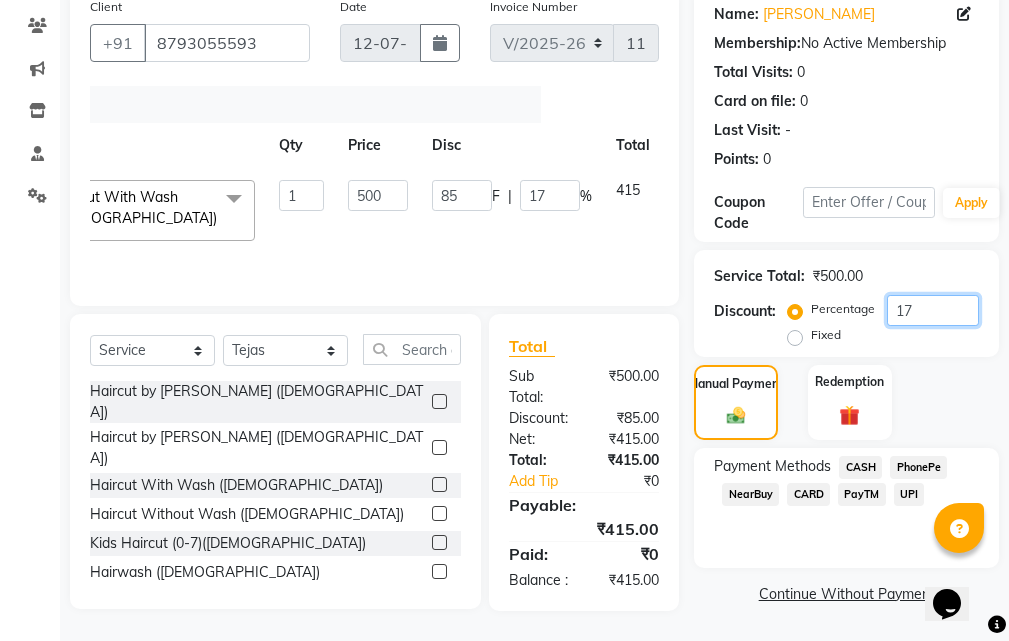 scroll, scrollTop: 0, scrollLeft: 182, axis: horizontal 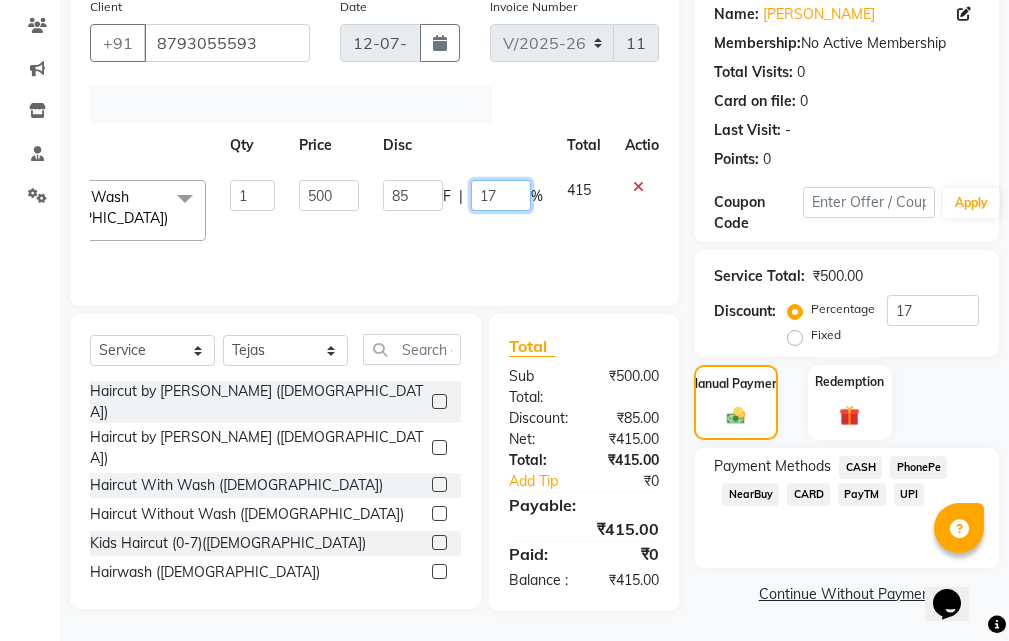 click on "17" 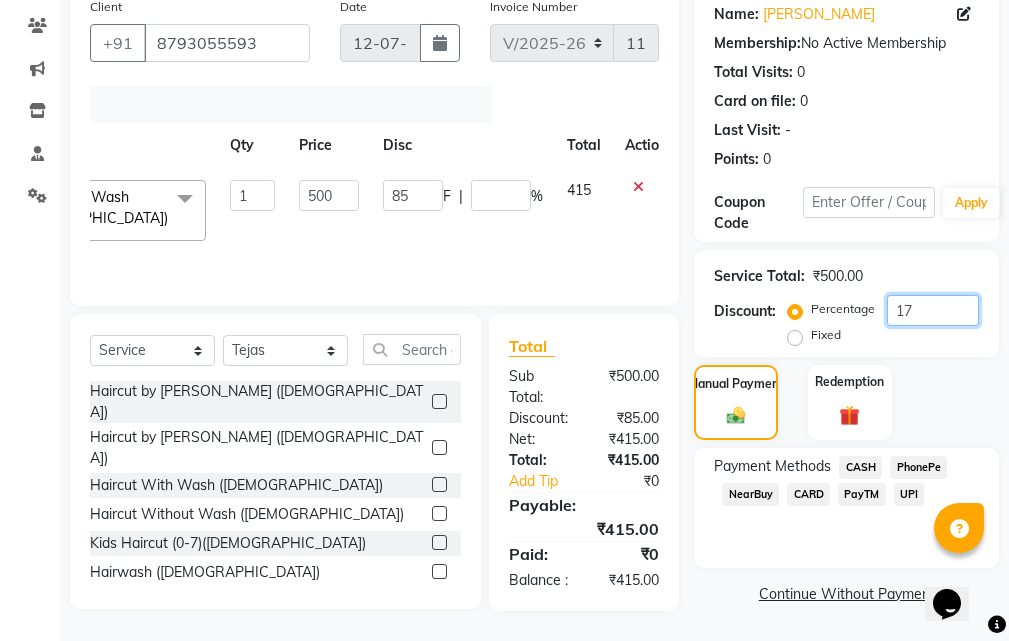 scroll, scrollTop: 0, scrollLeft: 15, axis: horizontal 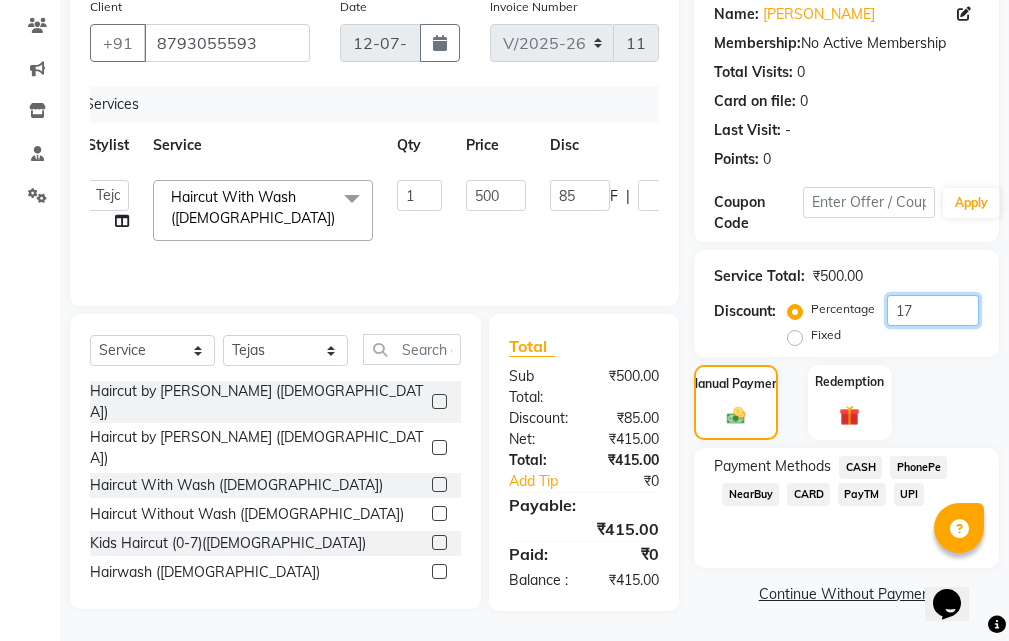 click on "17" 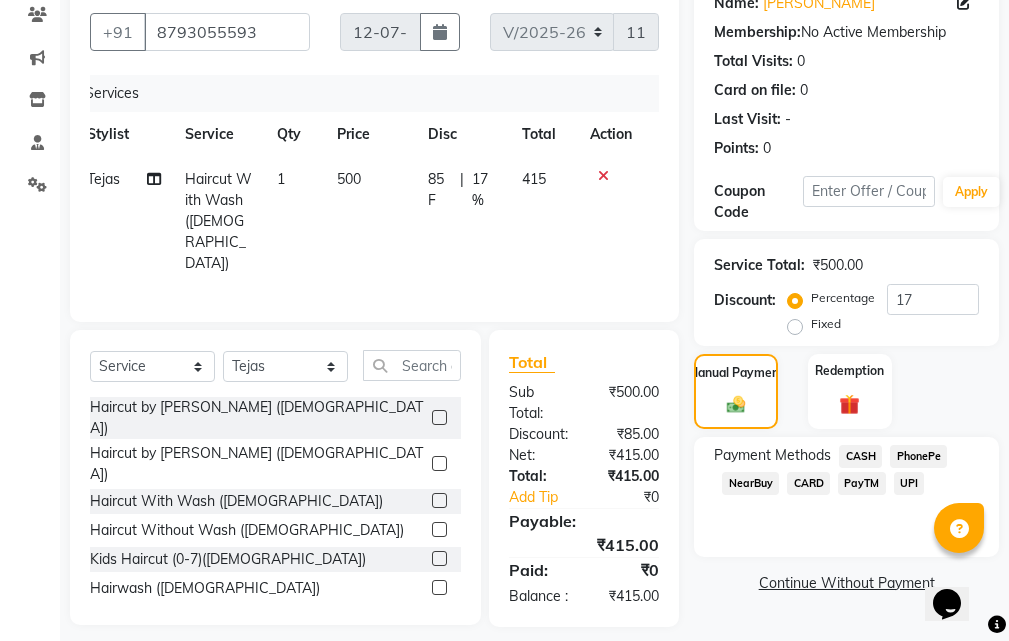click on "NearBuy" 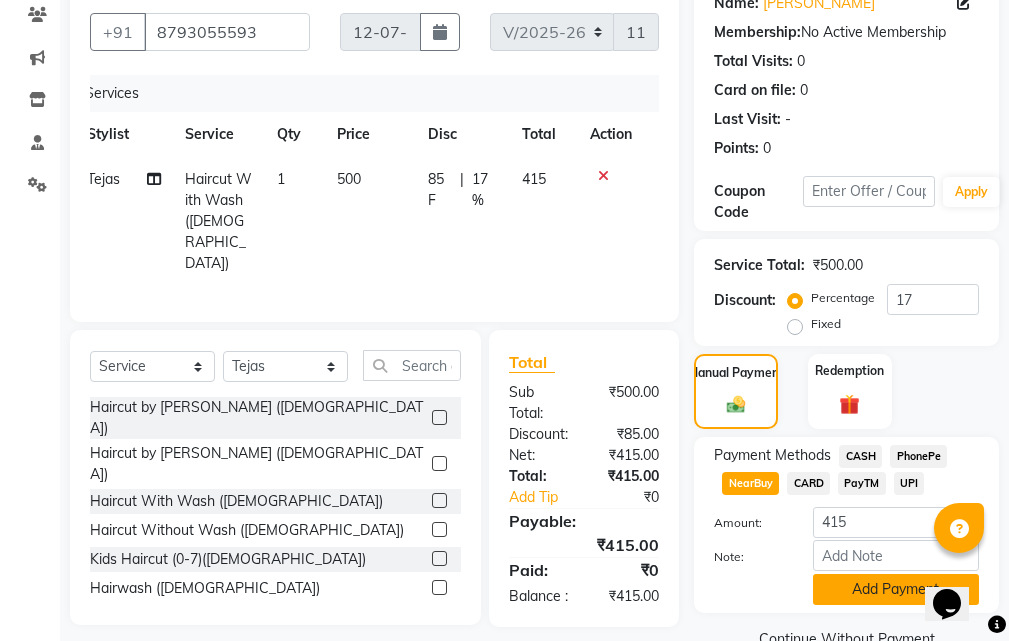 click on "Add Payment" 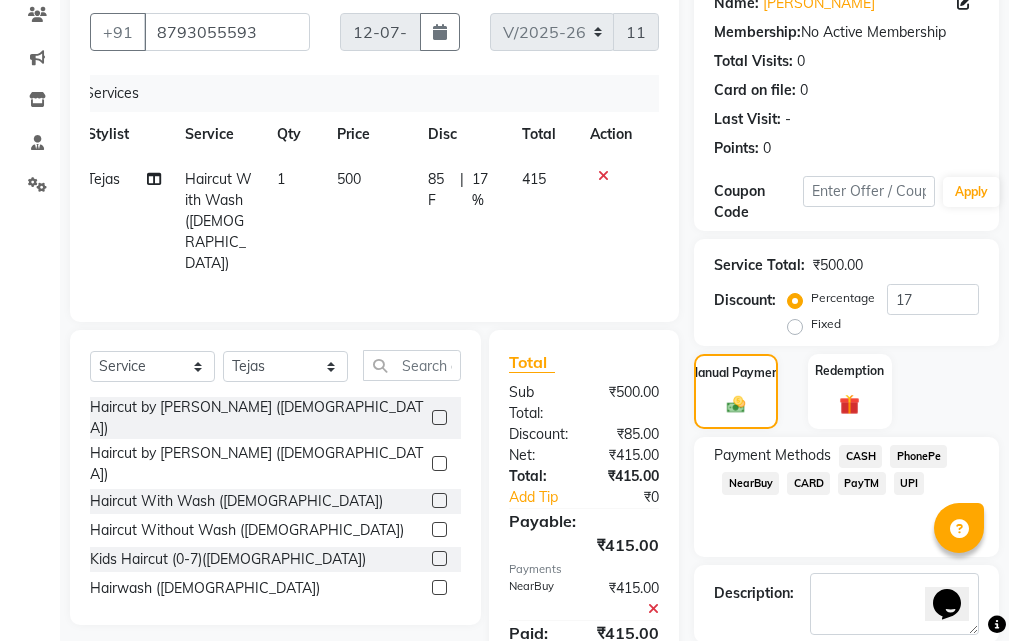 scroll, scrollTop: 300, scrollLeft: 0, axis: vertical 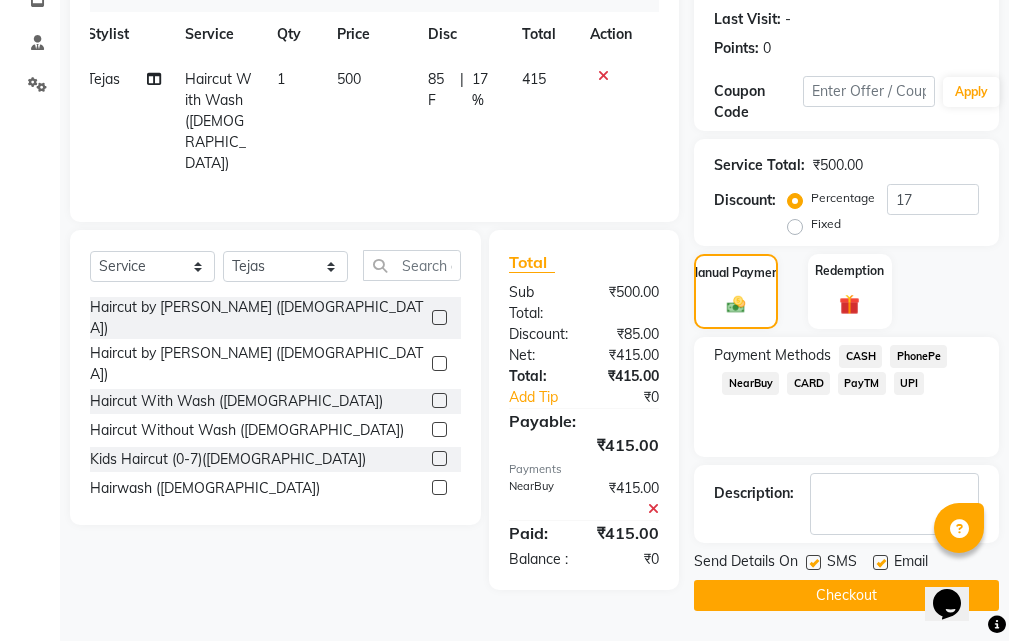 click on "Checkout" 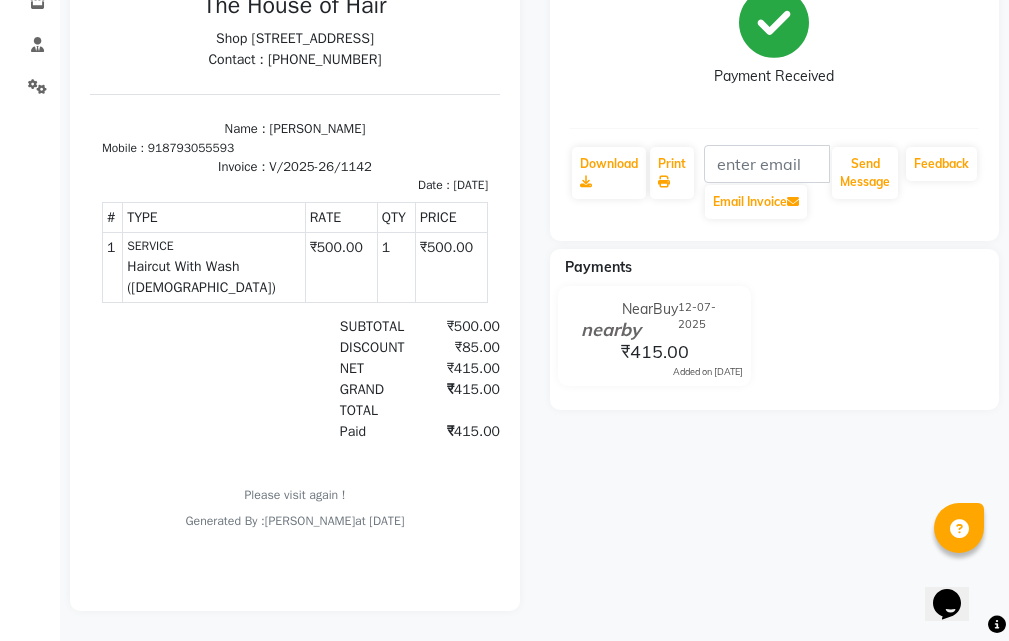 scroll, scrollTop: 0, scrollLeft: 0, axis: both 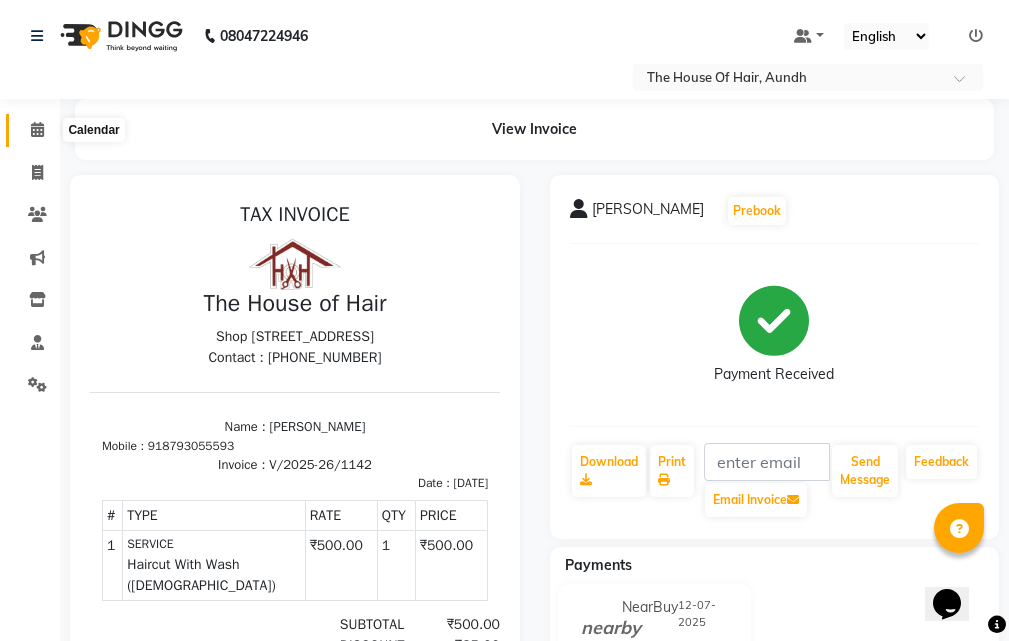 click 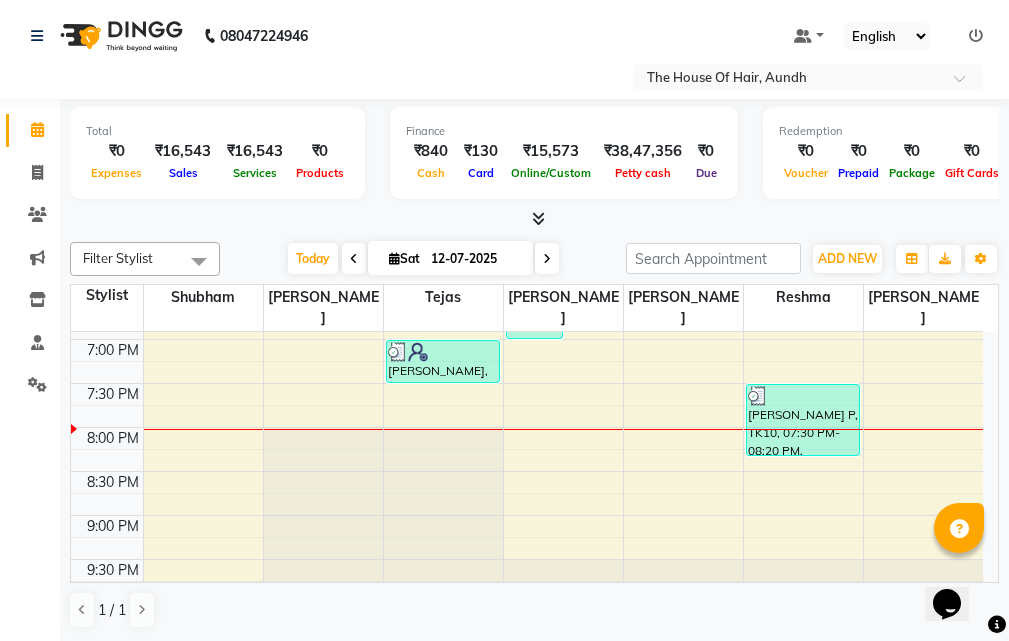 scroll, scrollTop: 860, scrollLeft: 0, axis: vertical 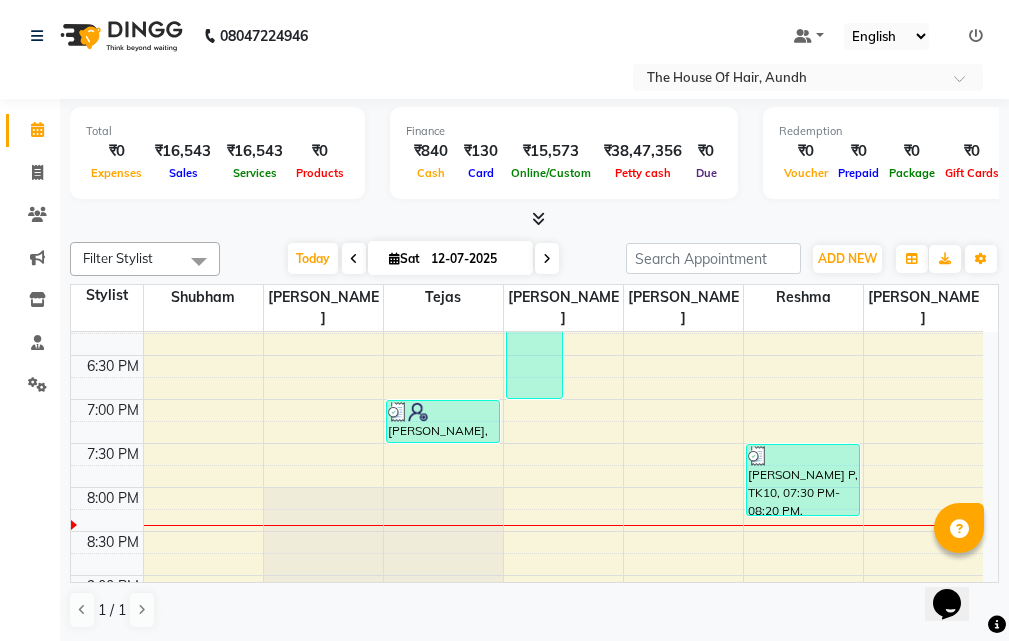 click at bounding box center [354, 259] 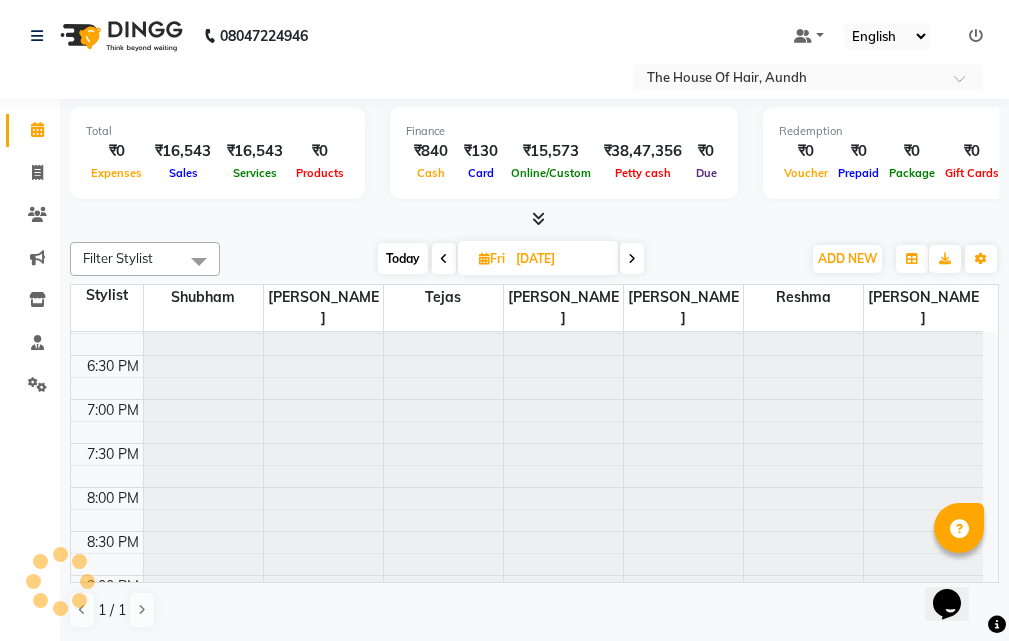 scroll, scrollTop: 960, scrollLeft: 0, axis: vertical 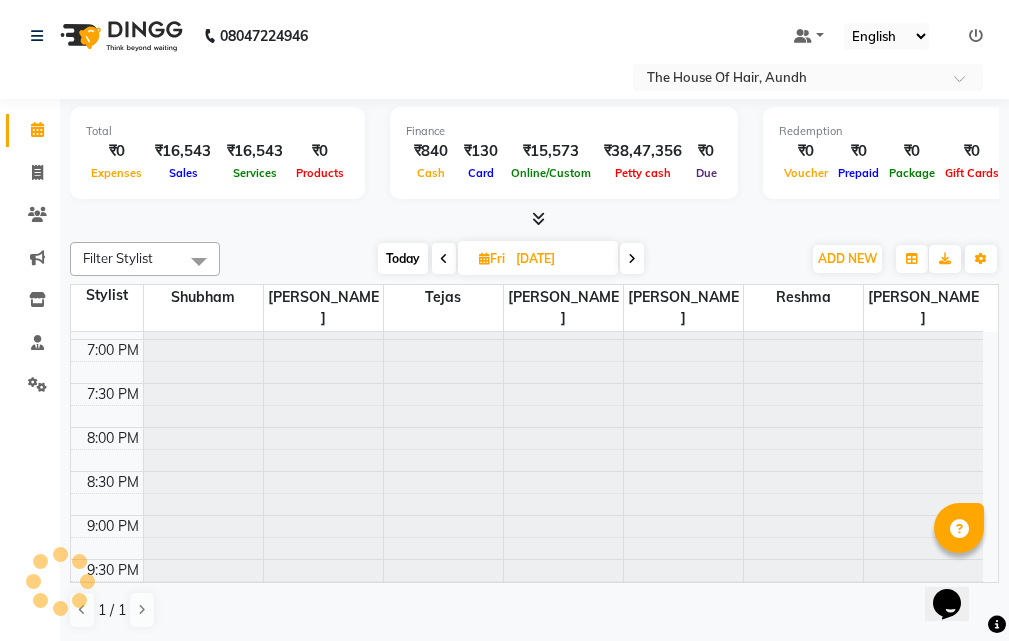 click on "Today" at bounding box center [403, 258] 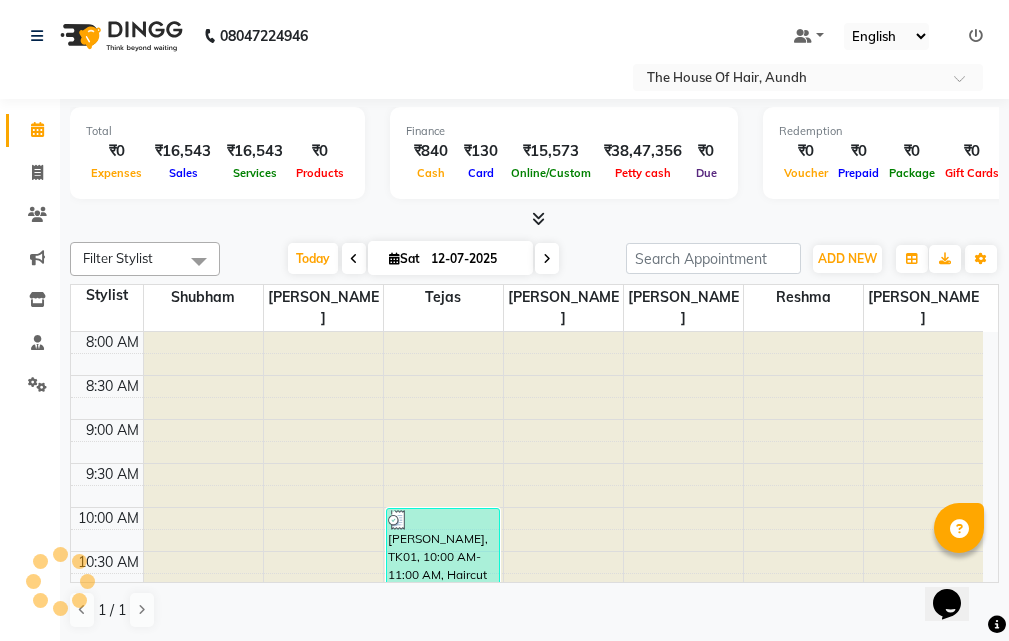 scroll, scrollTop: 960, scrollLeft: 0, axis: vertical 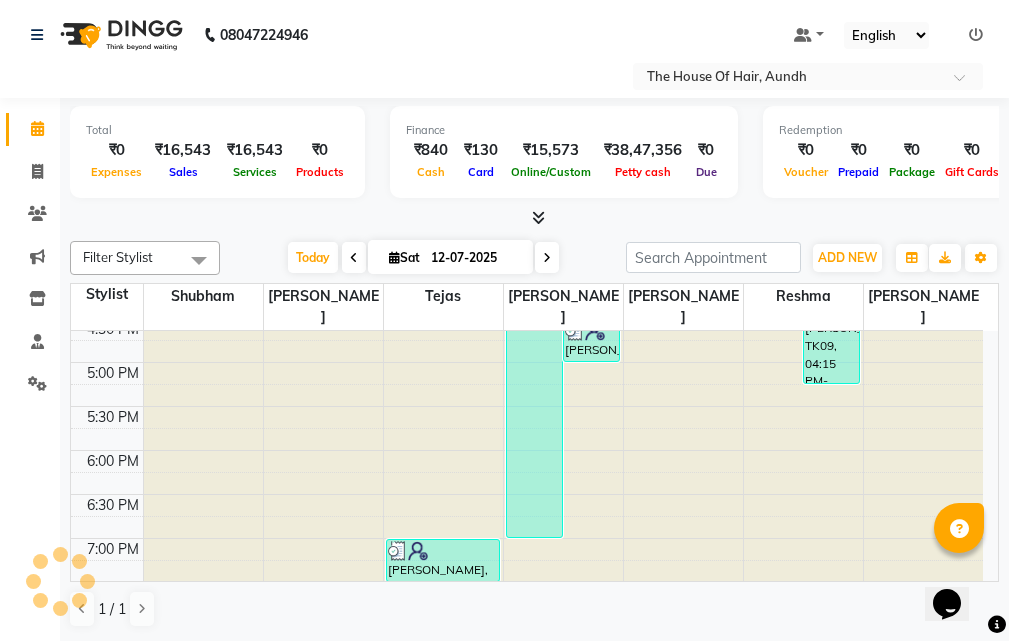 click at bounding box center [547, 258] 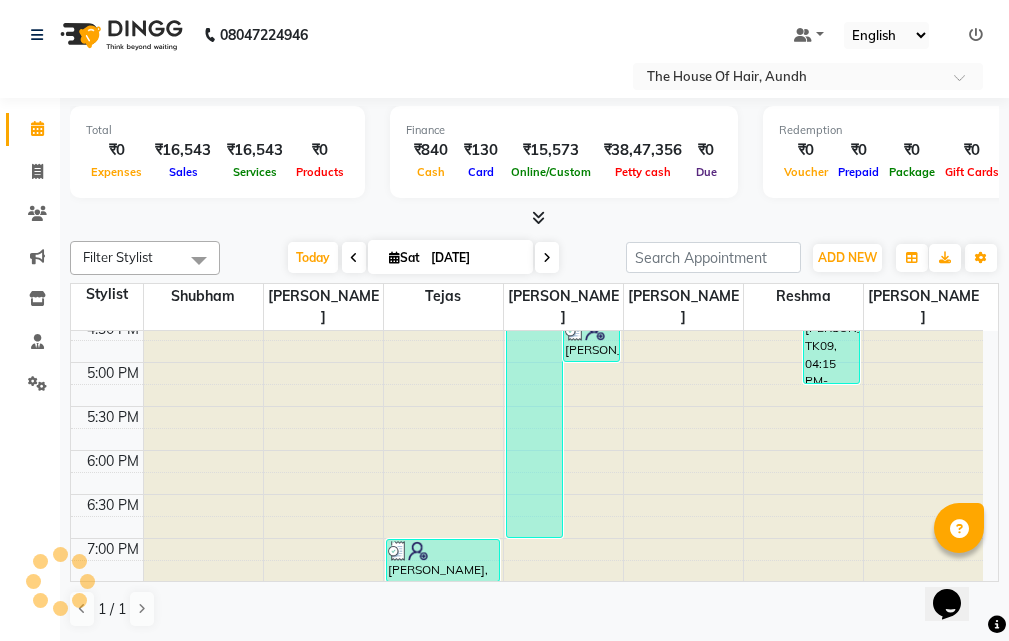 scroll, scrollTop: 0, scrollLeft: 0, axis: both 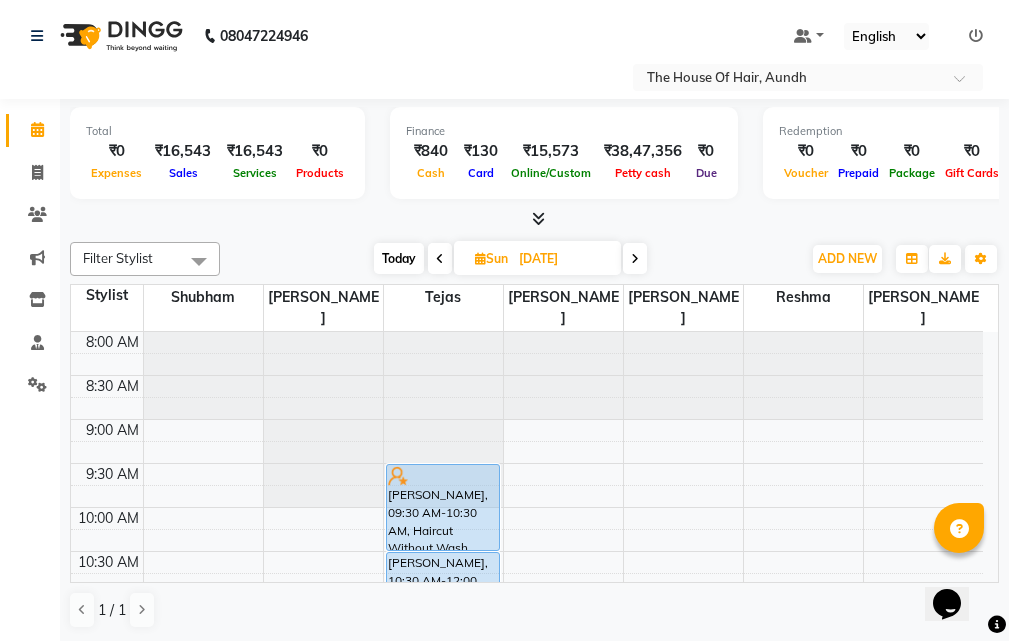 click on "Today" at bounding box center (399, 258) 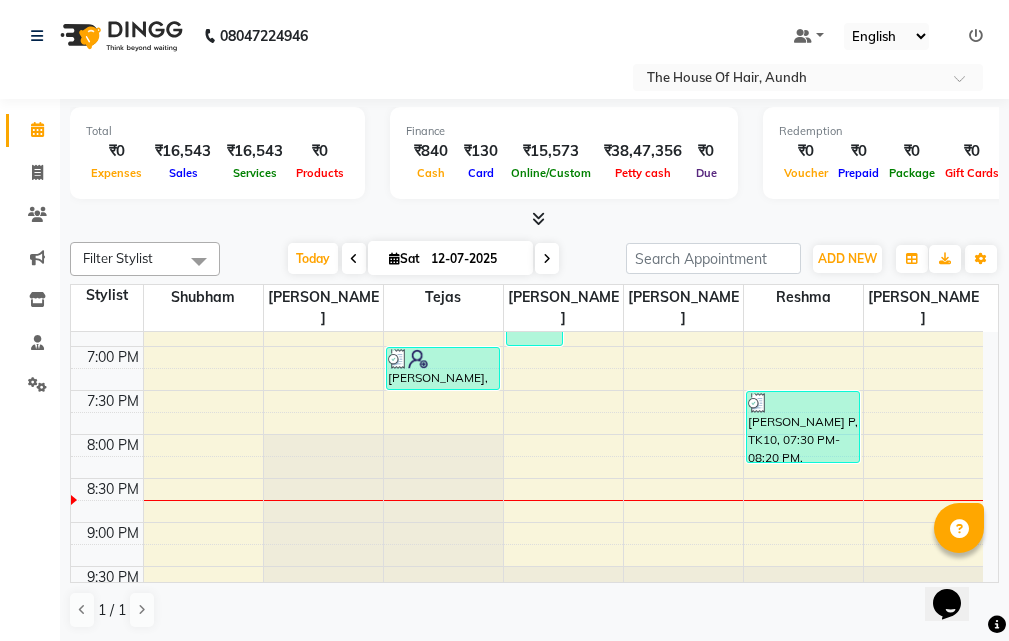 scroll, scrollTop: 960, scrollLeft: 0, axis: vertical 